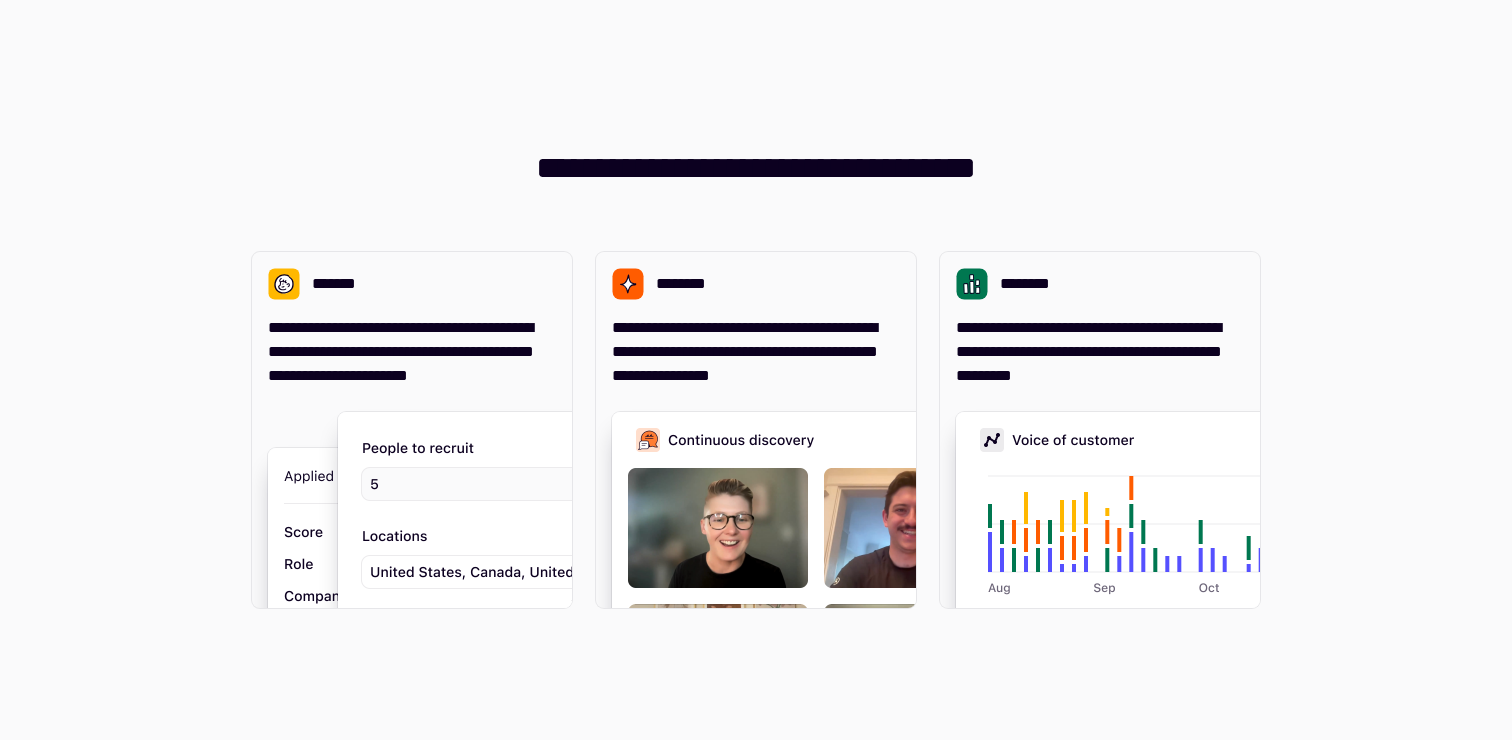 scroll, scrollTop: 0, scrollLeft: 0, axis: both 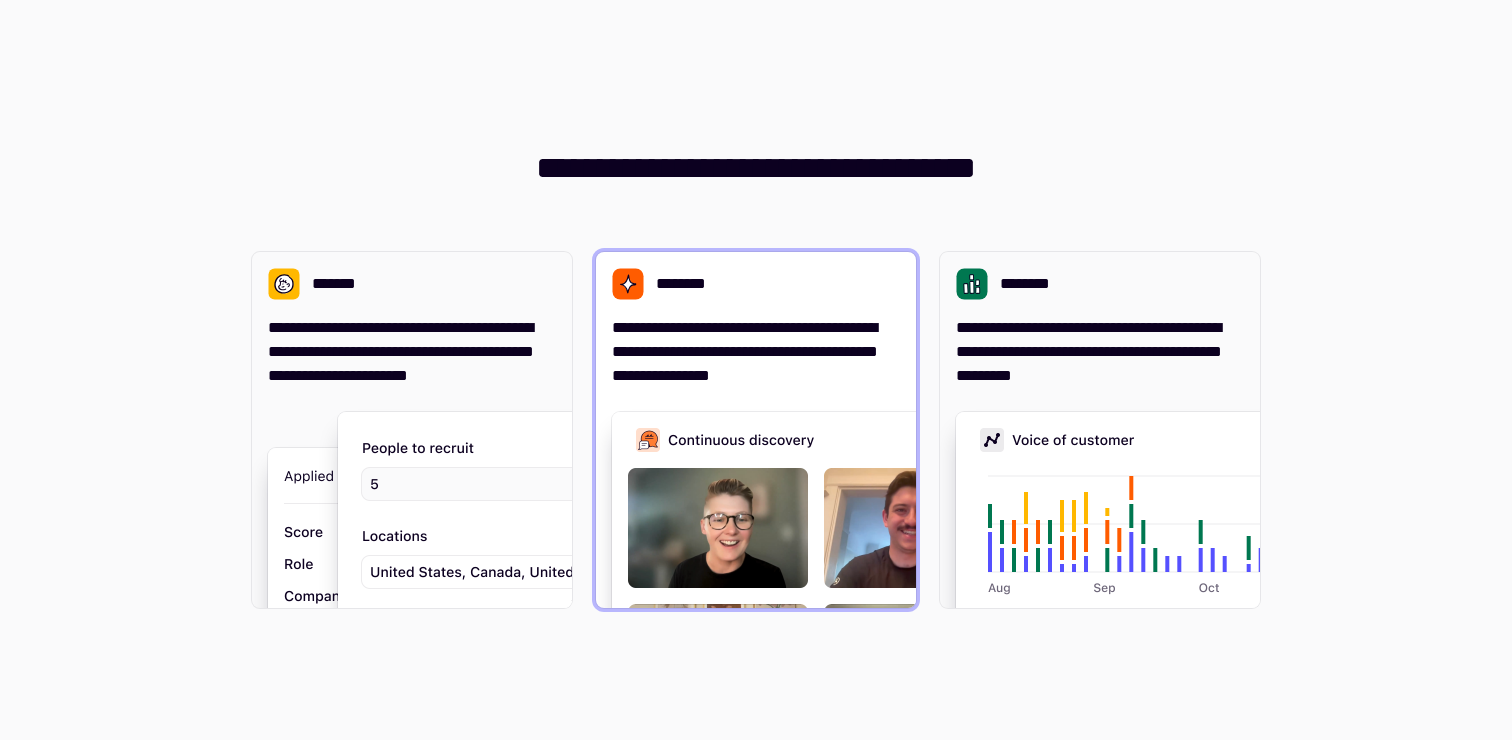 click on "**********" at bounding box center (756, 352) 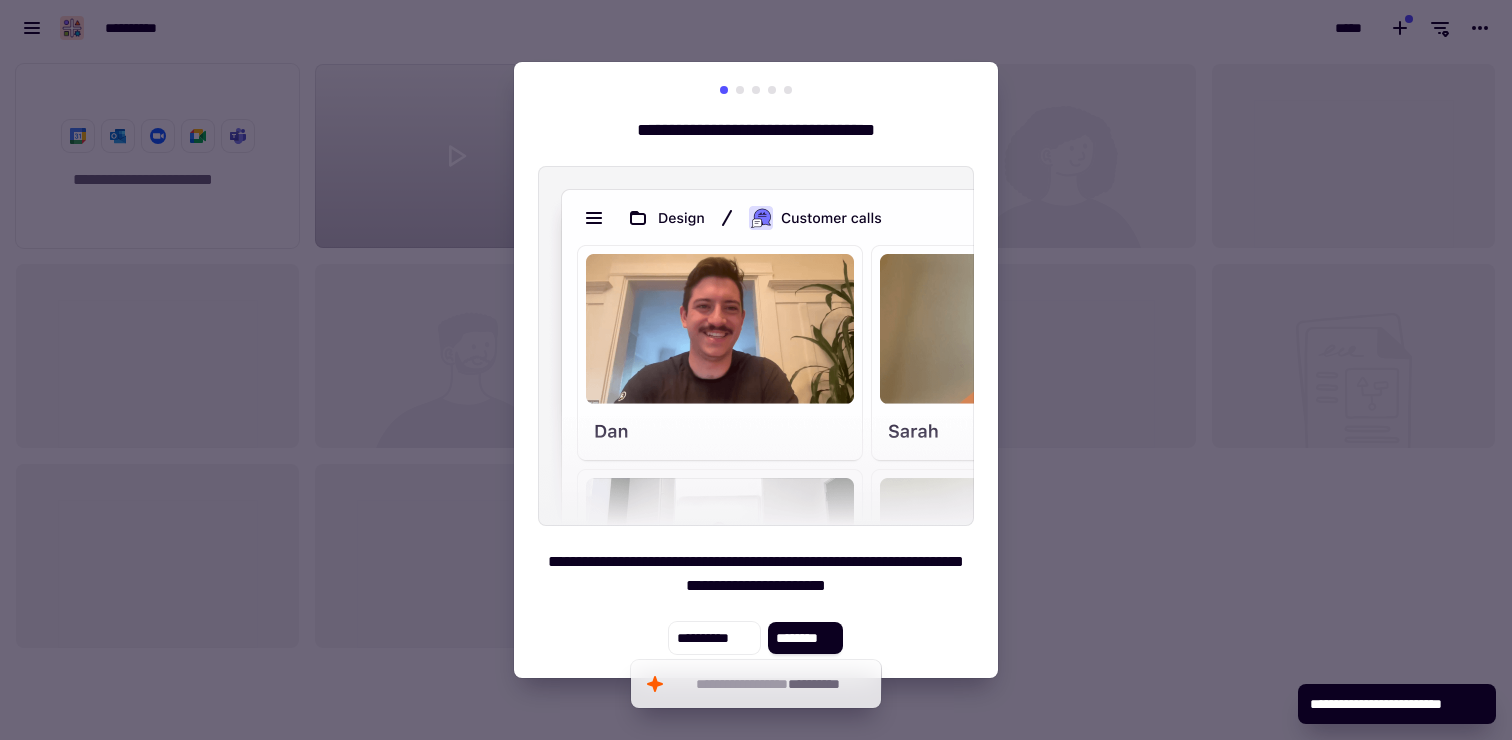 scroll, scrollTop: 1, scrollLeft: 1, axis: both 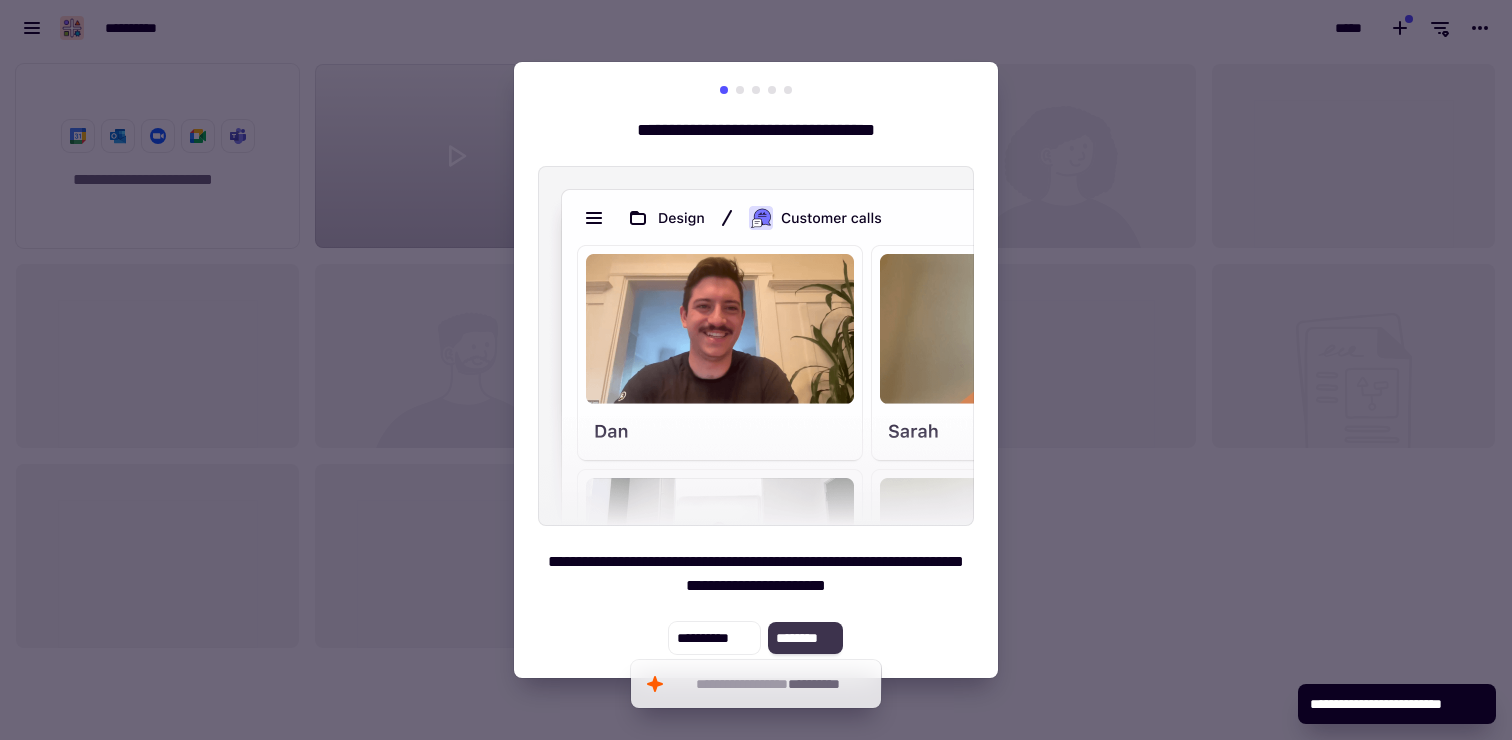 click on "********" 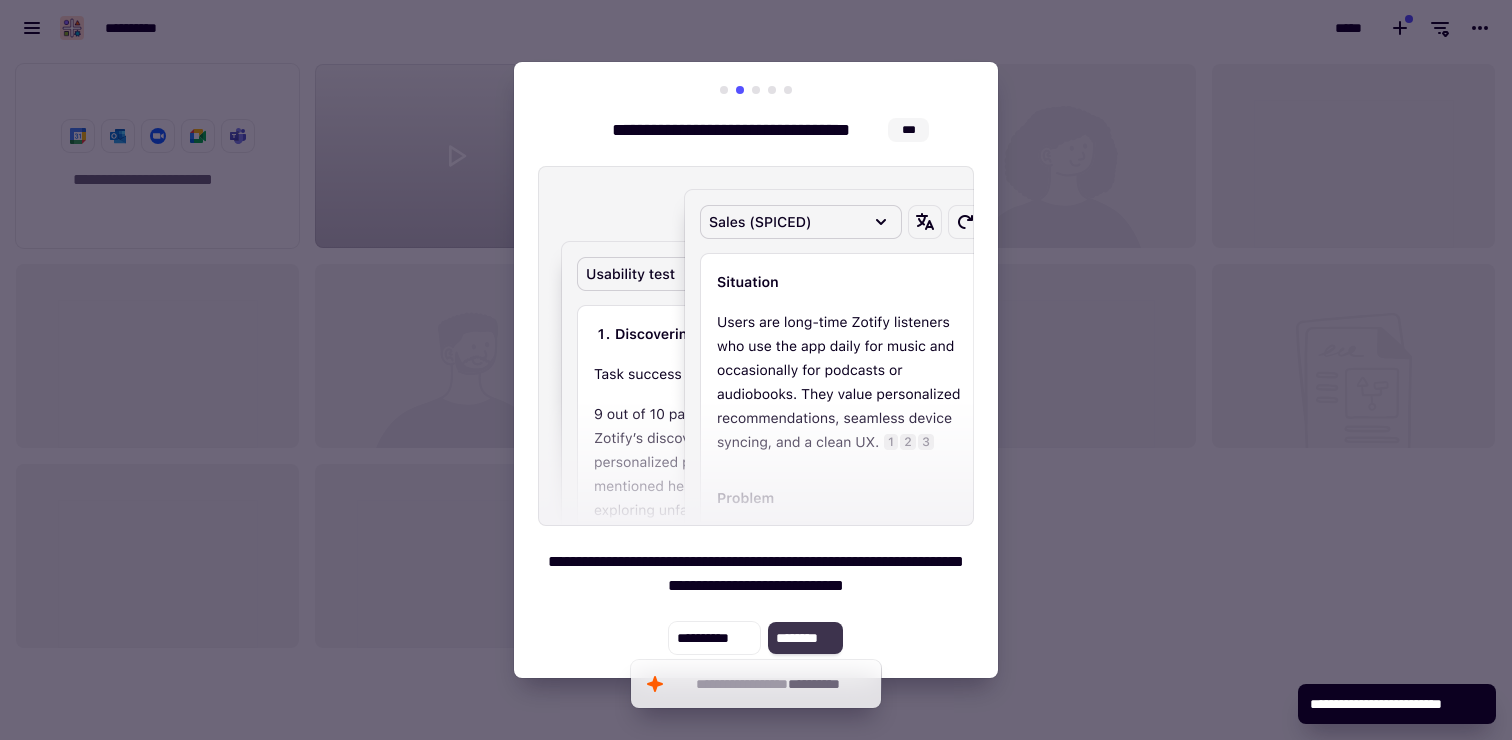 click on "********" 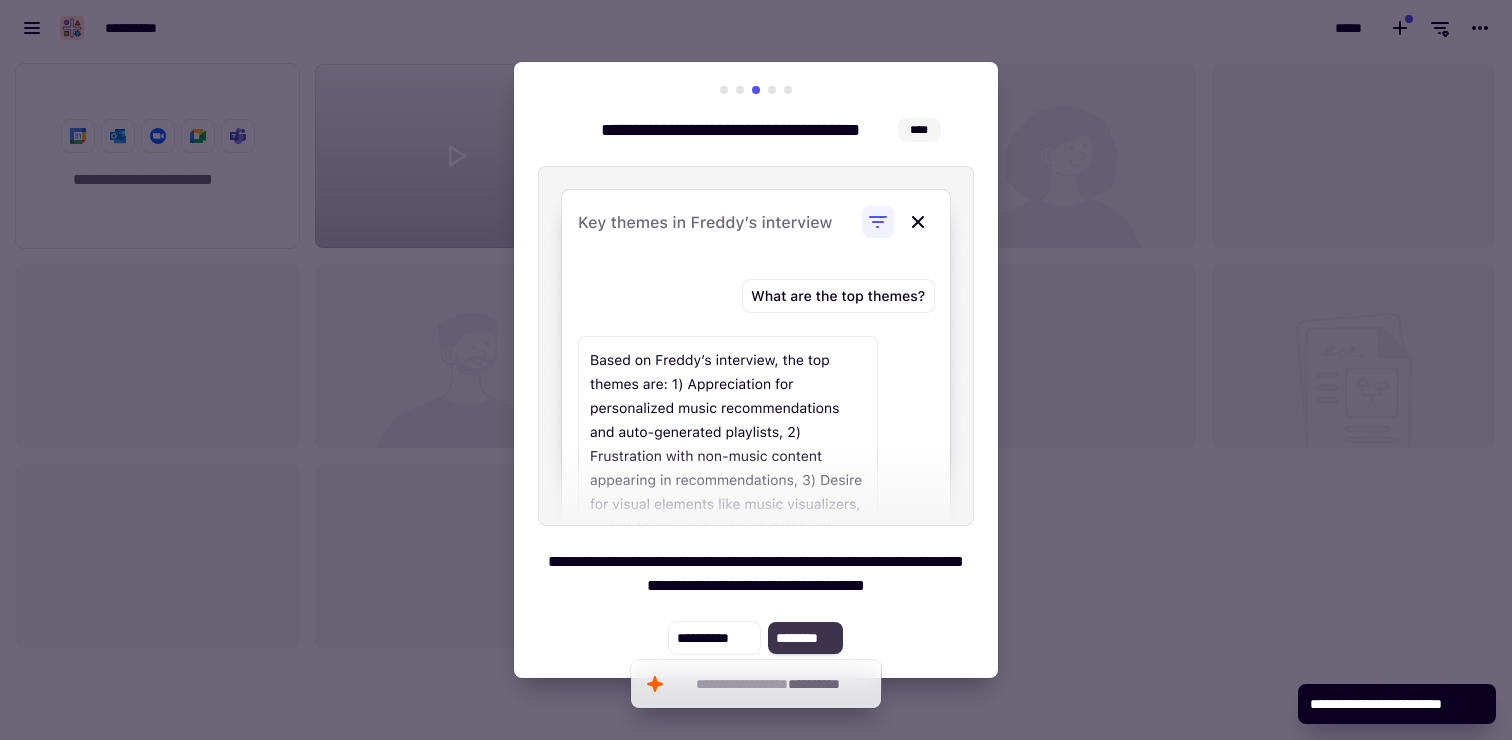 click on "********" 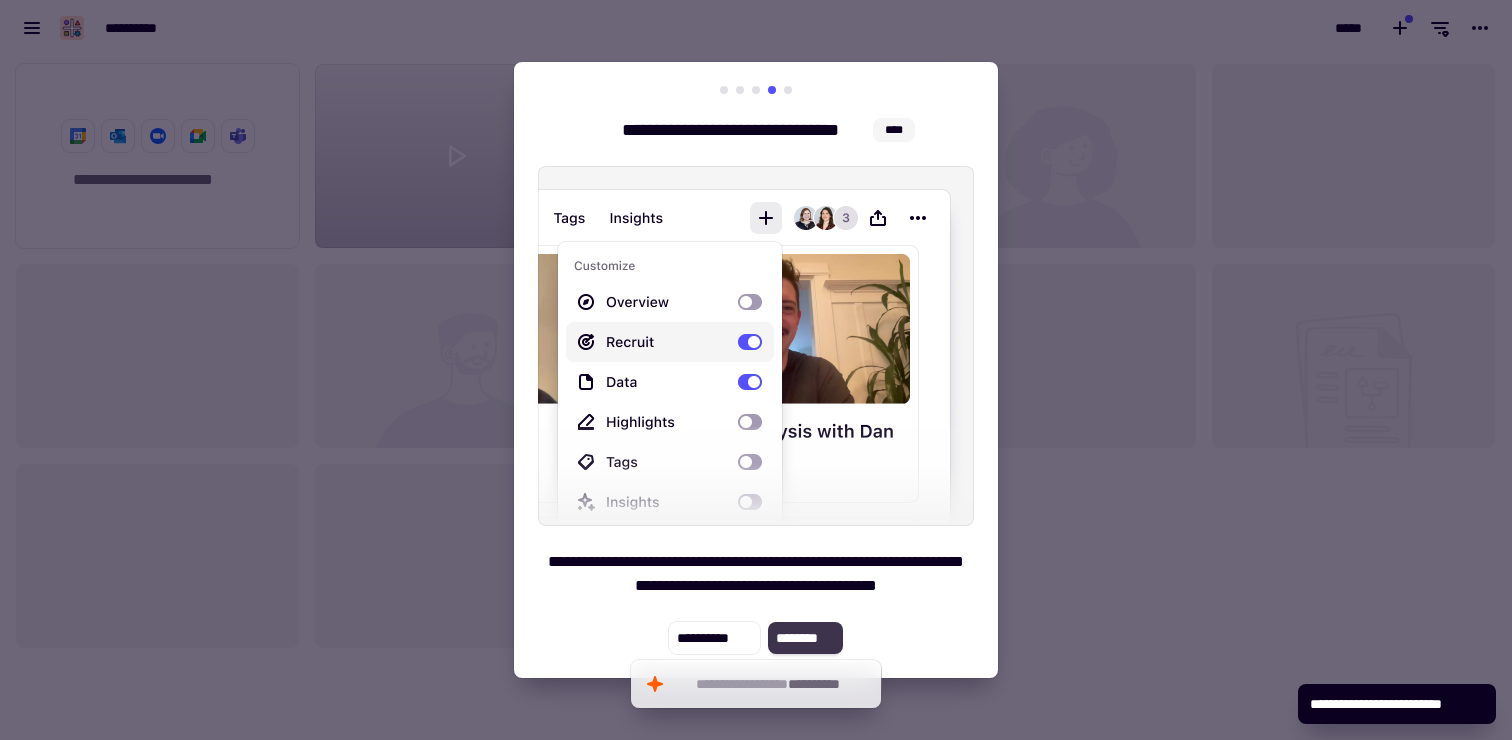 click on "********" 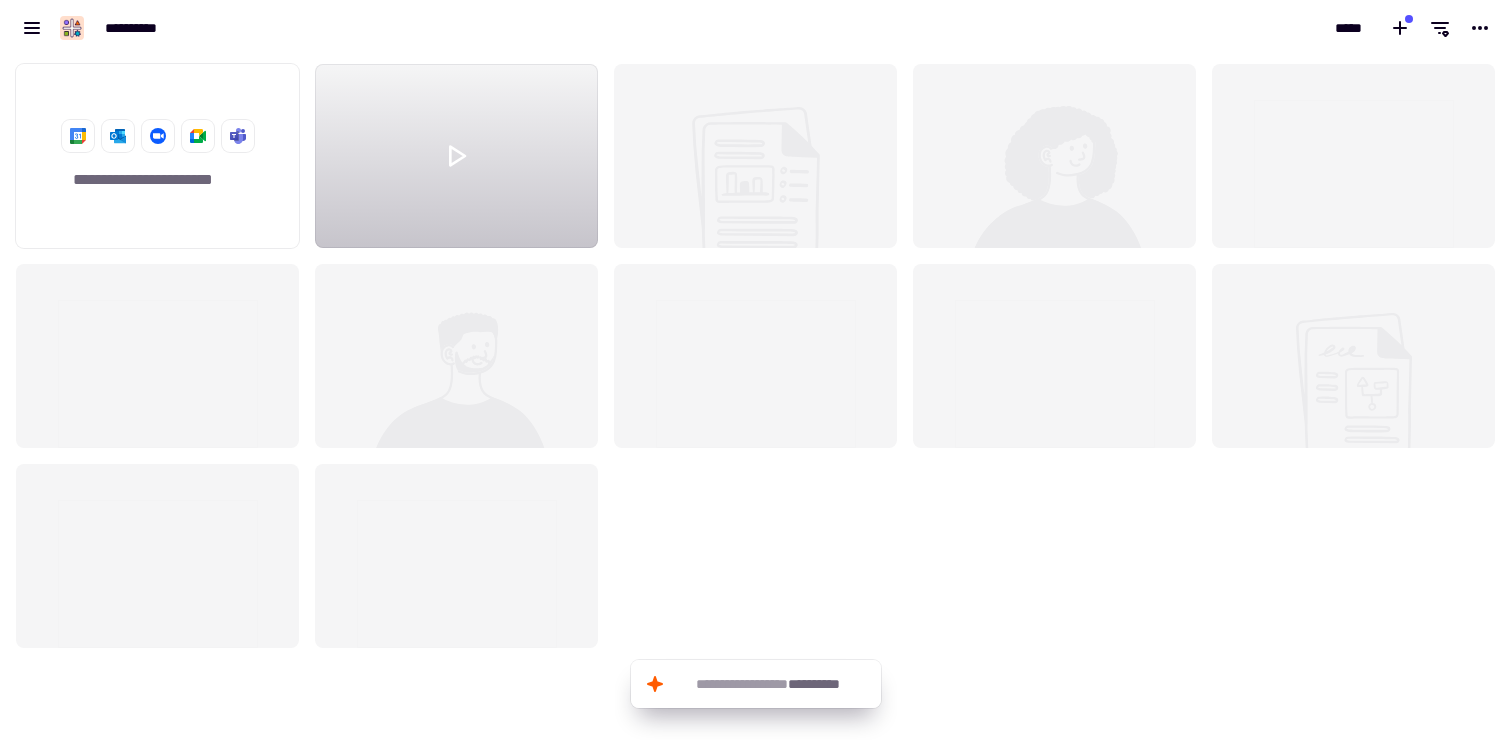 click 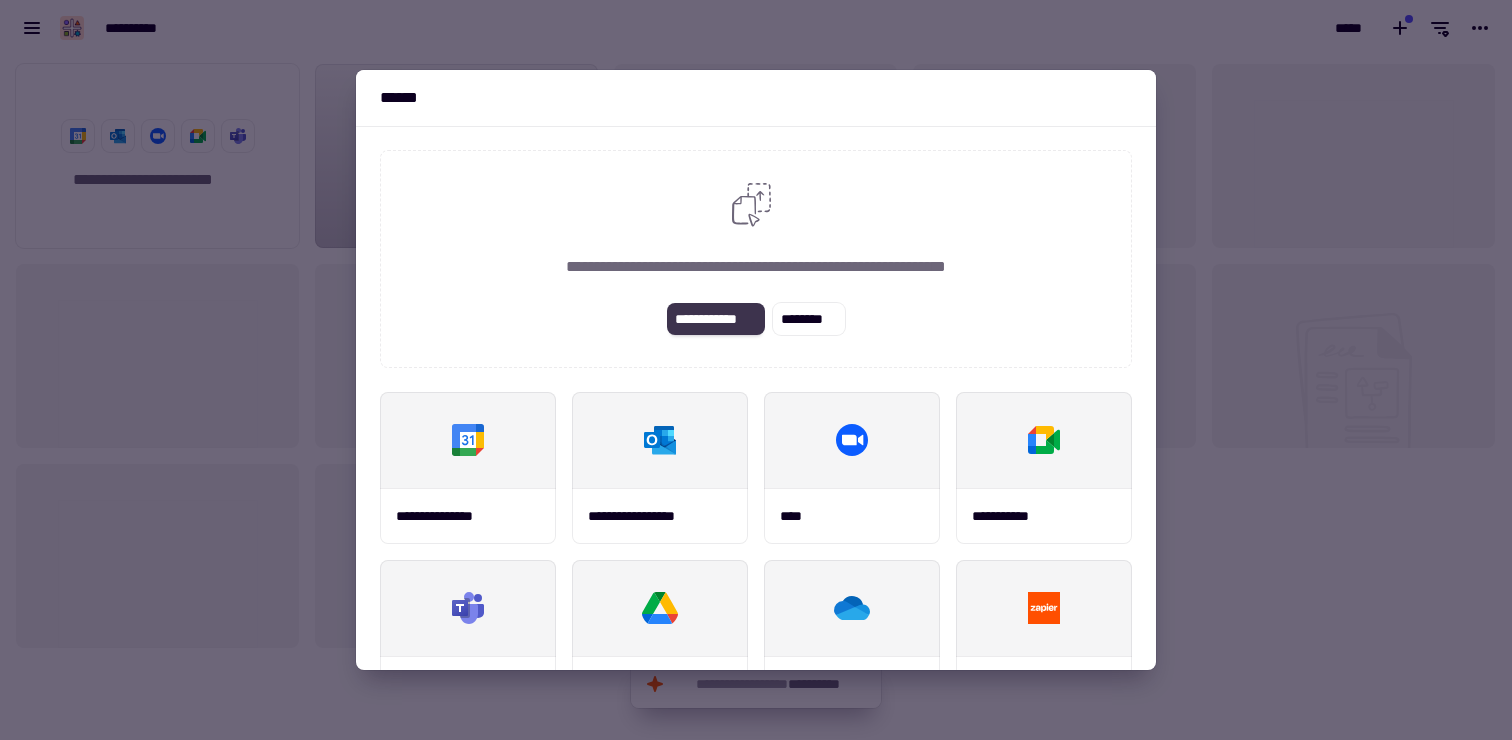 click on "**********" 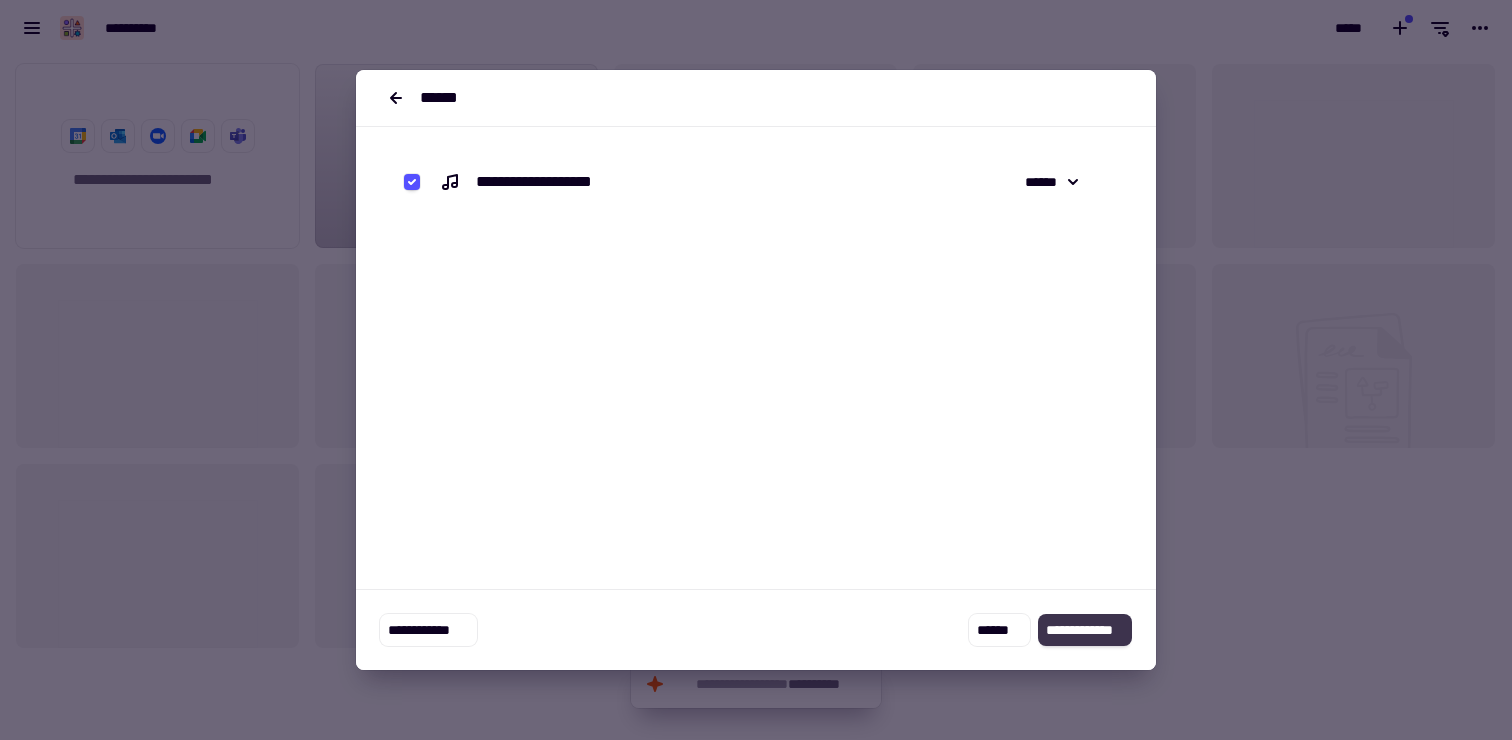 click on "**********" 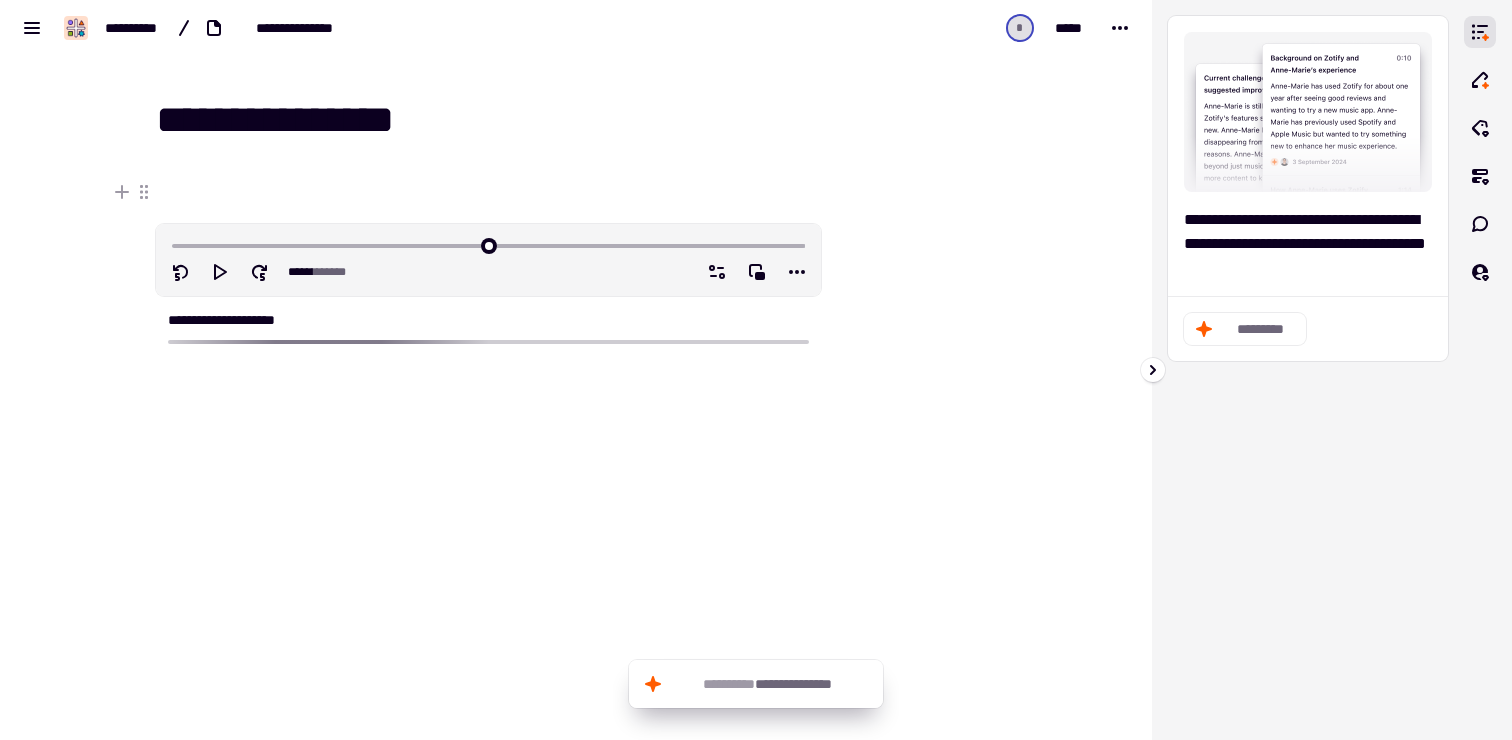 click on "*********" 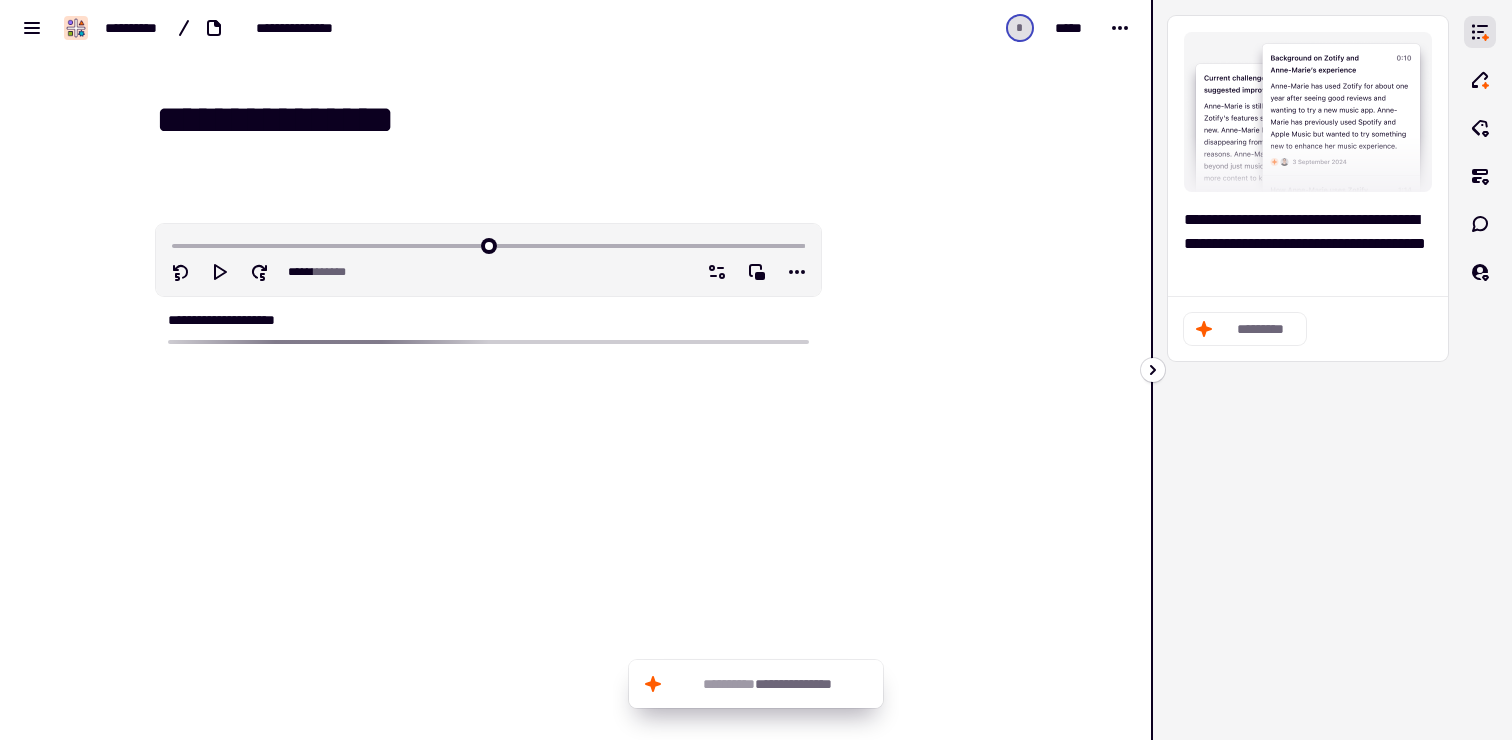 click 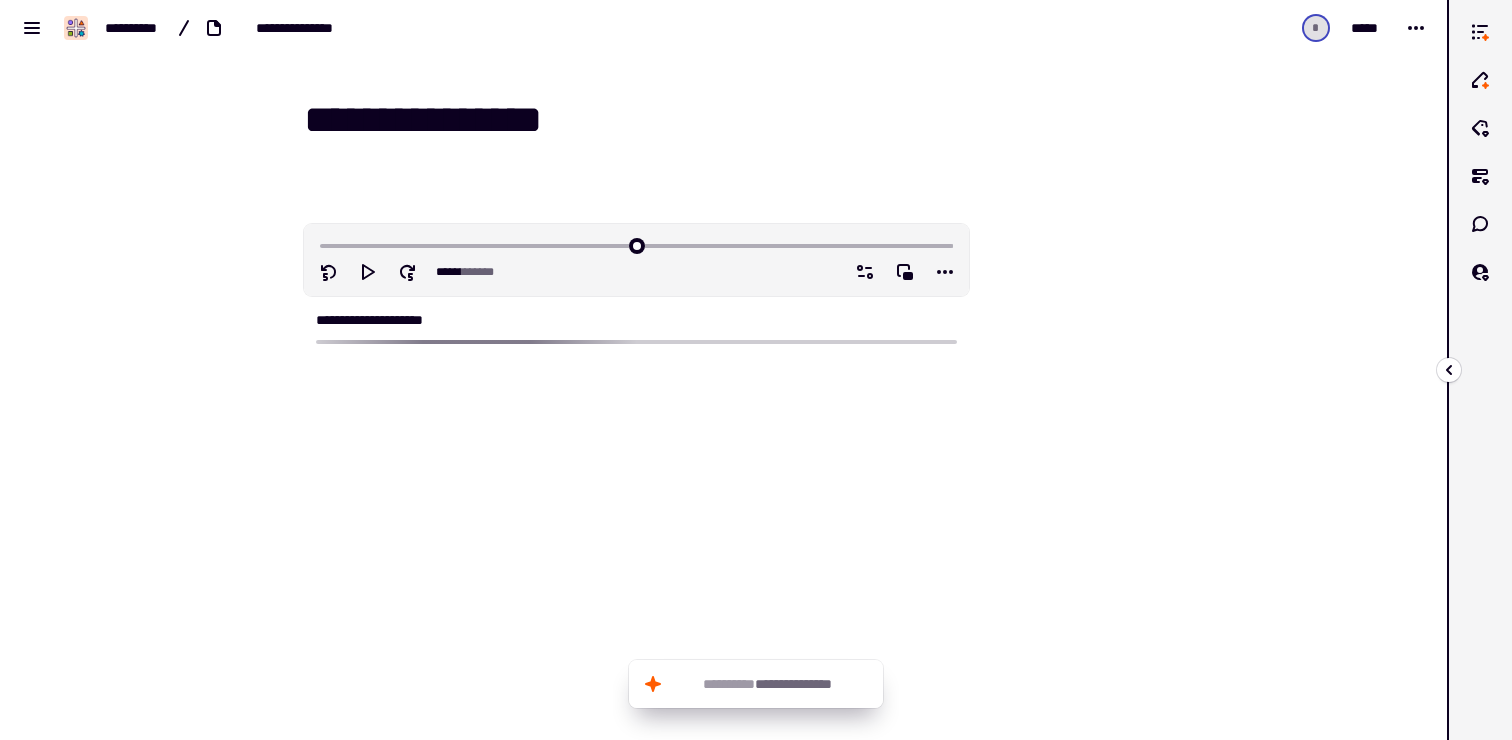 click 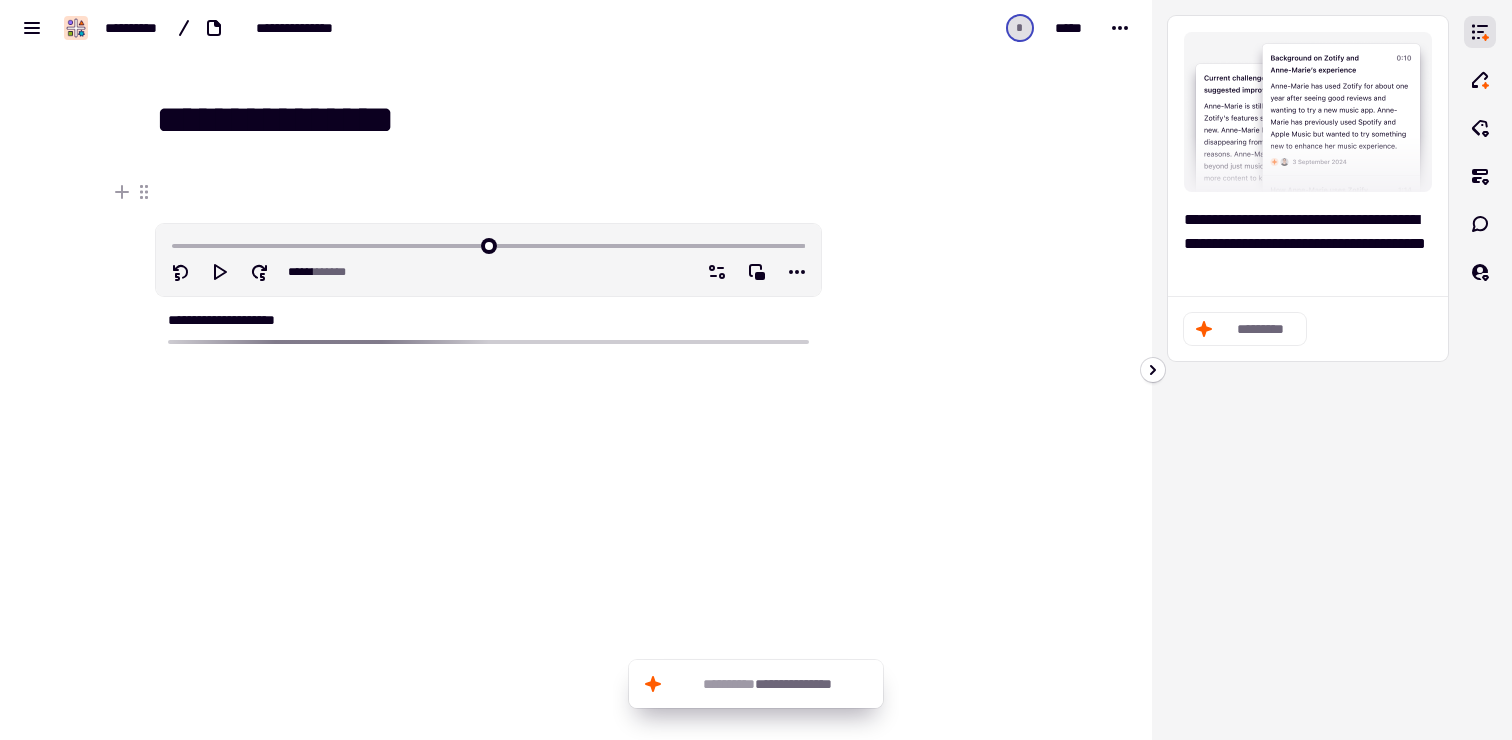 click on "**********" at bounding box center [488, 320] 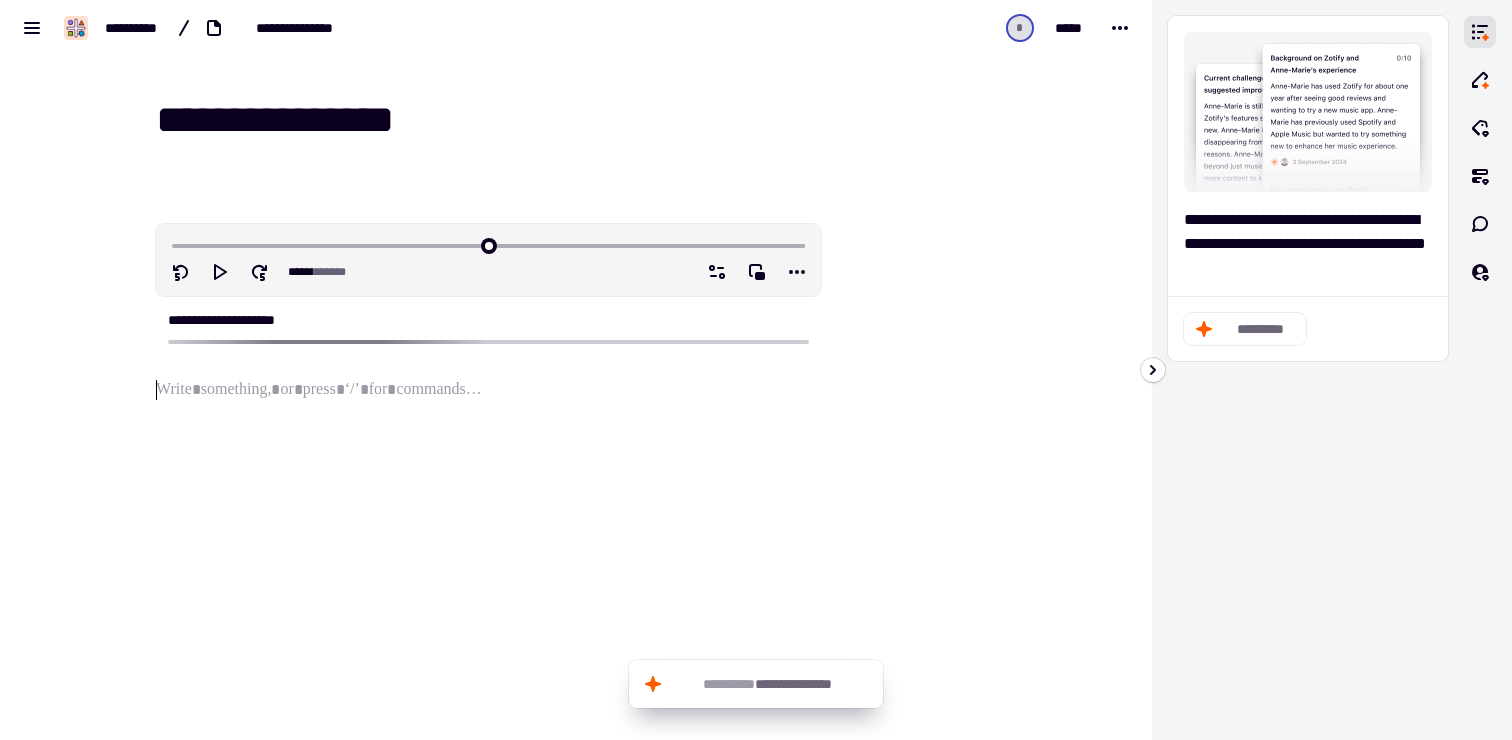 click on "**********" at bounding box center (476, 409) 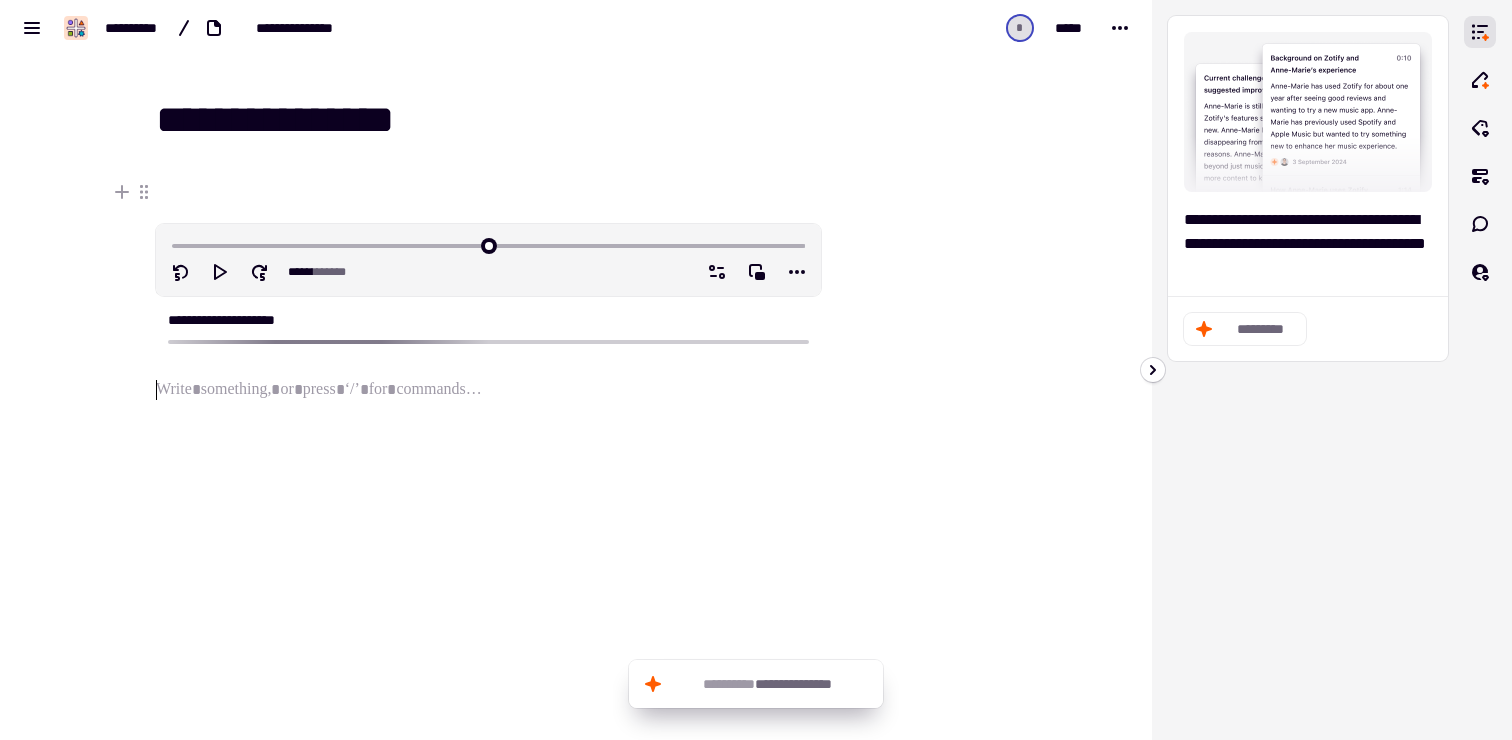 click at bounding box center [922, 393] 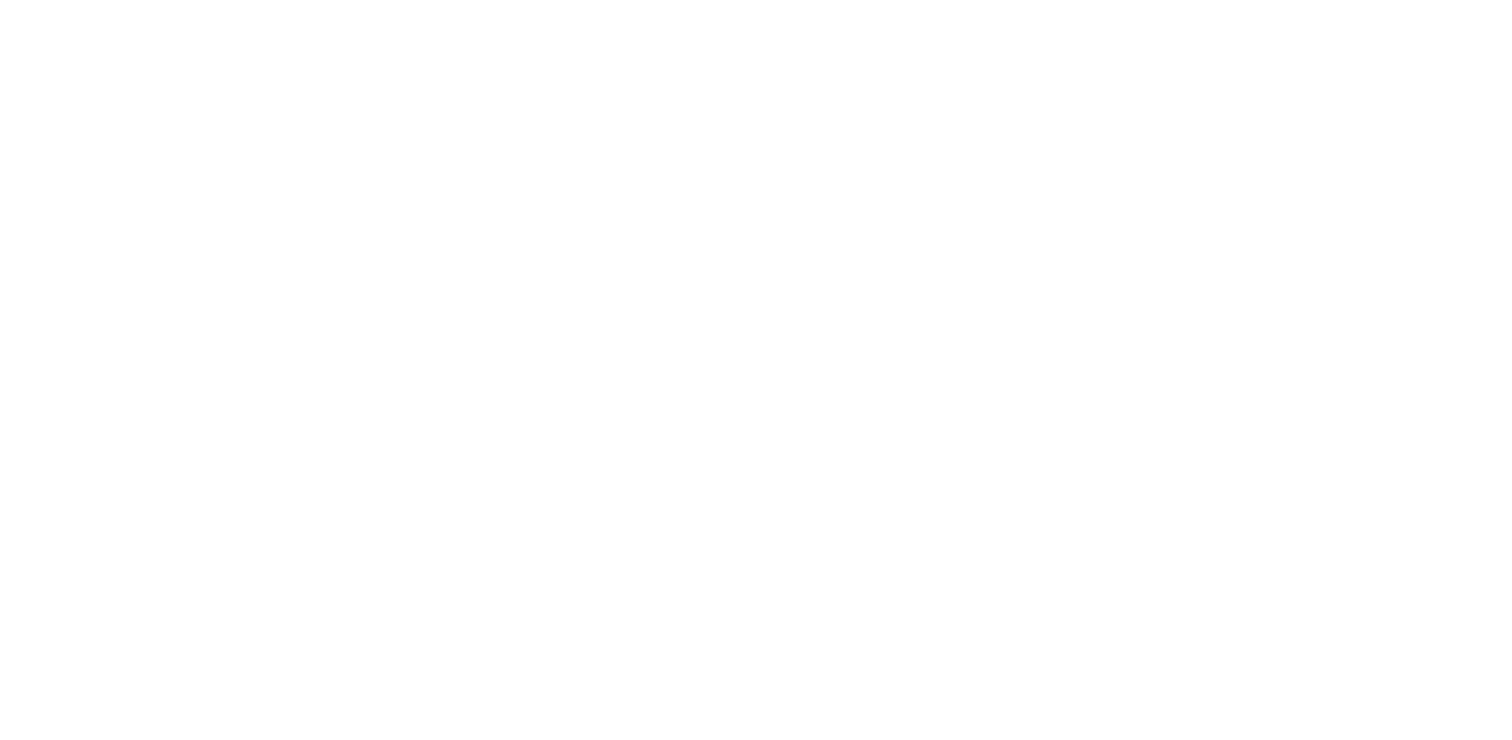 scroll, scrollTop: 0, scrollLeft: 0, axis: both 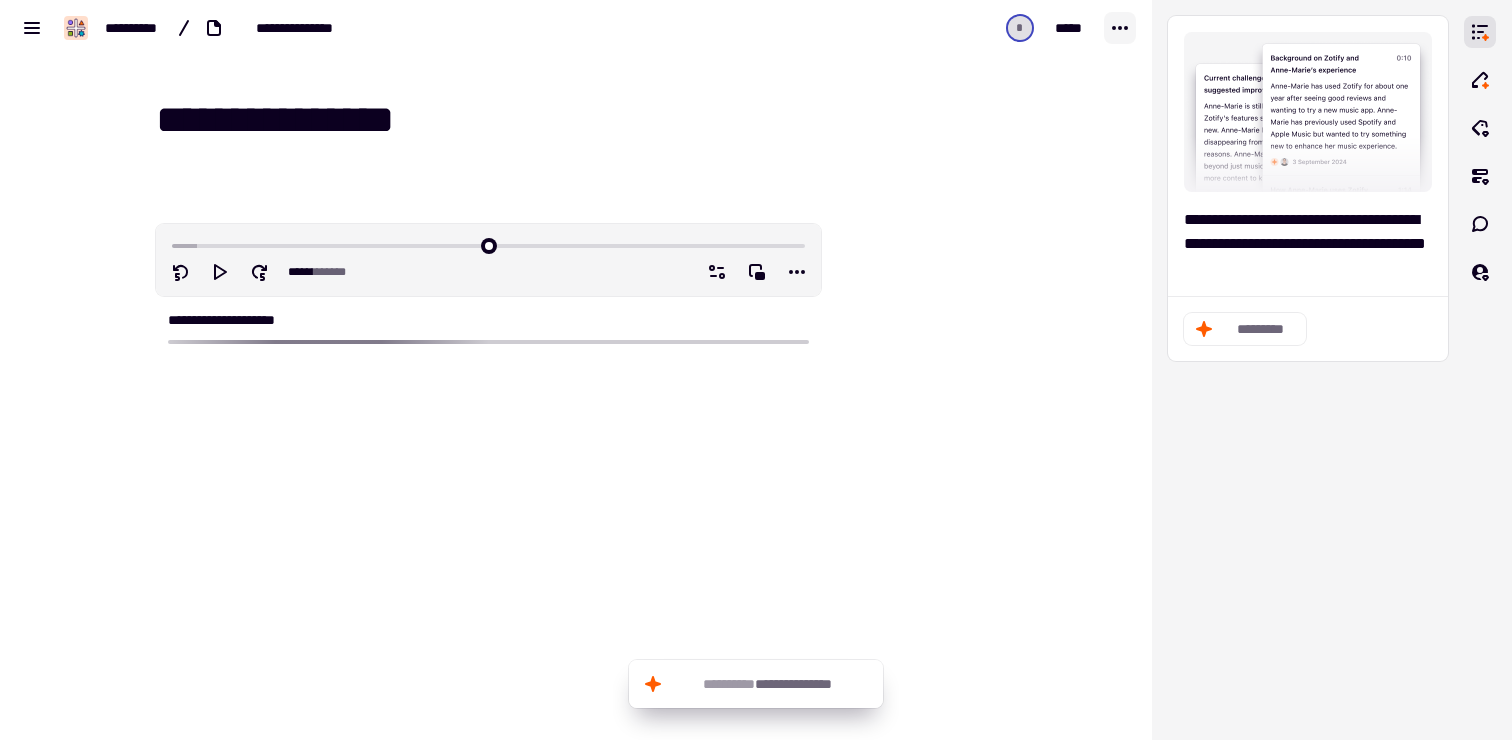 click 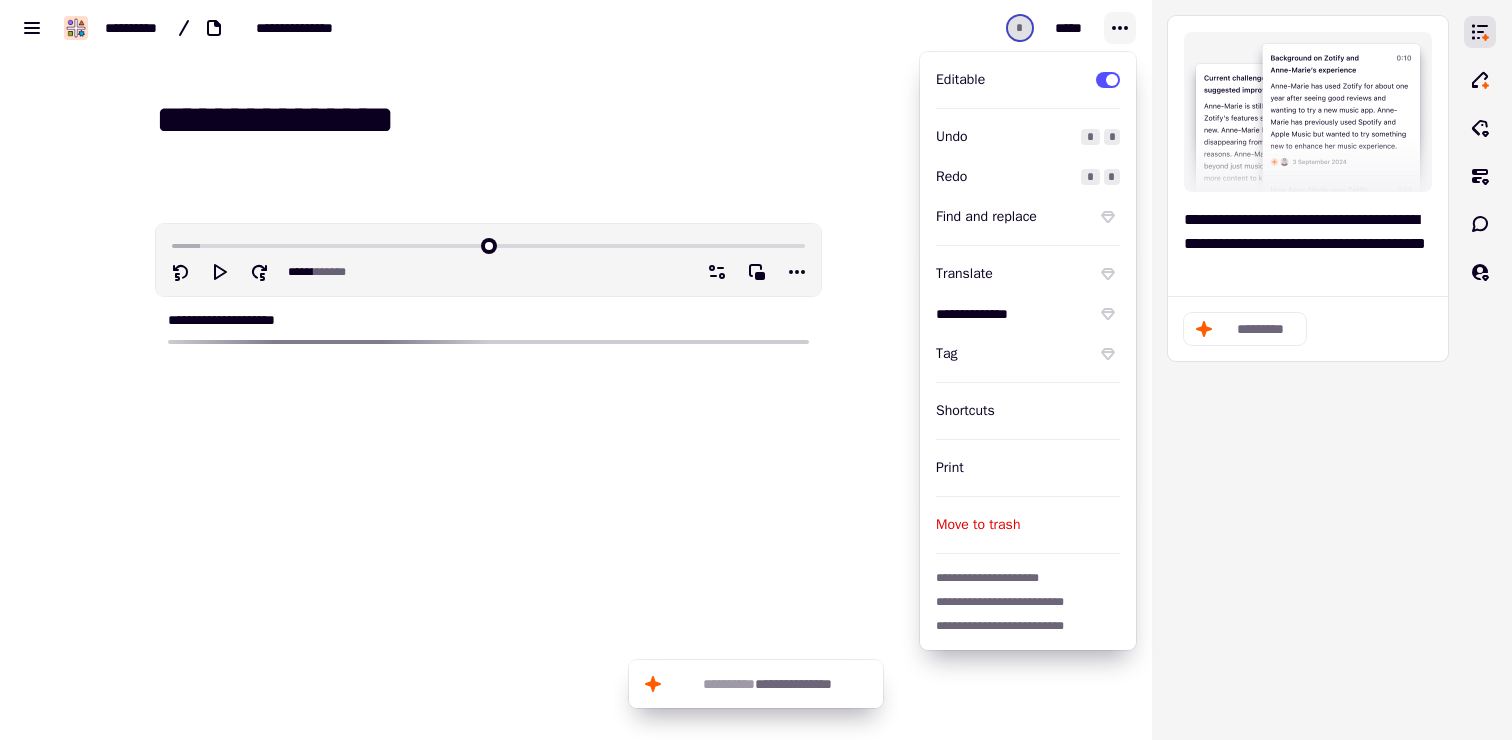 click 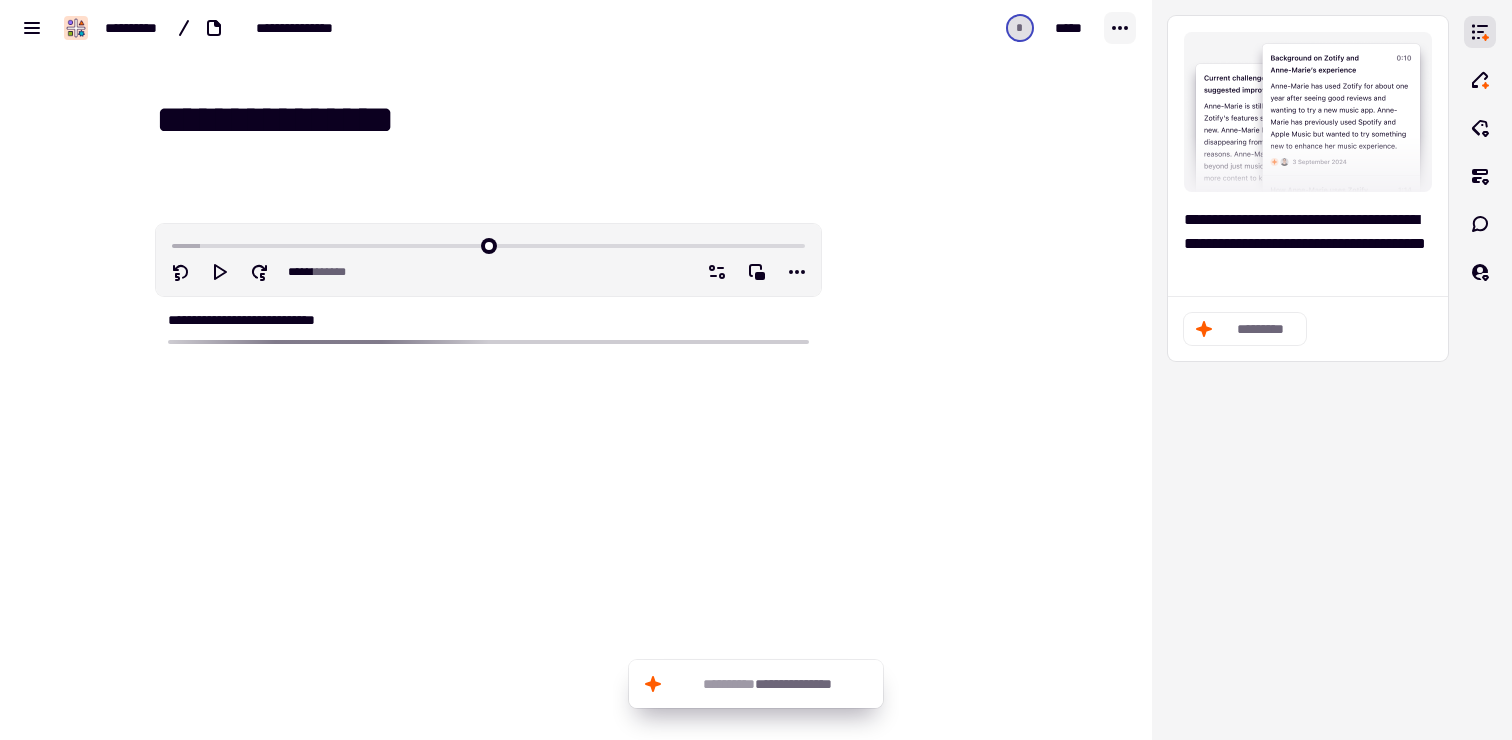 click 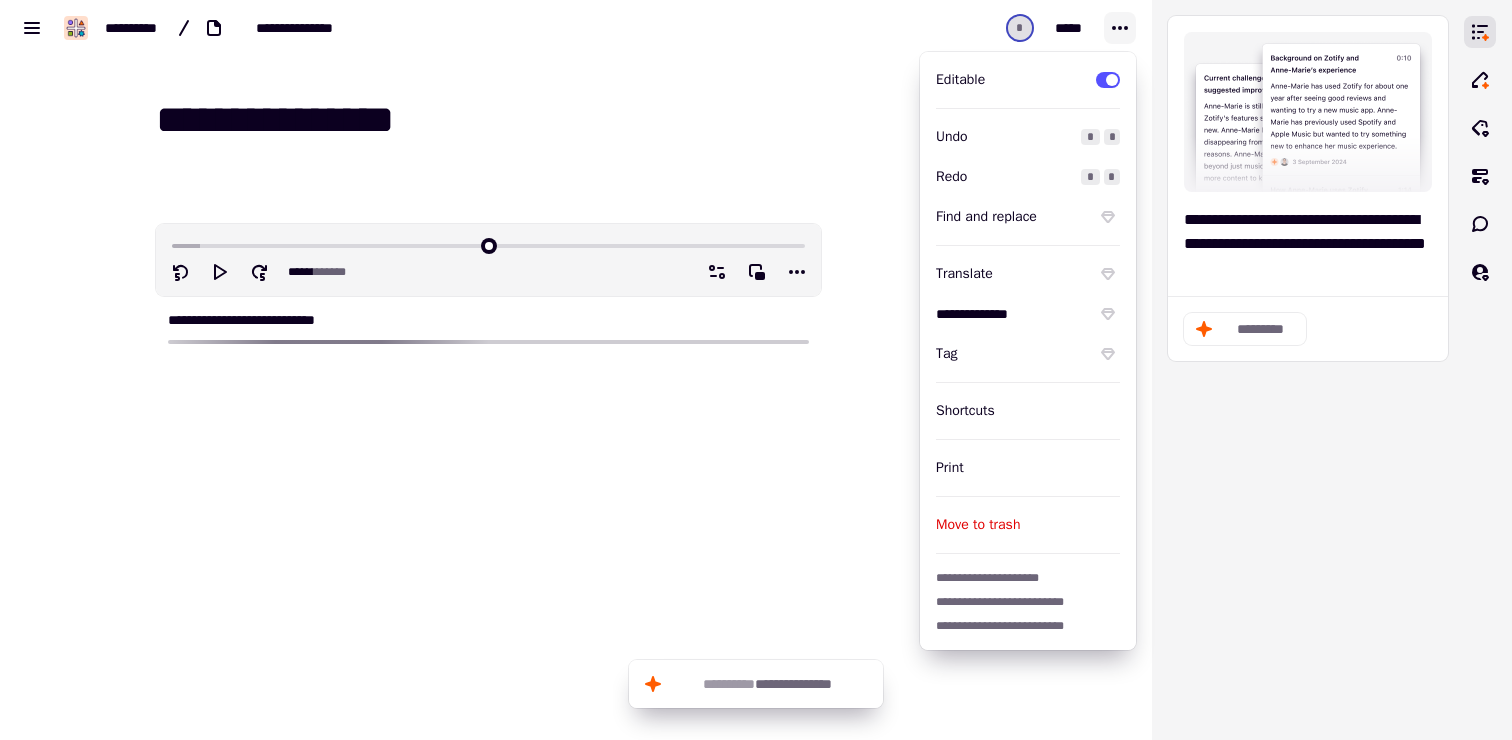 click 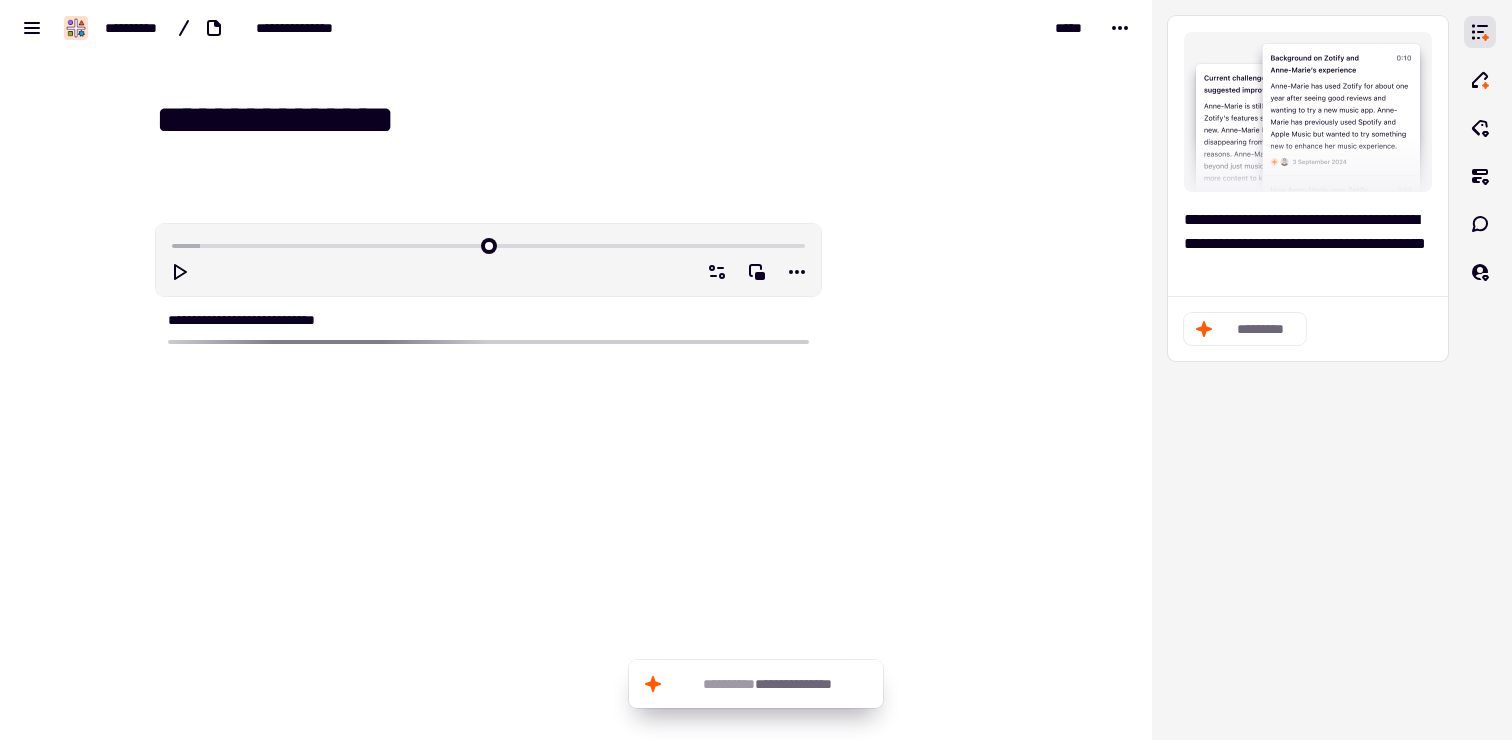 scroll, scrollTop: 0, scrollLeft: 0, axis: both 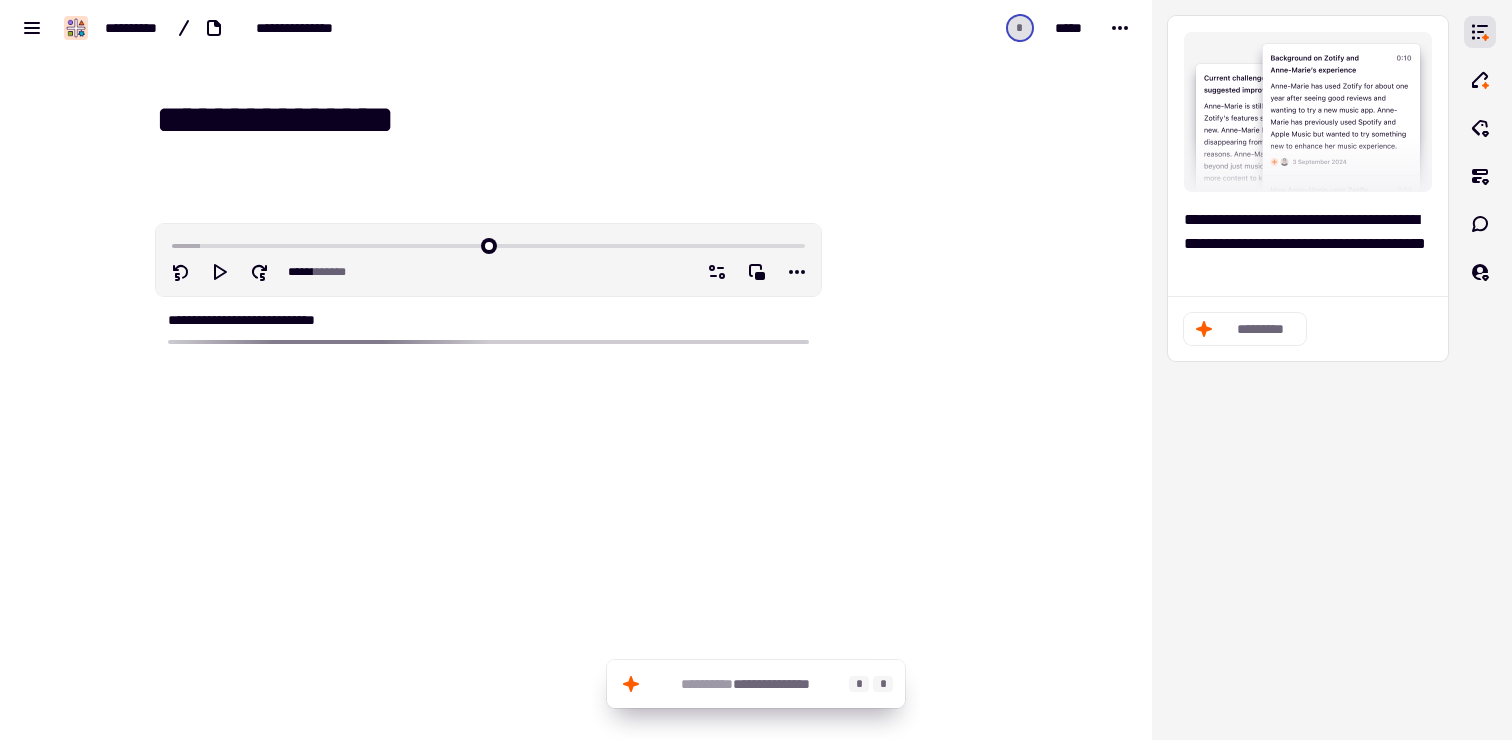 click on "**********" 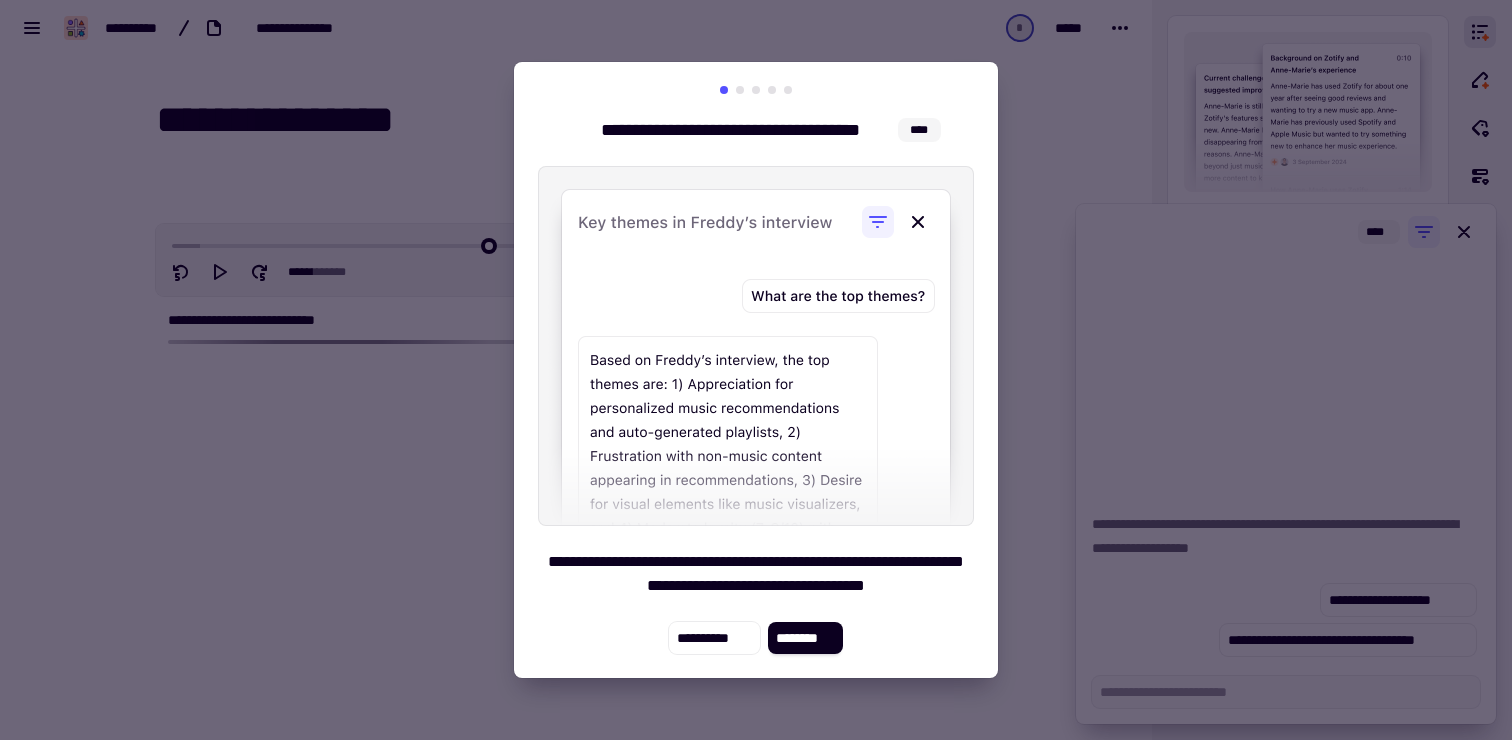 click at bounding box center (756, 370) 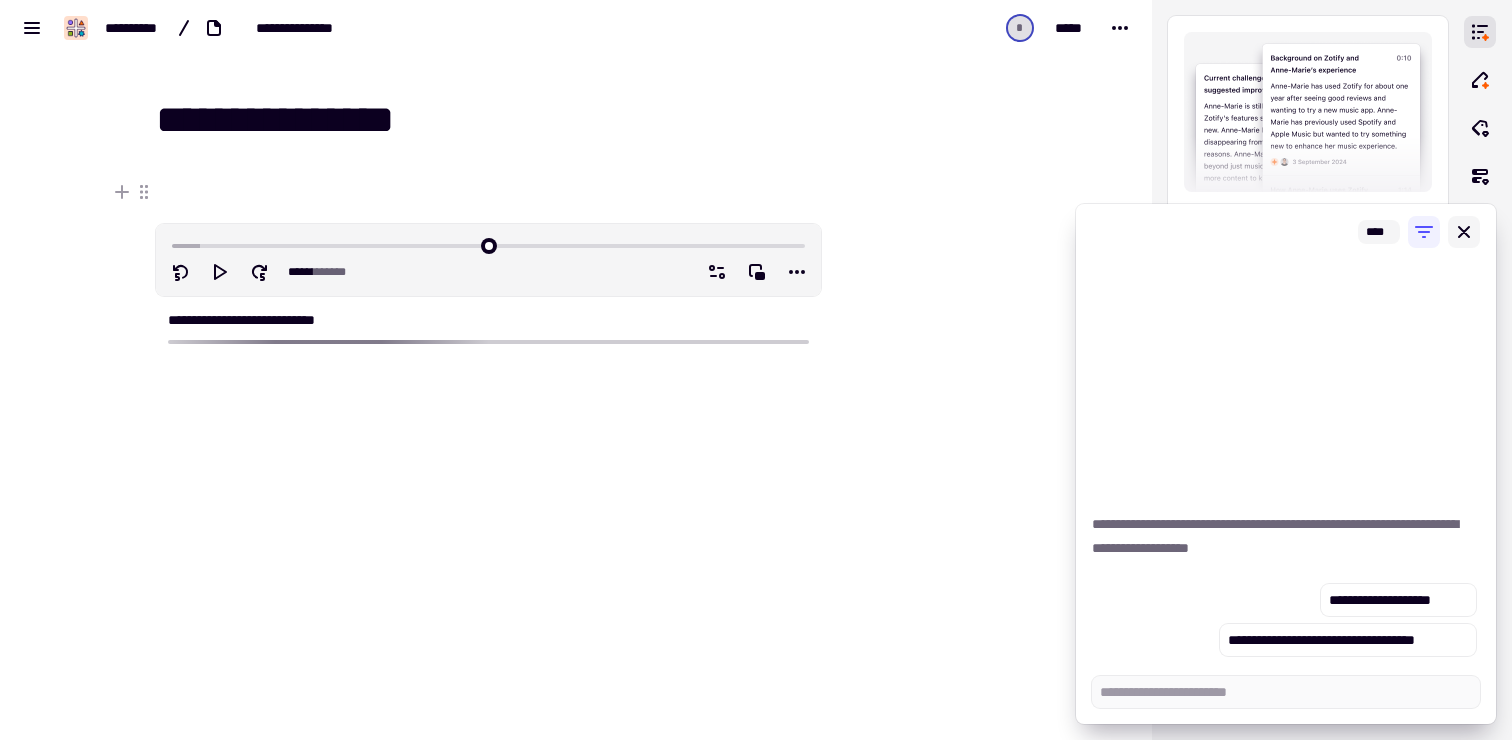 click 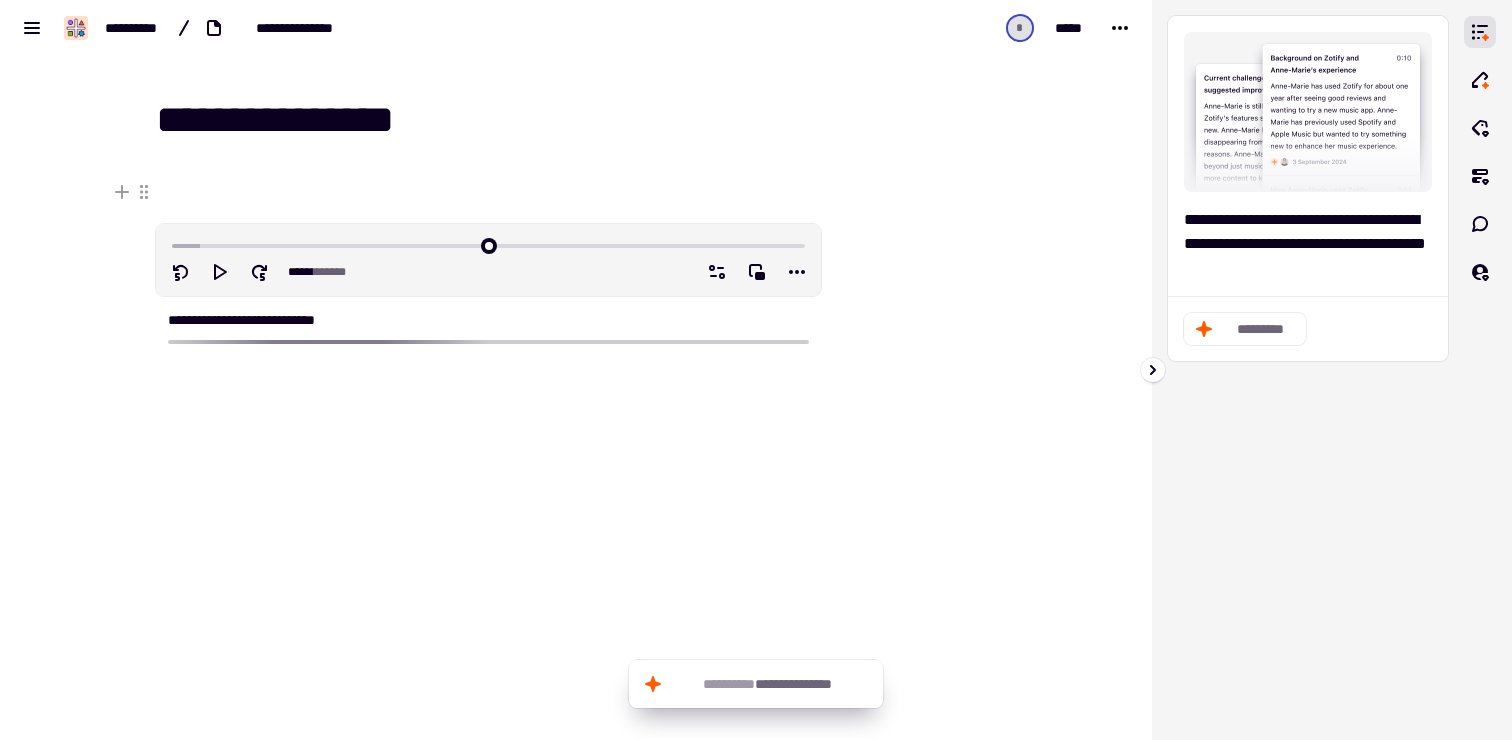 click on "*********" 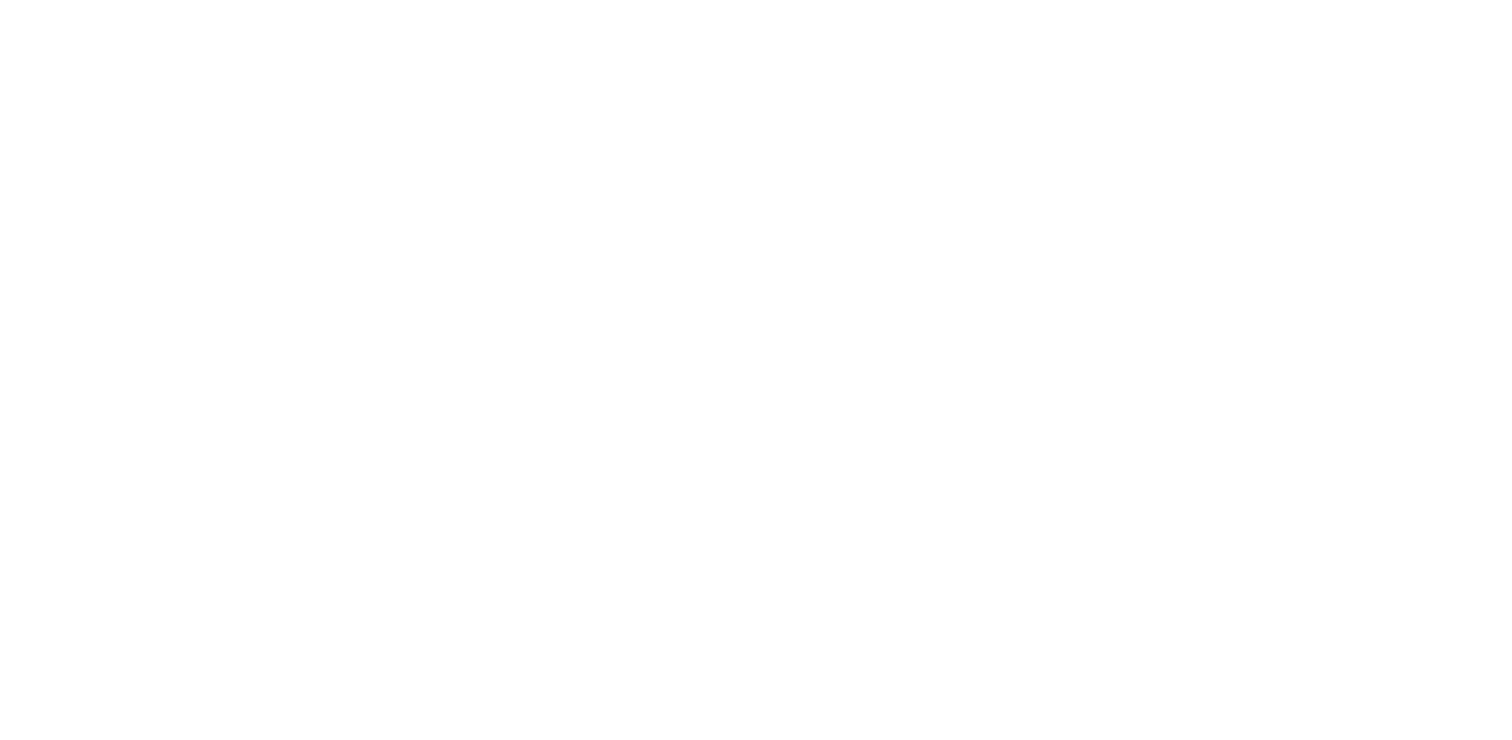 scroll, scrollTop: 0, scrollLeft: 0, axis: both 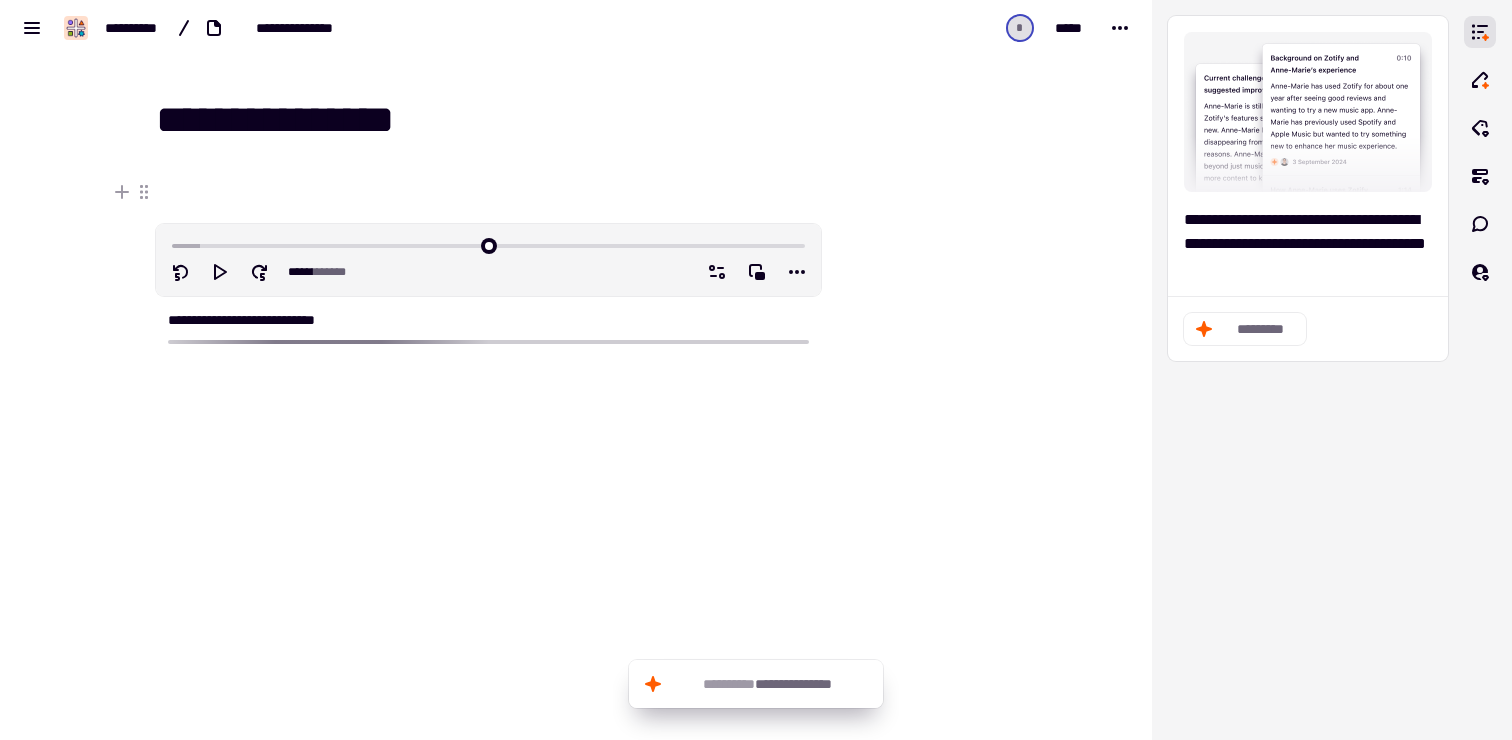 click on "**********" at bounding box center (273, 320) 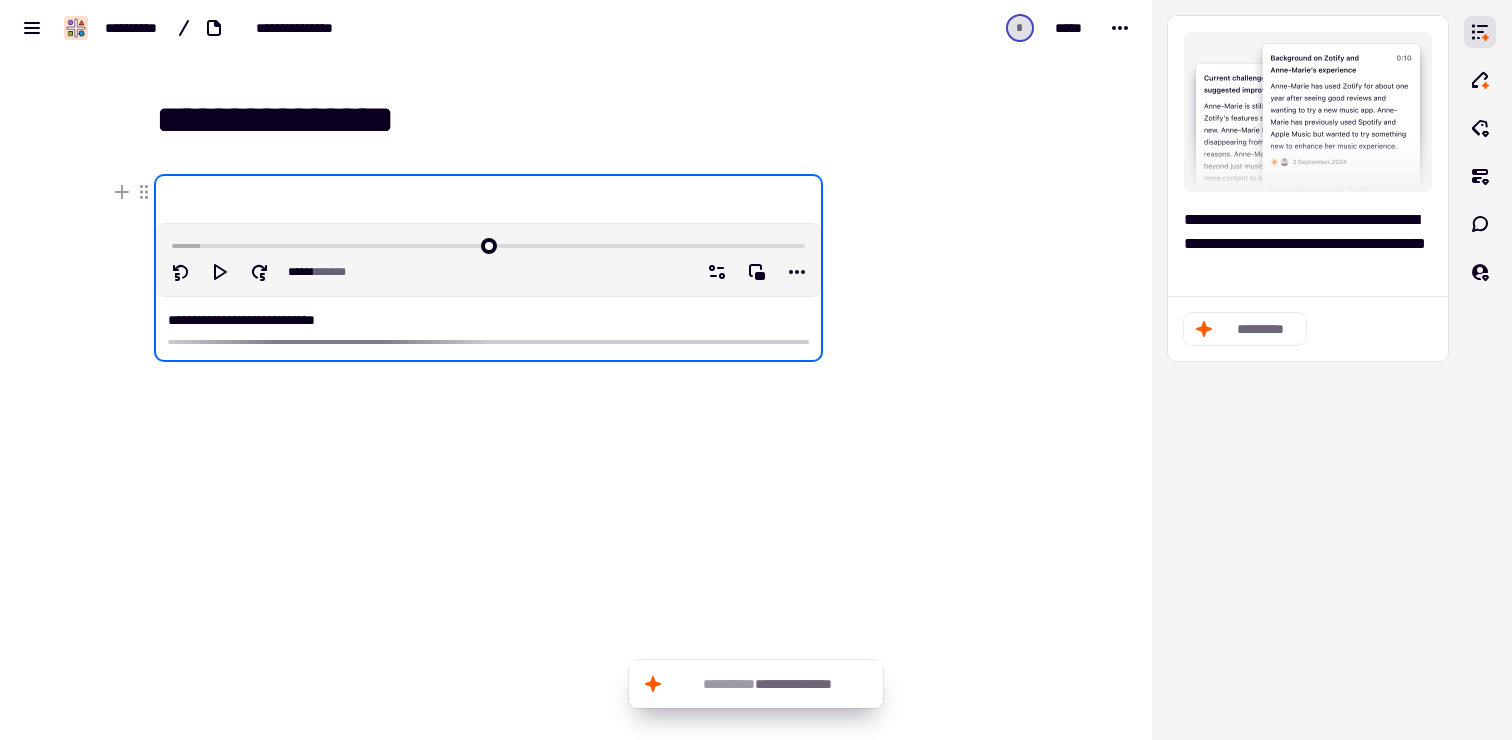 click on "****   * *****" at bounding box center (488, 272) 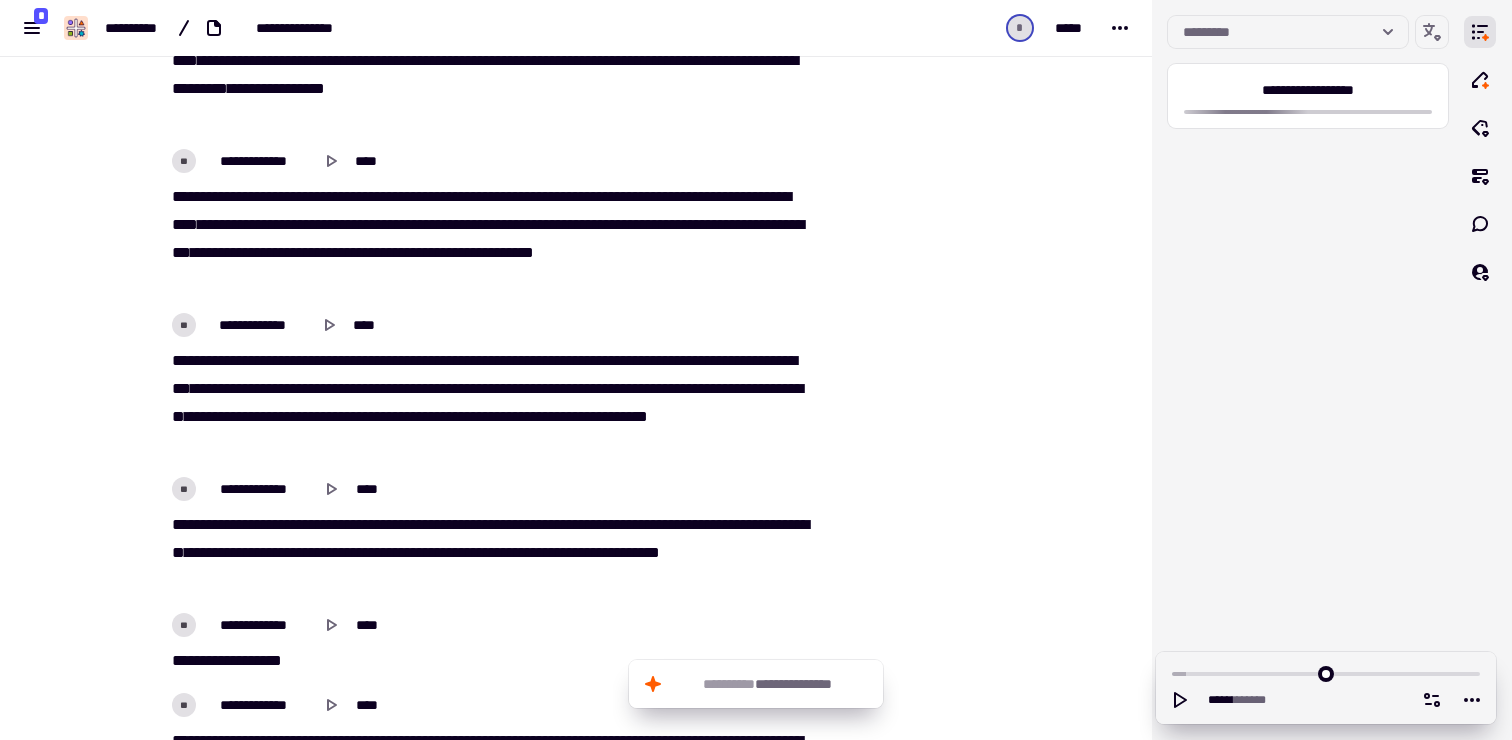 scroll, scrollTop: 0, scrollLeft: 0, axis: both 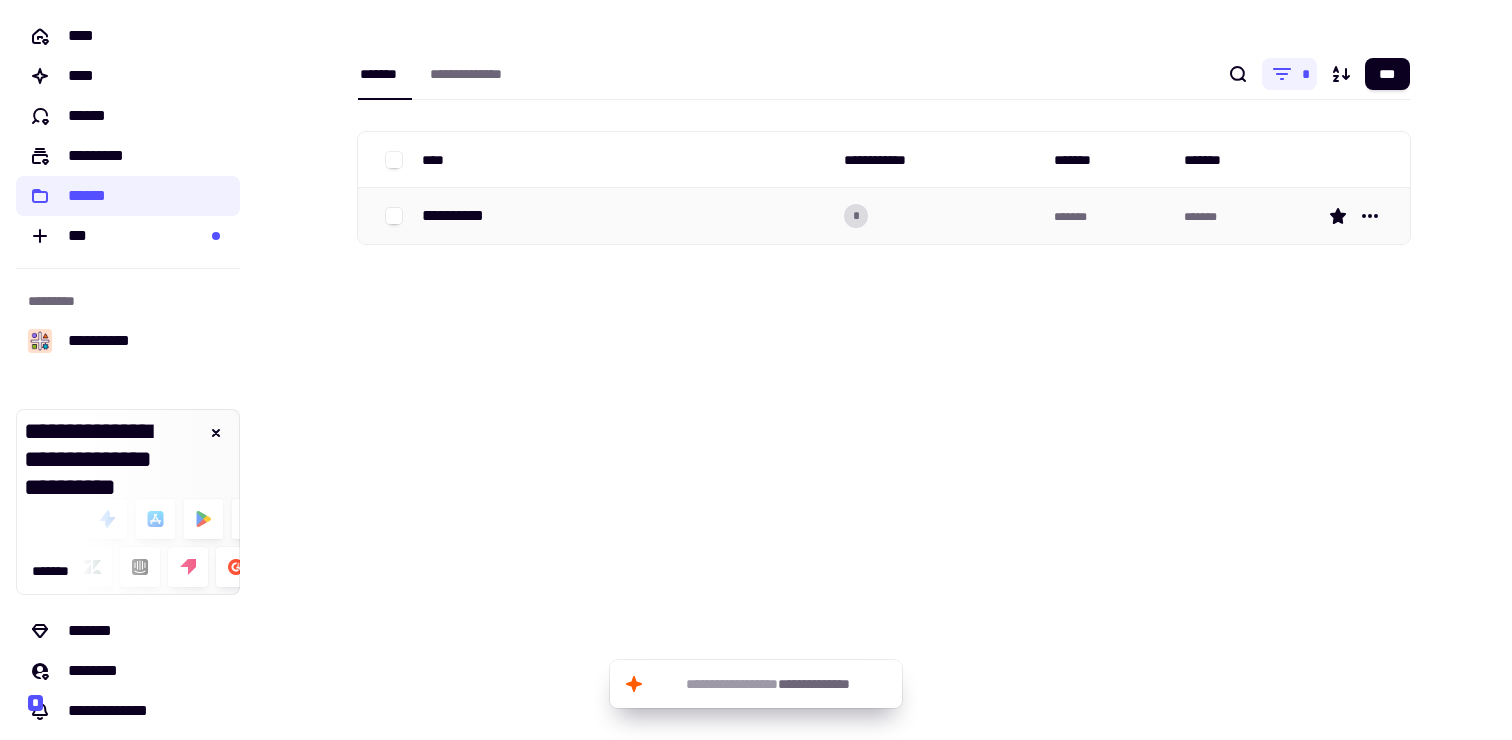 click on "**********" at bounding box center (625, 216) 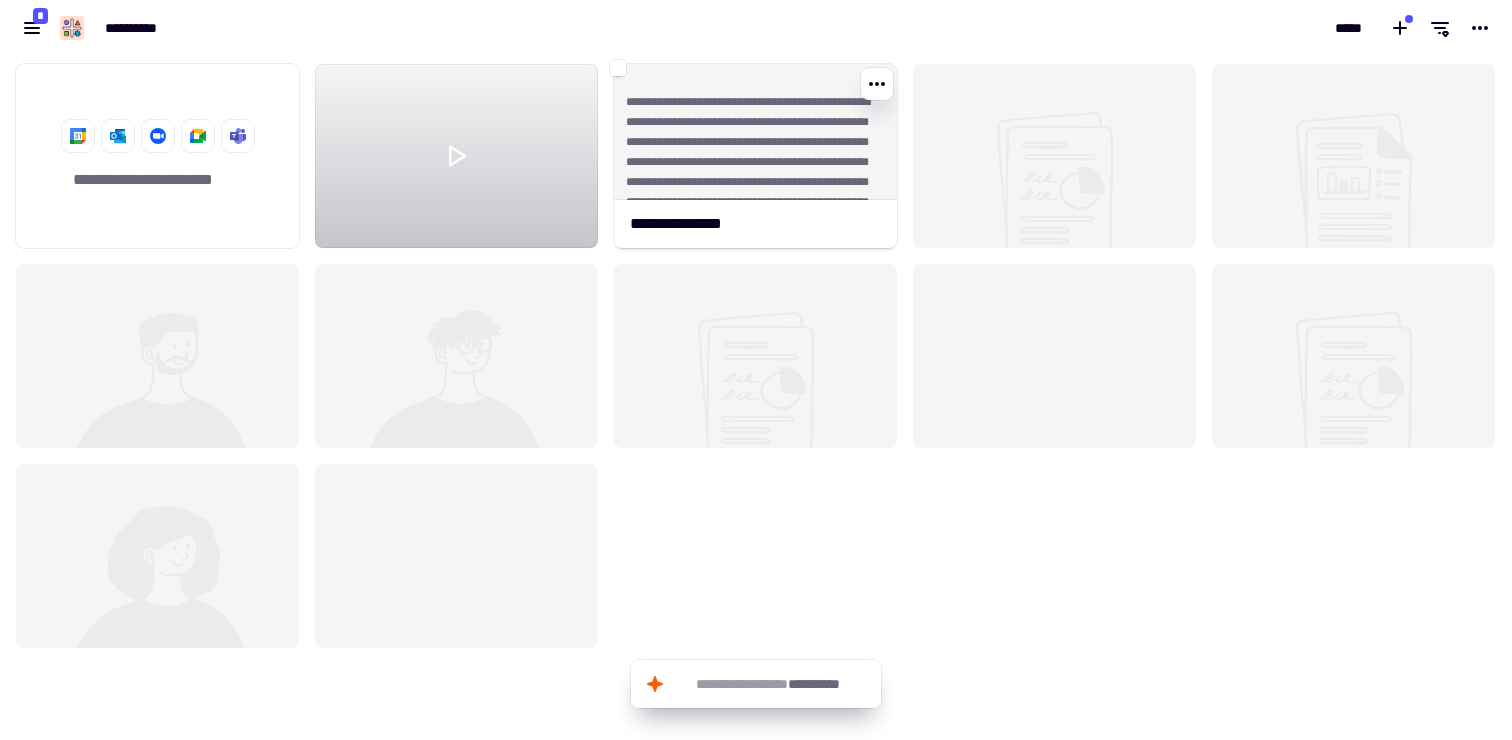 scroll, scrollTop: 1, scrollLeft: 1, axis: both 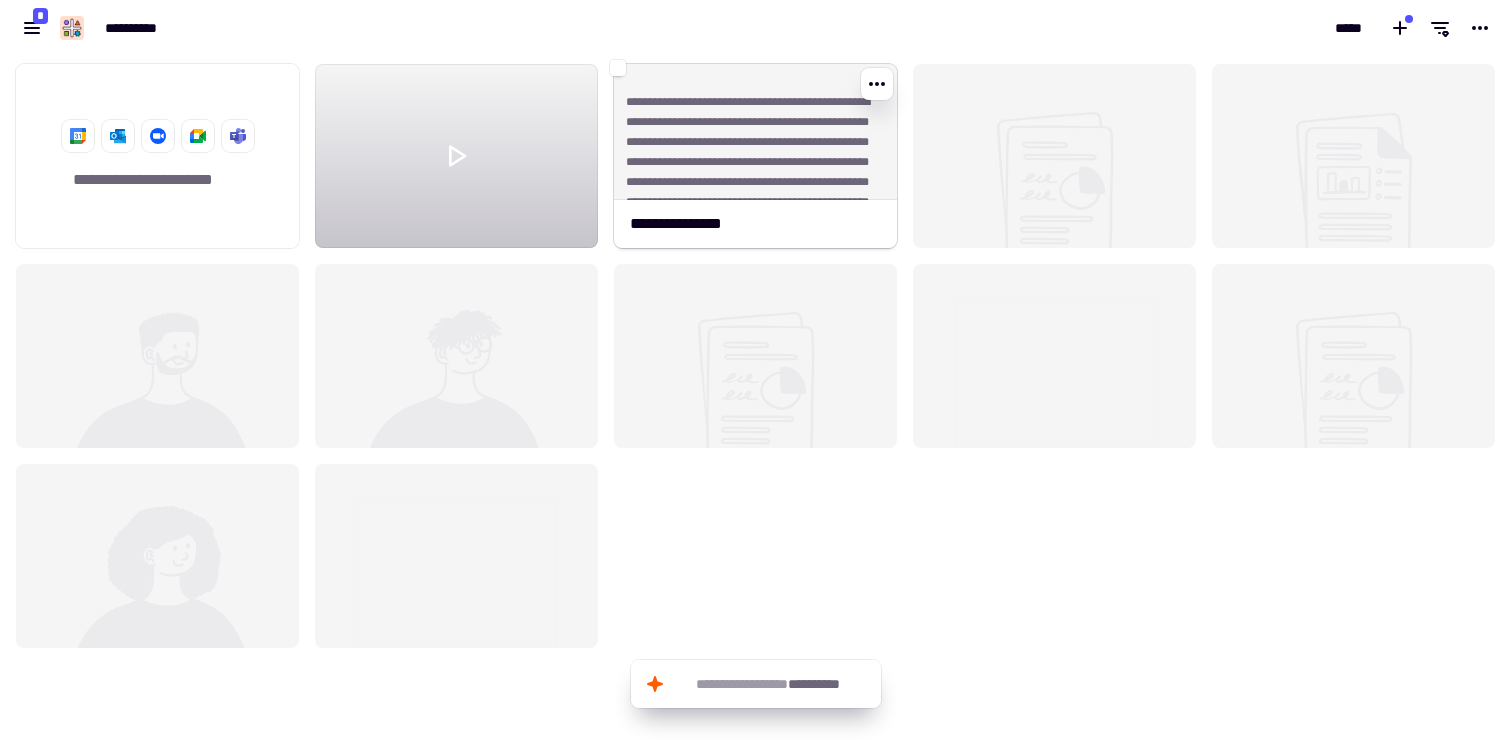 click on "**********" 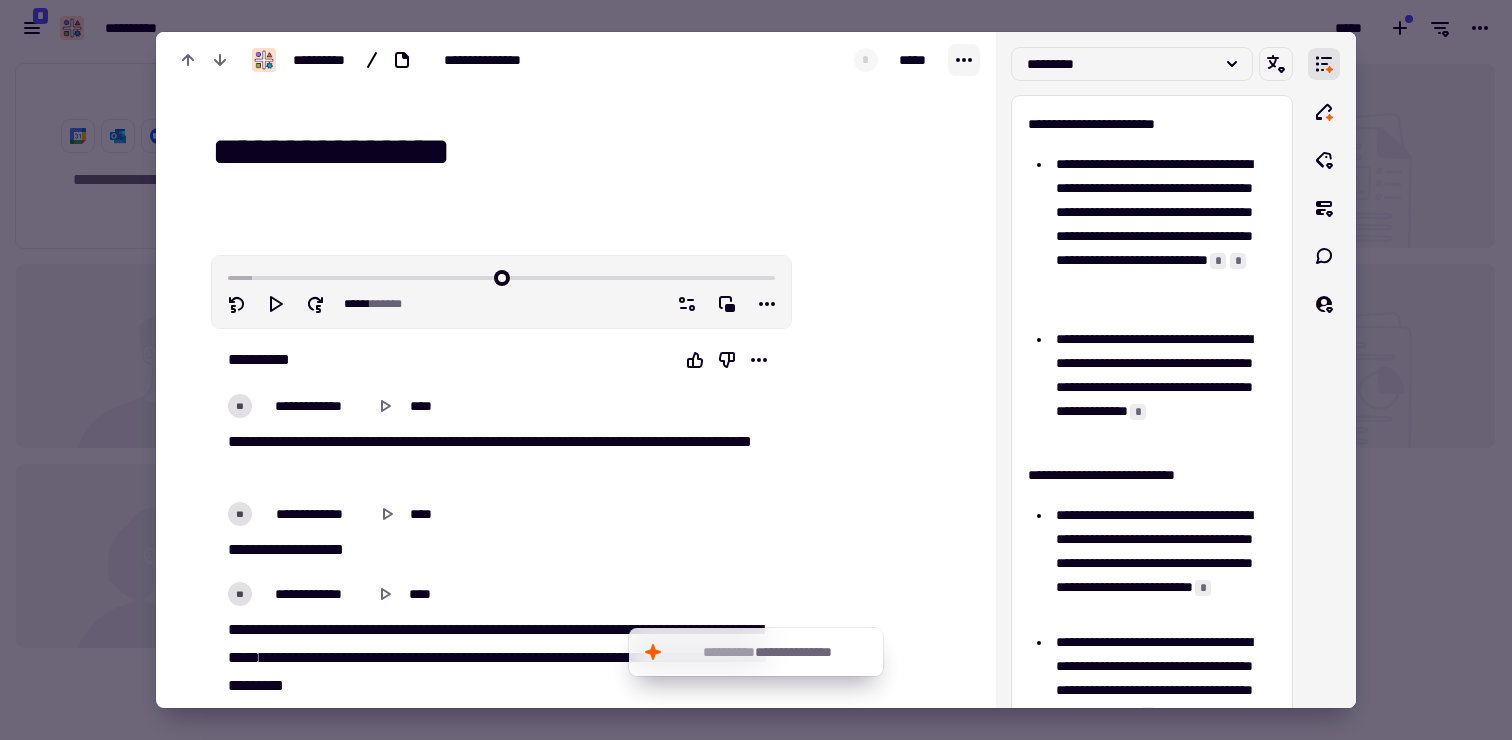 click 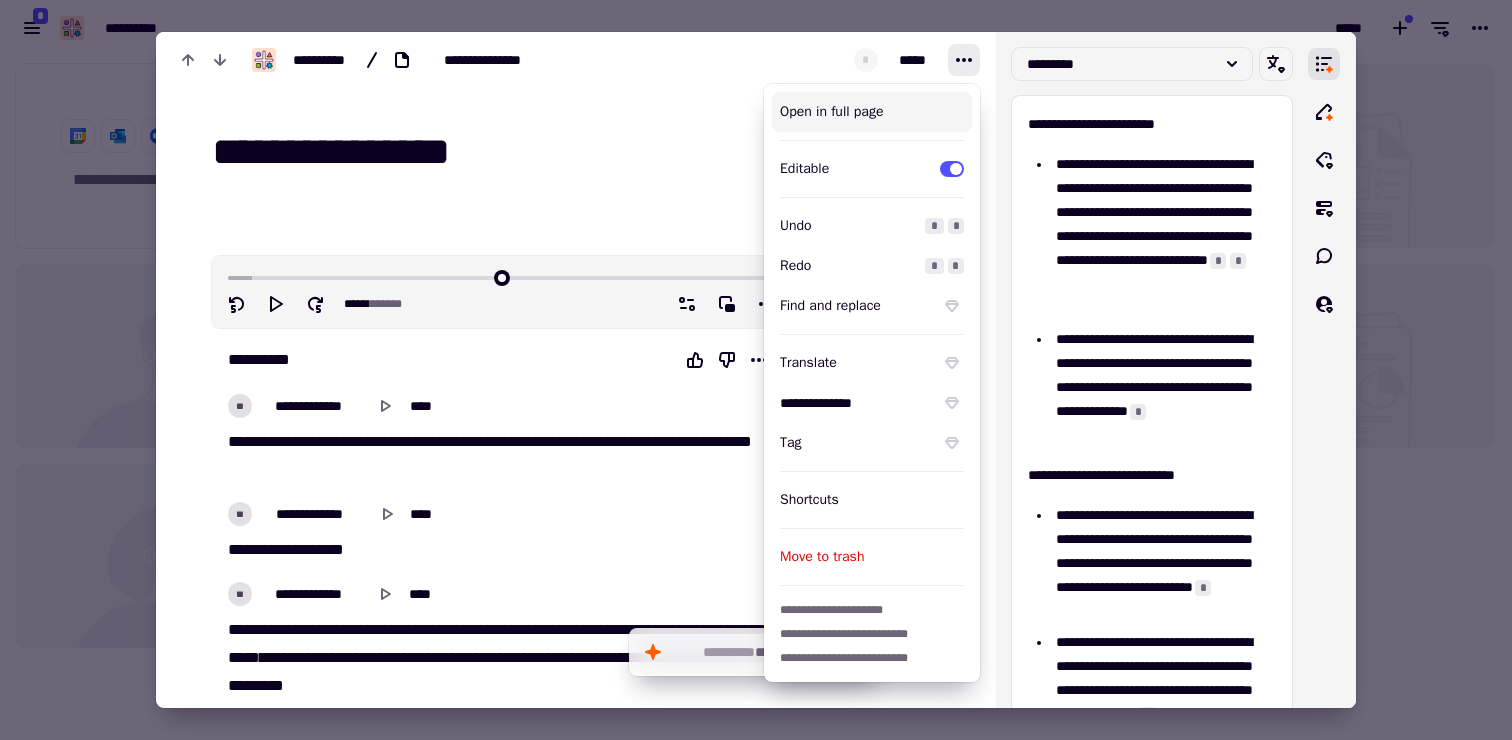 click on "Open in full page" at bounding box center [872, 112] 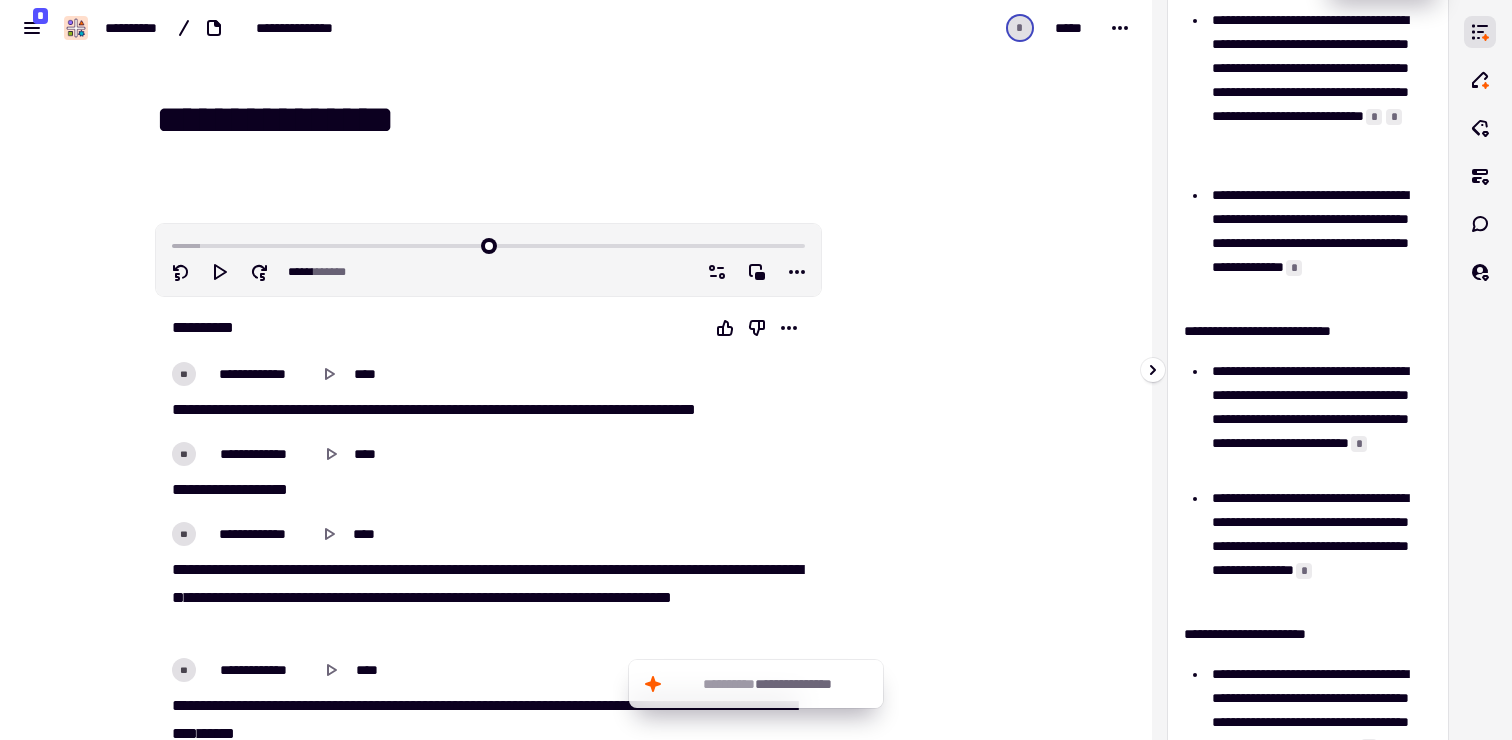 scroll, scrollTop: 0, scrollLeft: 0, axis: both 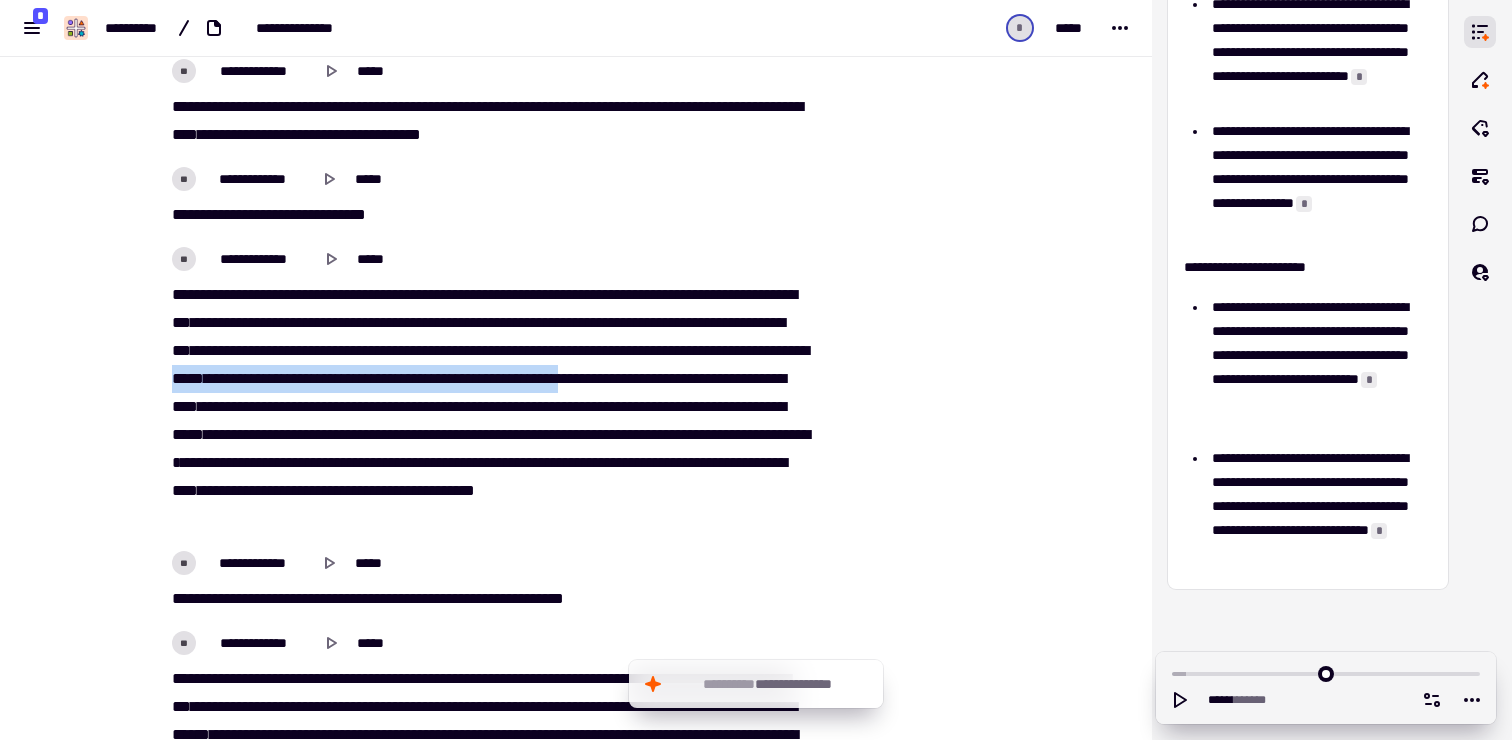 drag, startPoint x: 515, startPoint y: 376, endPoint x: 350, endPoint y: 398, distance: 166.4602 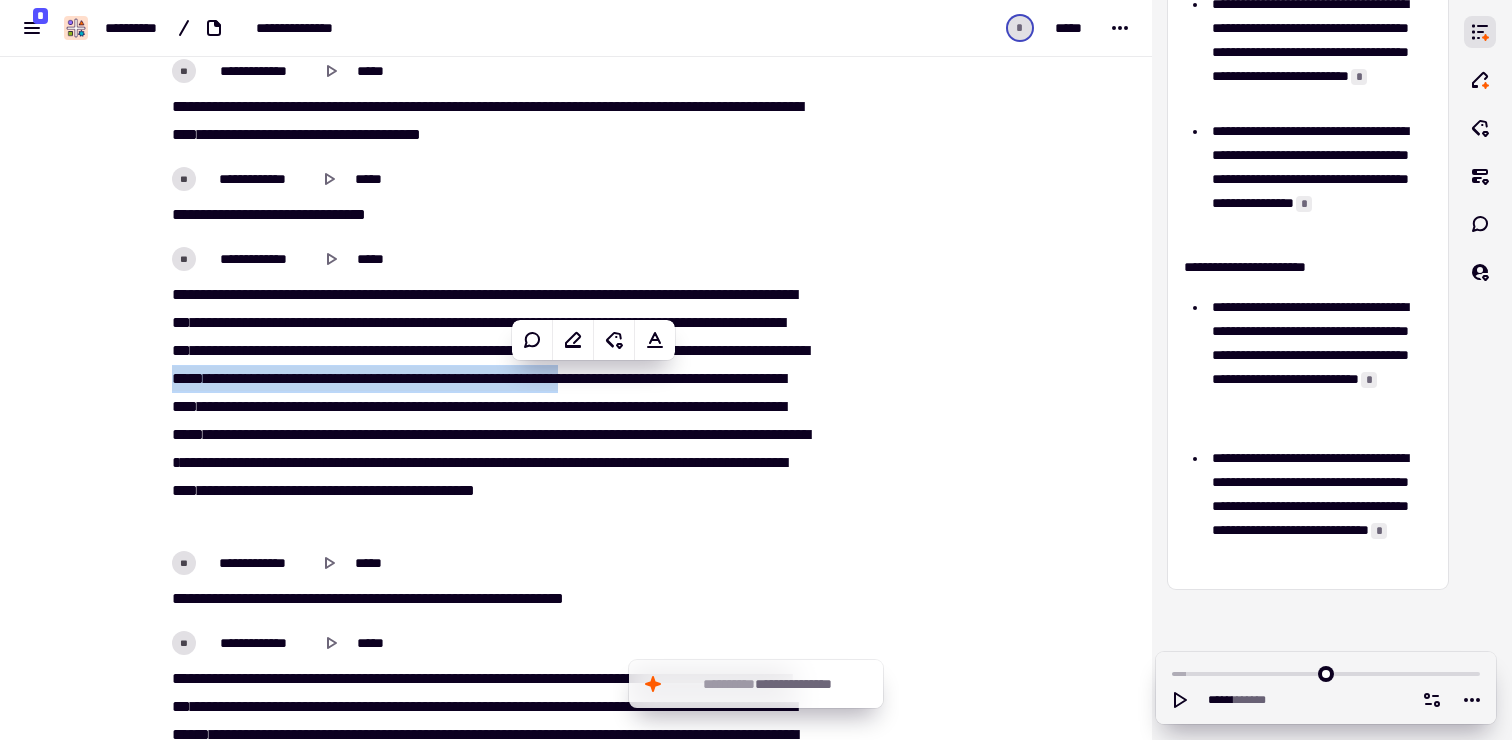 copy on "*****   ***   **   **   **   ****   ***   **   *   ****   ****   ***   ***   ****   **   **** *" 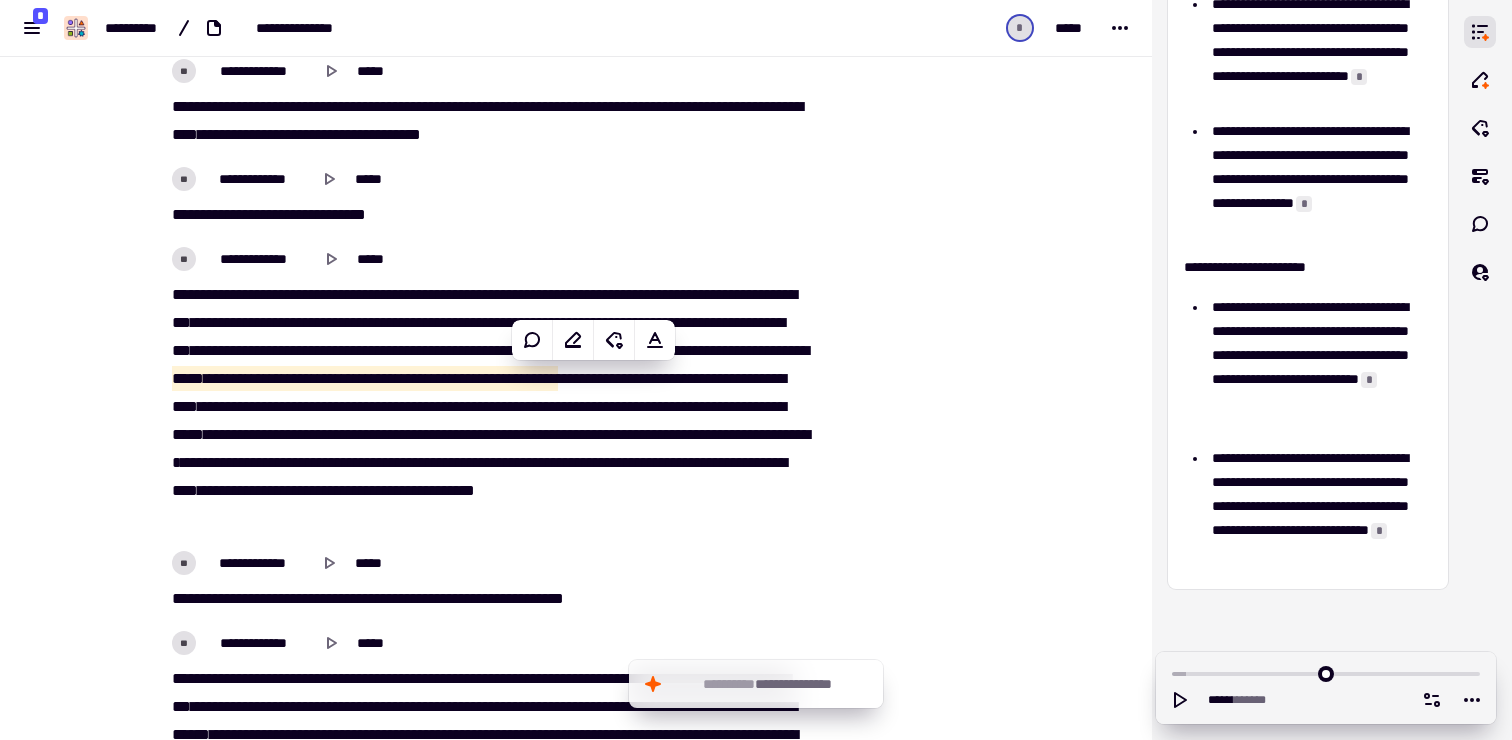 click at bounding box center [922, -1808] 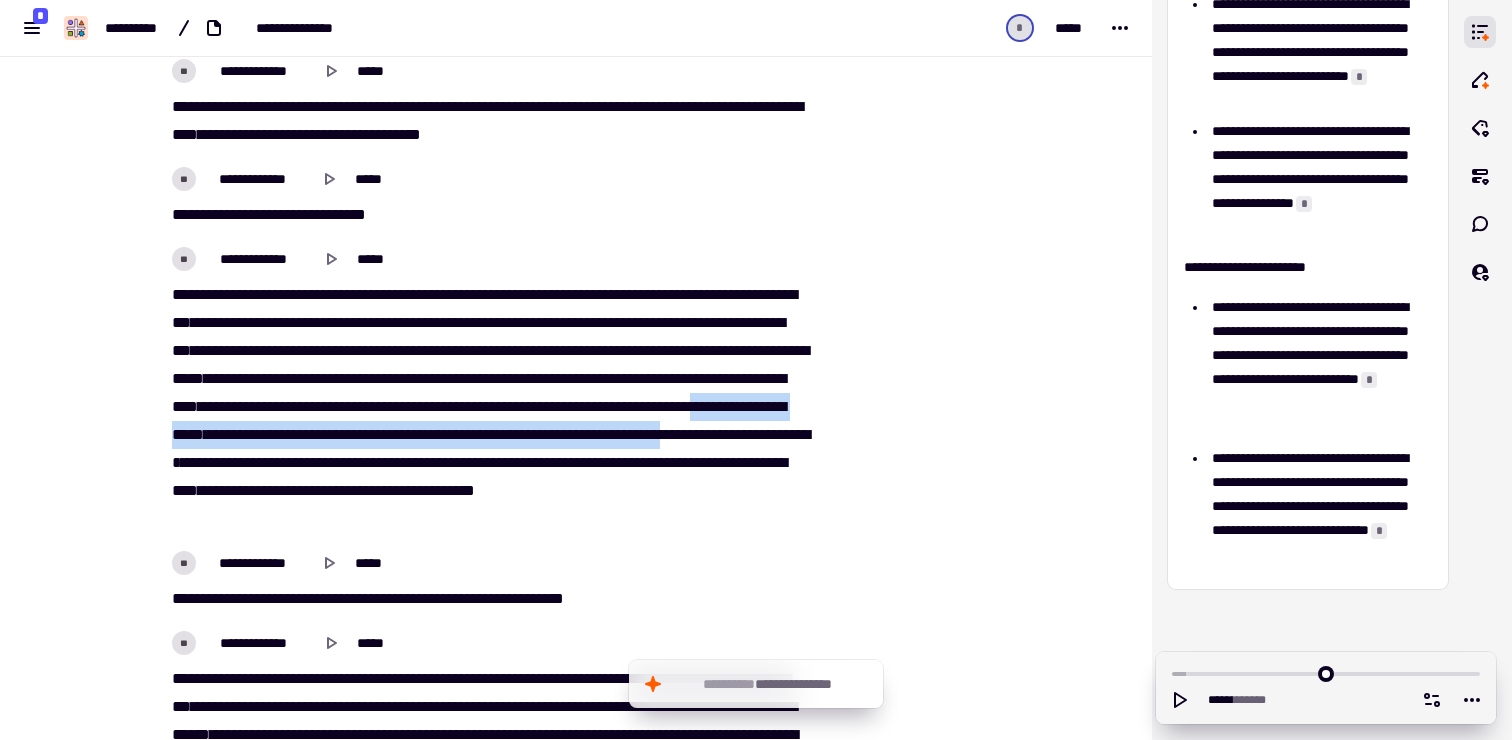 drag, startPoint x: 644, startPoint y: 430, endPoint x: 751, endPoint y: 459, distance: 110.860275 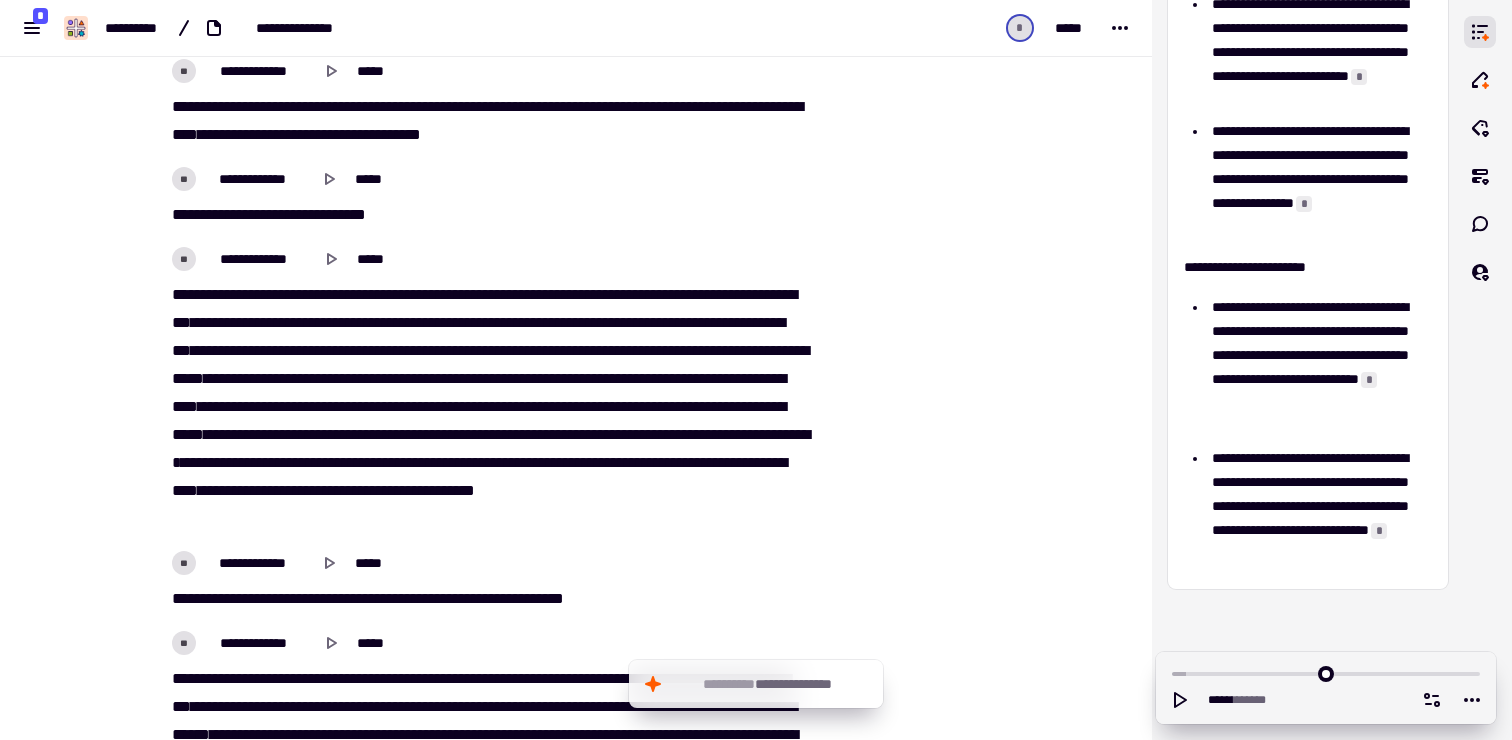 click on "****" at bounding box center [541, 462] 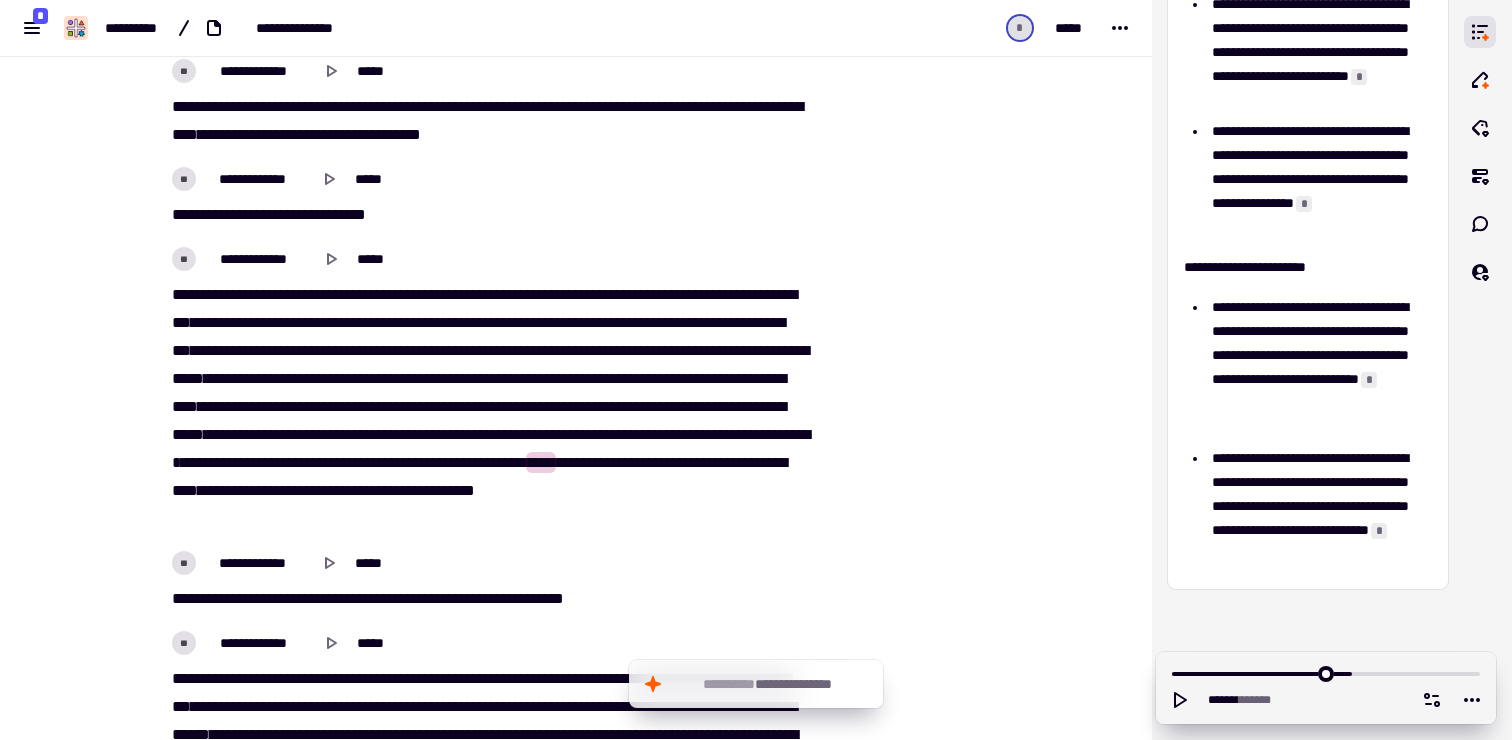 click on "****" at bounding box center [541, 462] 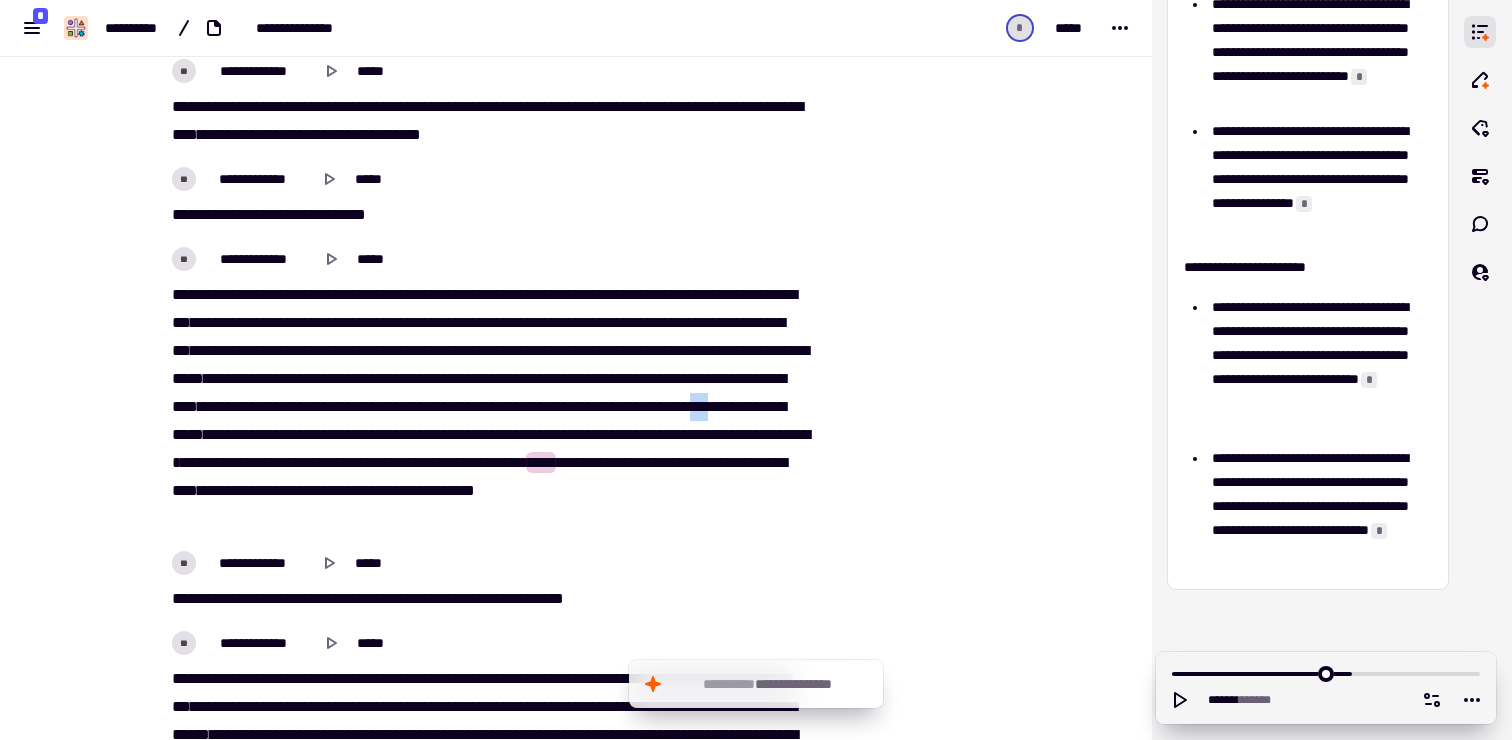 type on "*******" 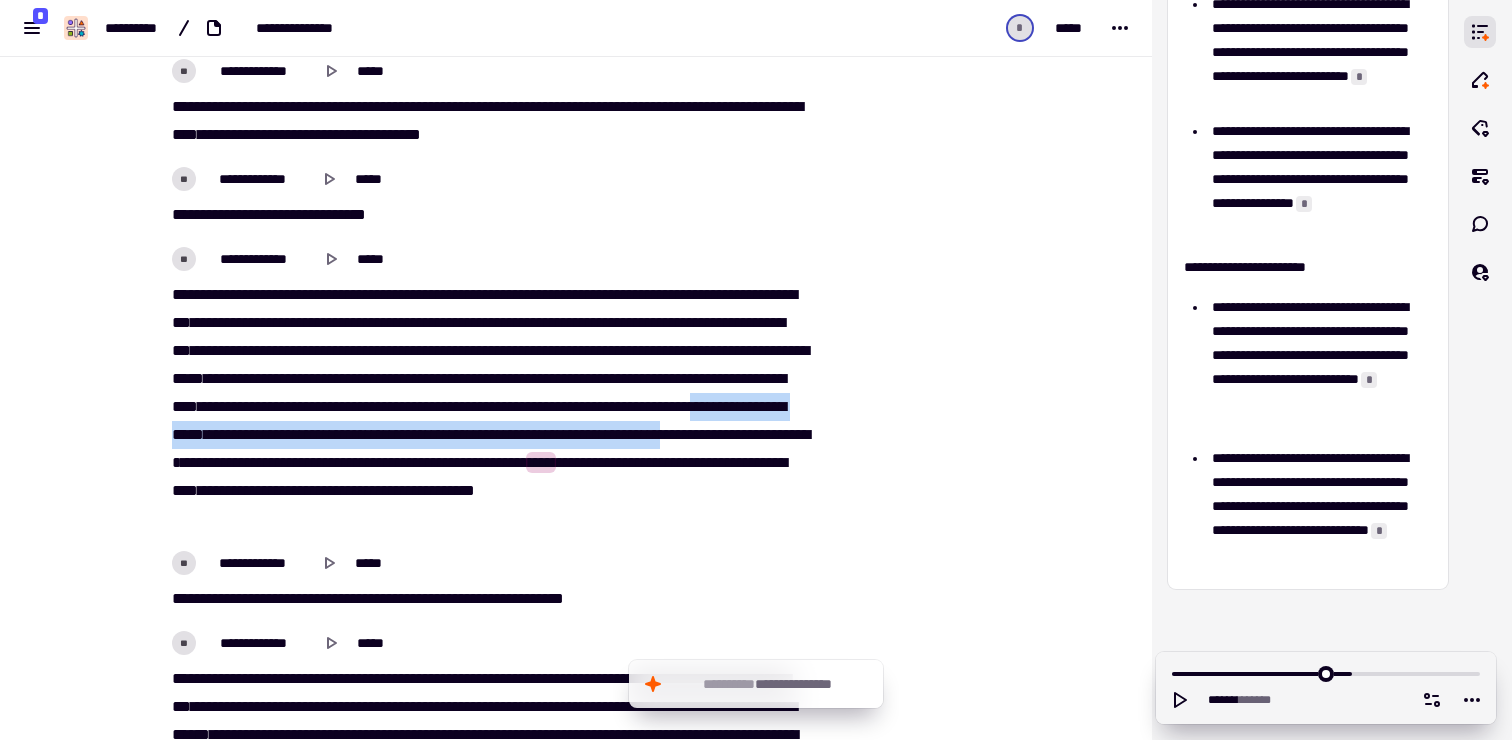 drag, startPoint x: 647, startPoint y: 432, endPoint x: 752, endPoint y: 461, distance: 108.93117 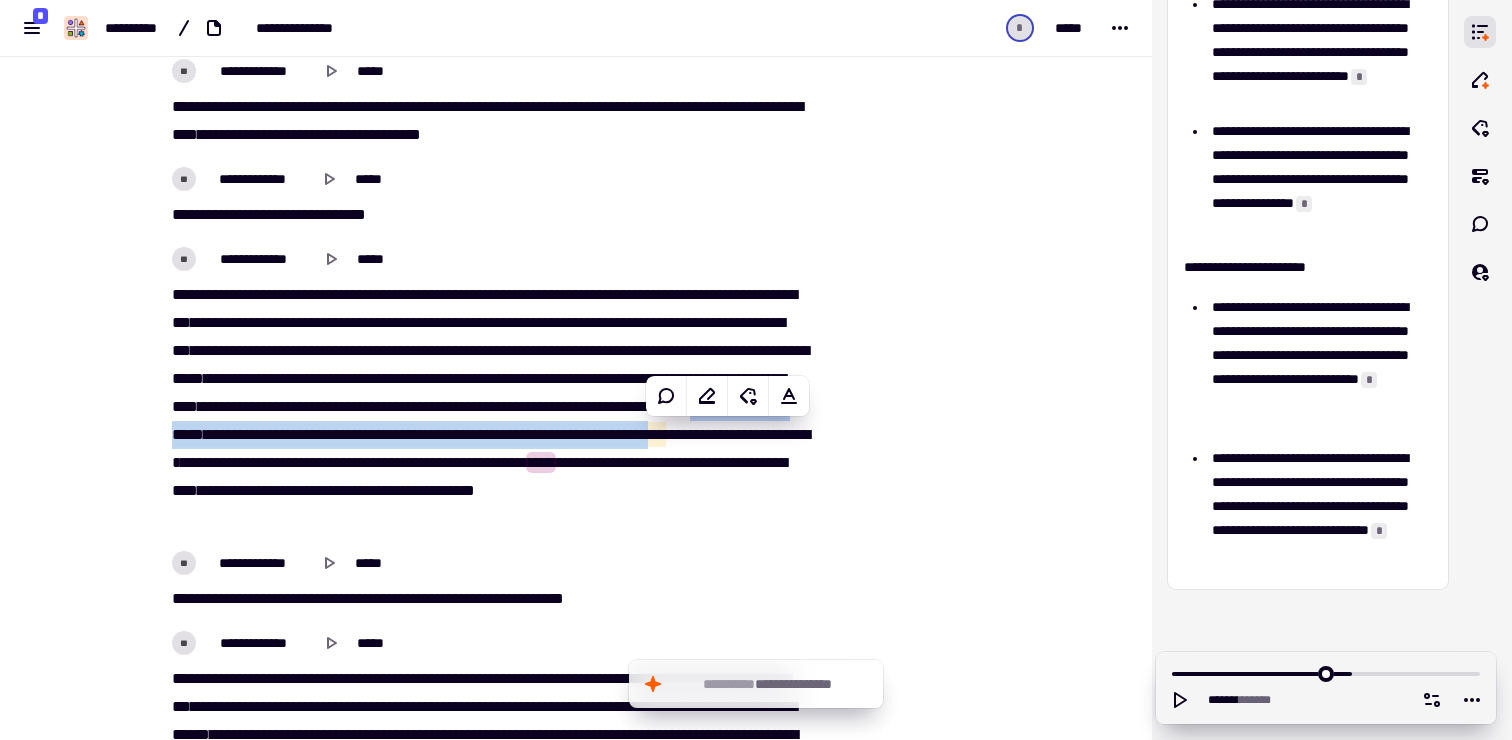 copy on "***   ****   ******   *****   ********   *****   ****   ******   **   ******   **   ***   ****   ******   **   ******   ******" 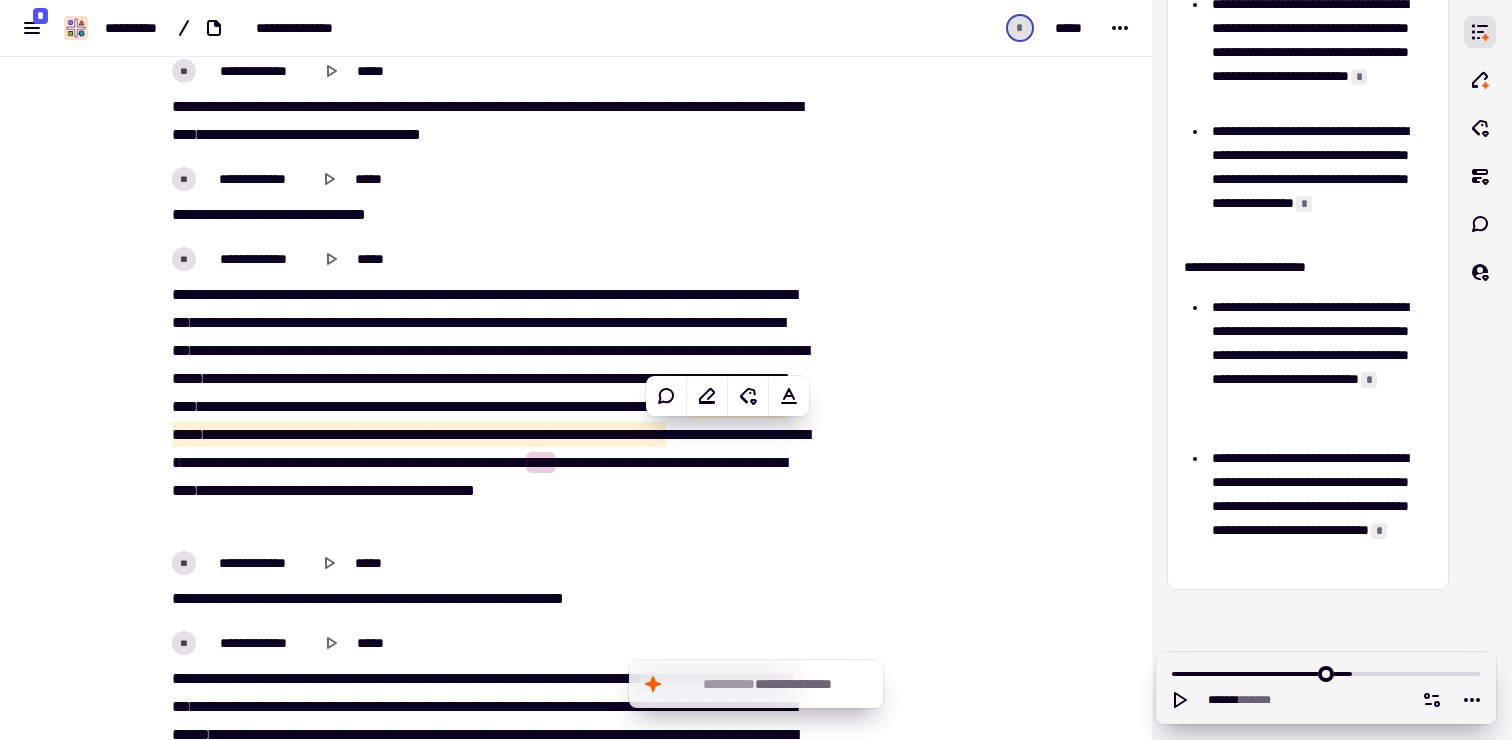 click at bounding box center [922, -1808] 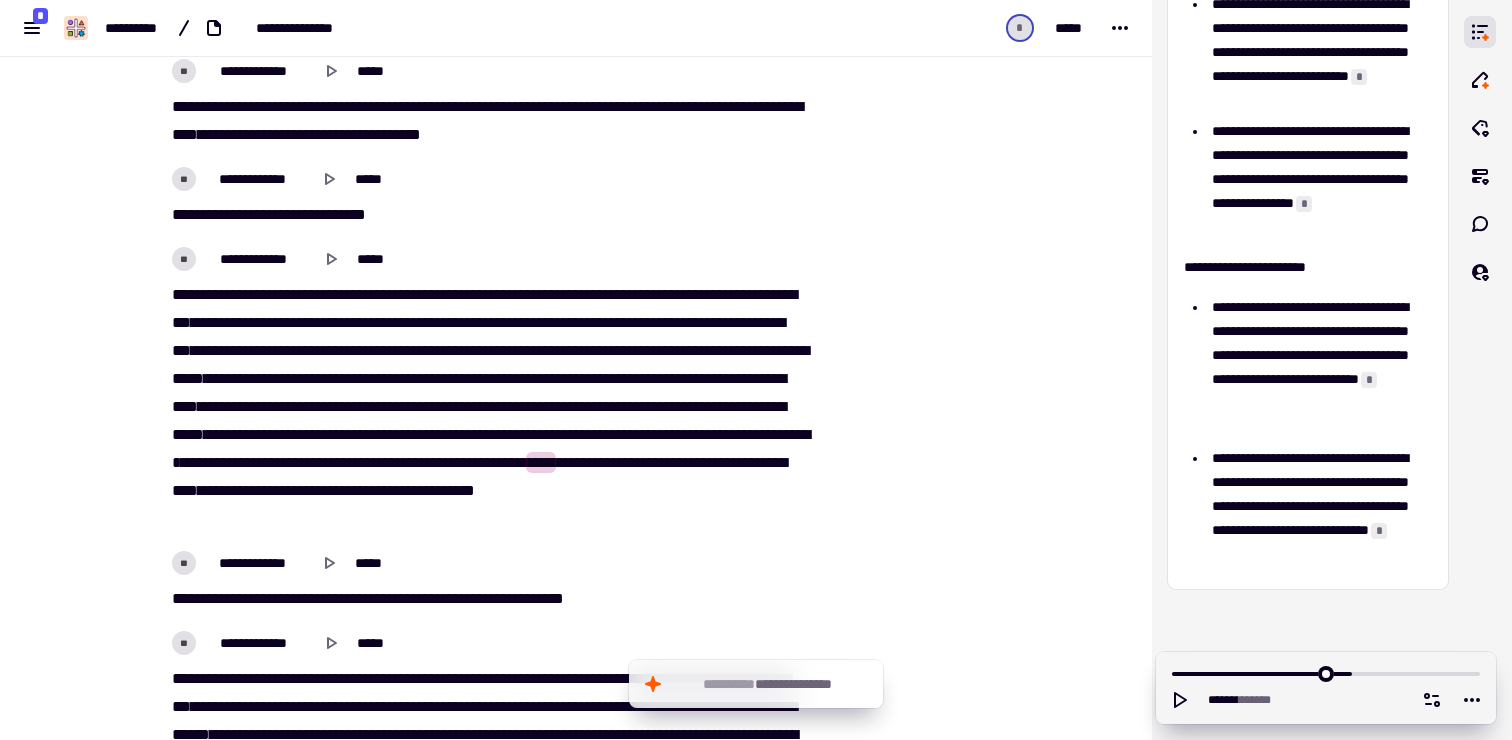 click at bounding box center (922, -1808) 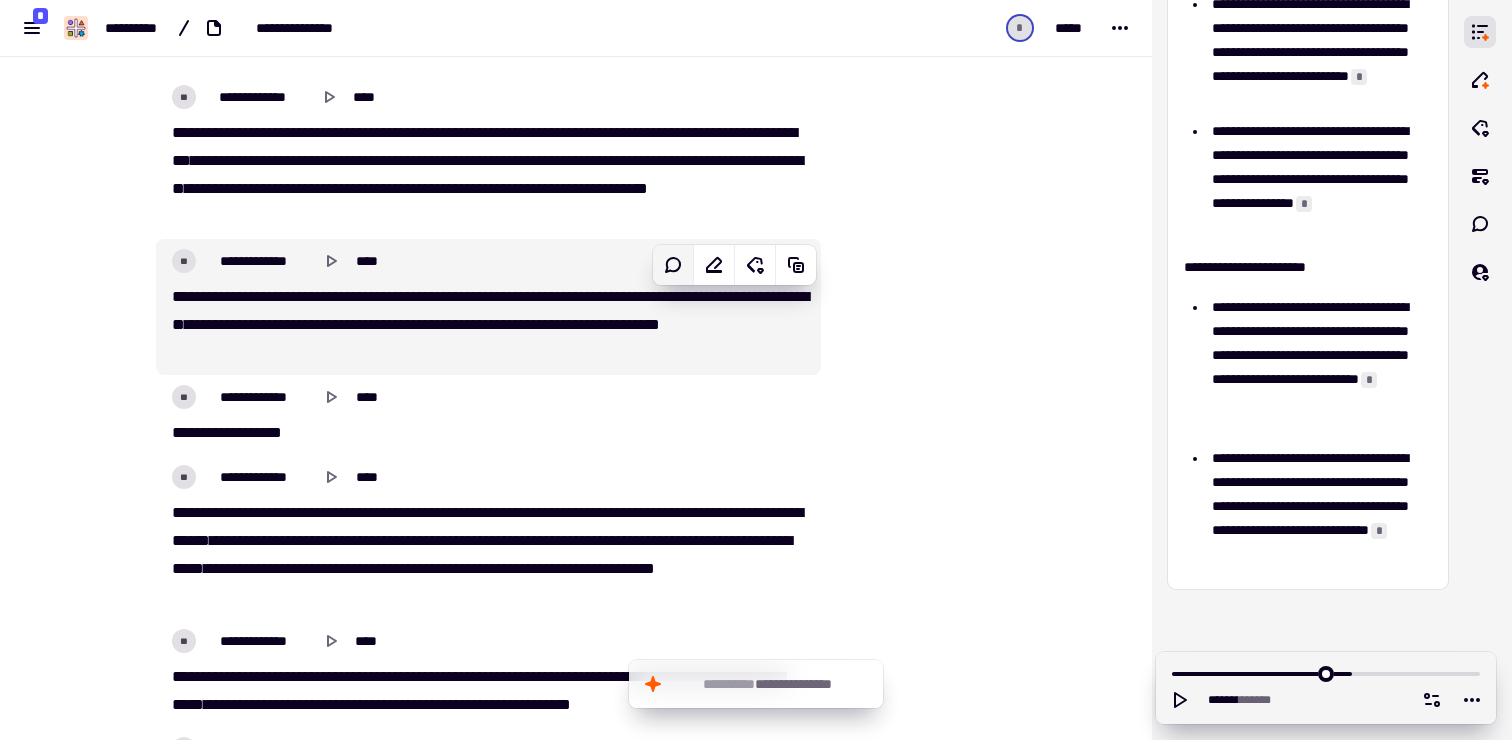 scroll, scrollTop: 762, scrollLeft: 0, axis: vertical 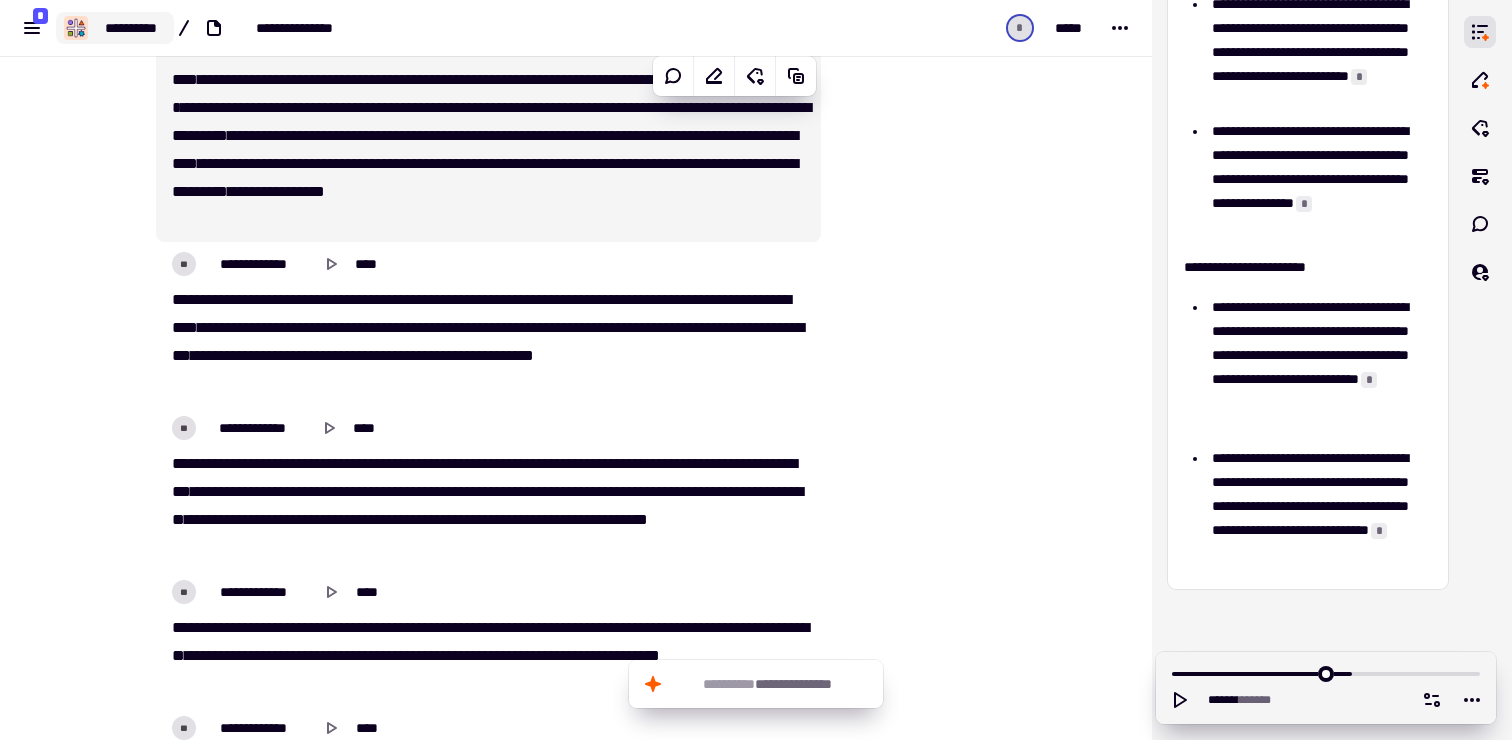 click on "**********" 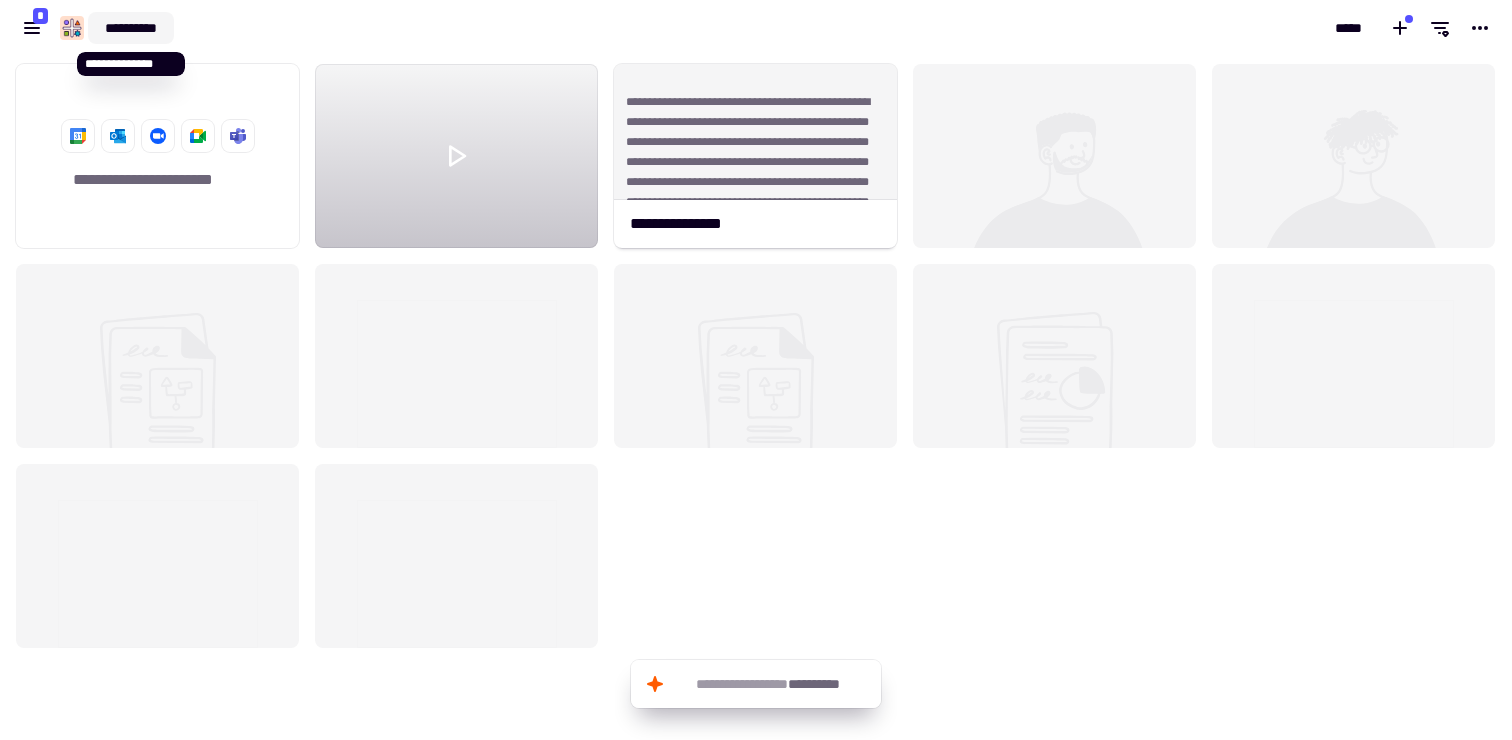 scroll, scrollTop: 1, scrollLeft: 1, axis: both 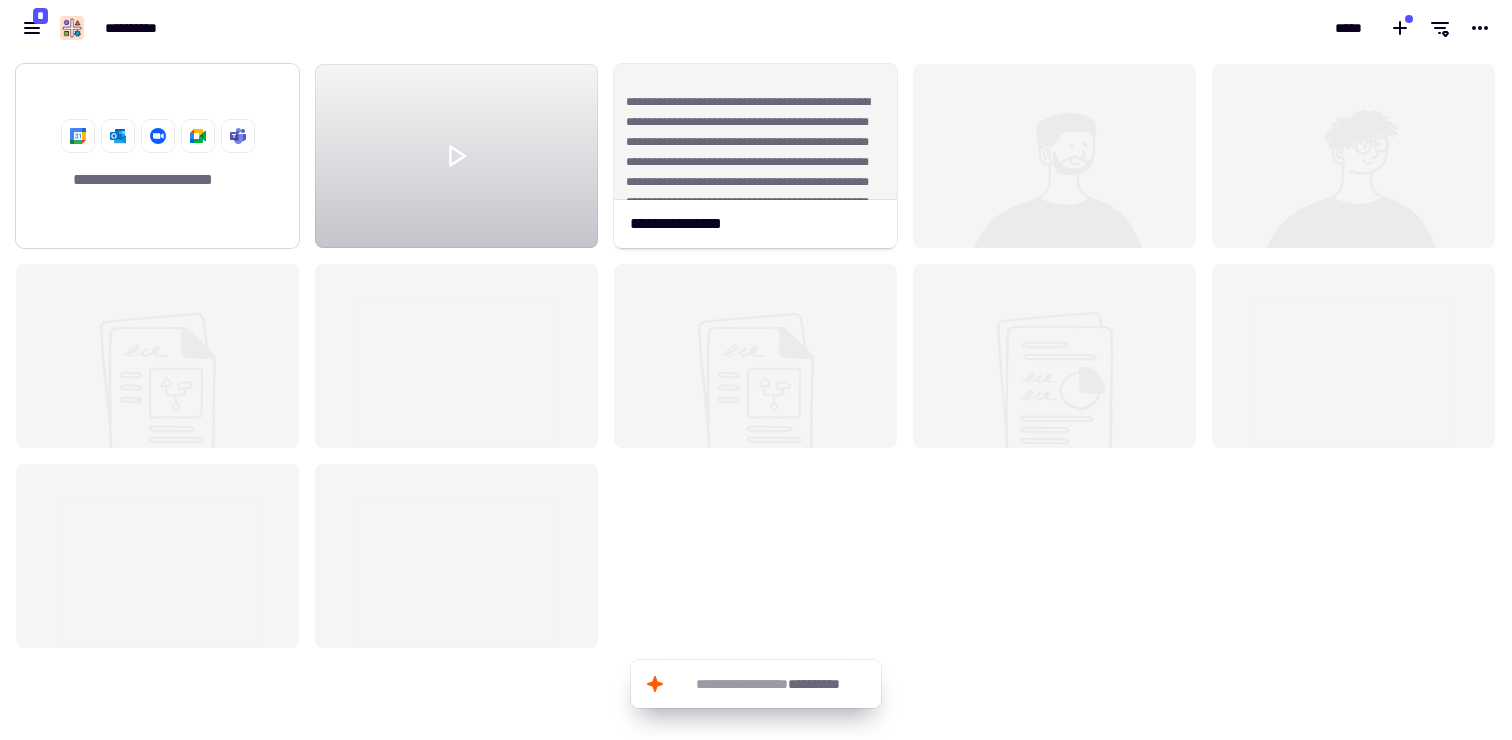 click on "**********" 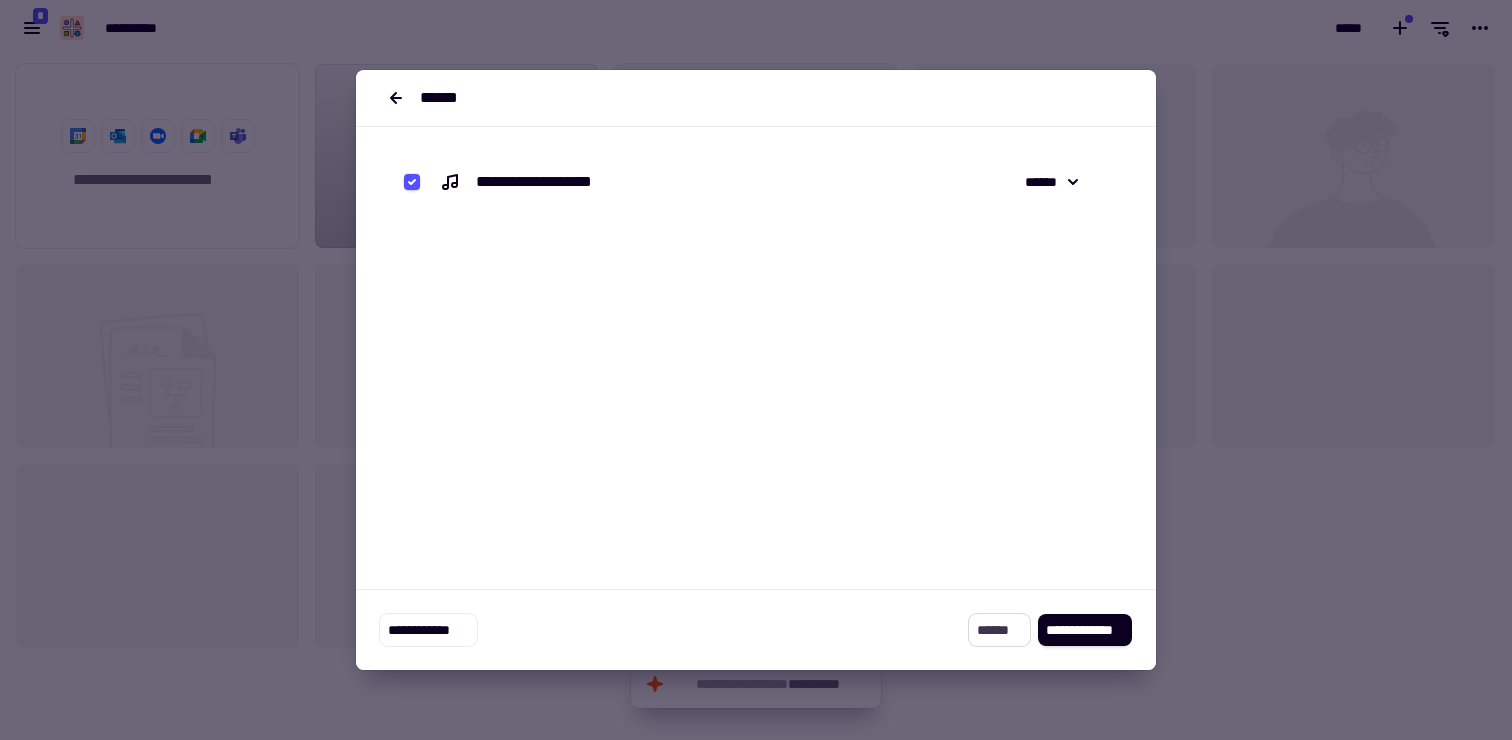 click on "******" 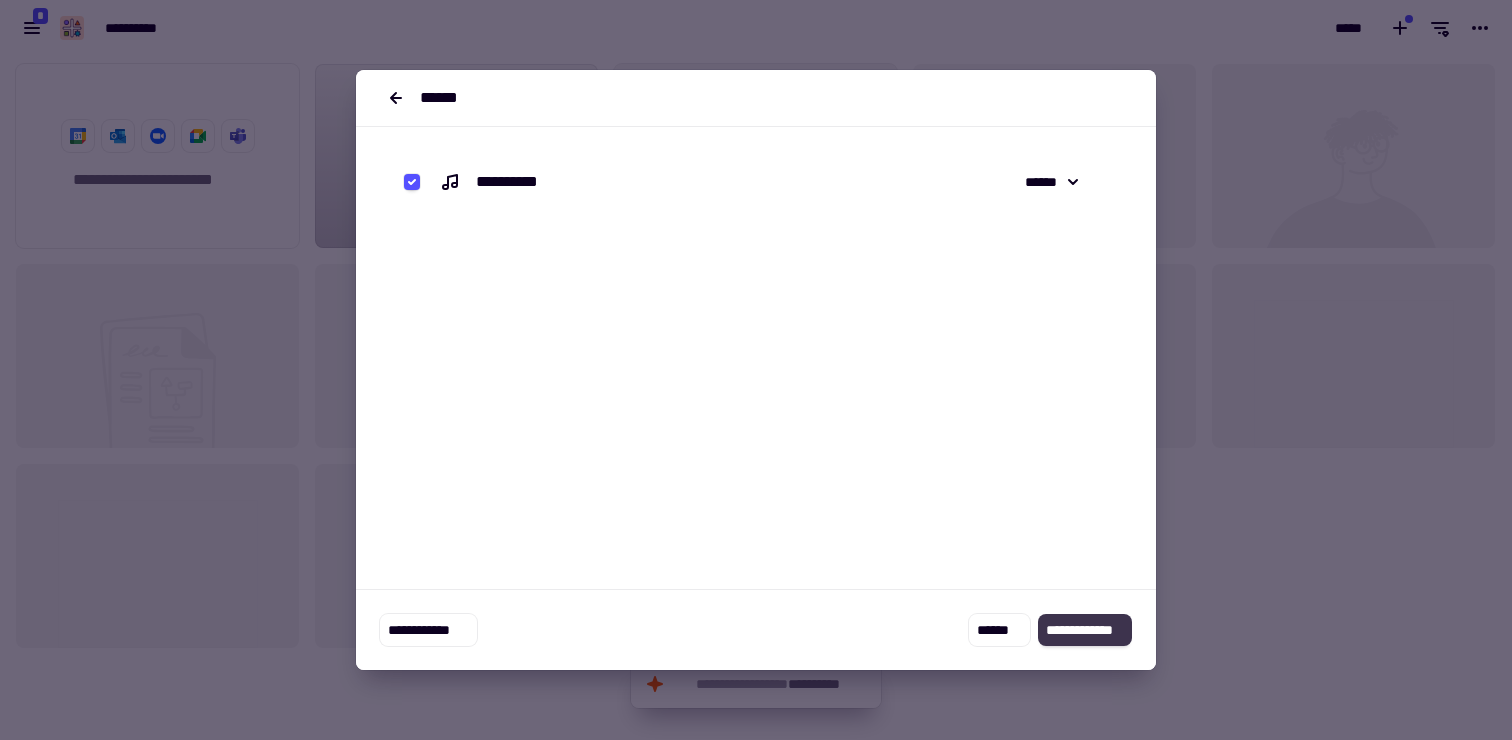 click on "**********" 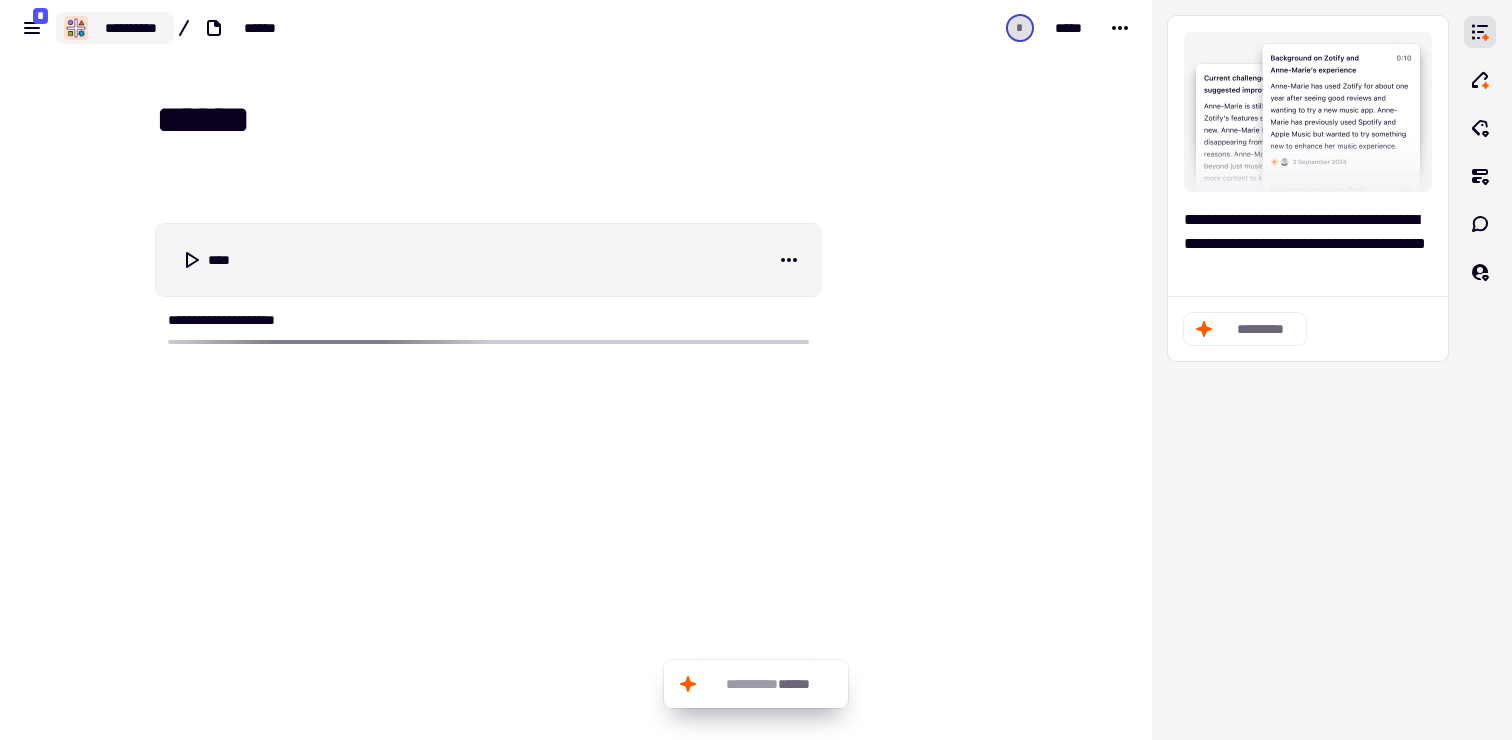 click on "**********" 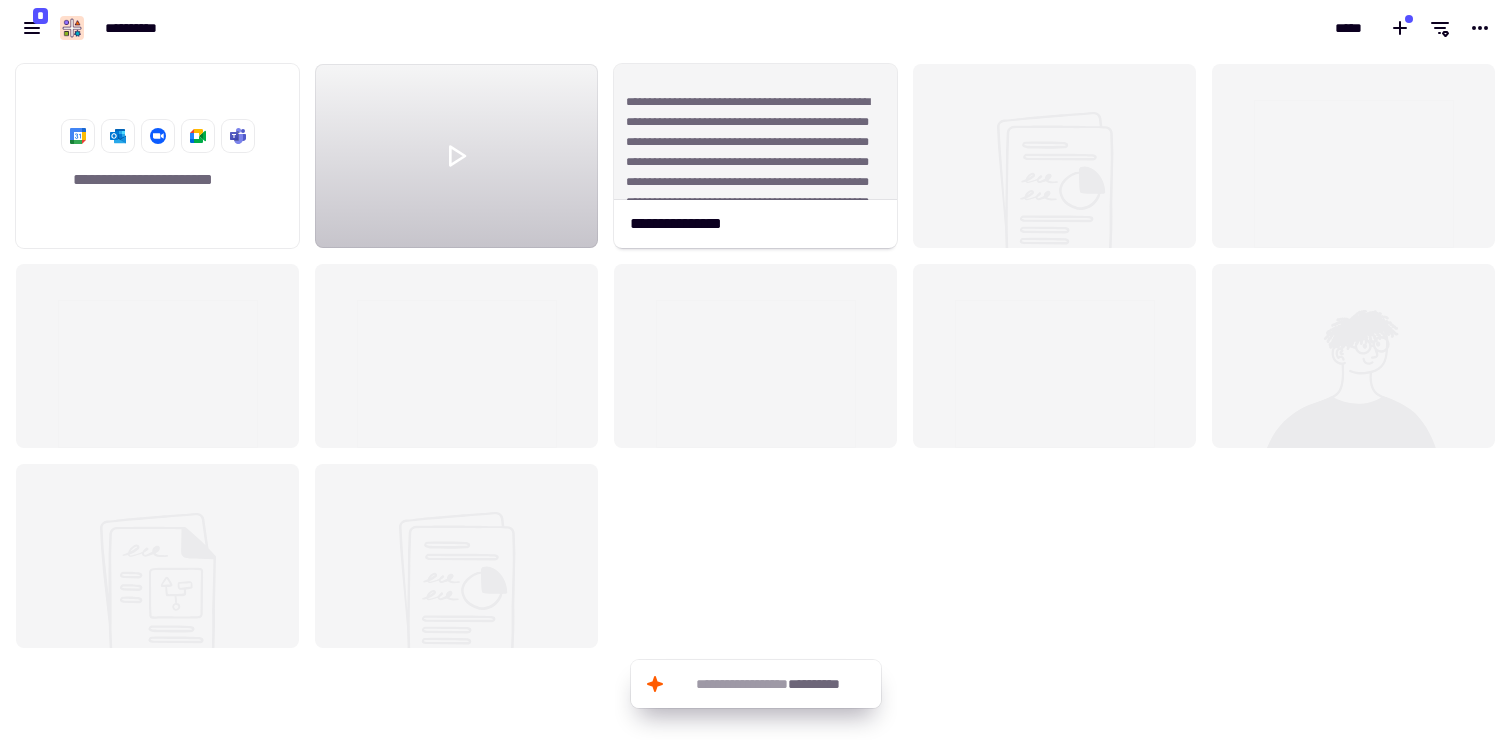 scroll, scrollTop: 1, scrollLeft: 1, axis: both 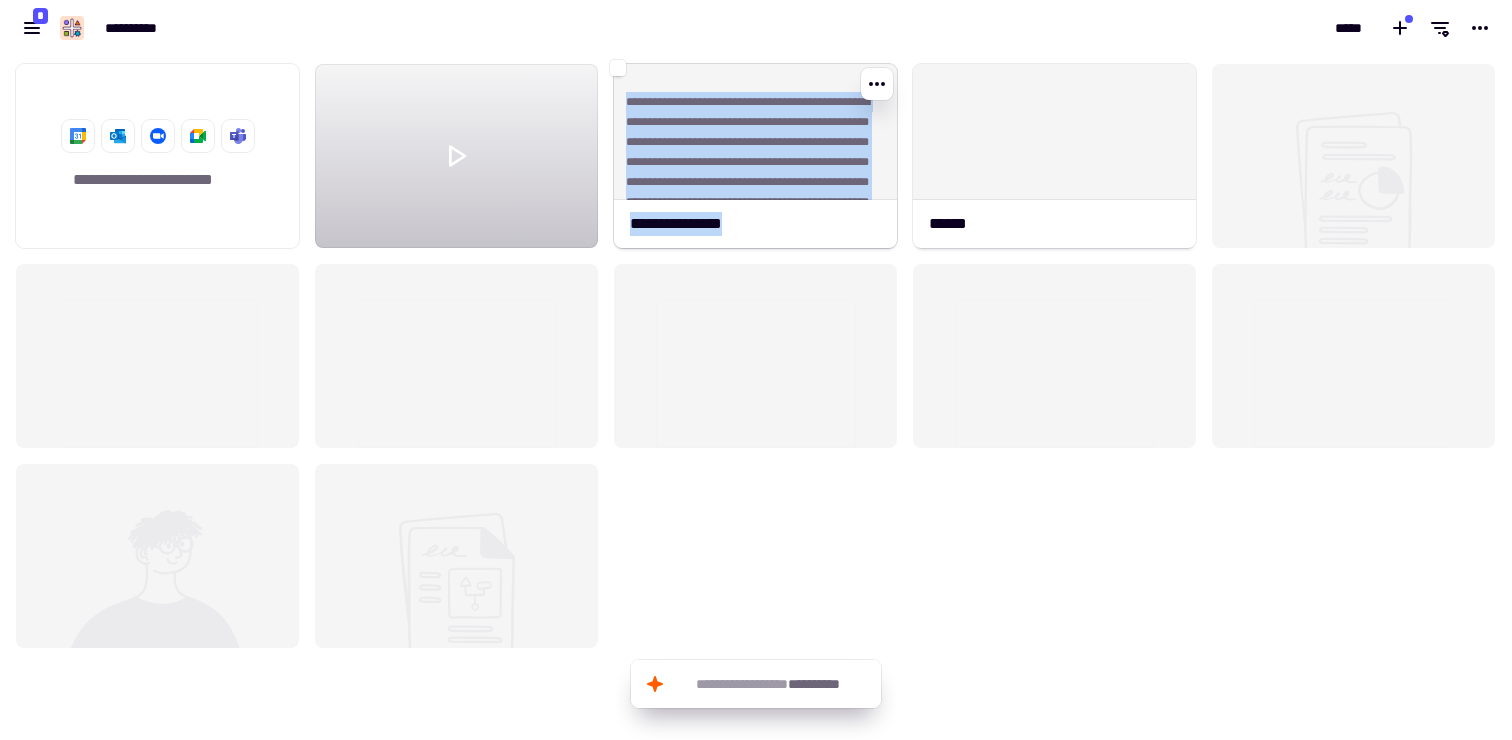 click on "**********" 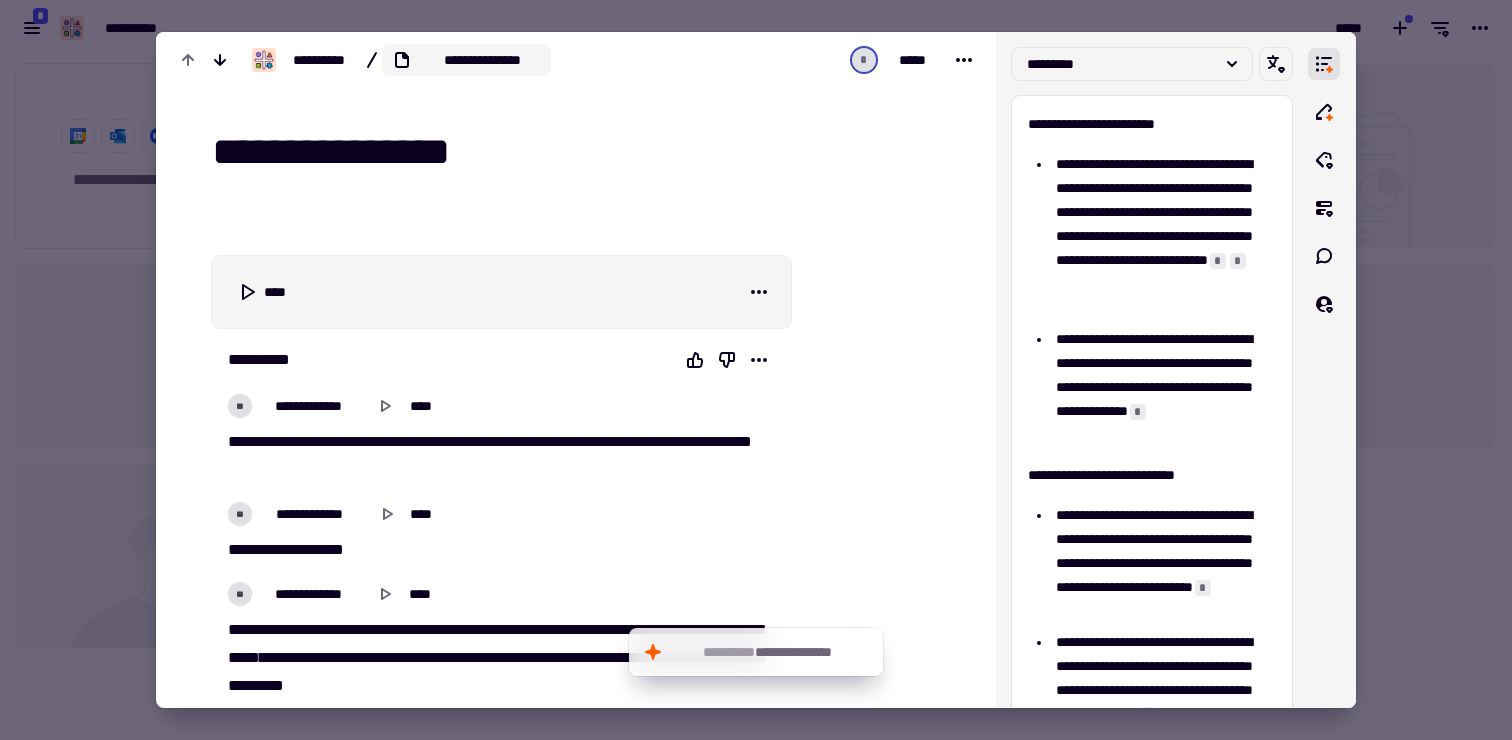 click on "**********" 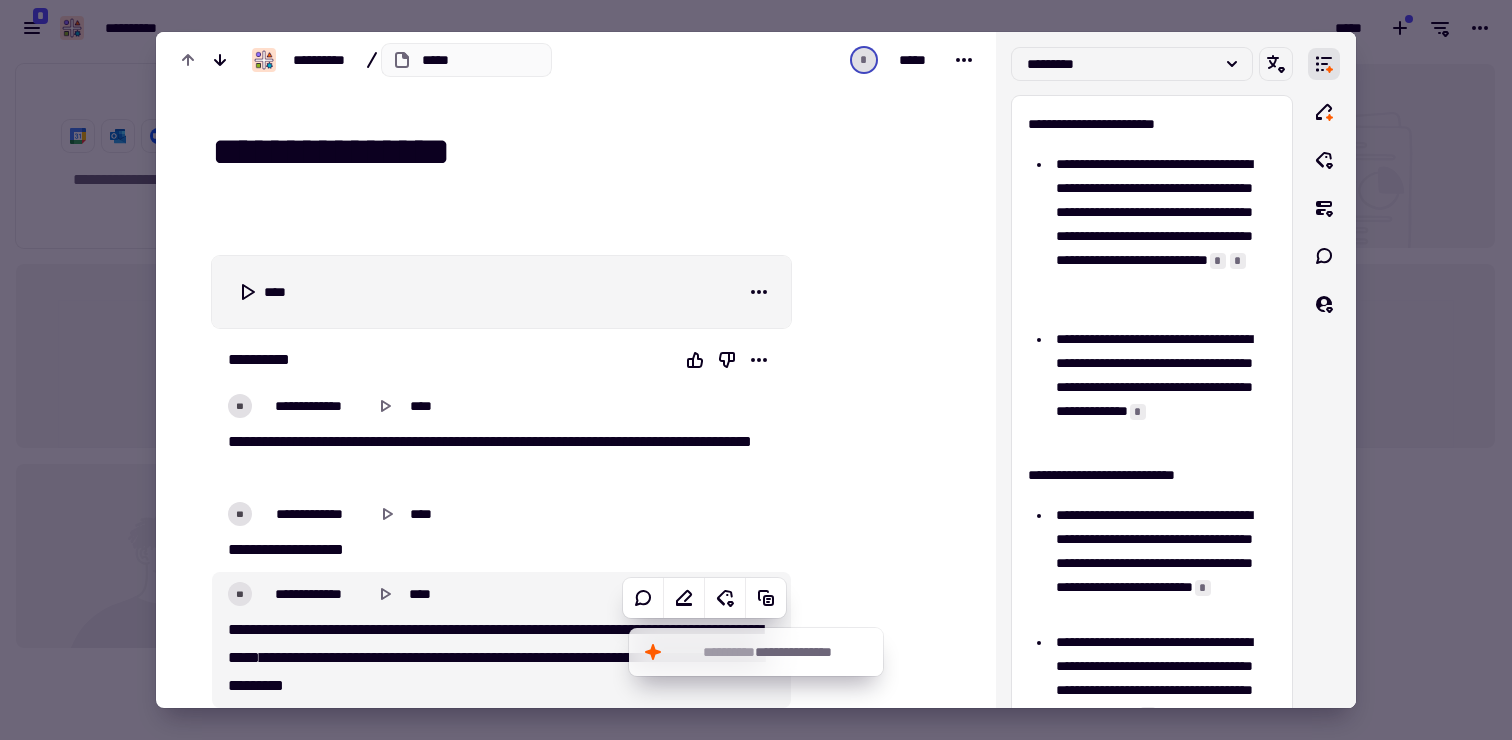 type on "******" 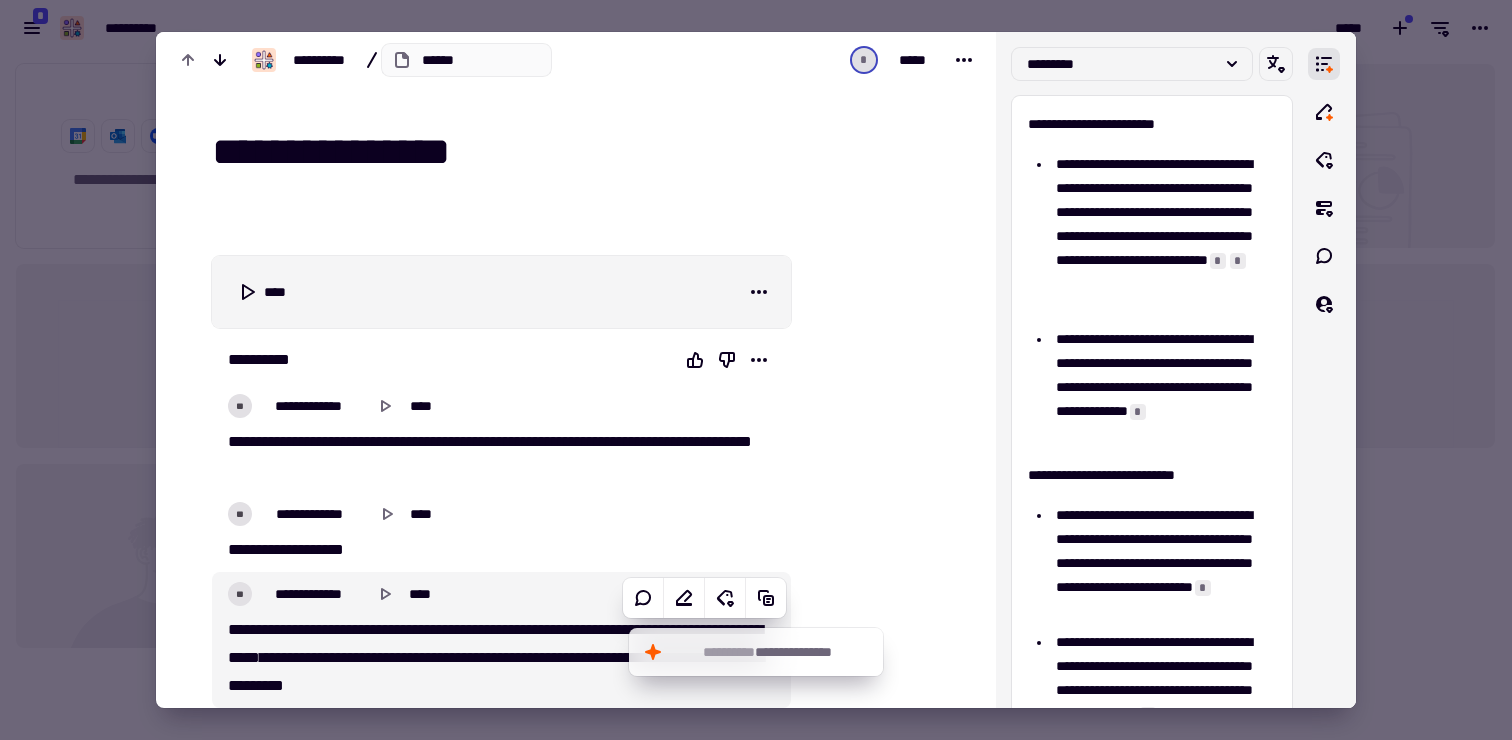 type on "******" 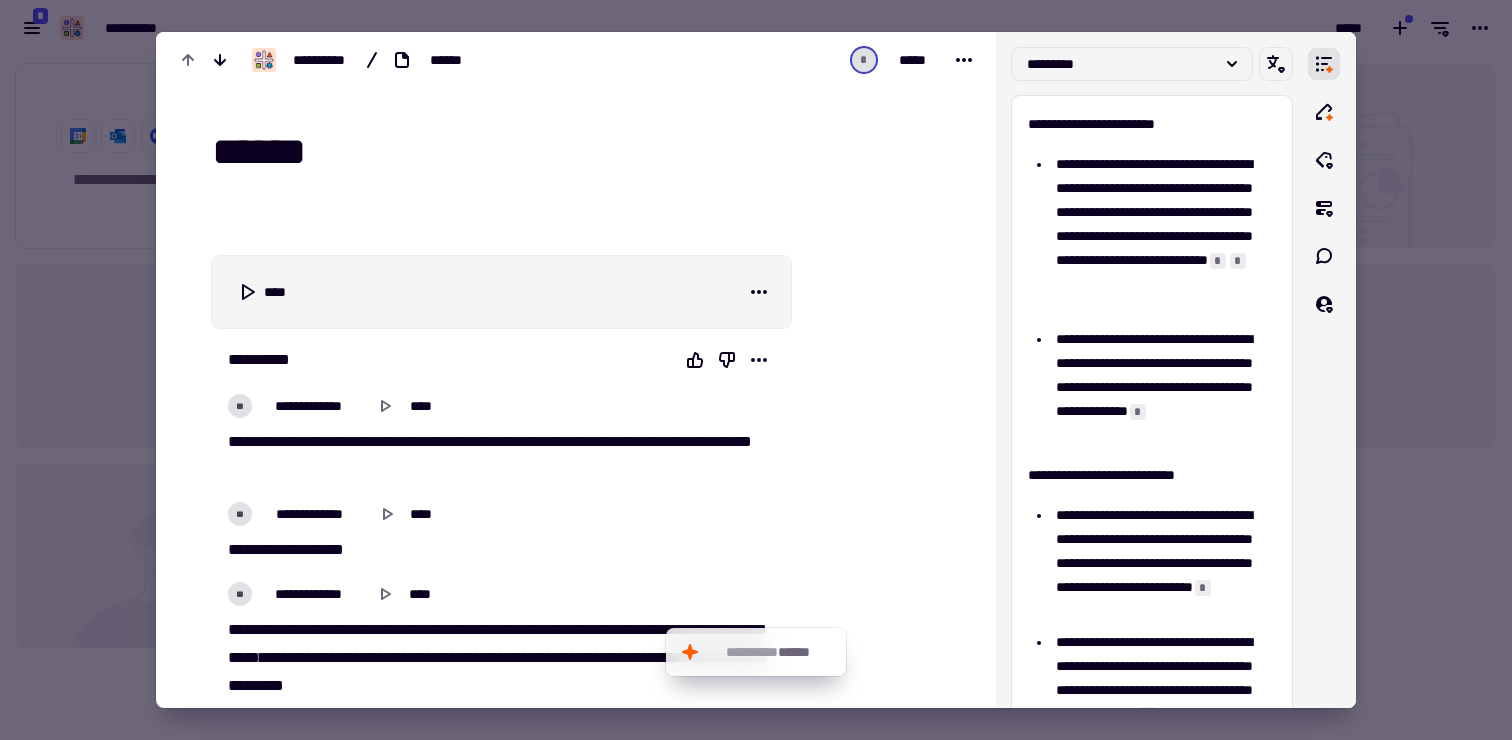 click at bounding box center [756, 370] 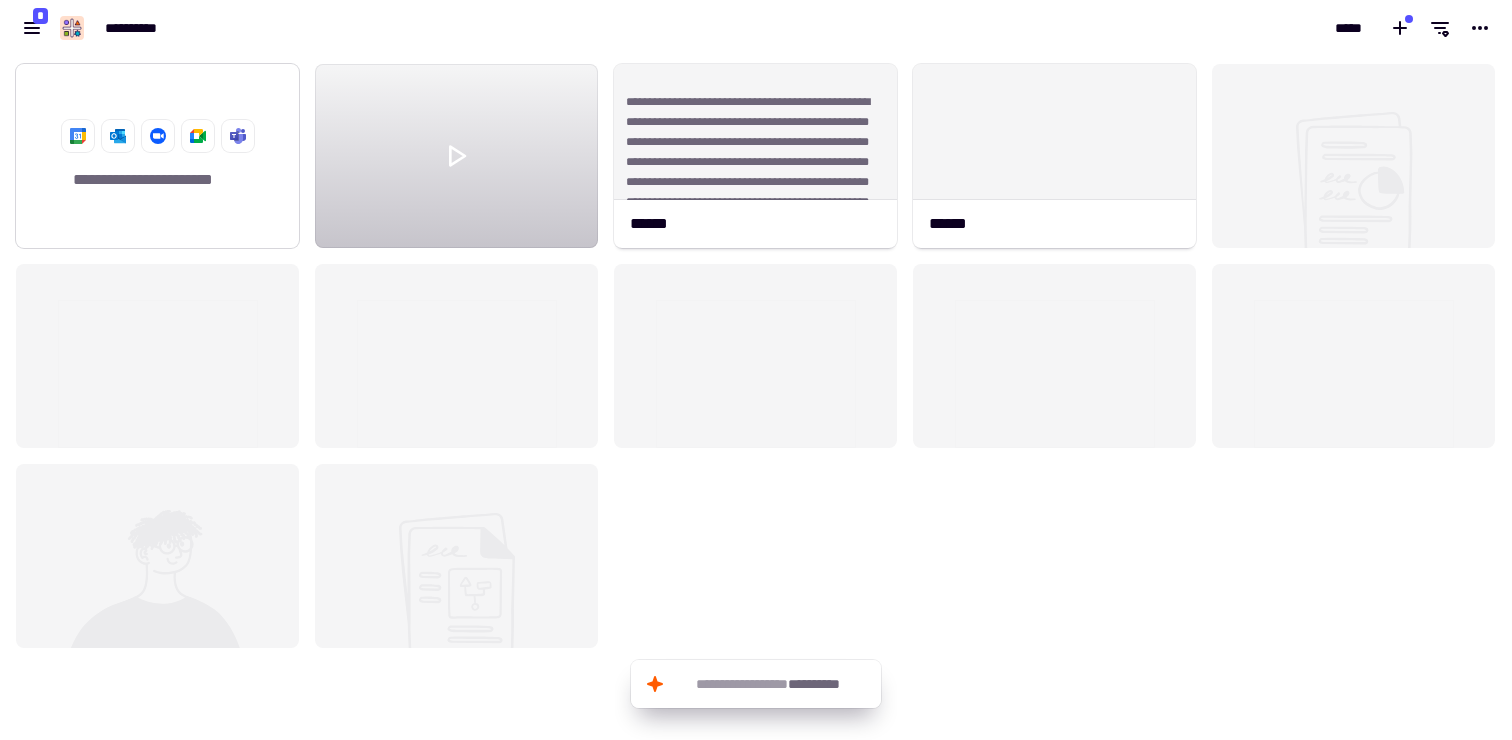 click on "**********" 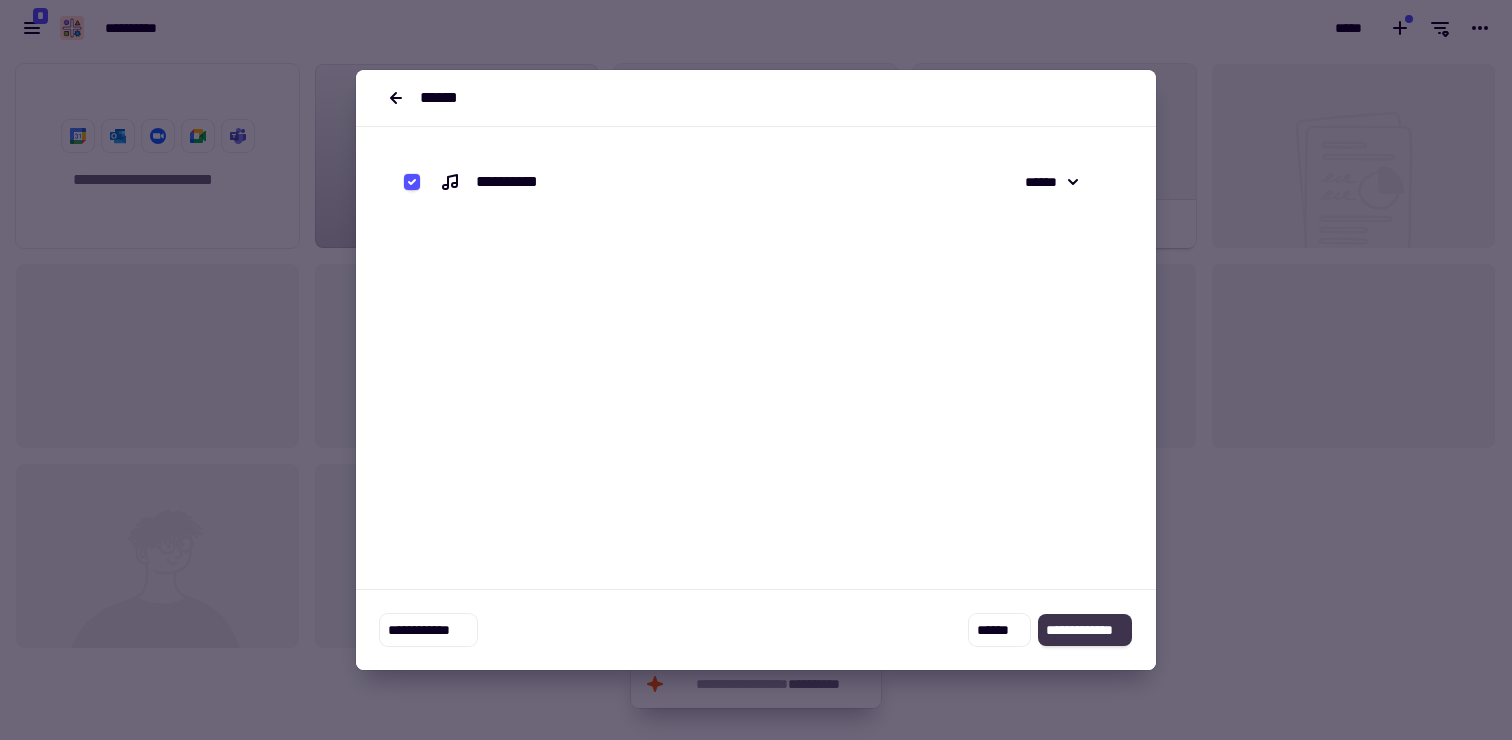 click on "**********" 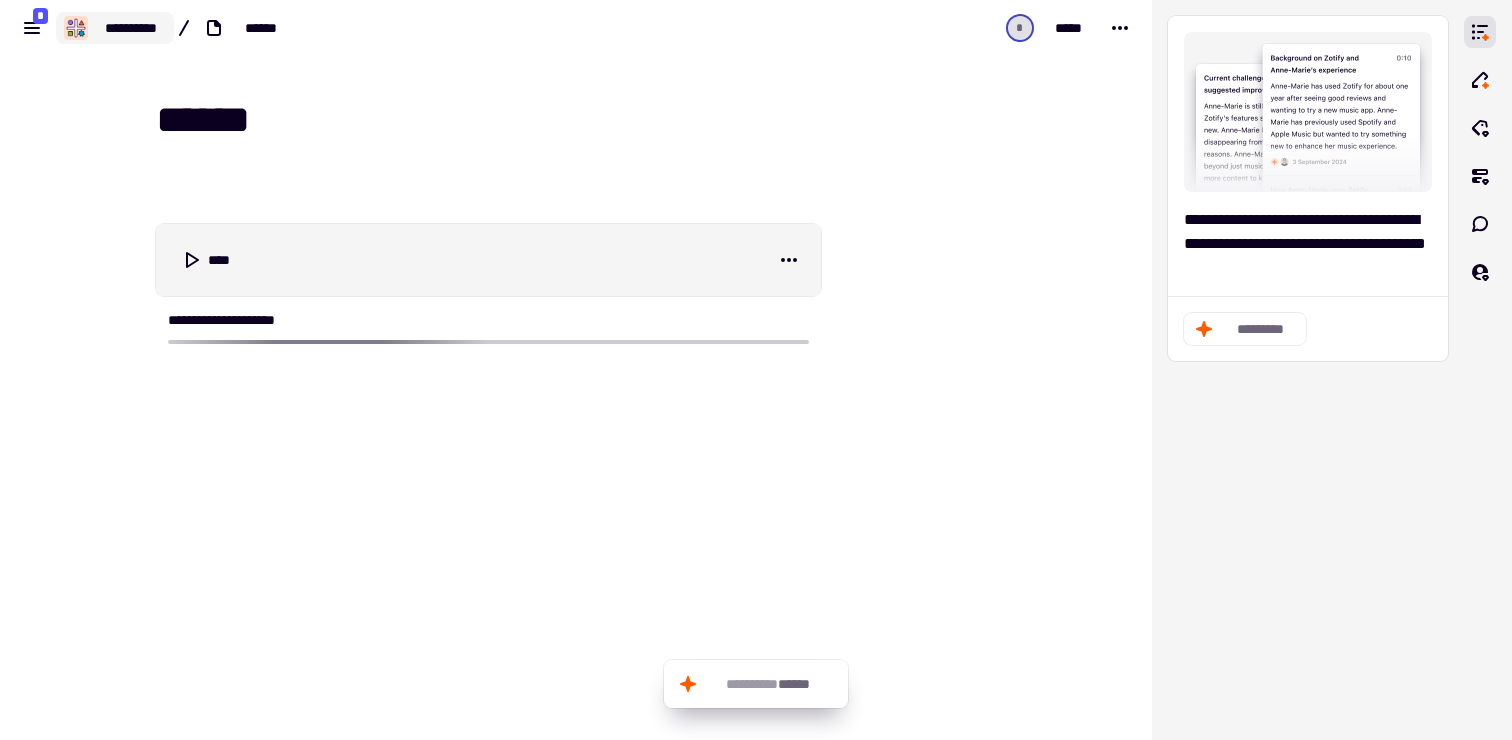 click on "**********" 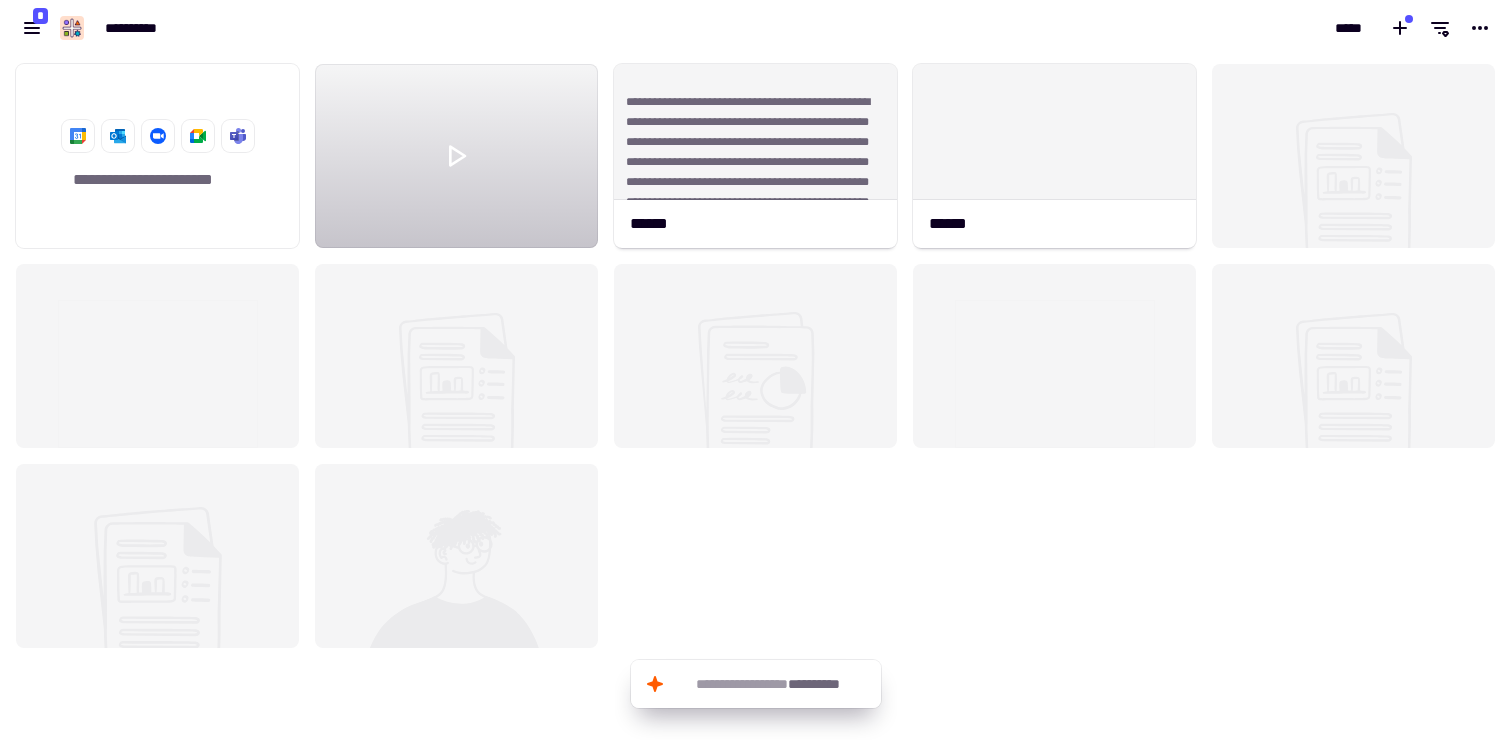 scroll, scrollTop: 1, scrollLeft: 1, axis: both 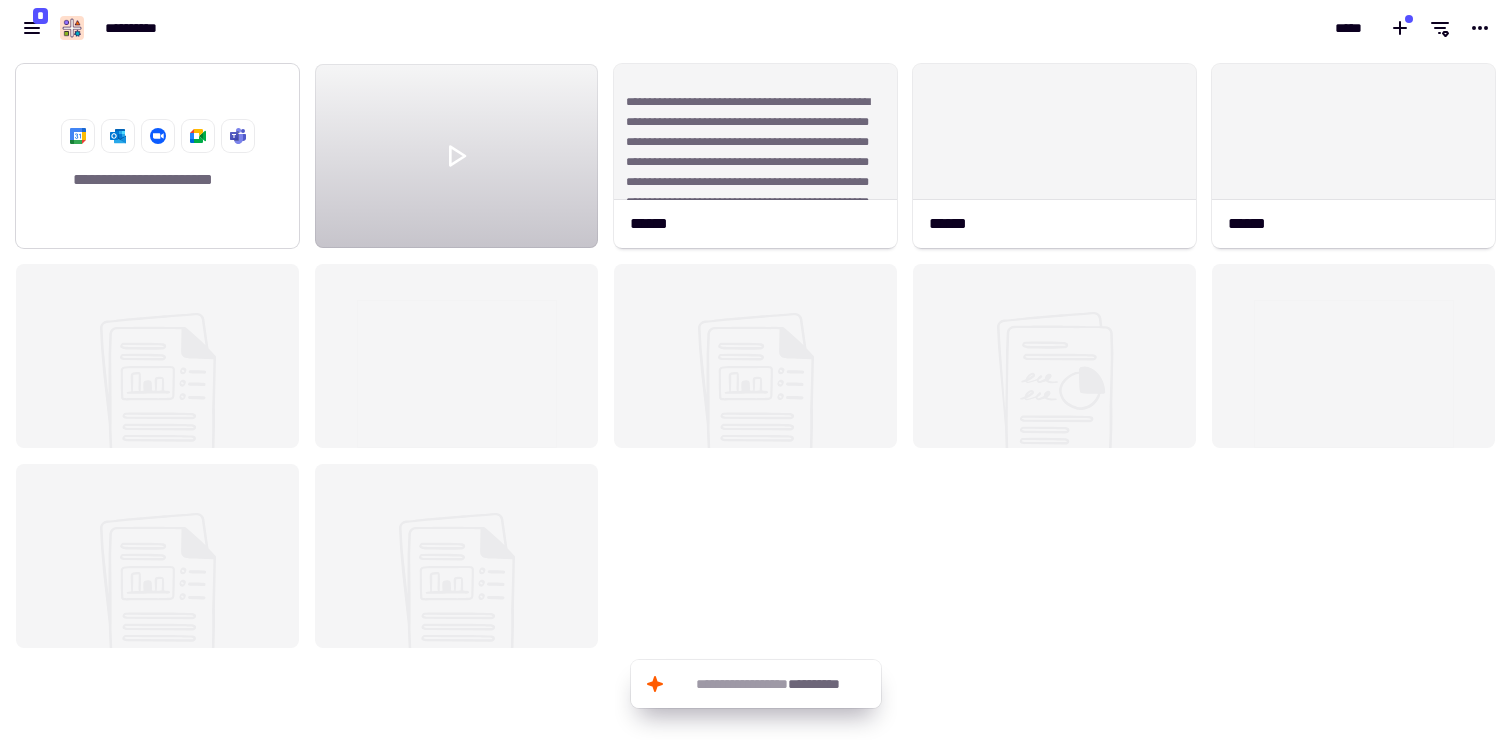 click on "**********" 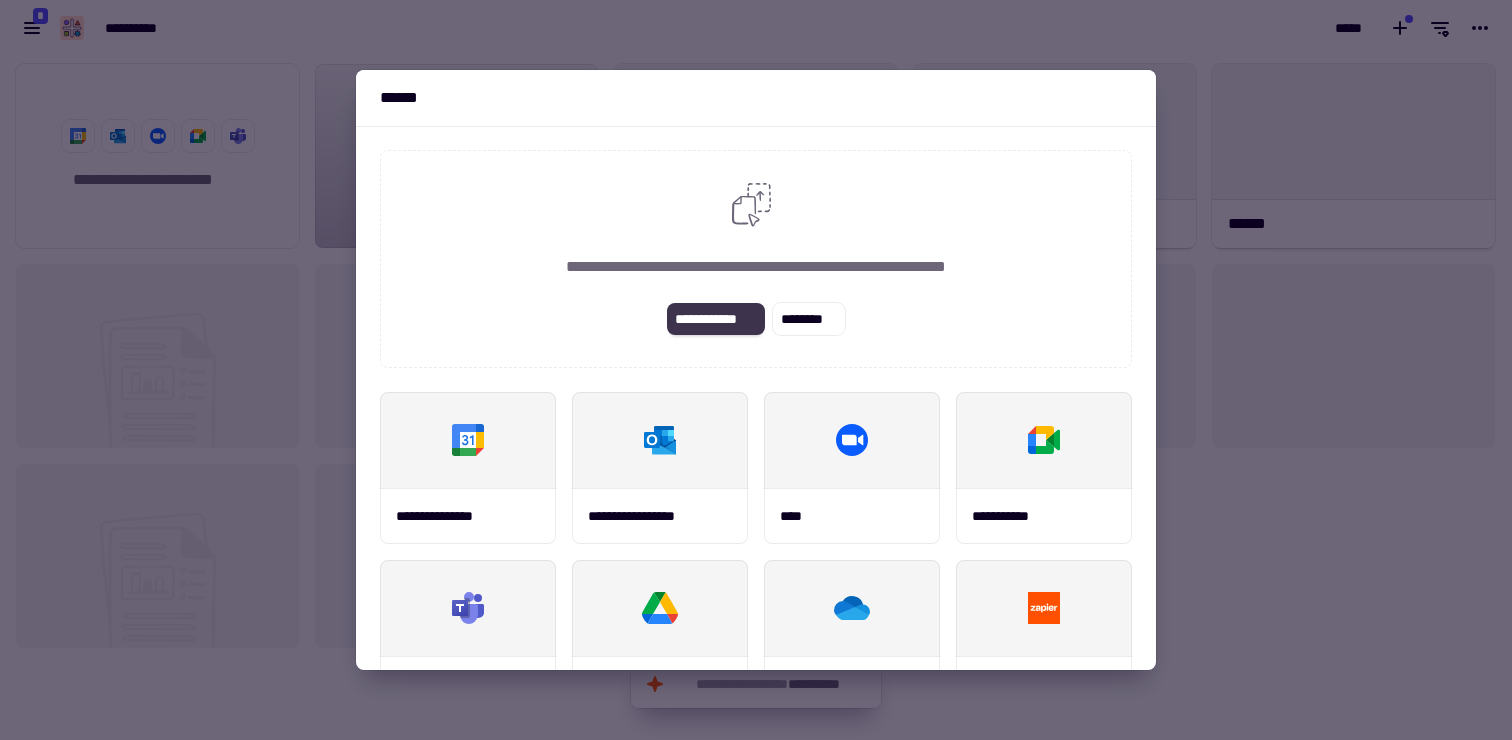 click on "**********" 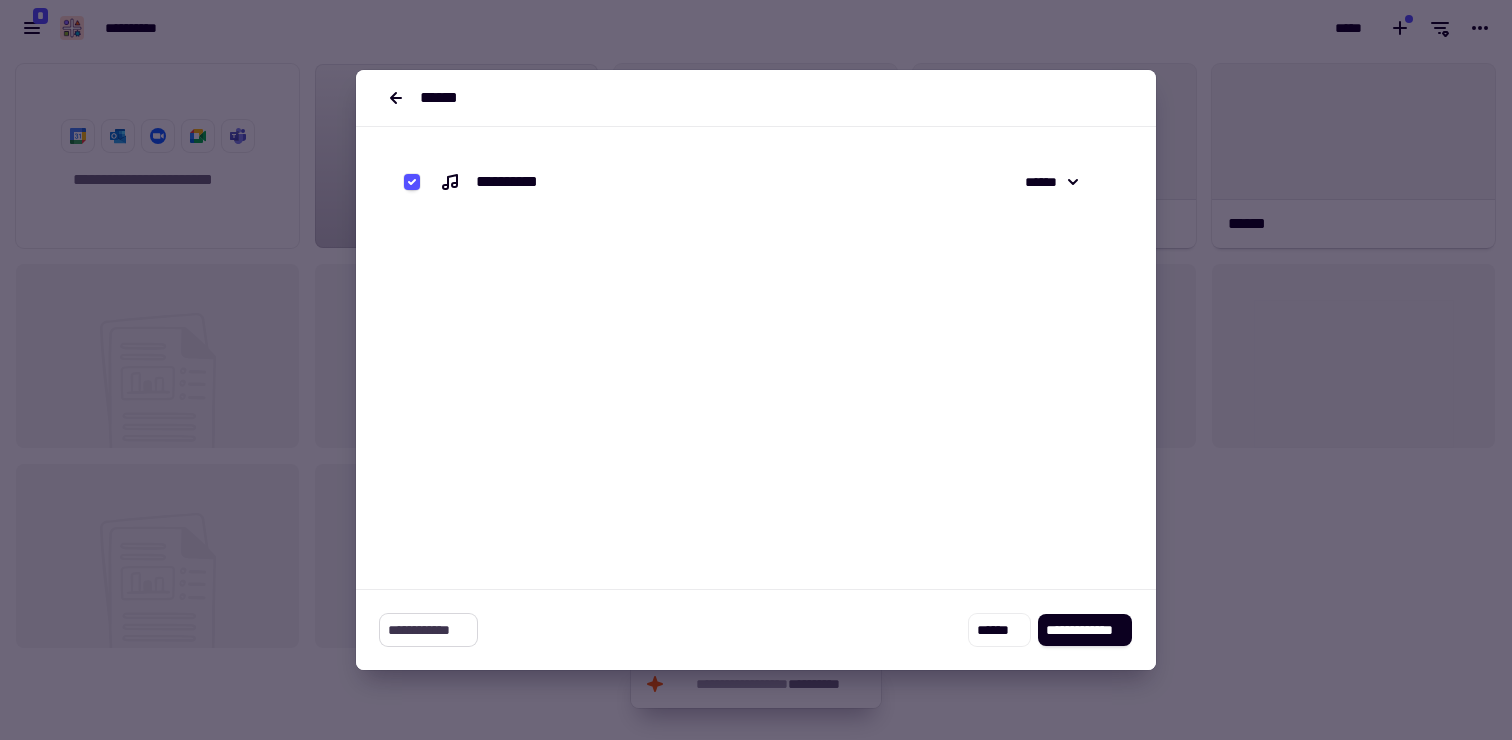 click on "**********" 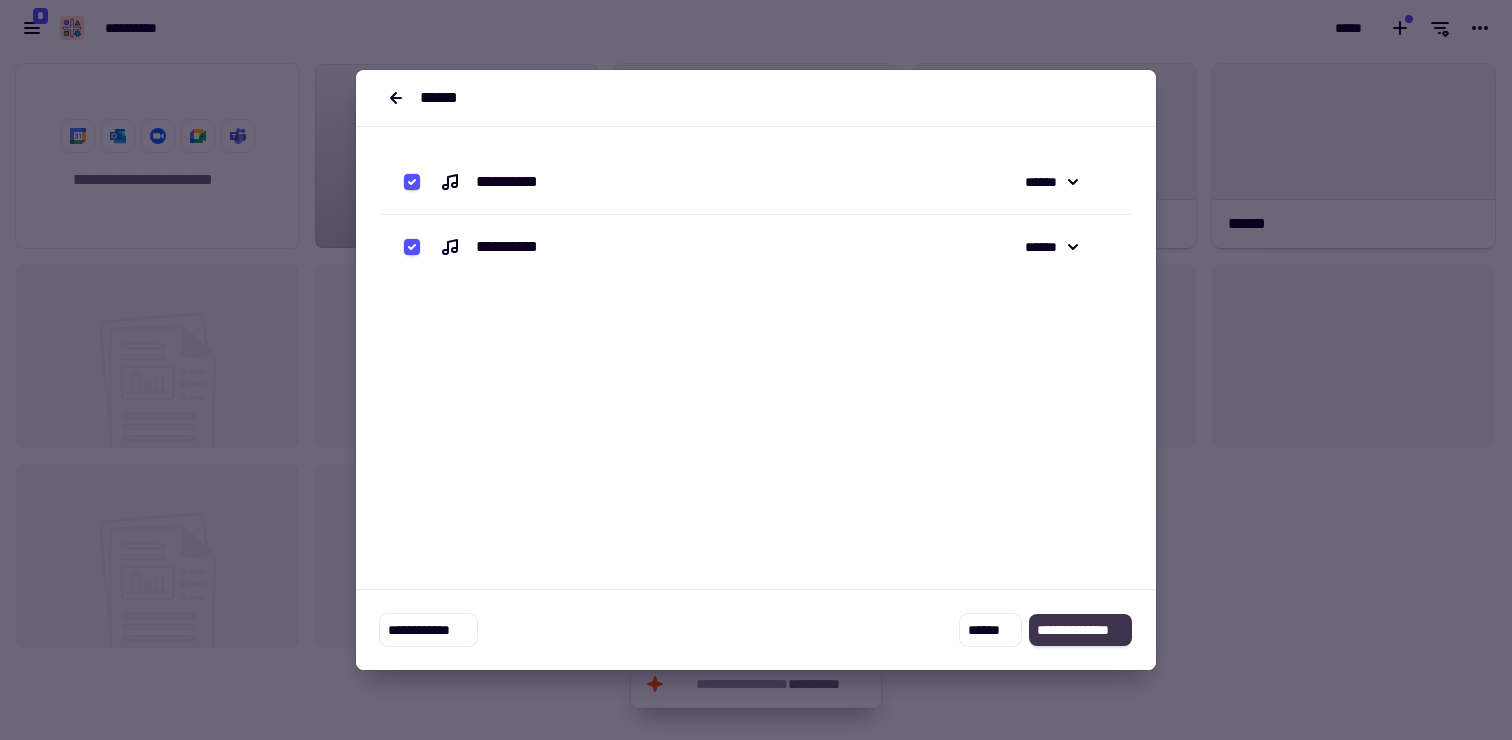 click on "**********" 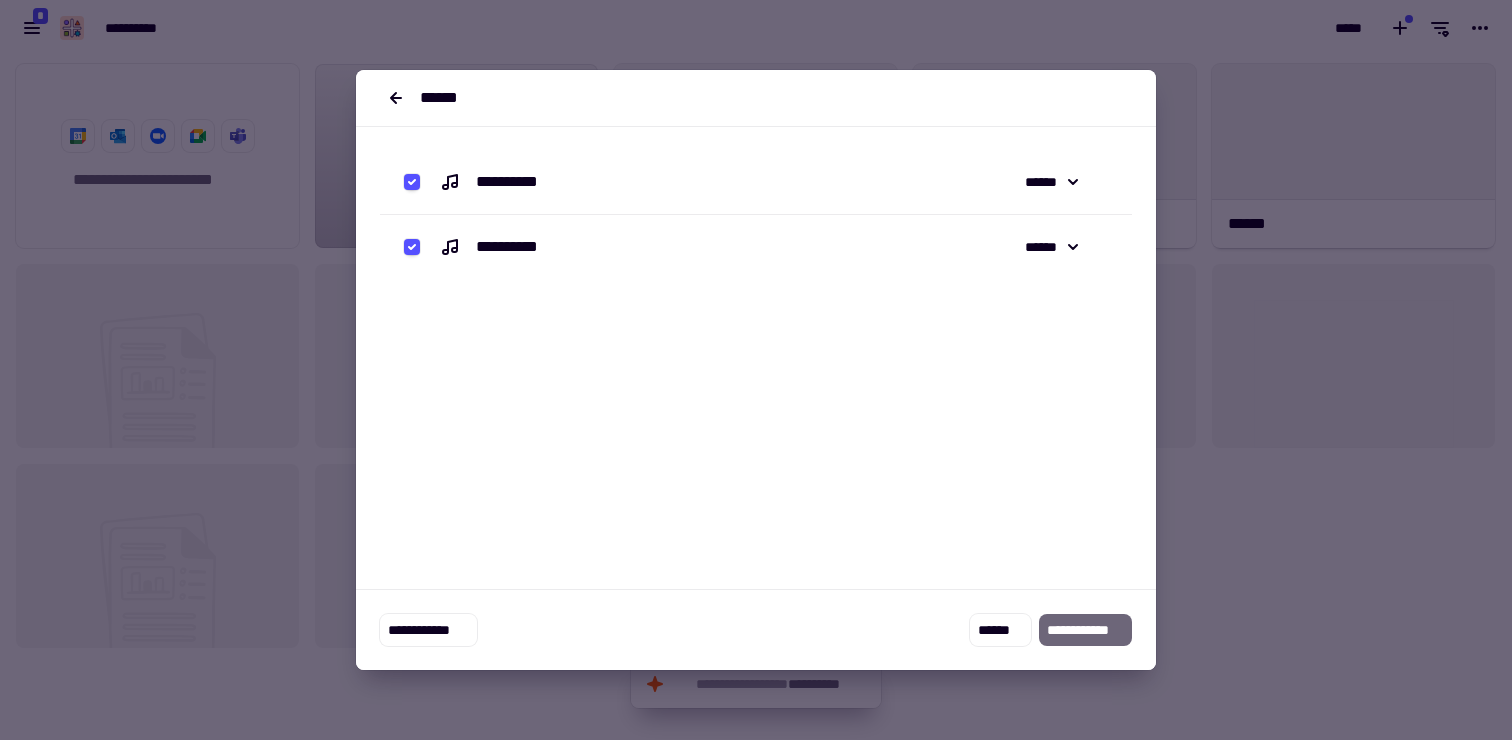 drag, startPoint x: 1120, startPoint y: 598, endPoint x: 713, endPoint y: 822, distance: 464.5697 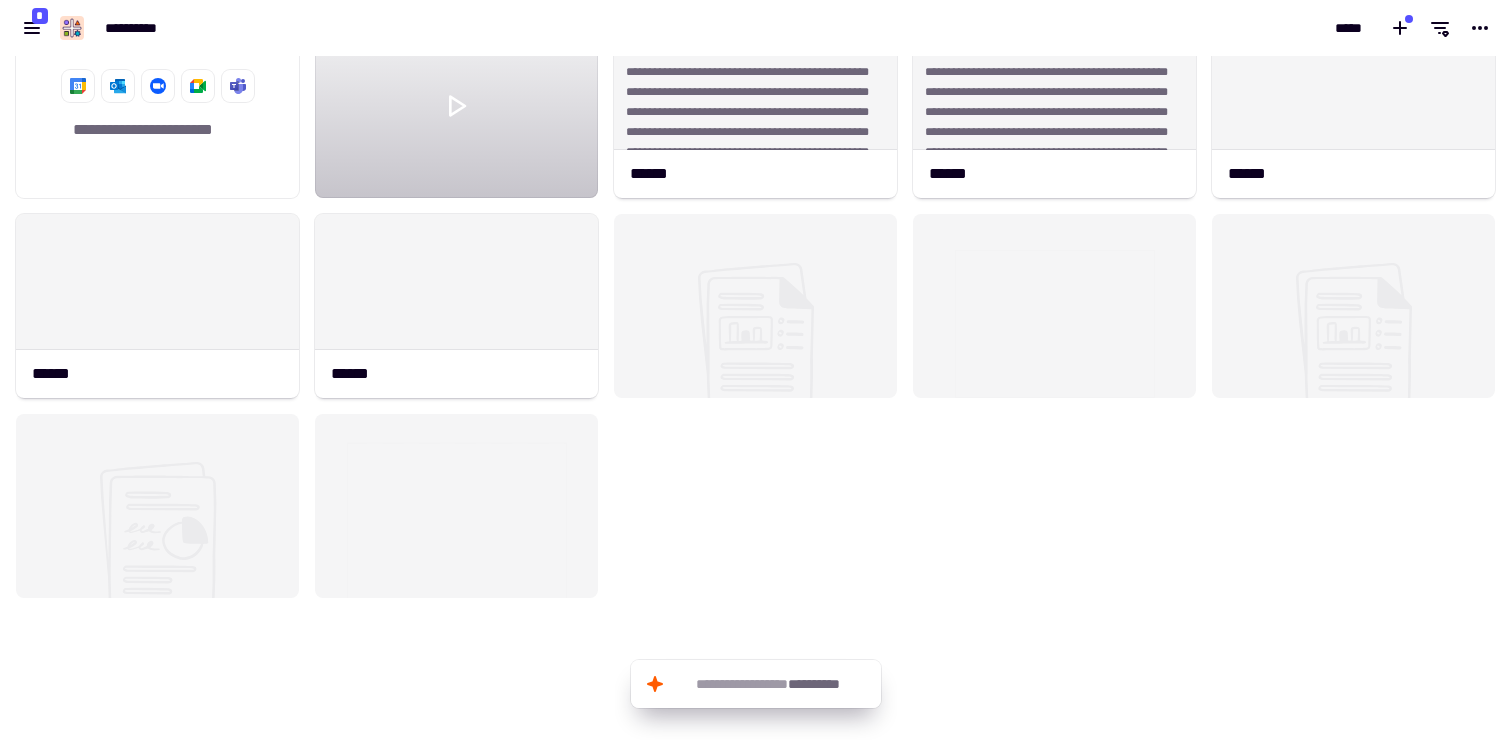 scroll, scrollTop: 0, scrollLeft: 0, axis: both 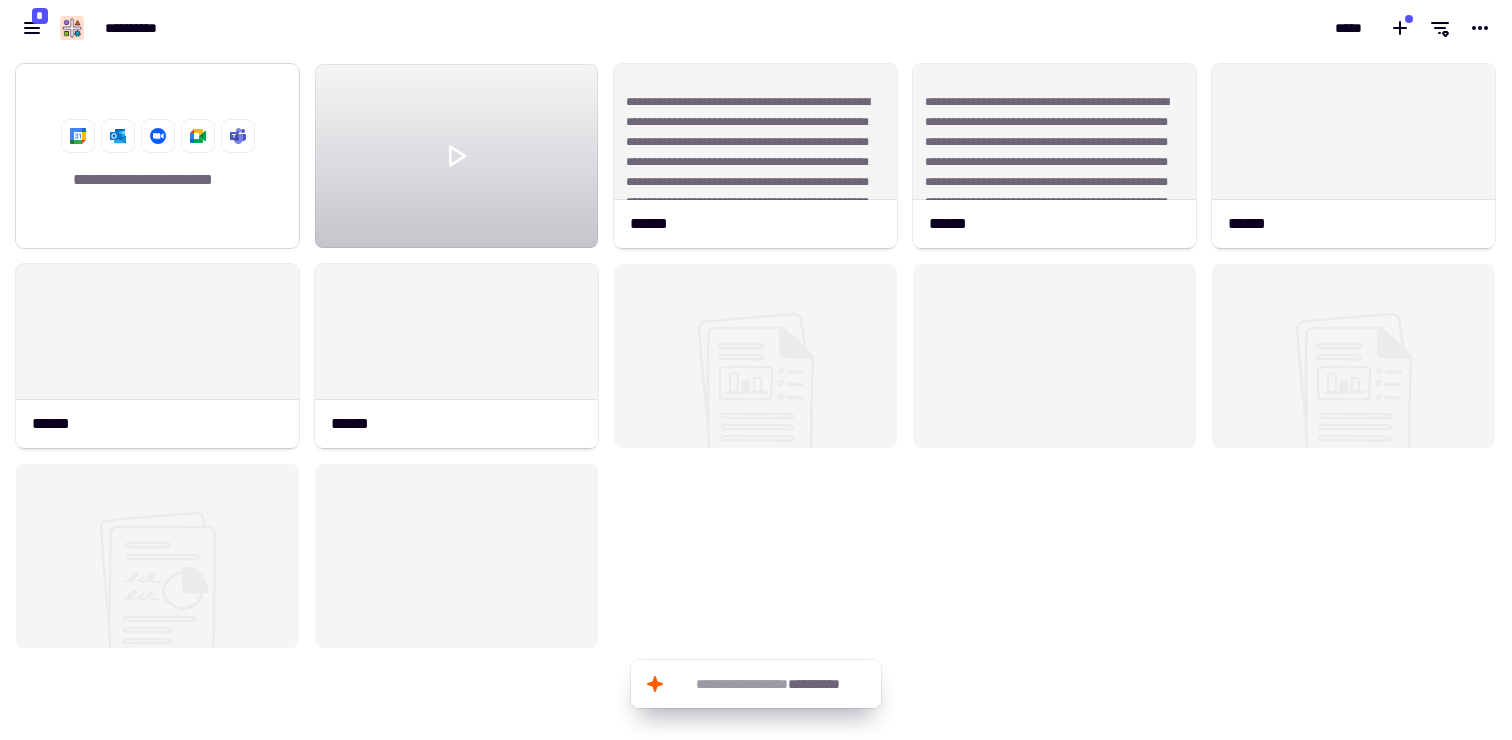 click 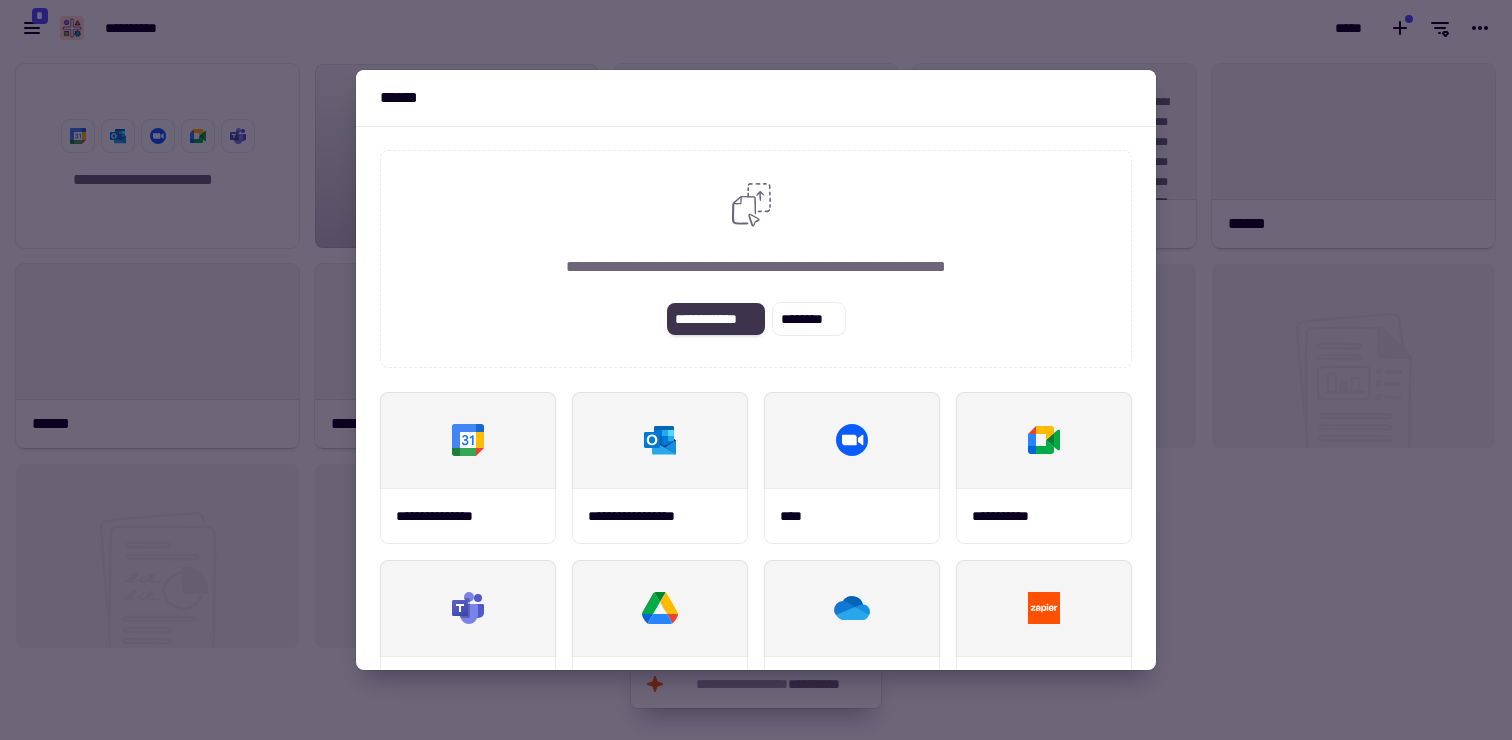 click on "**********" 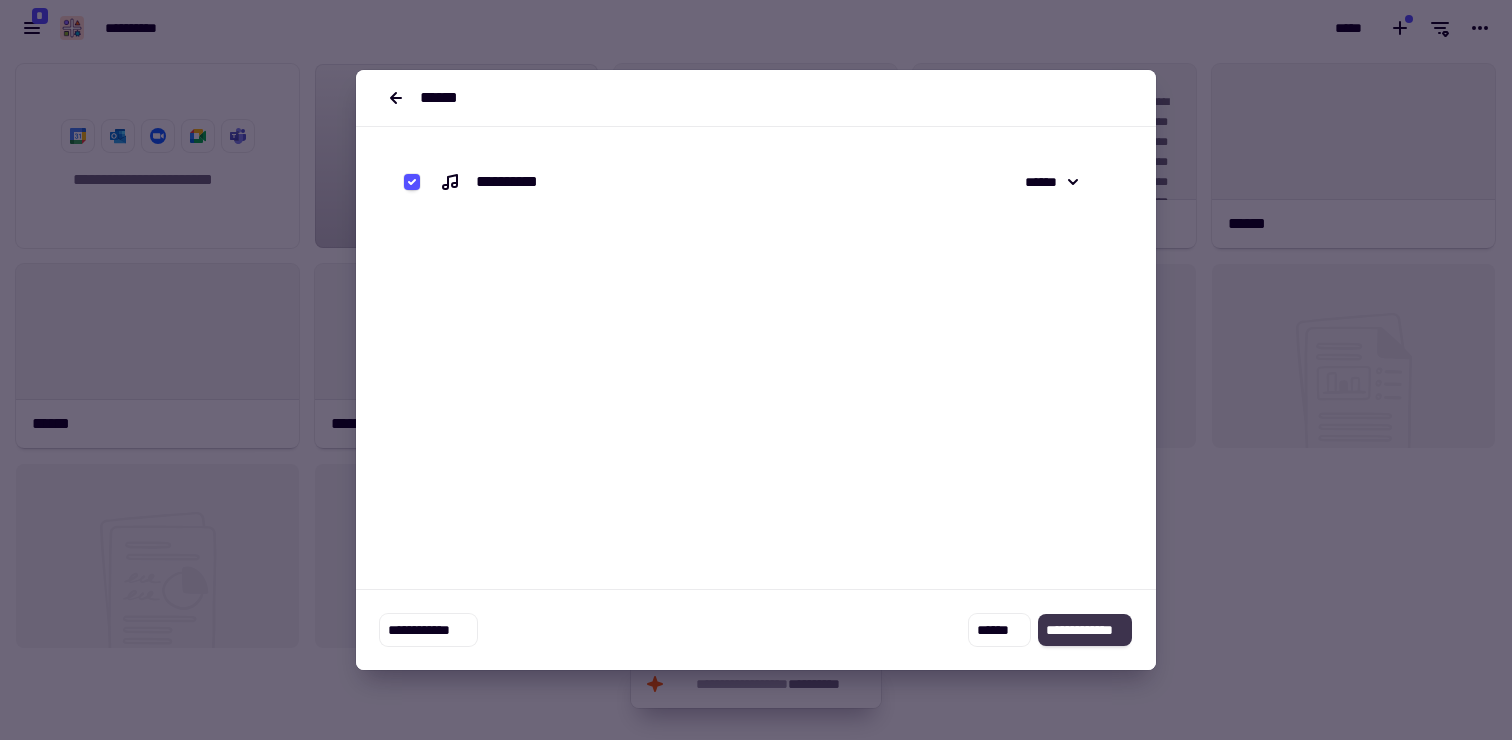 click on "**********" 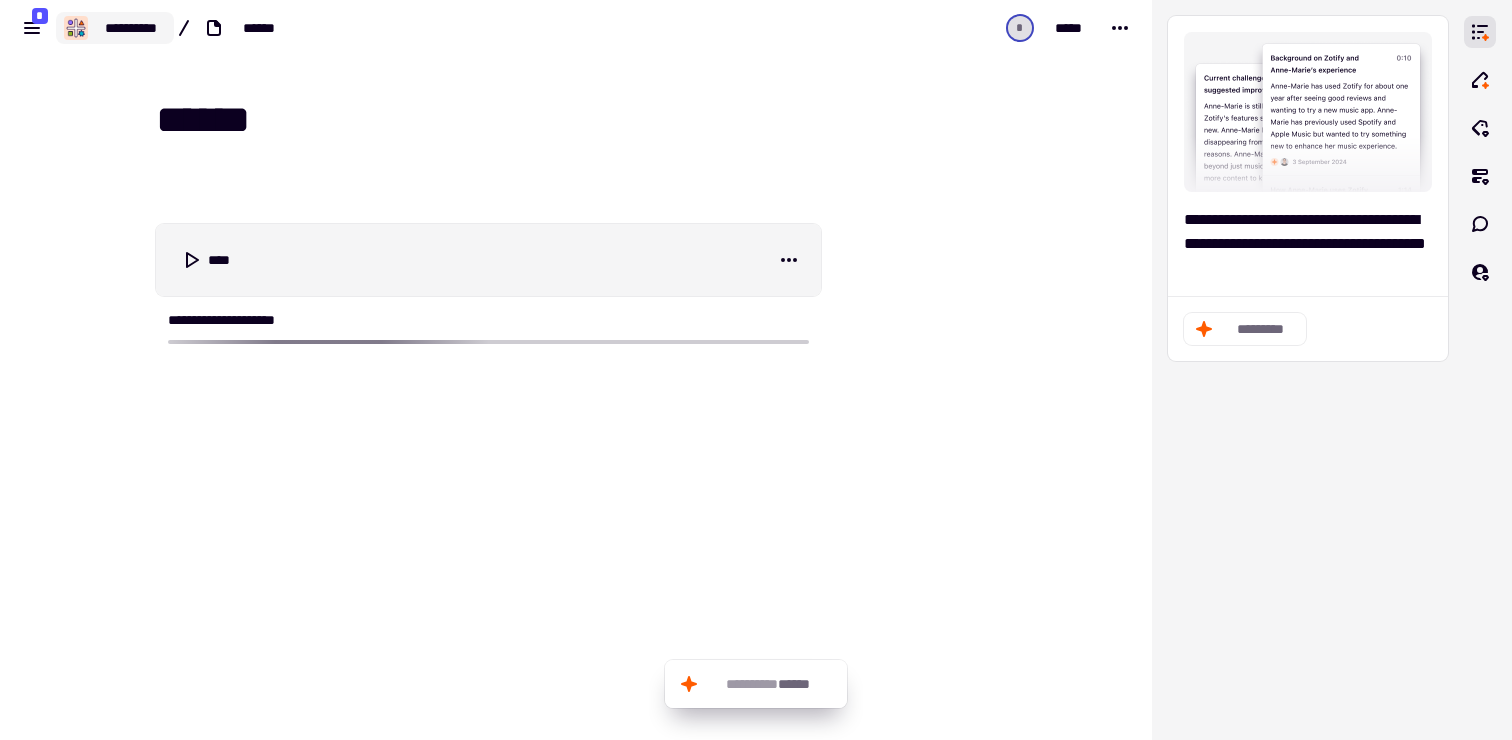 click on "**********" 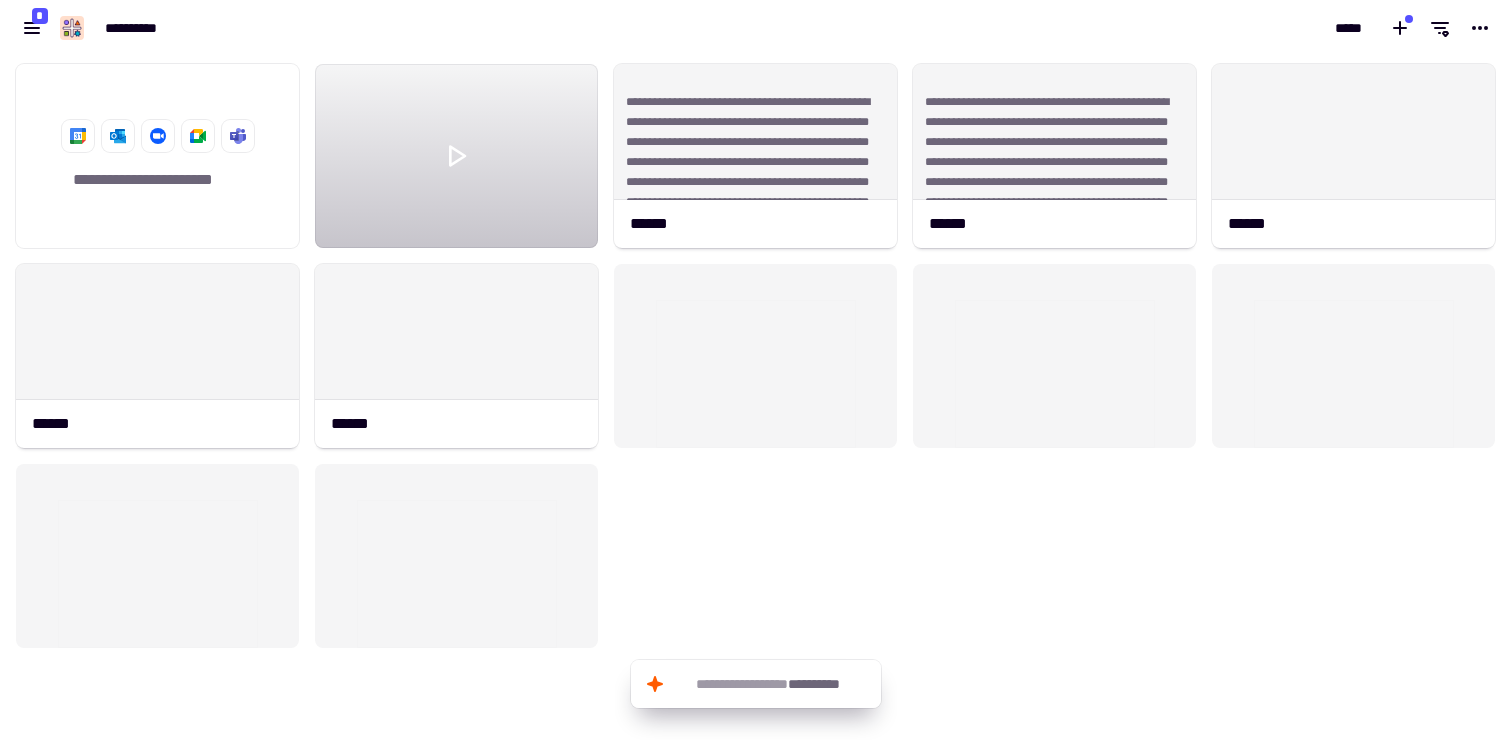 scroll, scrollTop: 1, scrollLeft: 1, axis: both 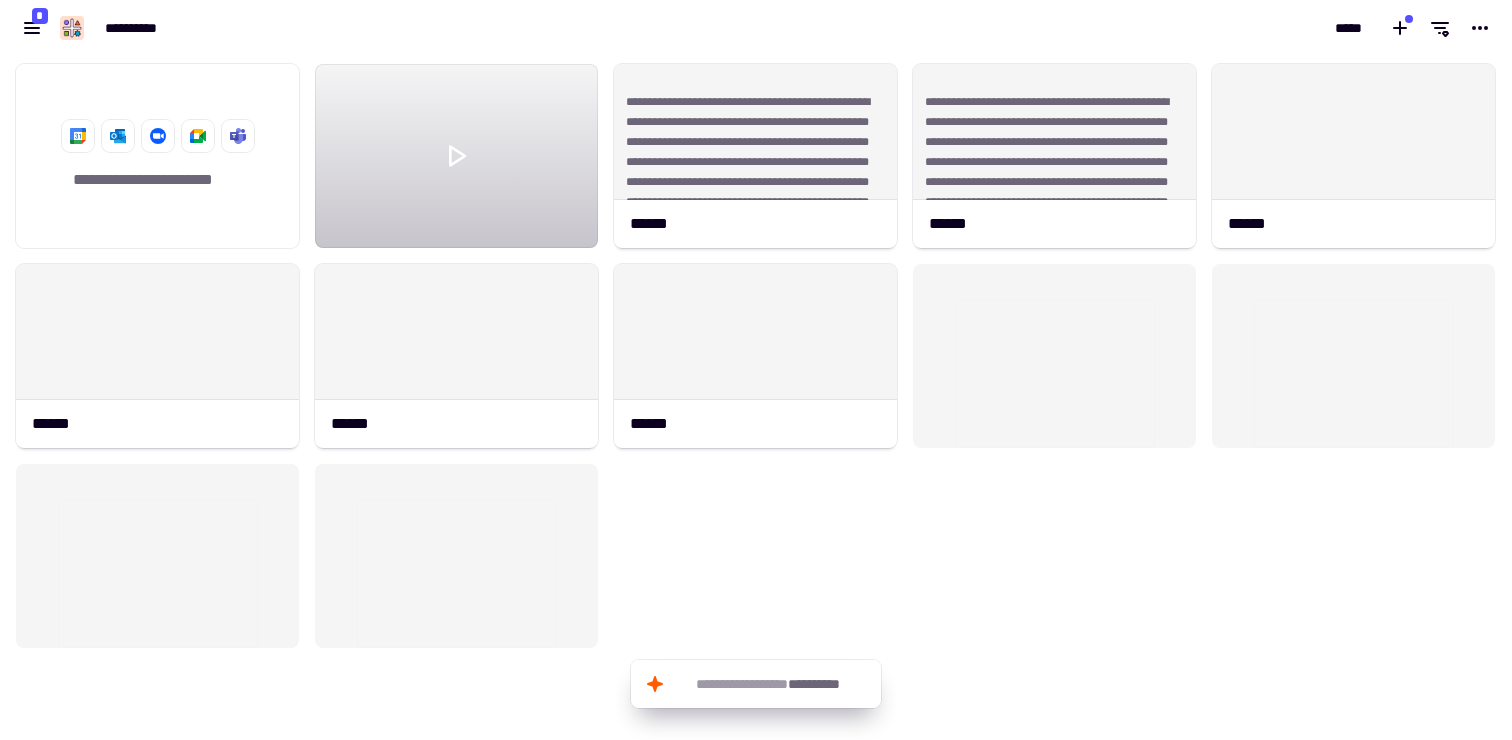 drag, startPoint x: 940, startPoint y: 597, endPoint x: 876, endPoint y: 554, distance: 77.10383 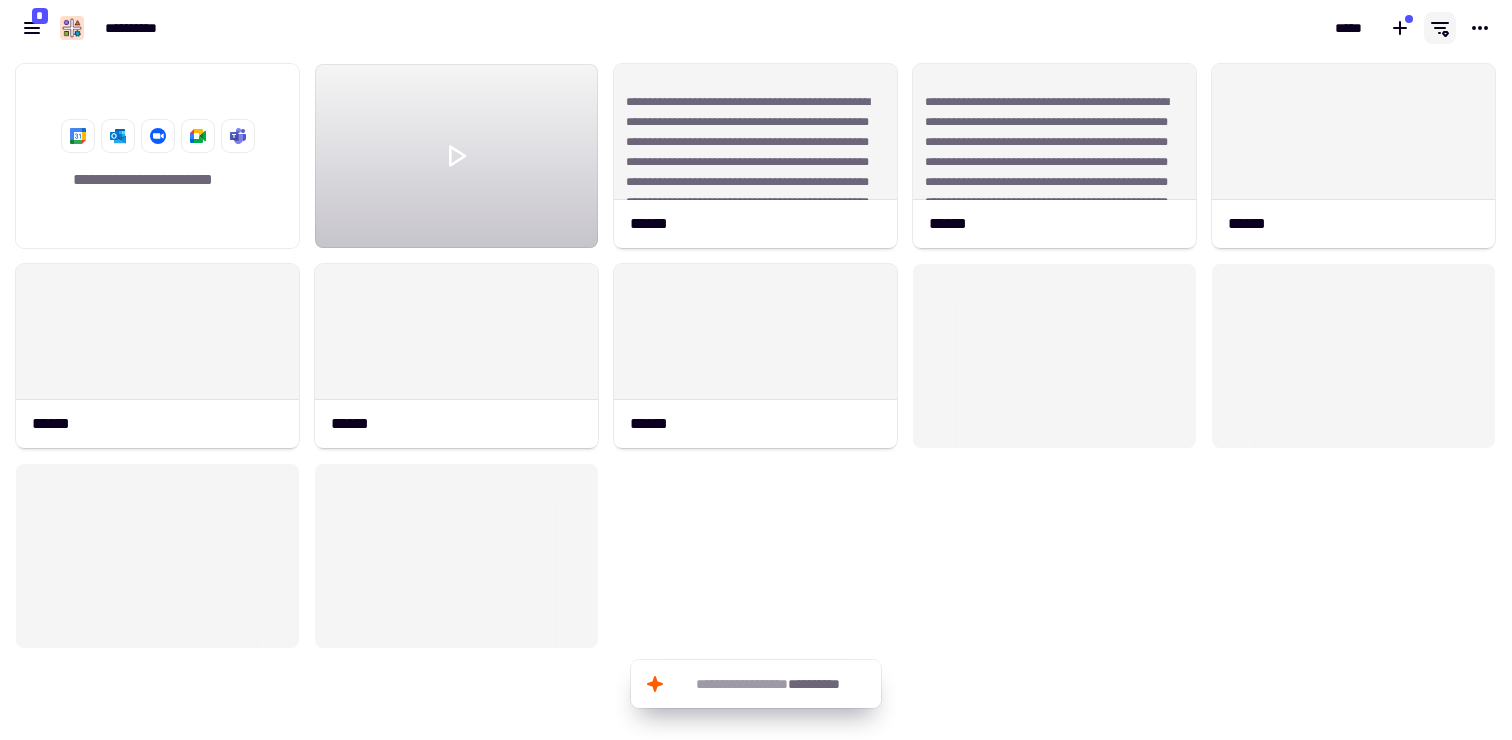 click 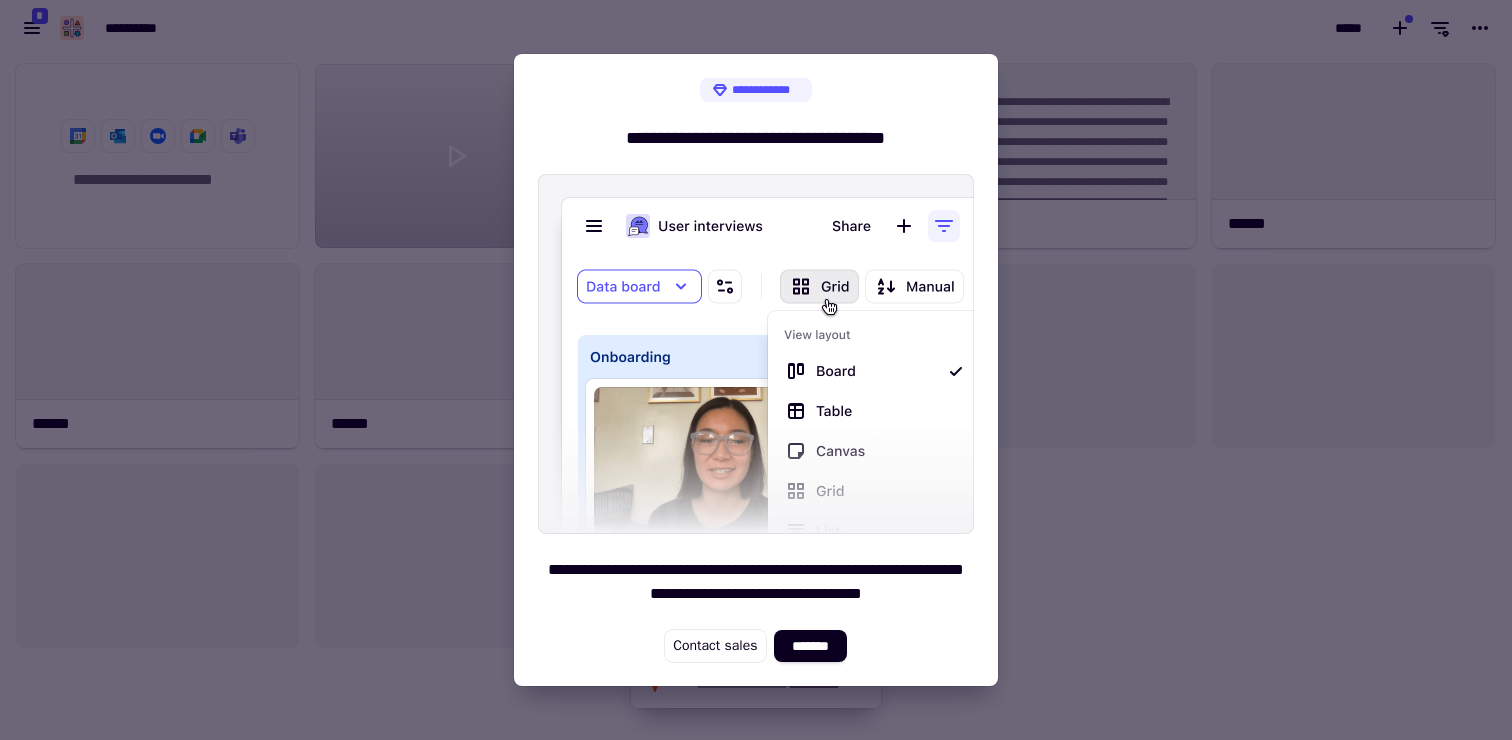 click on "**********" at bounding box center [756, 370] 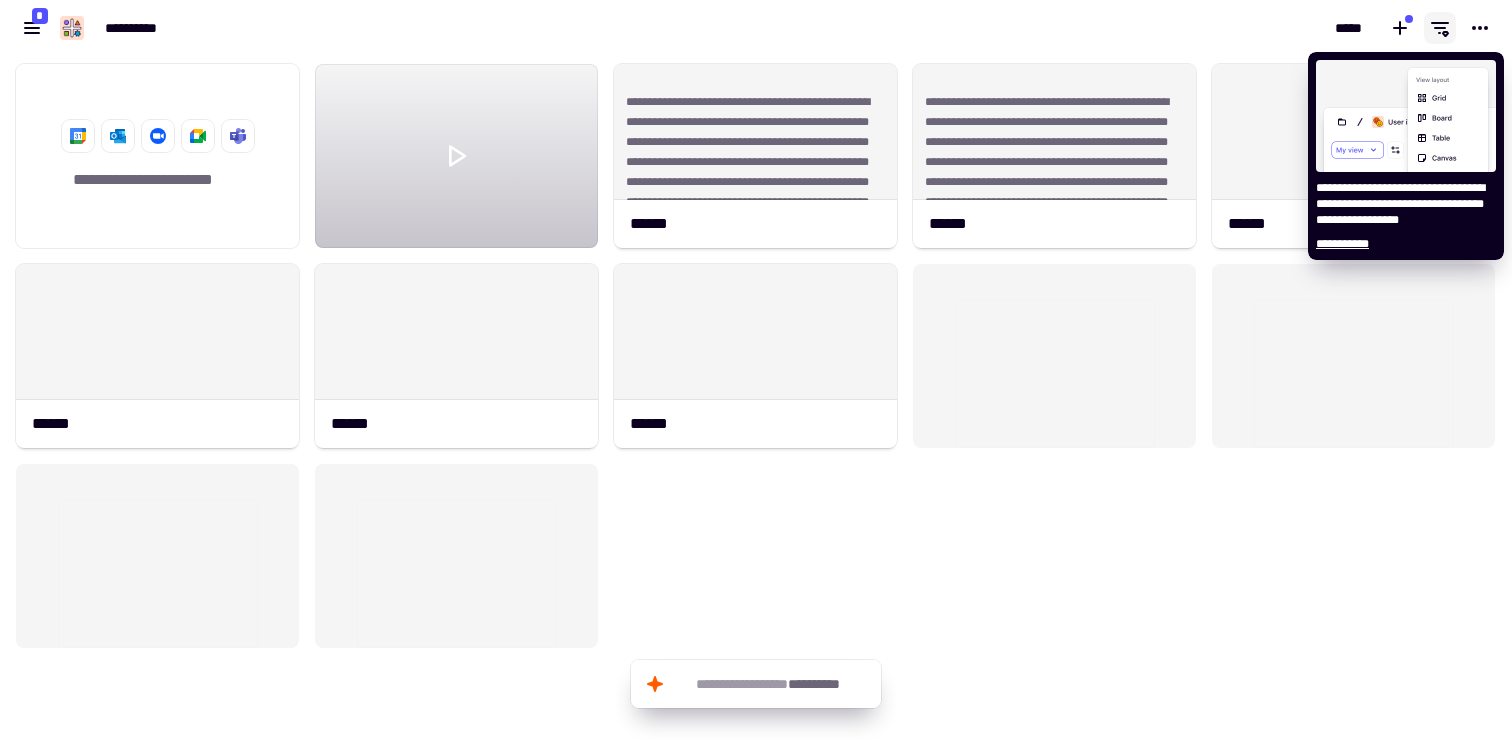 click 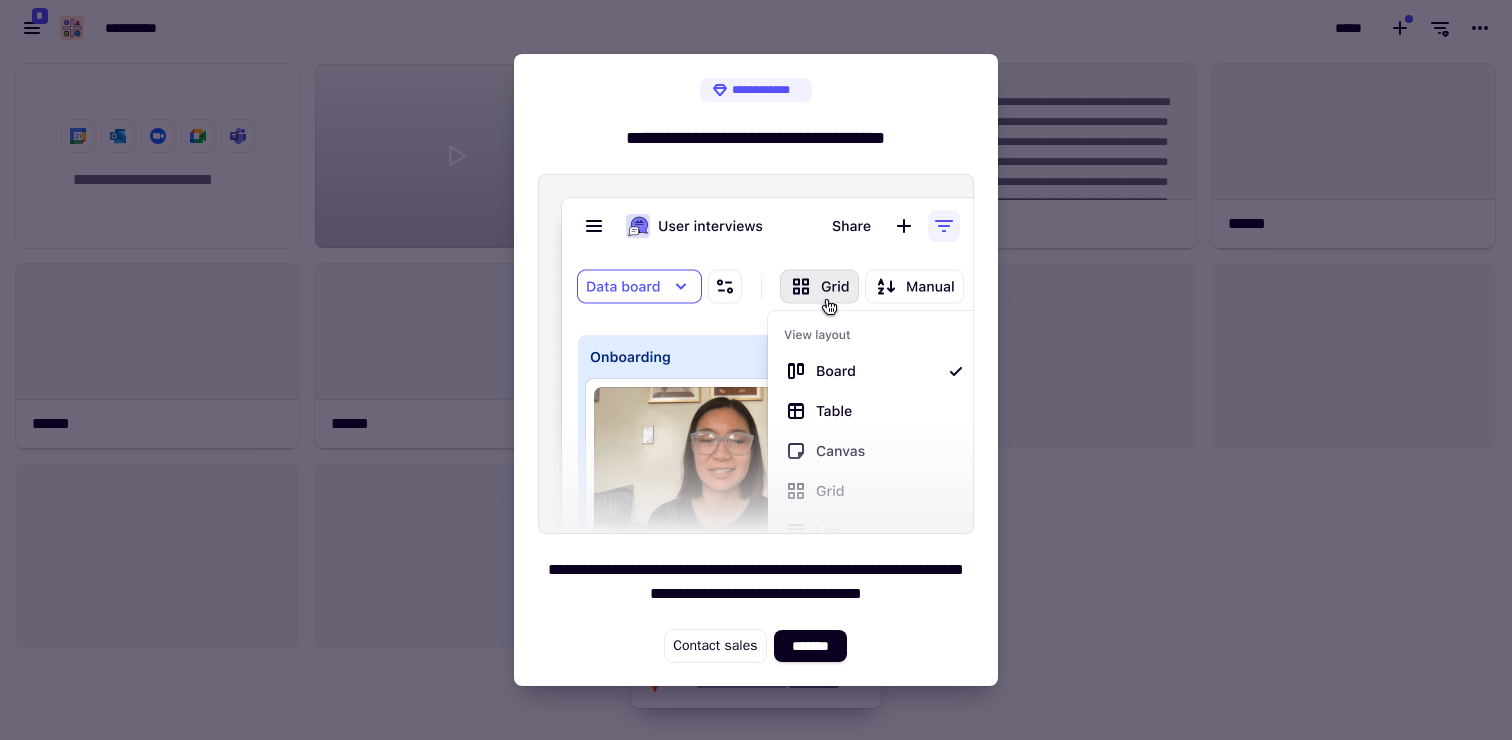 click at bounding box center (756, 370) 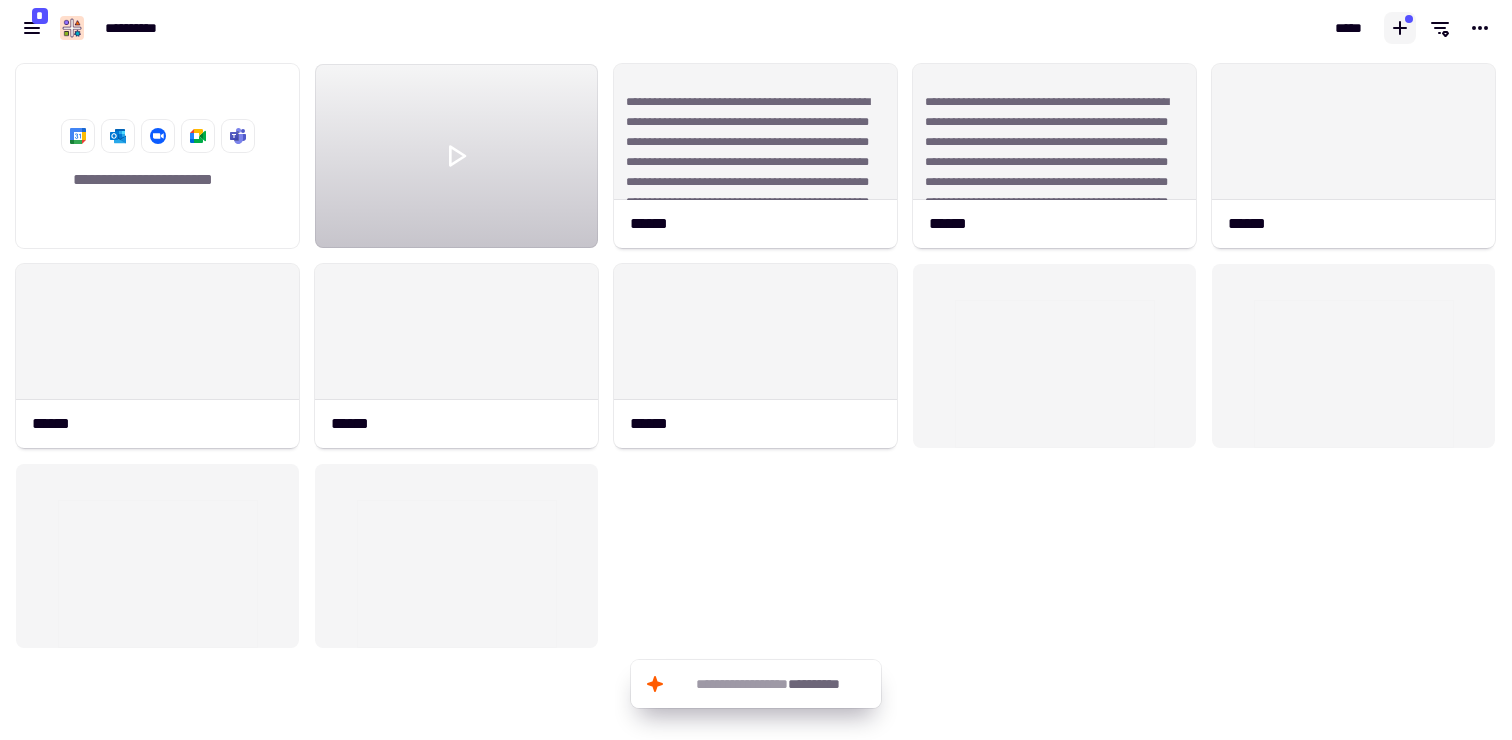 click 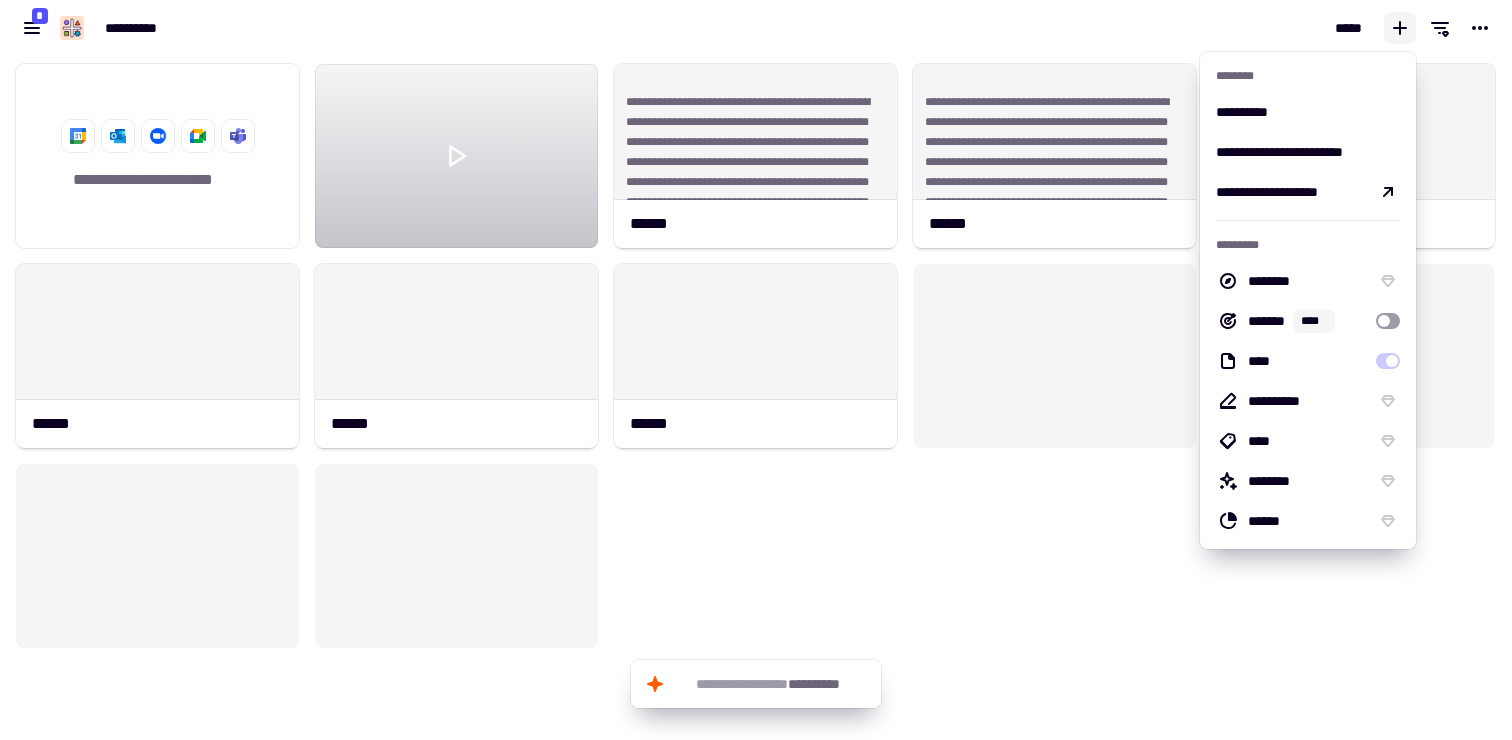 click 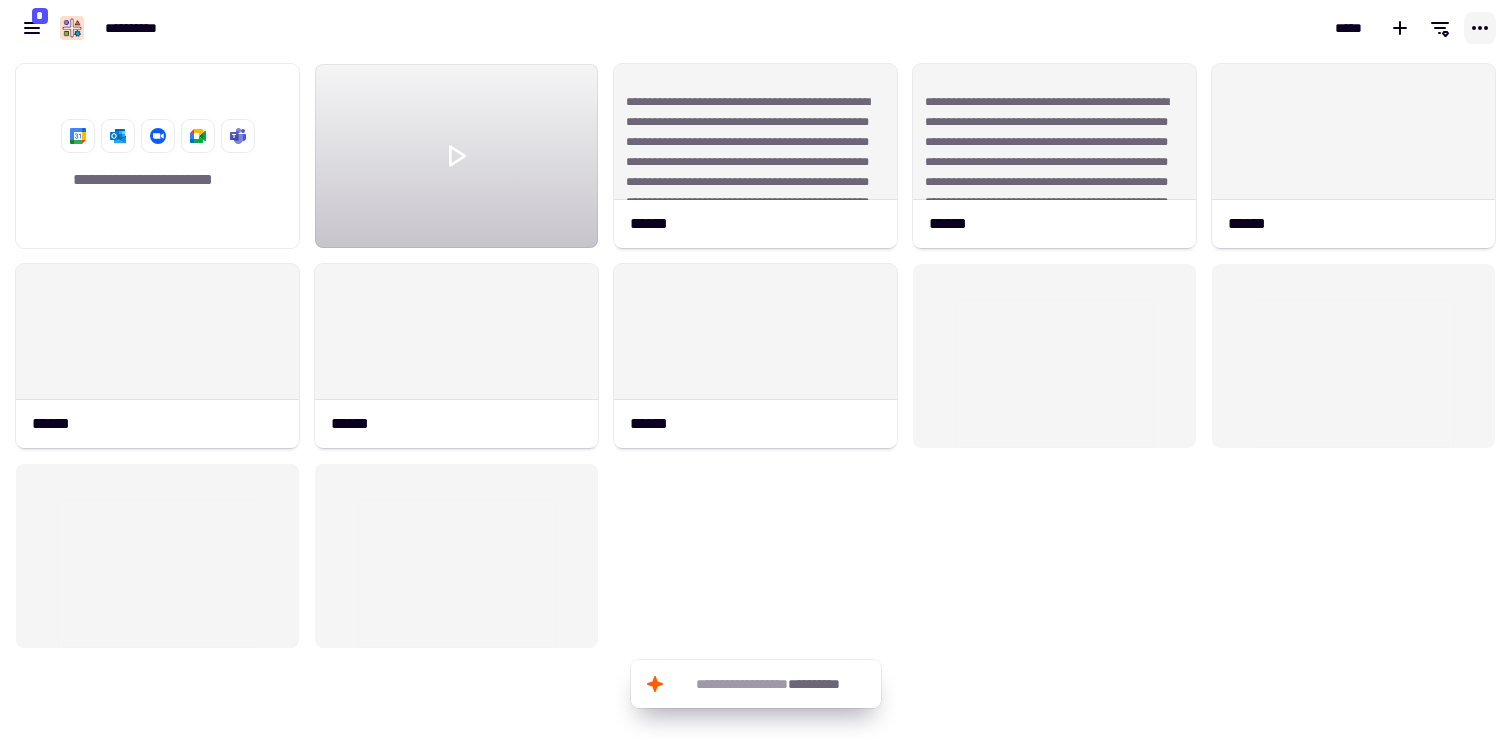 click 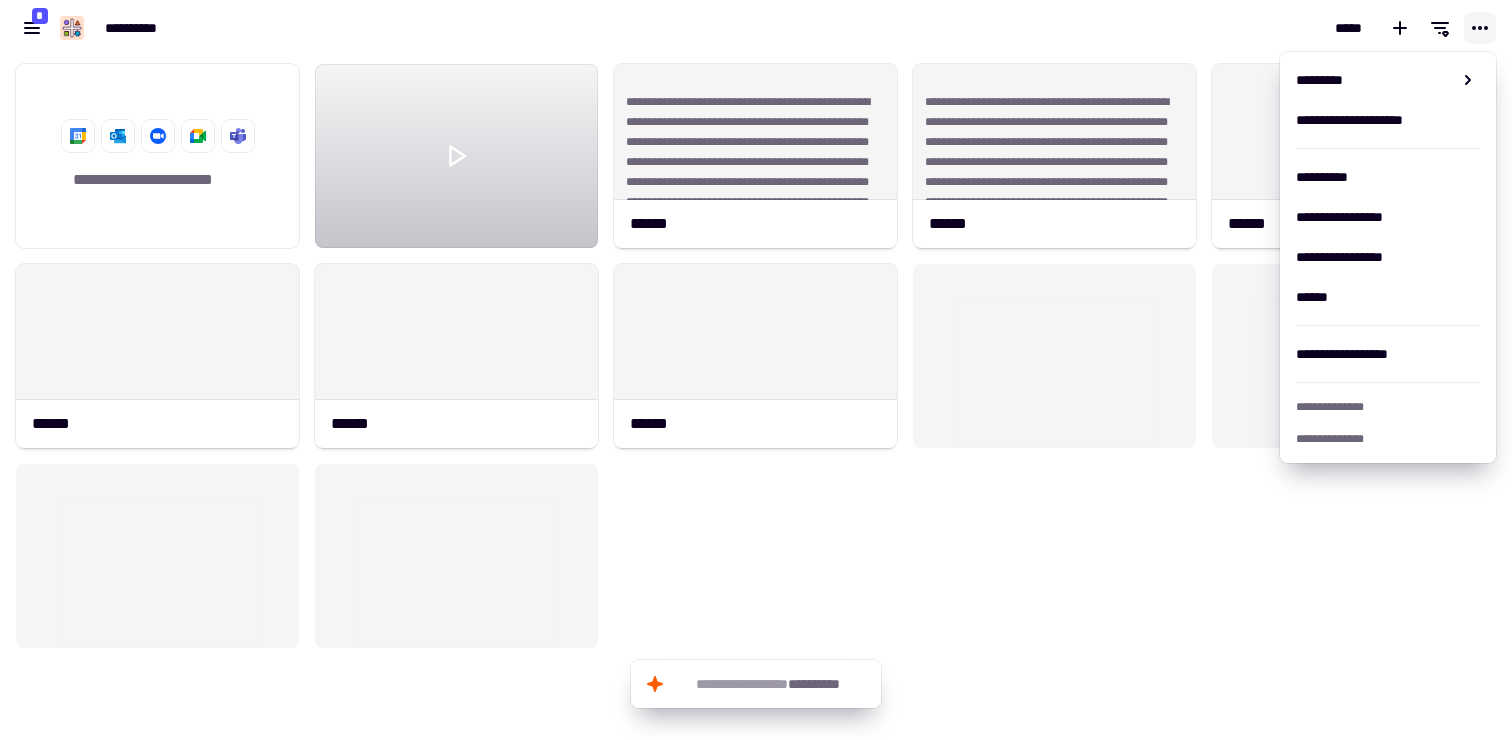 click 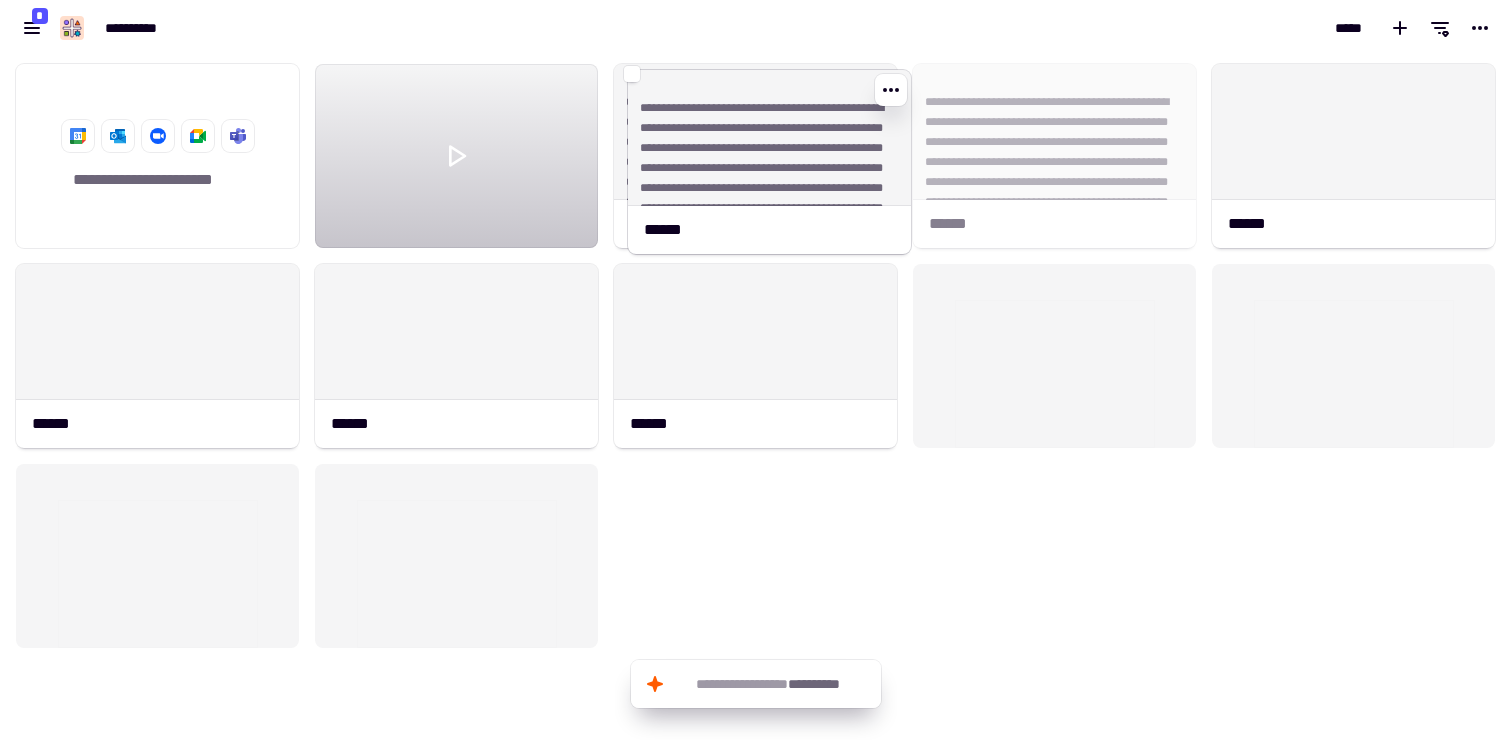 drag, startPoint x: 1055, startPoint y: 166, endPoint x: 769, endPoint y: 170, distance: 286.02798 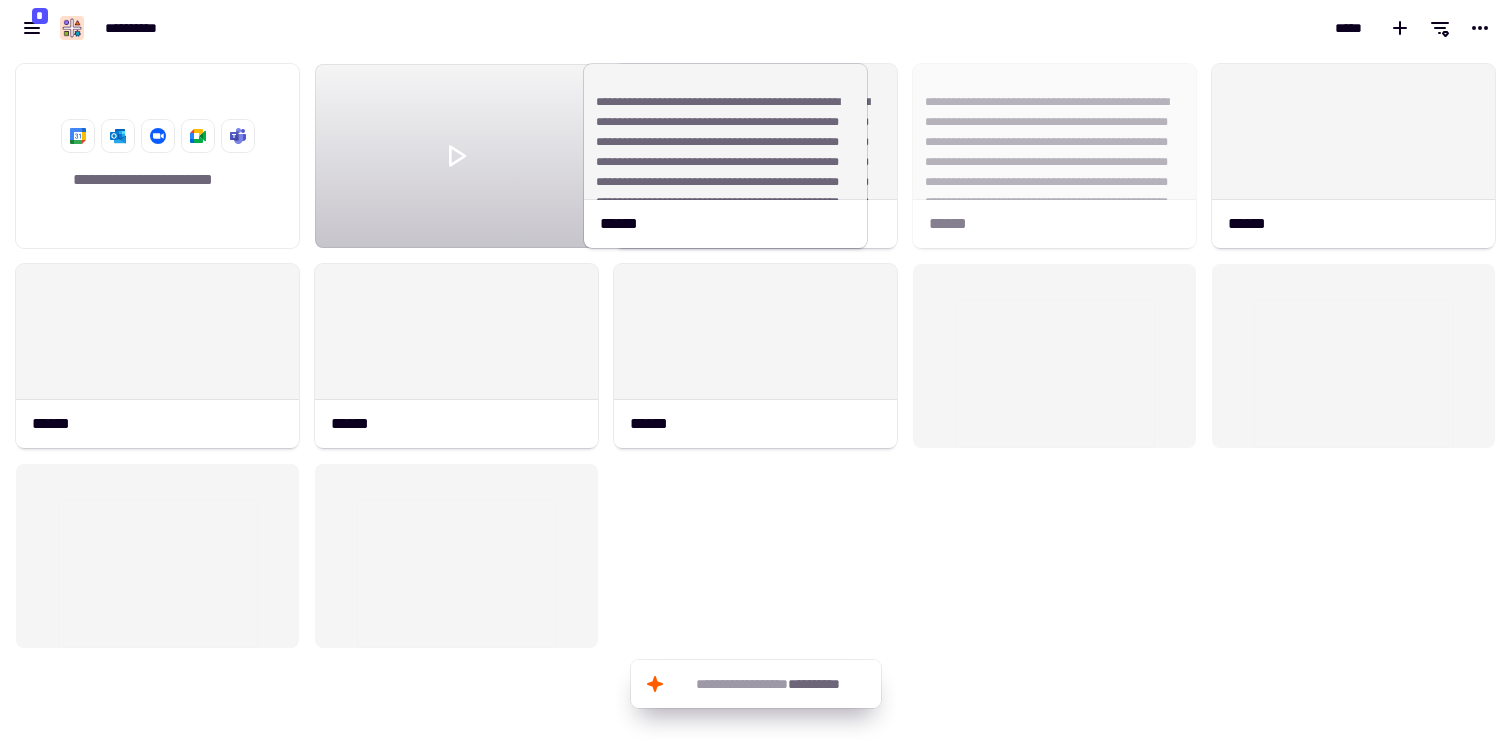 drag, startPoint x: 1037, startPoint y: 162, endPoint x: 711, endPoint y: 144, distance: 326.49655 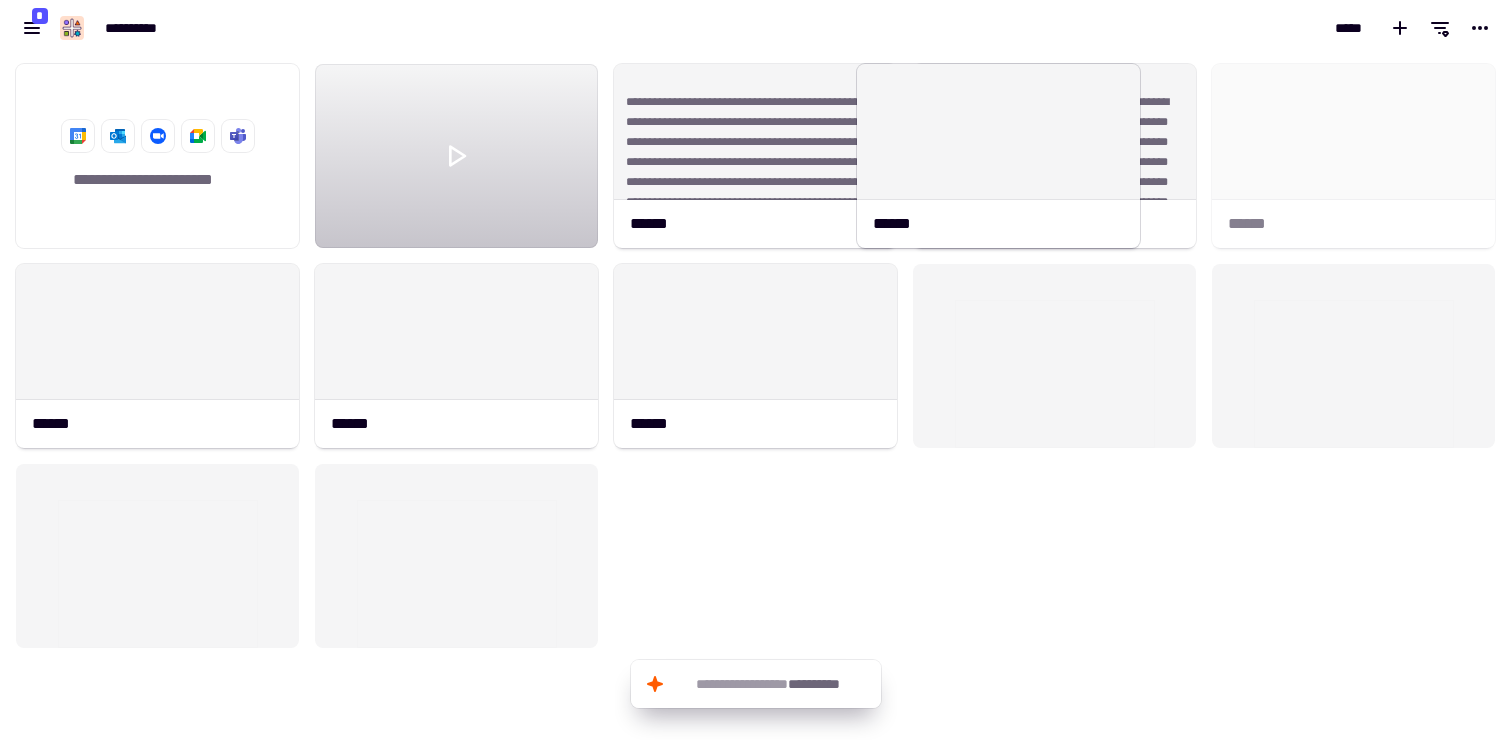 drag, startPoint x: 1284, startPoint y: 169, endPoint x: 926, endPoint y: 150, distance: 358.50385 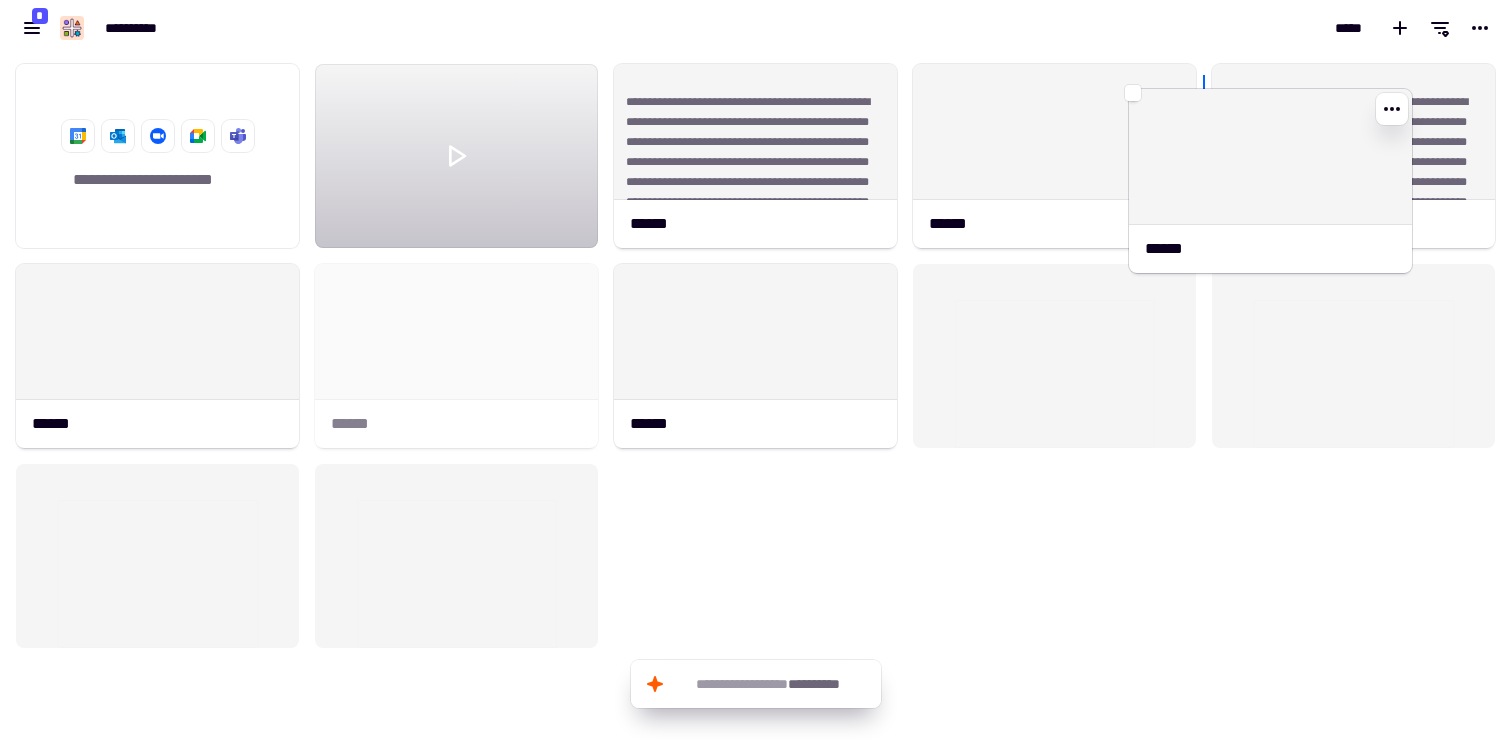 drag, startPoint x: 490, startPoint y: 340, endPoint x: 1298, endPoint y: 160, distance: 827.80676 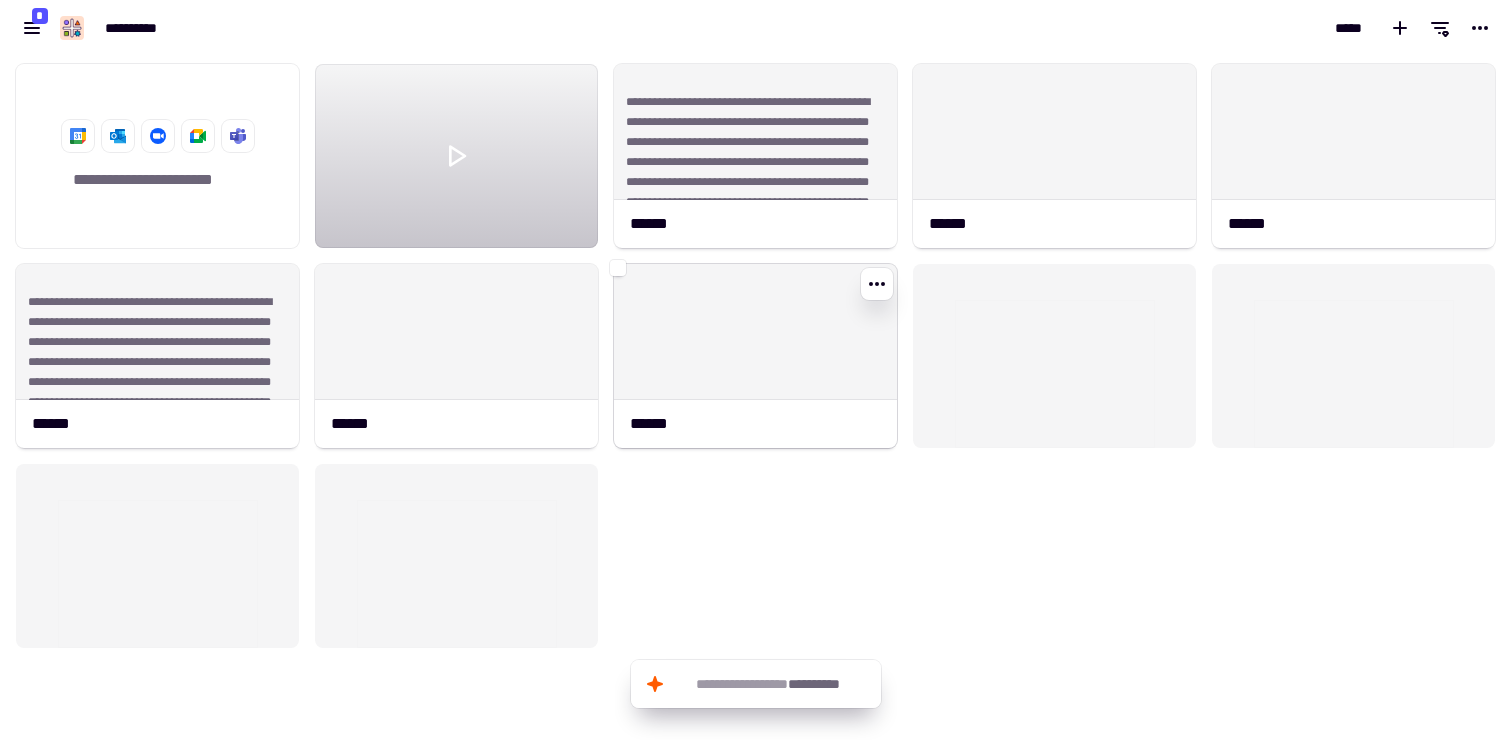 click on "**********" at bounding box center (756, 398) 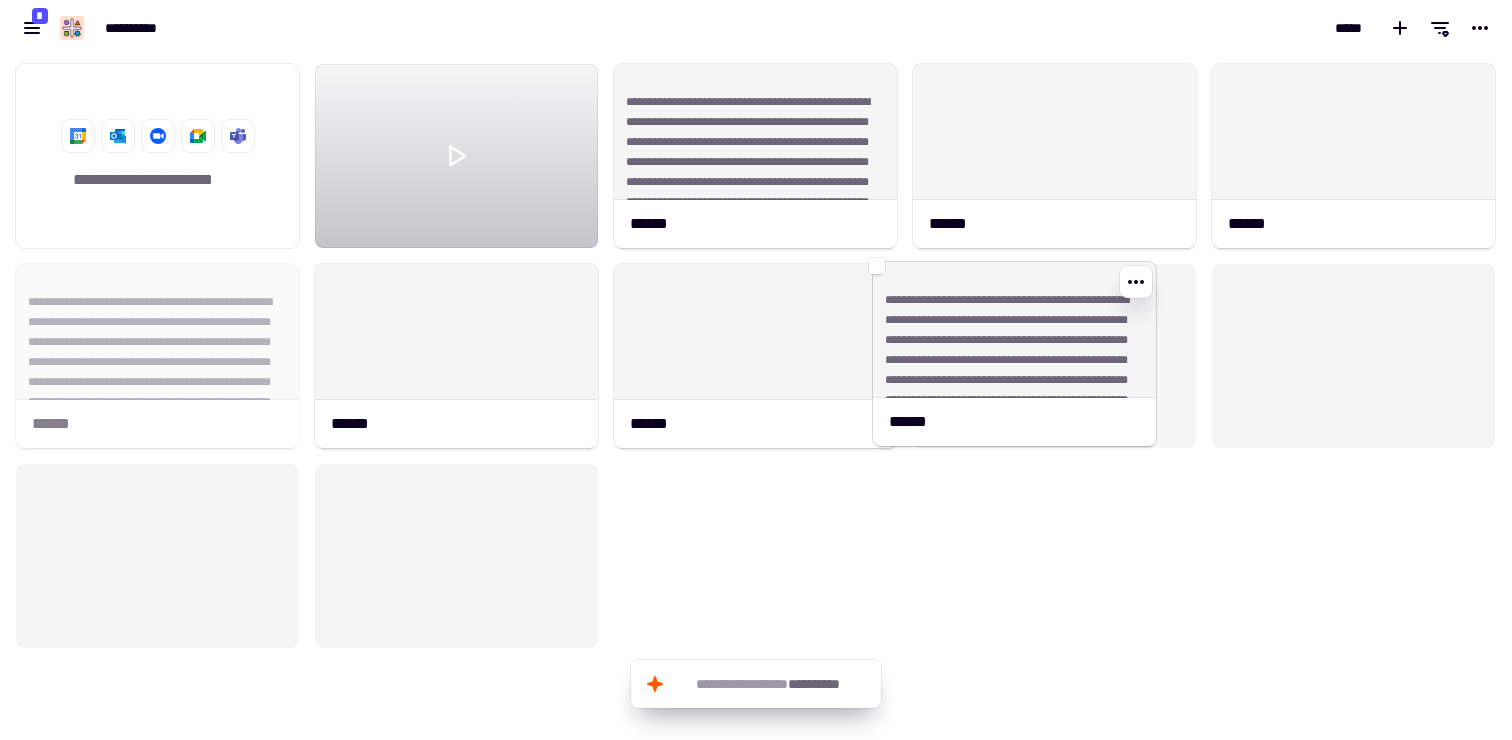 drag, startPoint x: 139, startPoint y: 382, endPoint x: 996, endPoint y: 380, distance: 857.0023 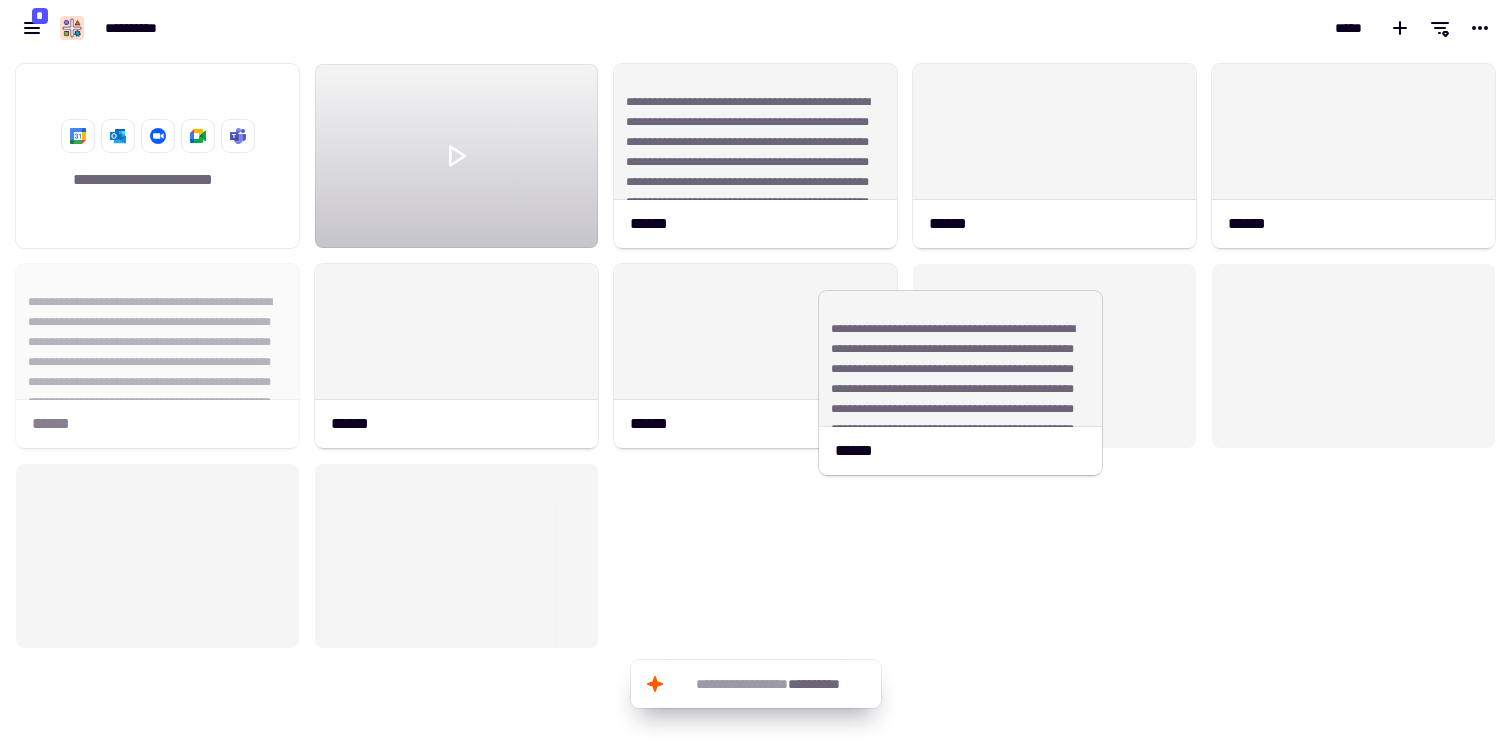 drag, startPoint x: 83, startPoint y: 339, endPoint x: 882, endPoint y: 368, distance: 799.5261 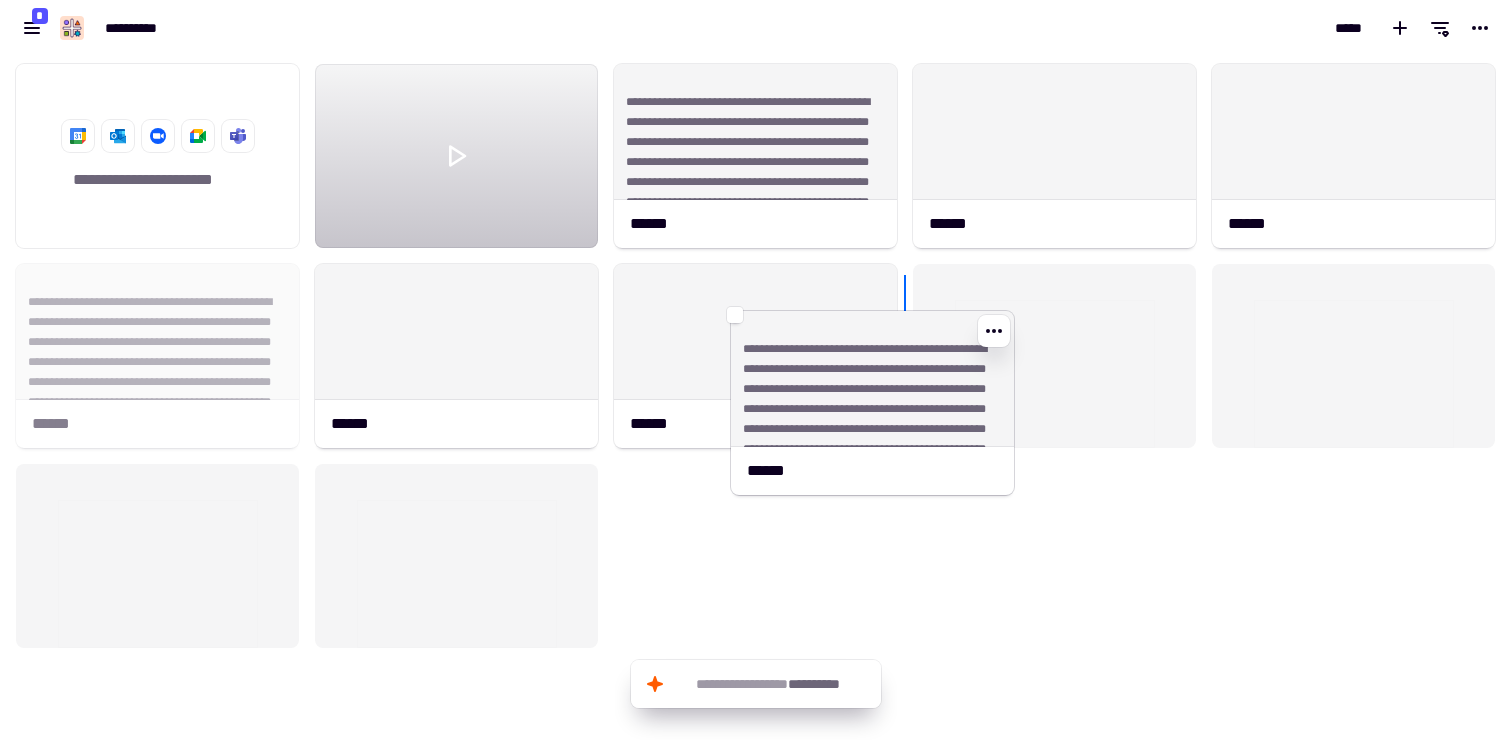 drag, startPoint x: 227, startPoint y: 321, endPoint x: 942, endPoint y: 369, distance: 716.6094 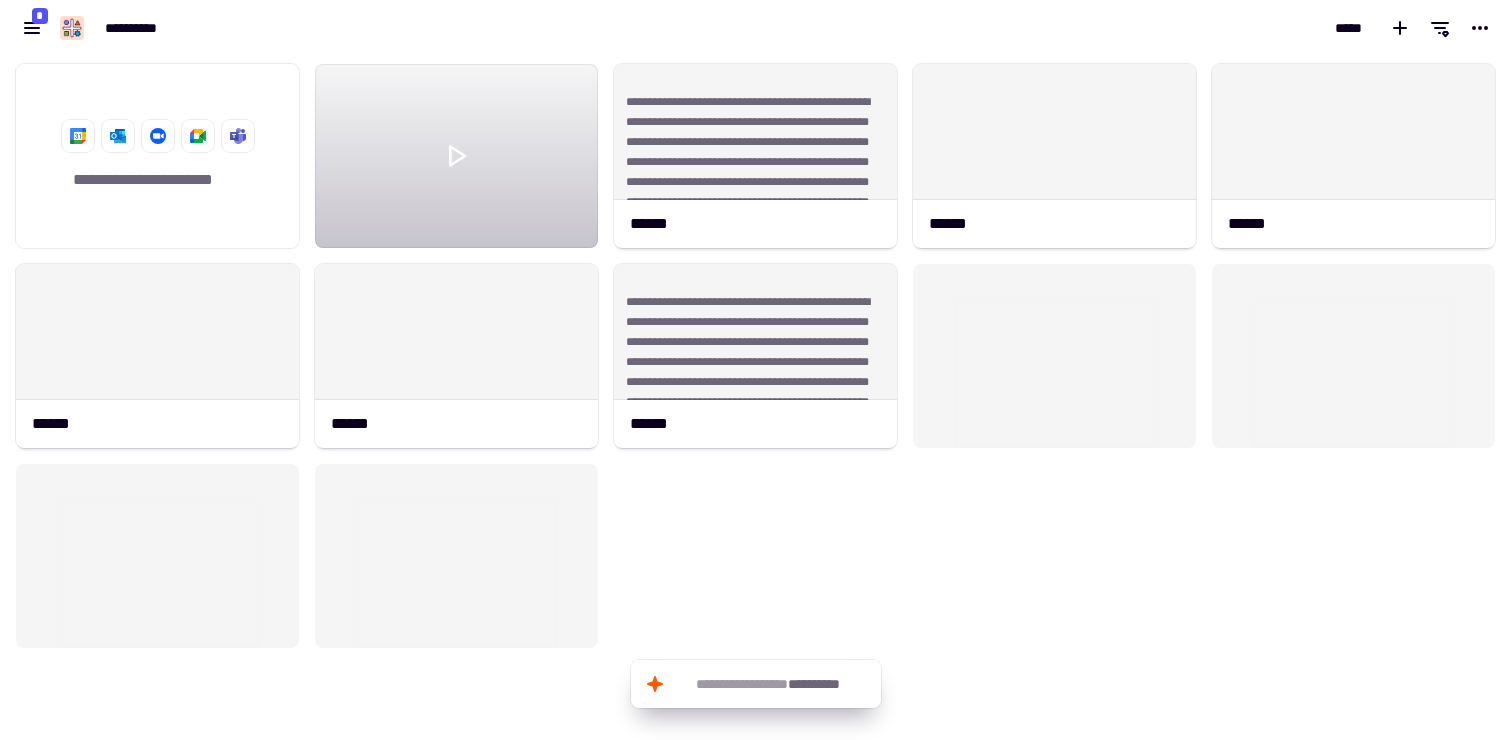 click on "**********" 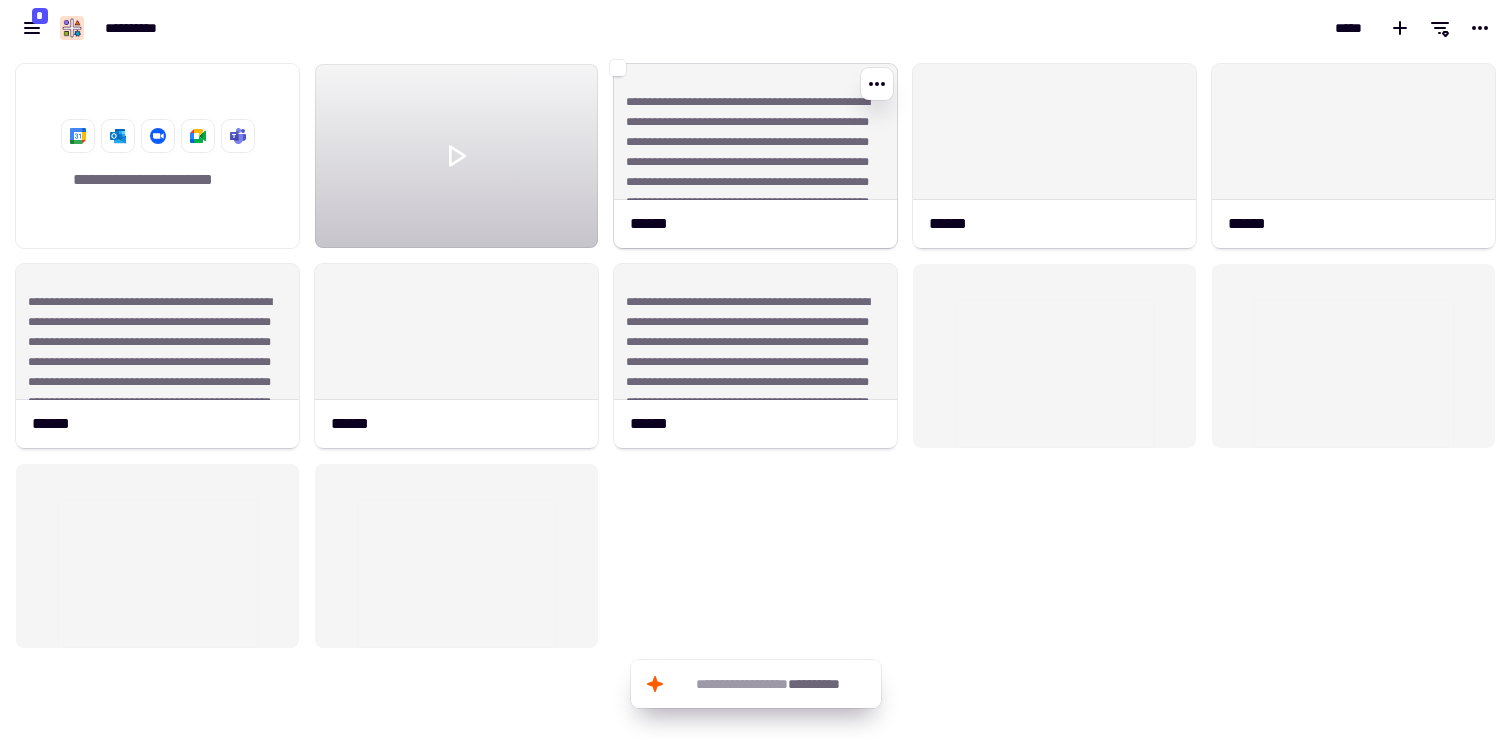 click on "**********" 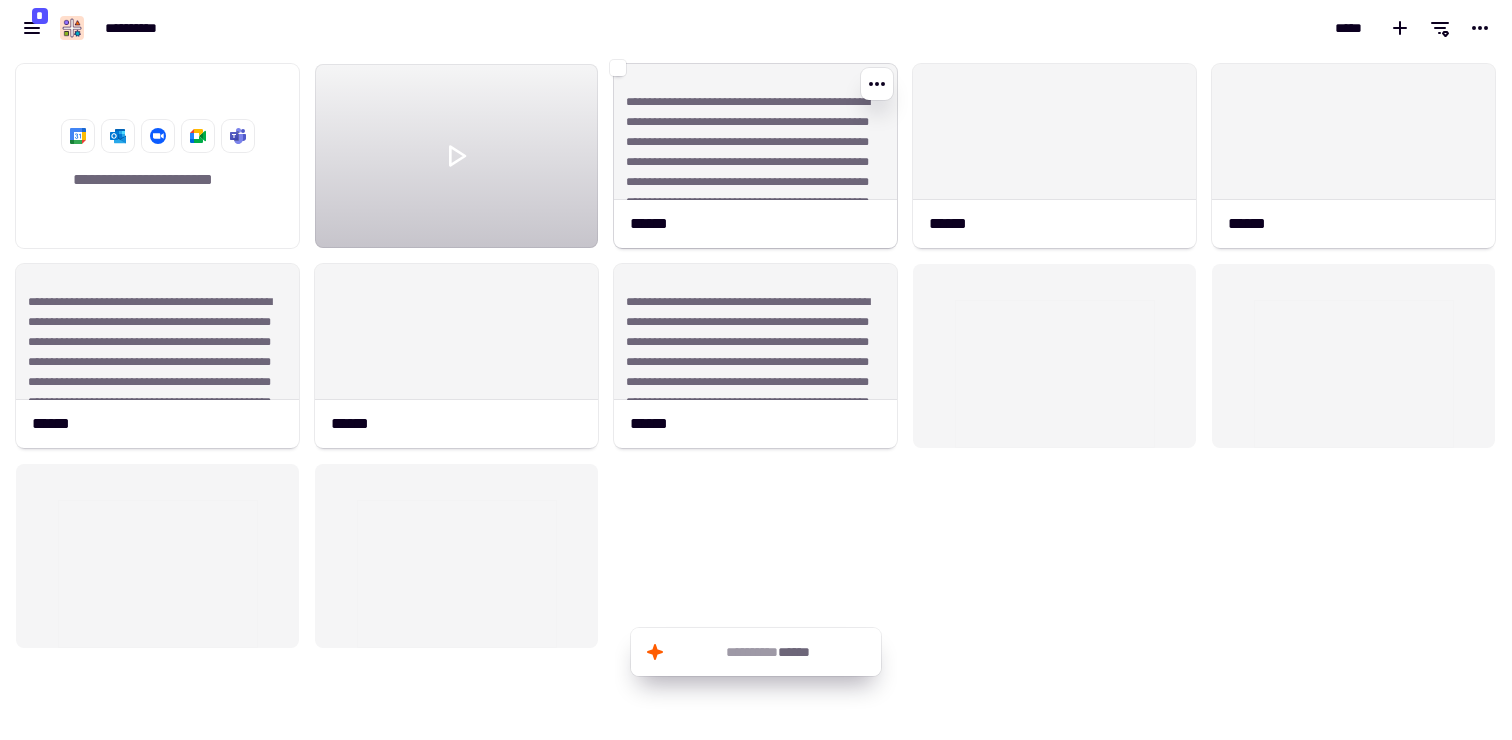 click on "**********" 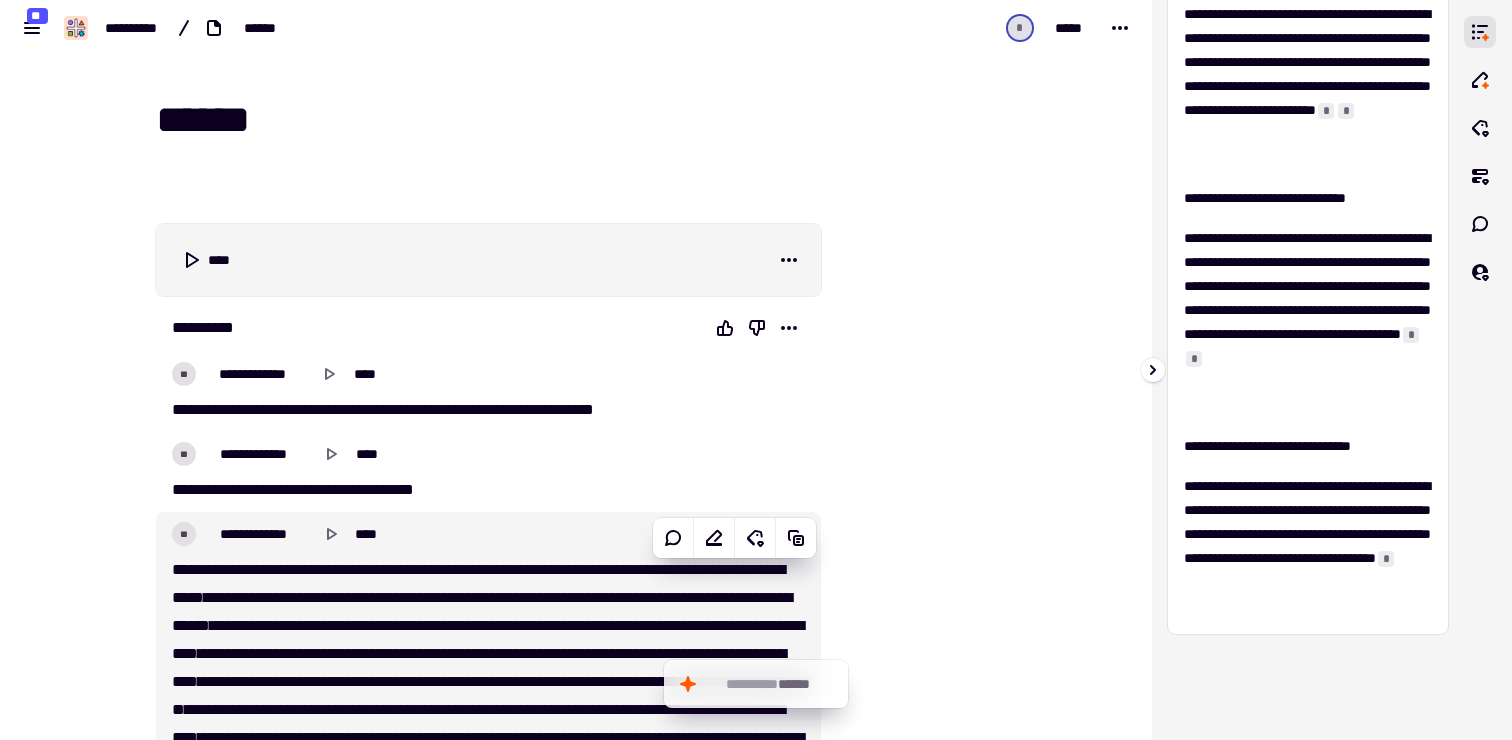 scroll, scrollTop: 491, scrollLeft: 0, axis: vertical 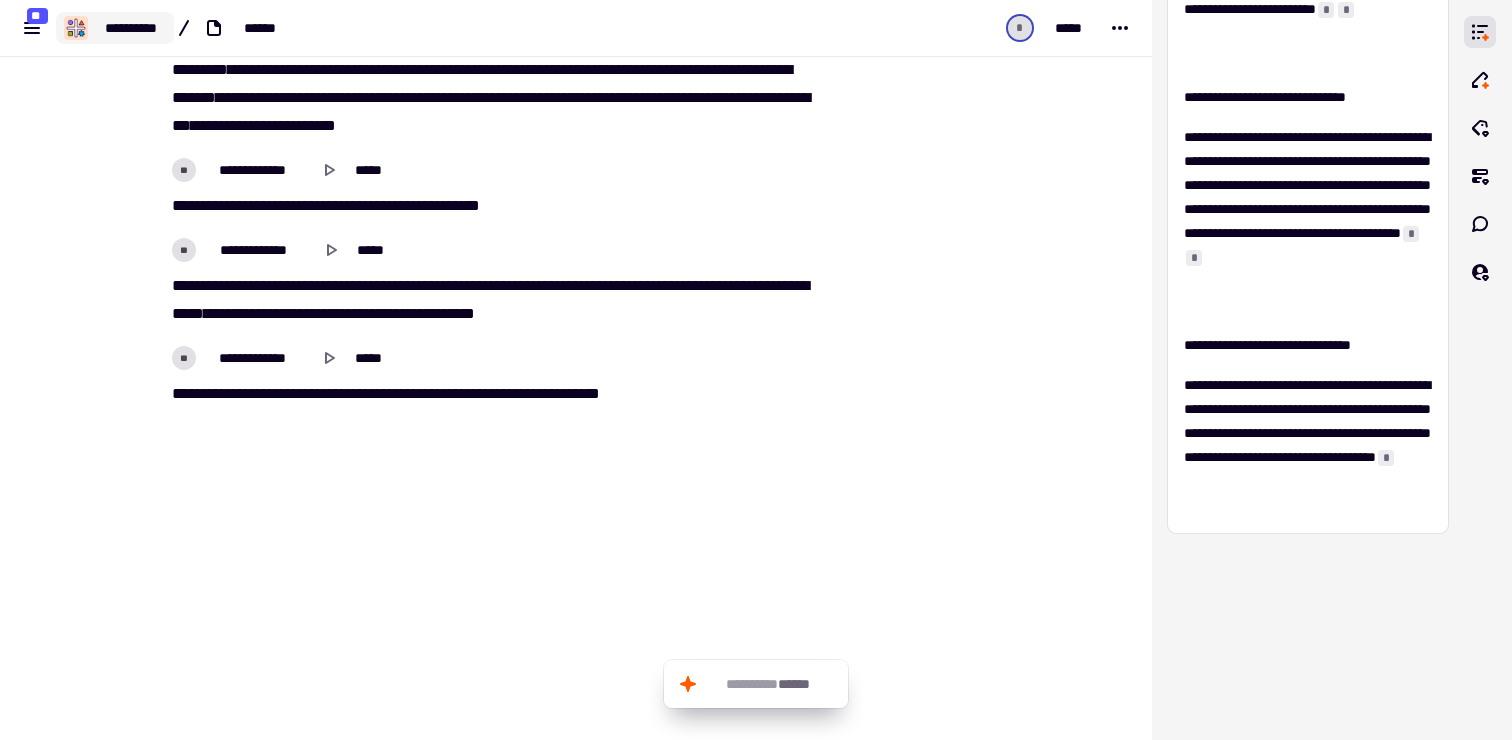 click on "**********" 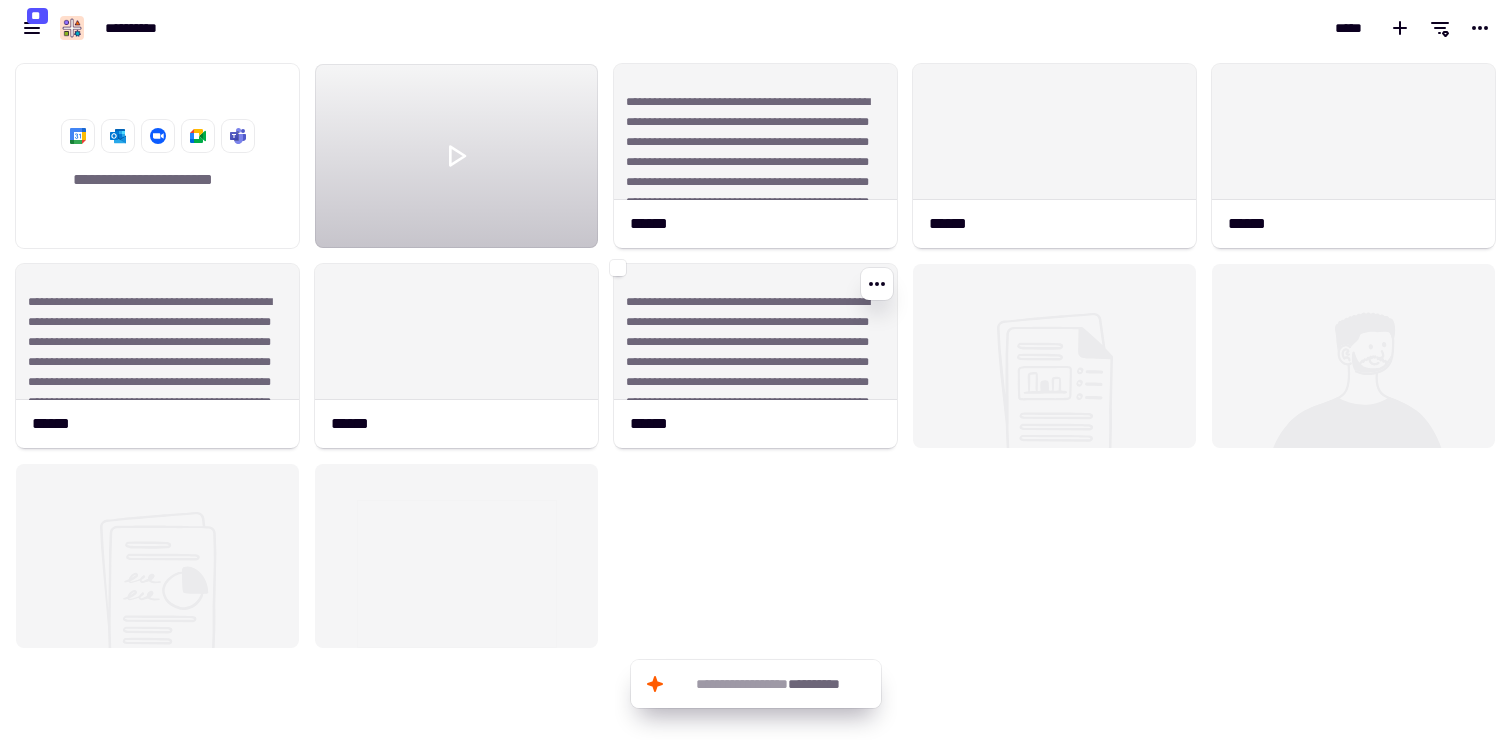 scroll, scrollTop: 1, scrollLeft: 1, axis: both 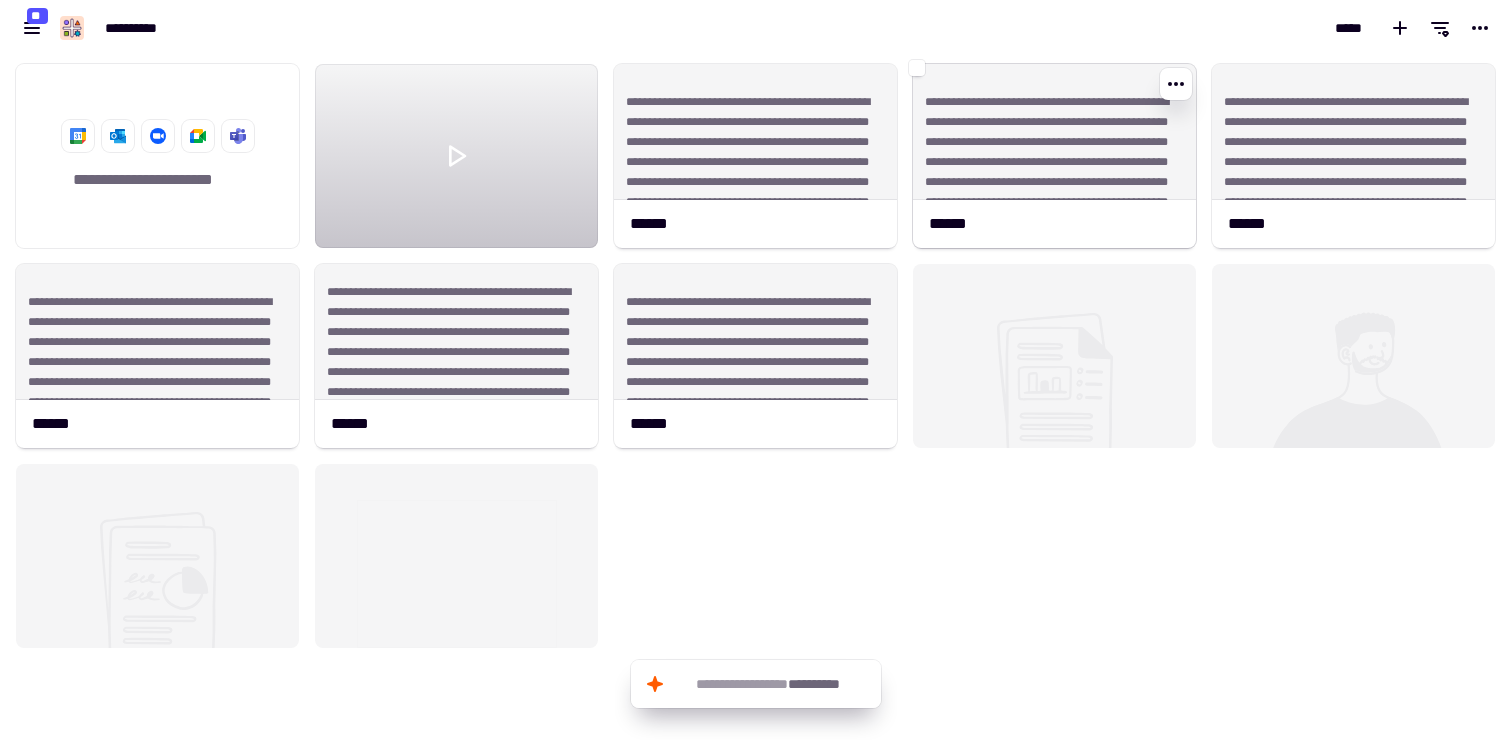click on "**********" 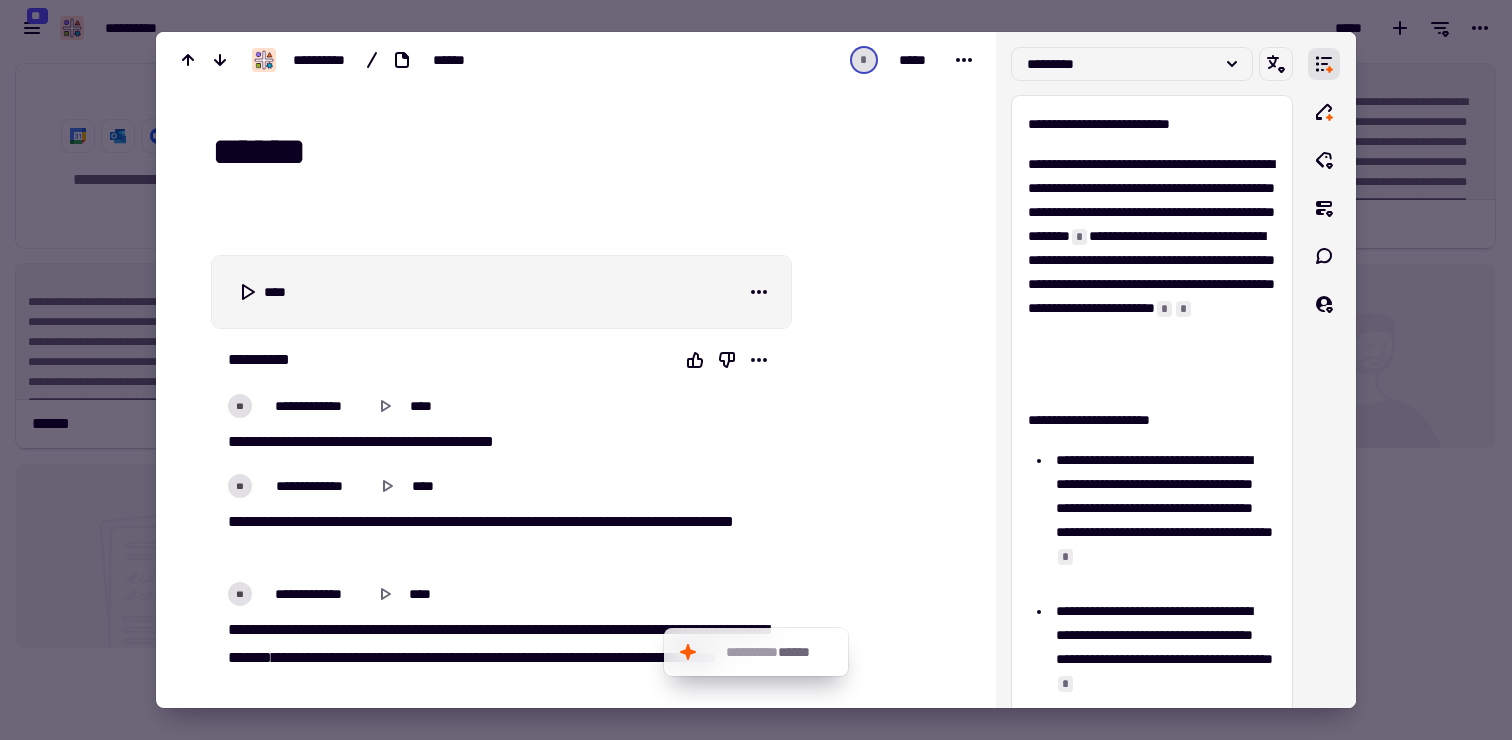 click at bounding box center [756, 370] 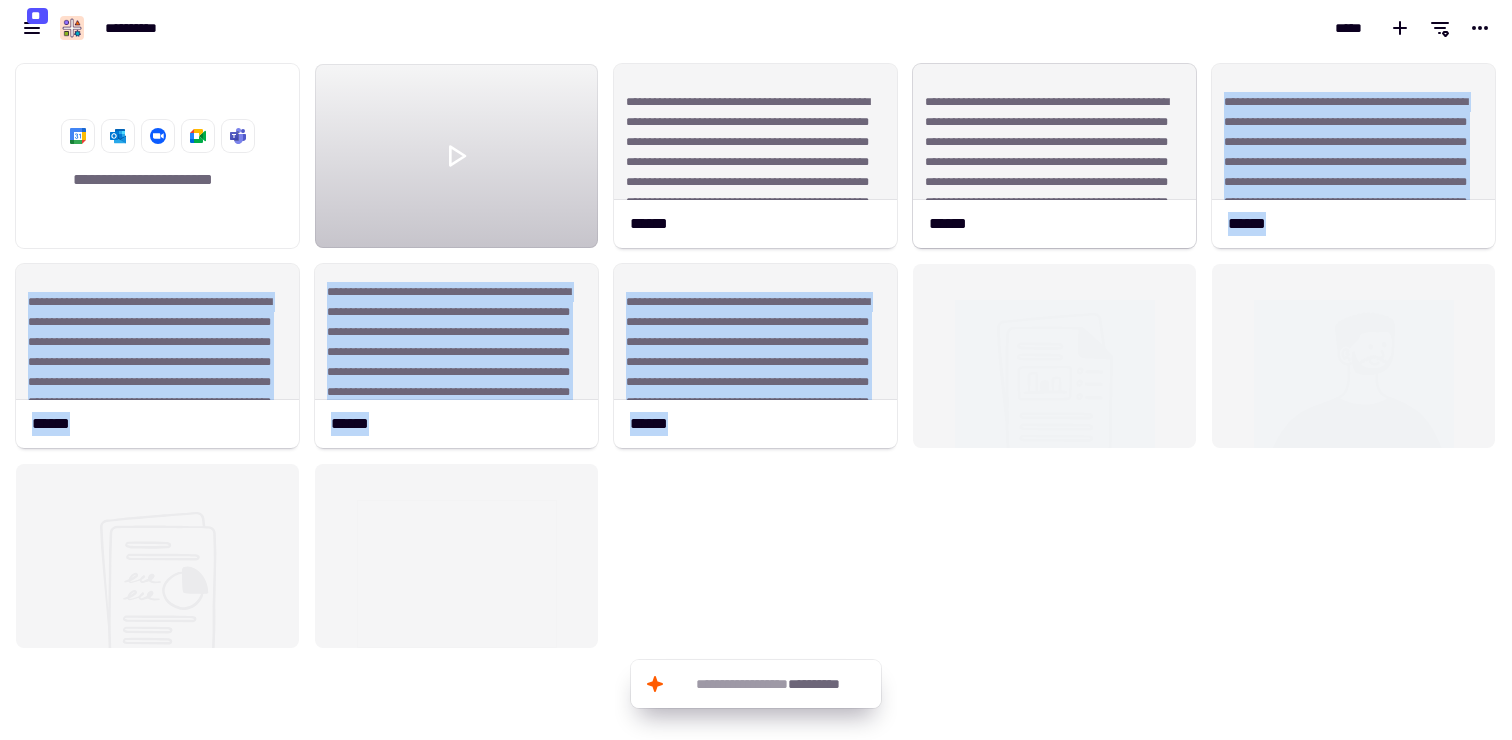 drag, startPoint x: 1277, startPoint y: 279, endPoint x: 1006, endPoint y: 246, distance: 273.00183 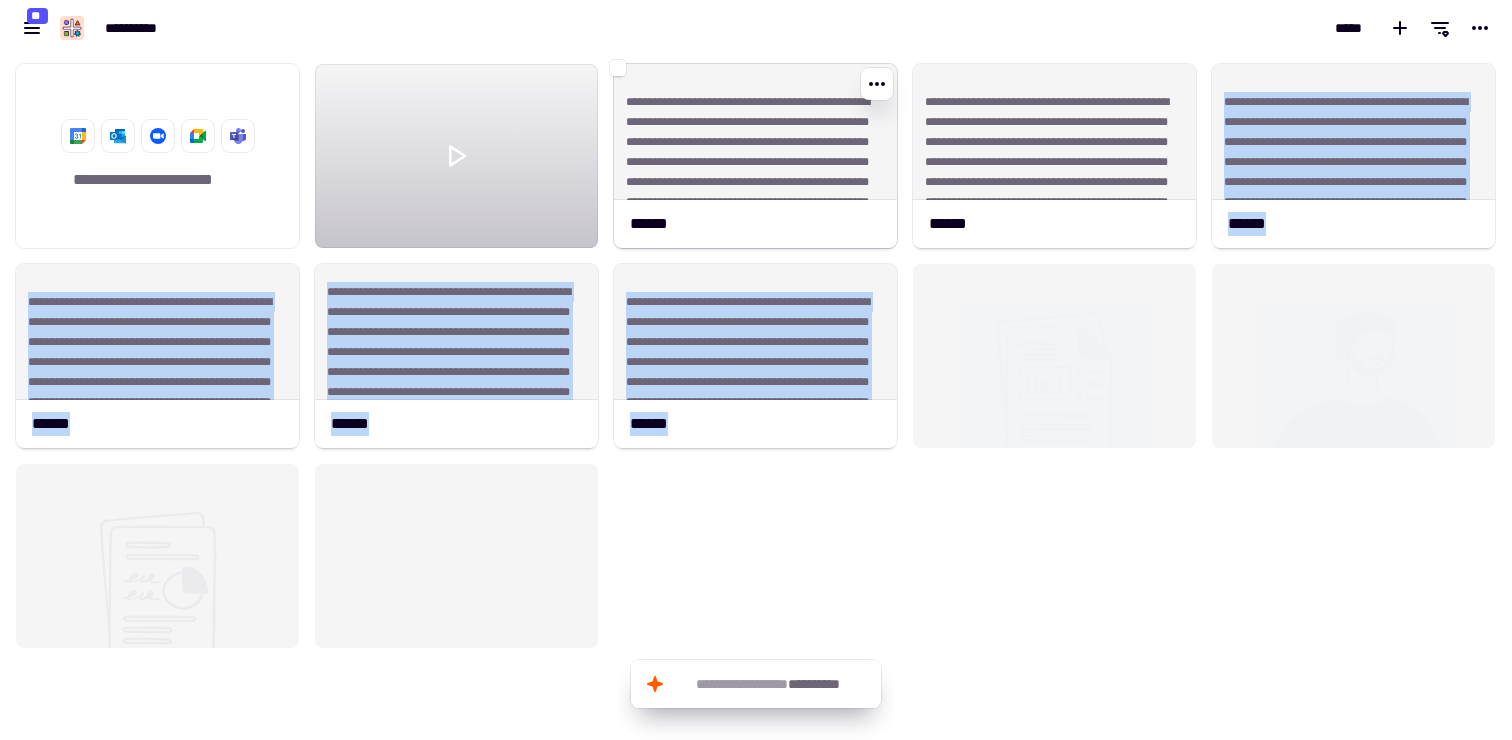 click on "**********" 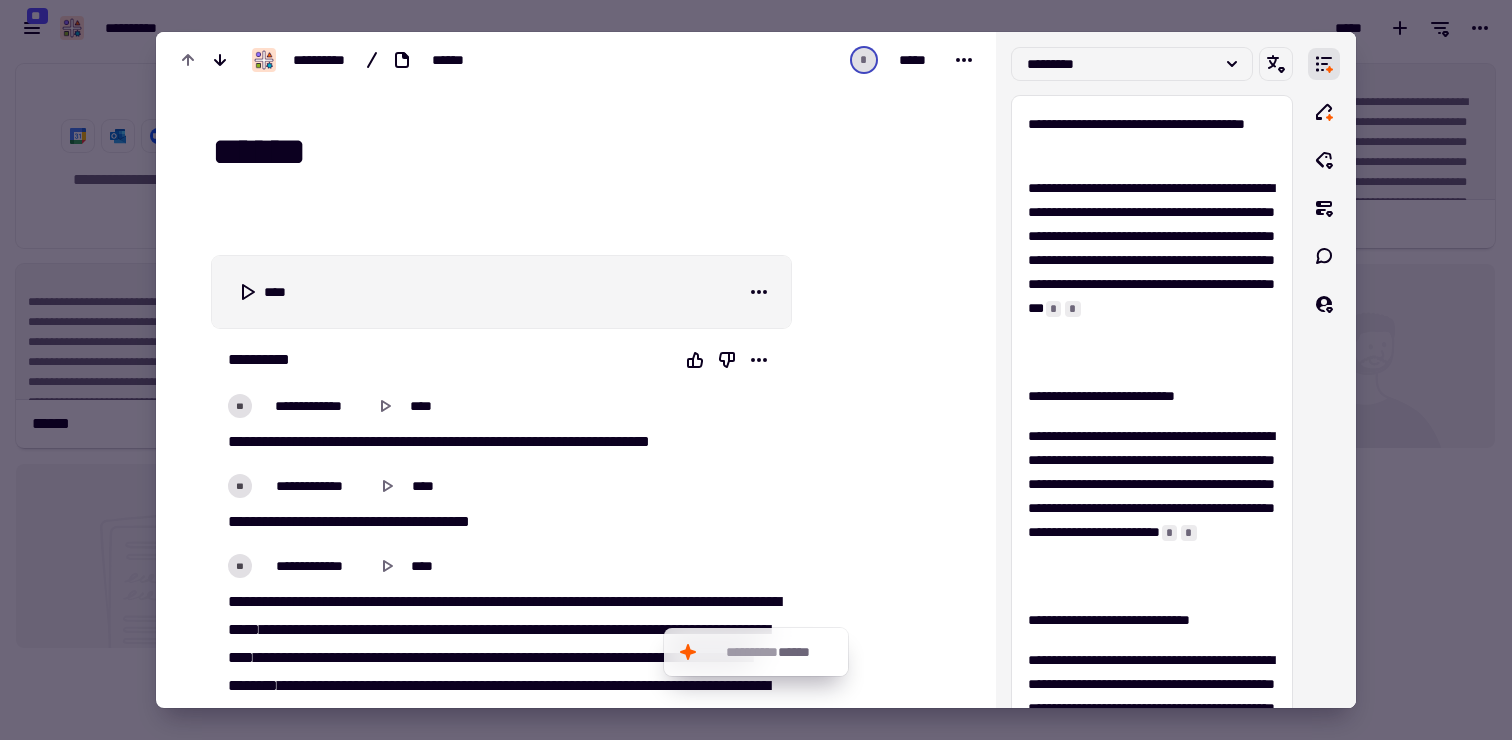 click at bounding box center (756, 370) 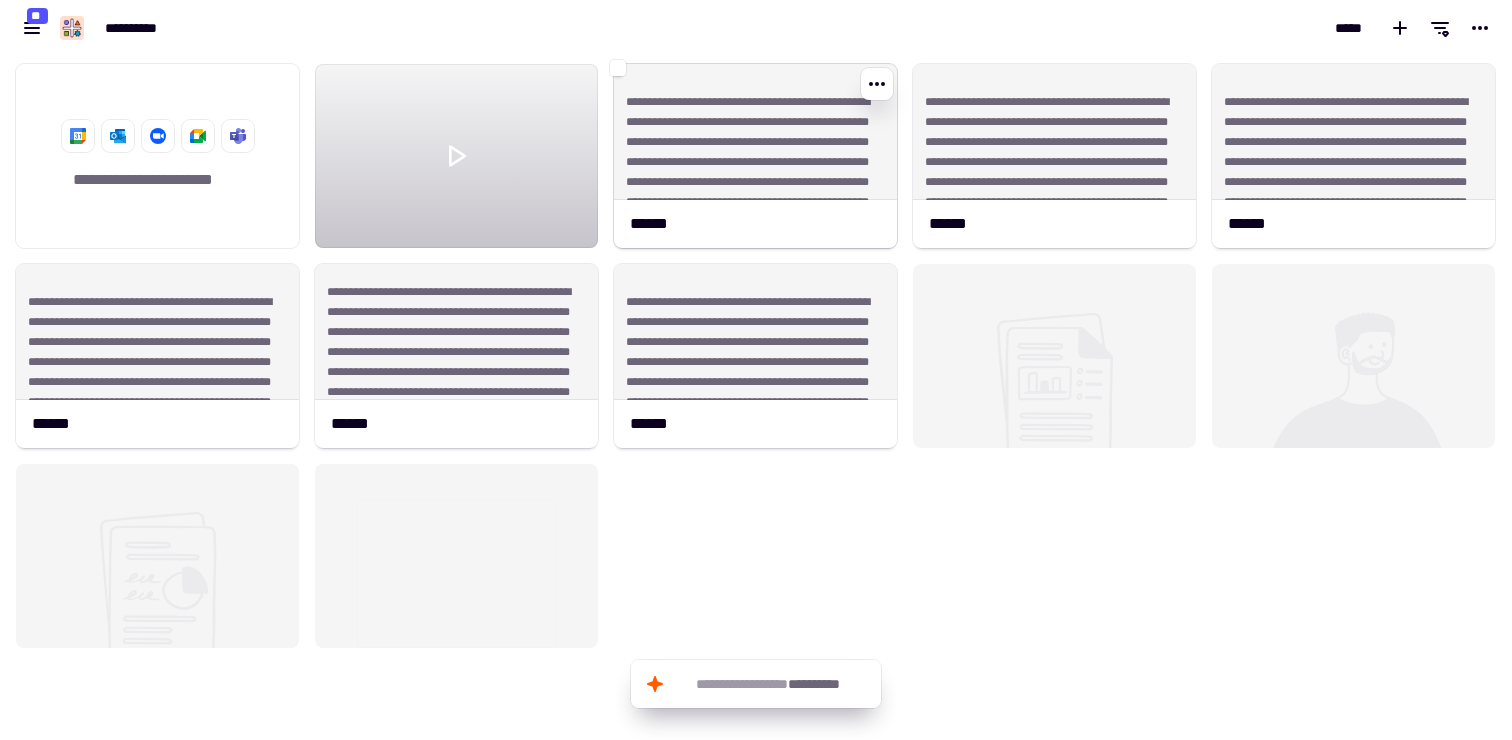 click on "**********" 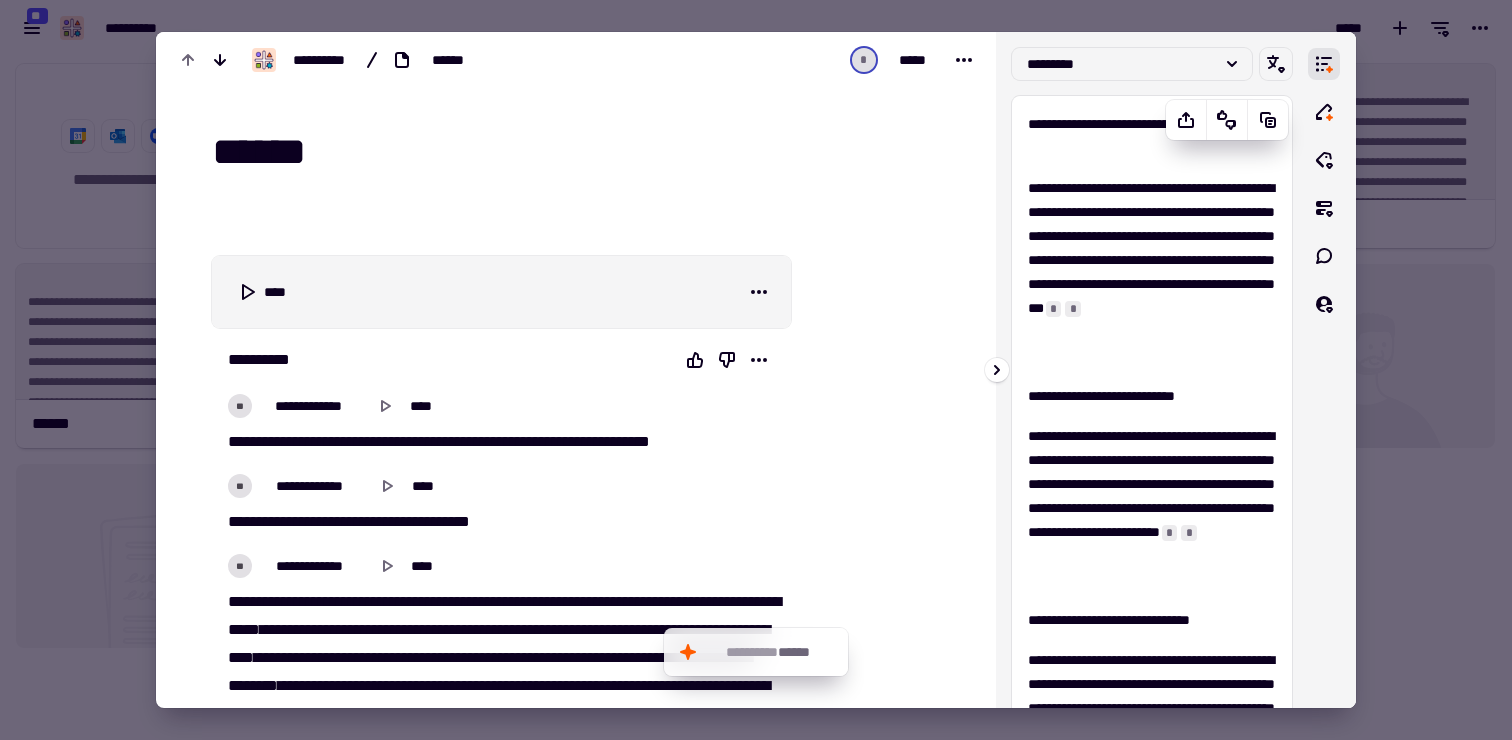 click on "**********" at bounding box center (1152, 136) 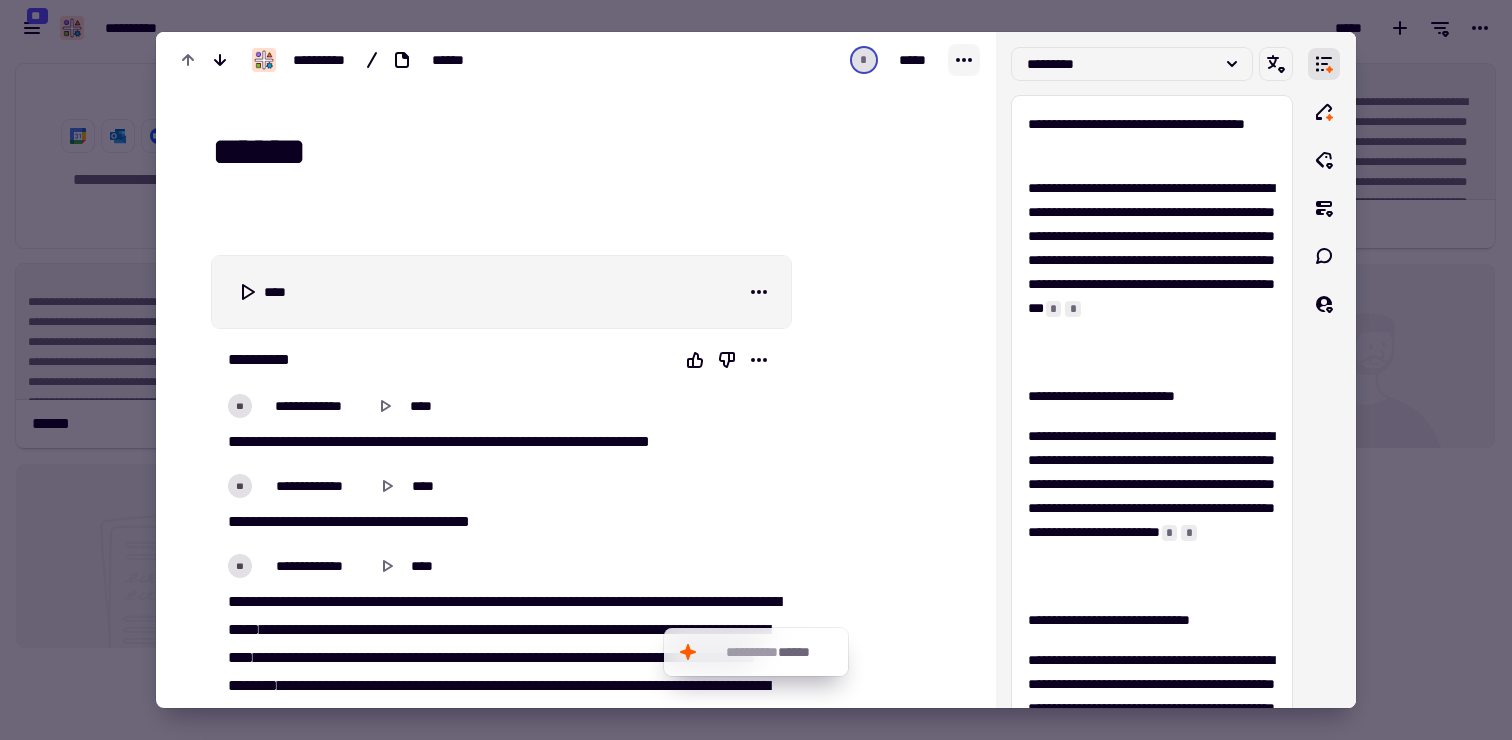 click 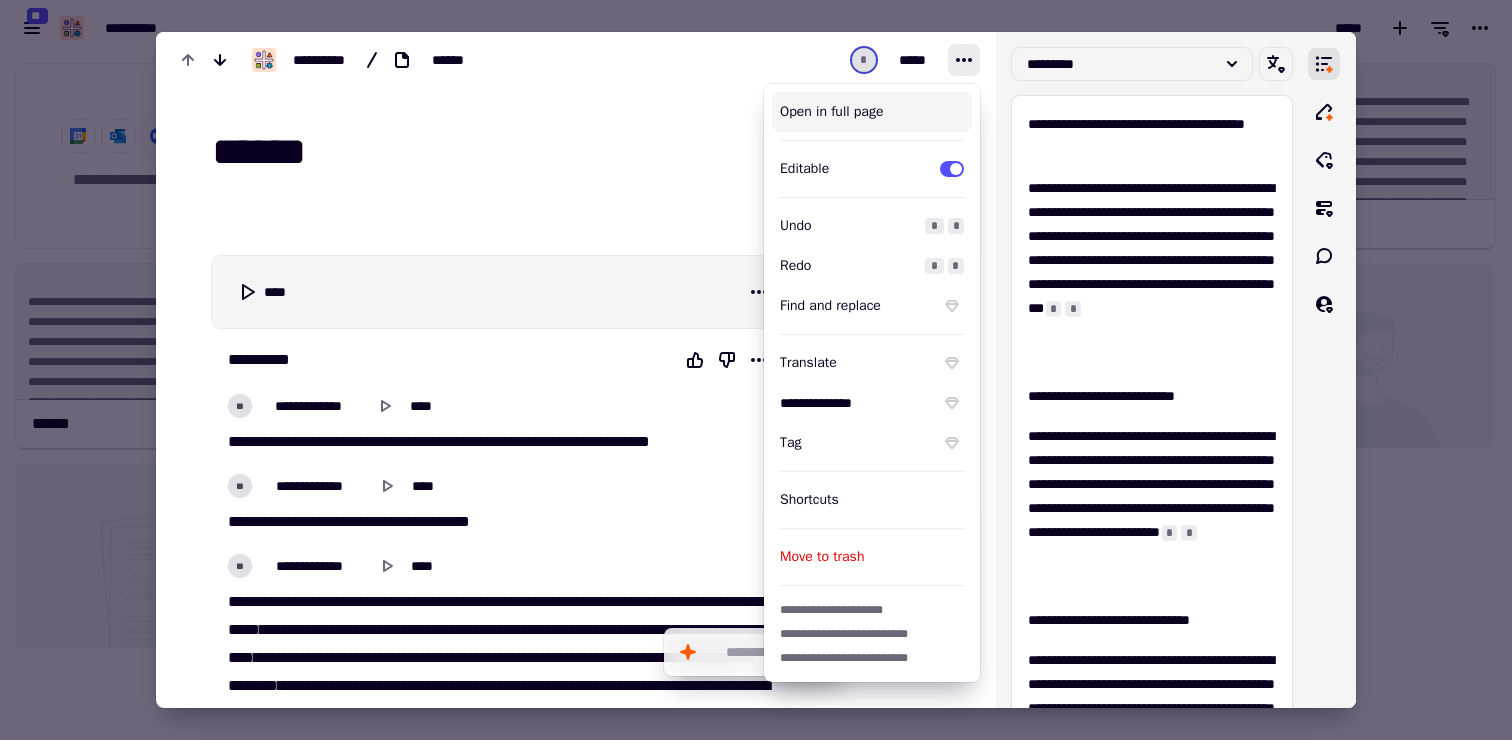 click on "Open in full page" at bounding box center [872, 112] 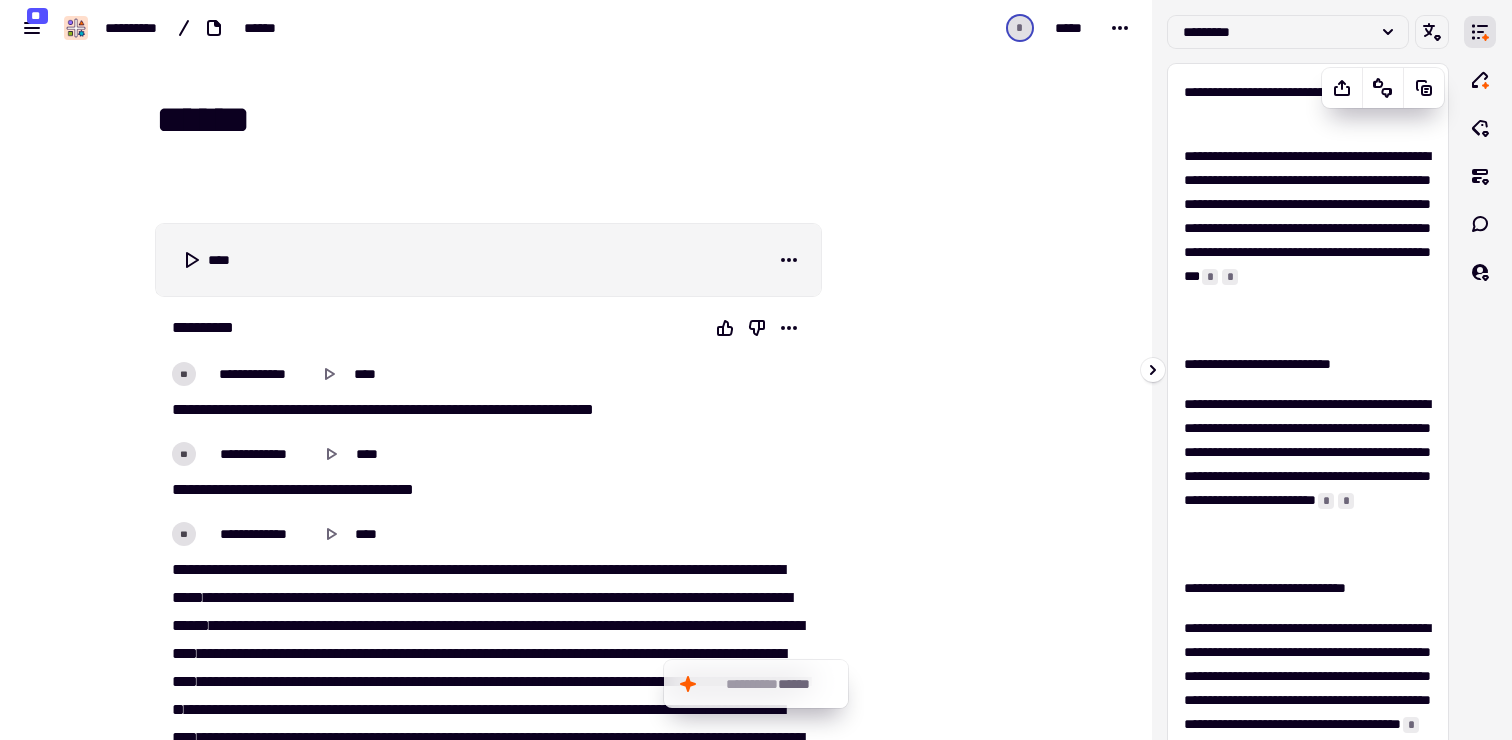 click on "**********" at bounding box center (1308, 104) 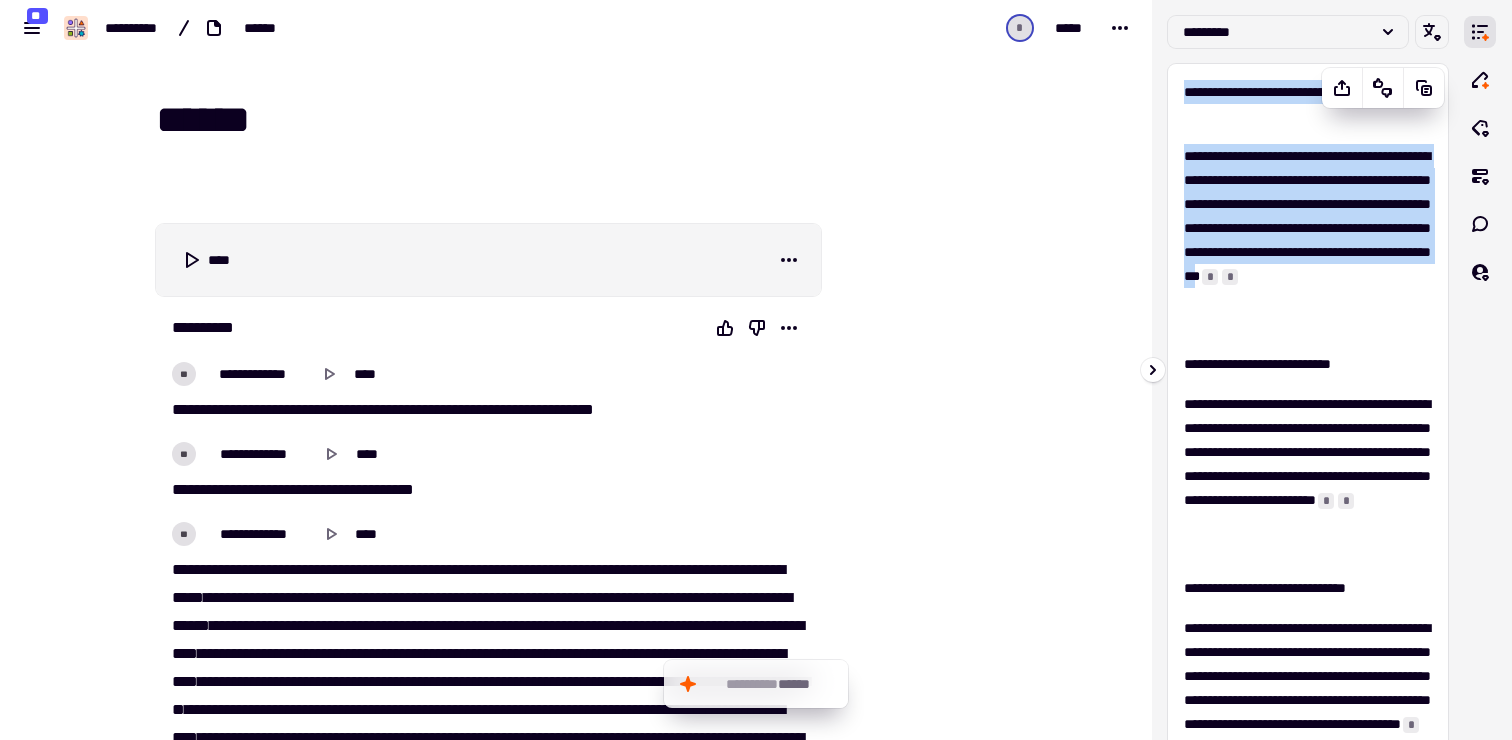 drag, startPoint x: 1184, startPoint y: 92, endPoint x: 1261, endPoint y: 326, distance: 246.34326 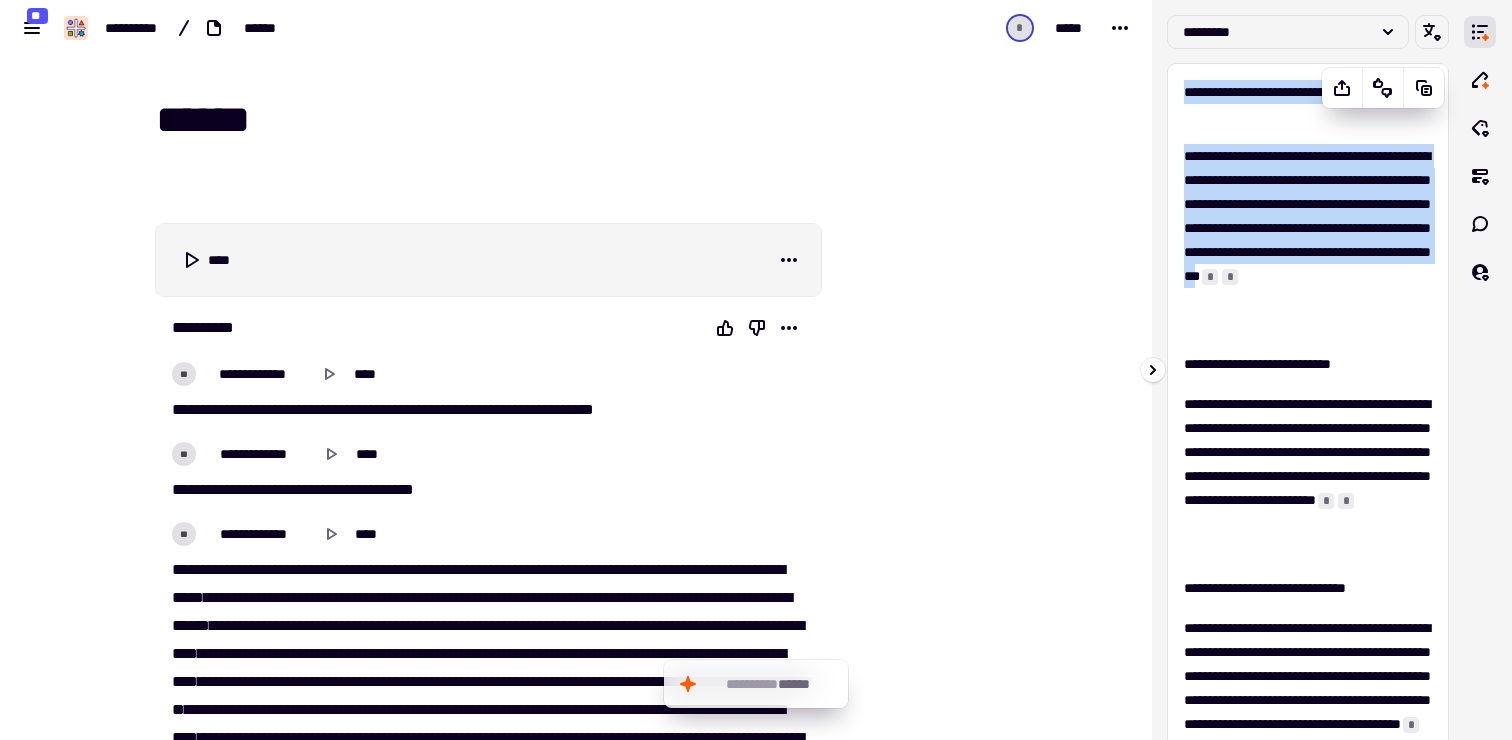 click on "**********" at bounding box center (1308, 544) 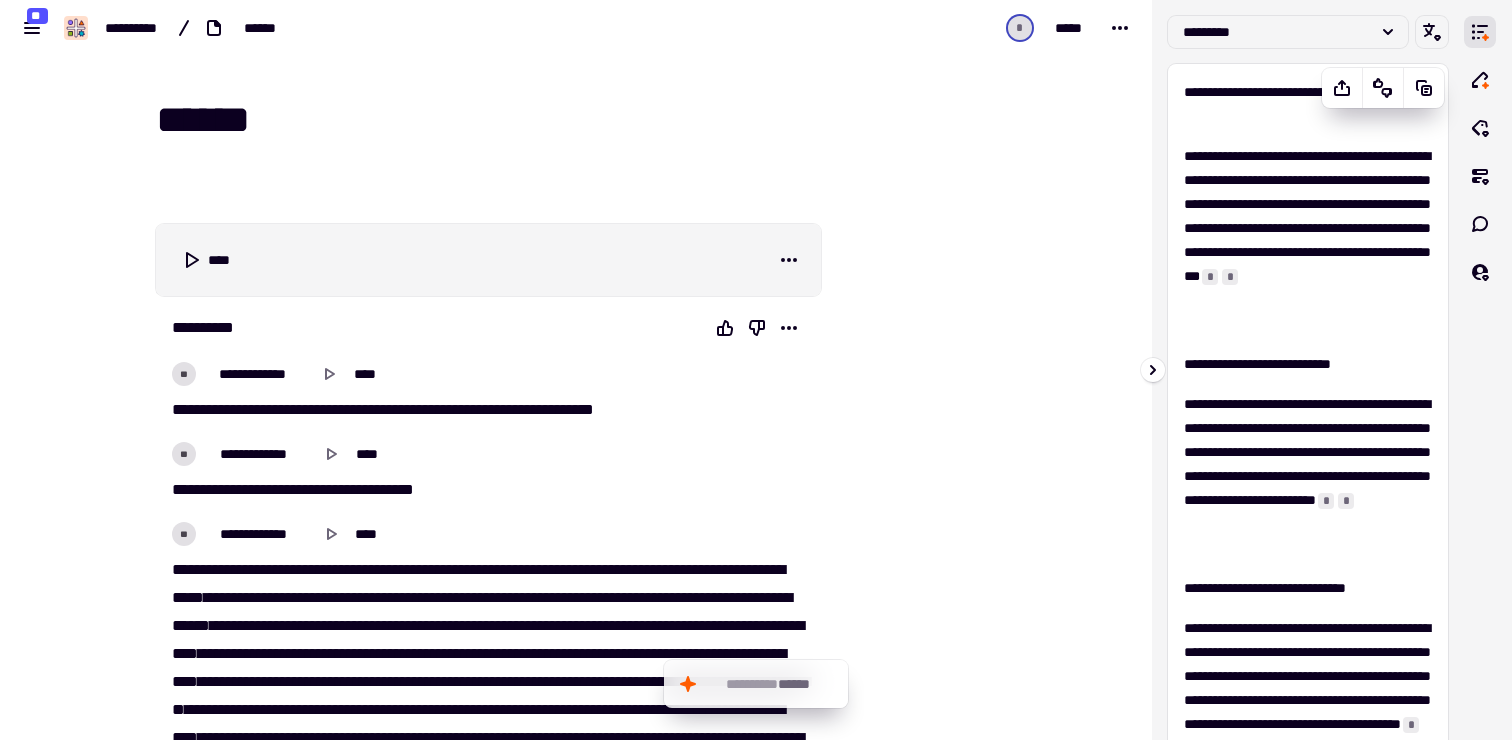 click on "**********" at bounding box center (1308, 476) 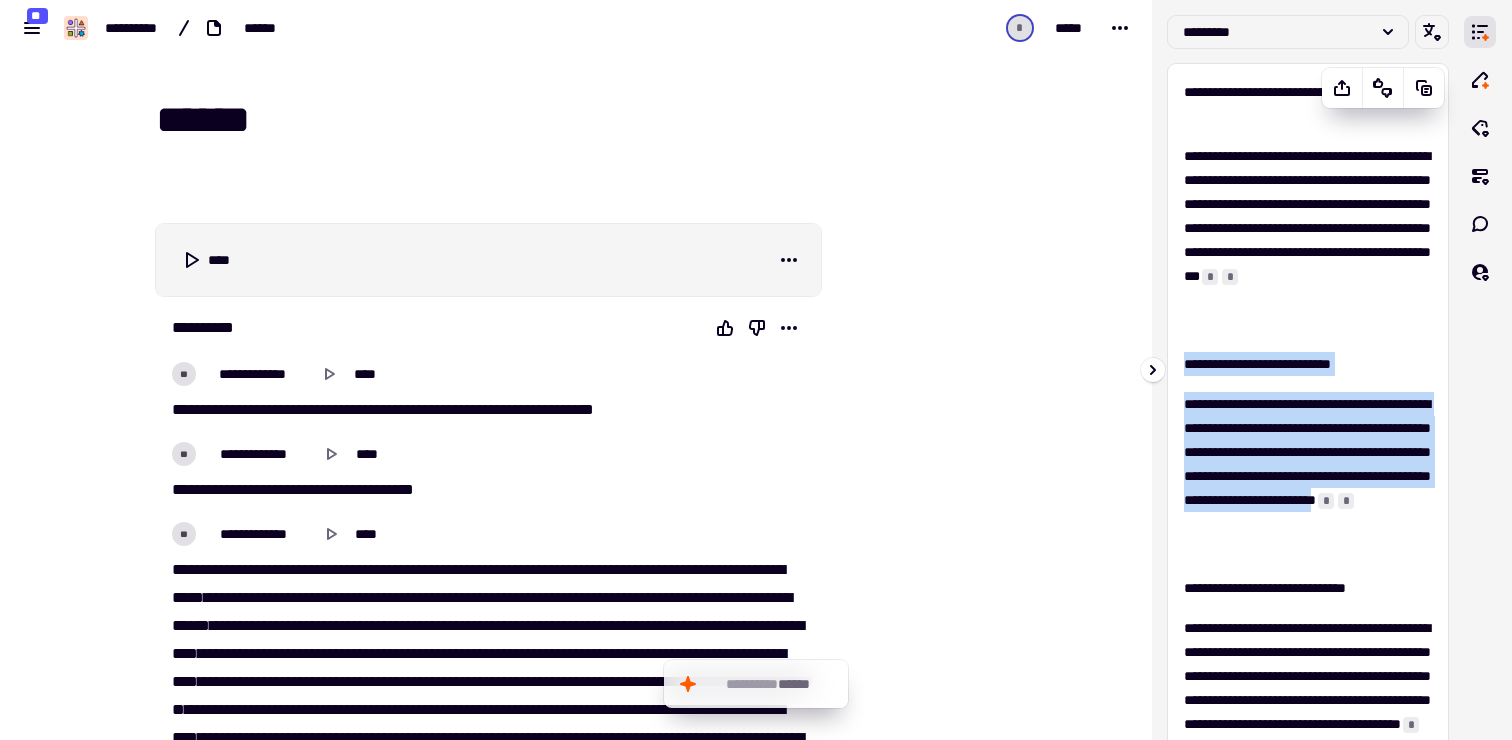 drag, startPoint x: 1185, startPoint y: 363, endPoint x: 1372, endPoint y: 552, distance: 265.87592 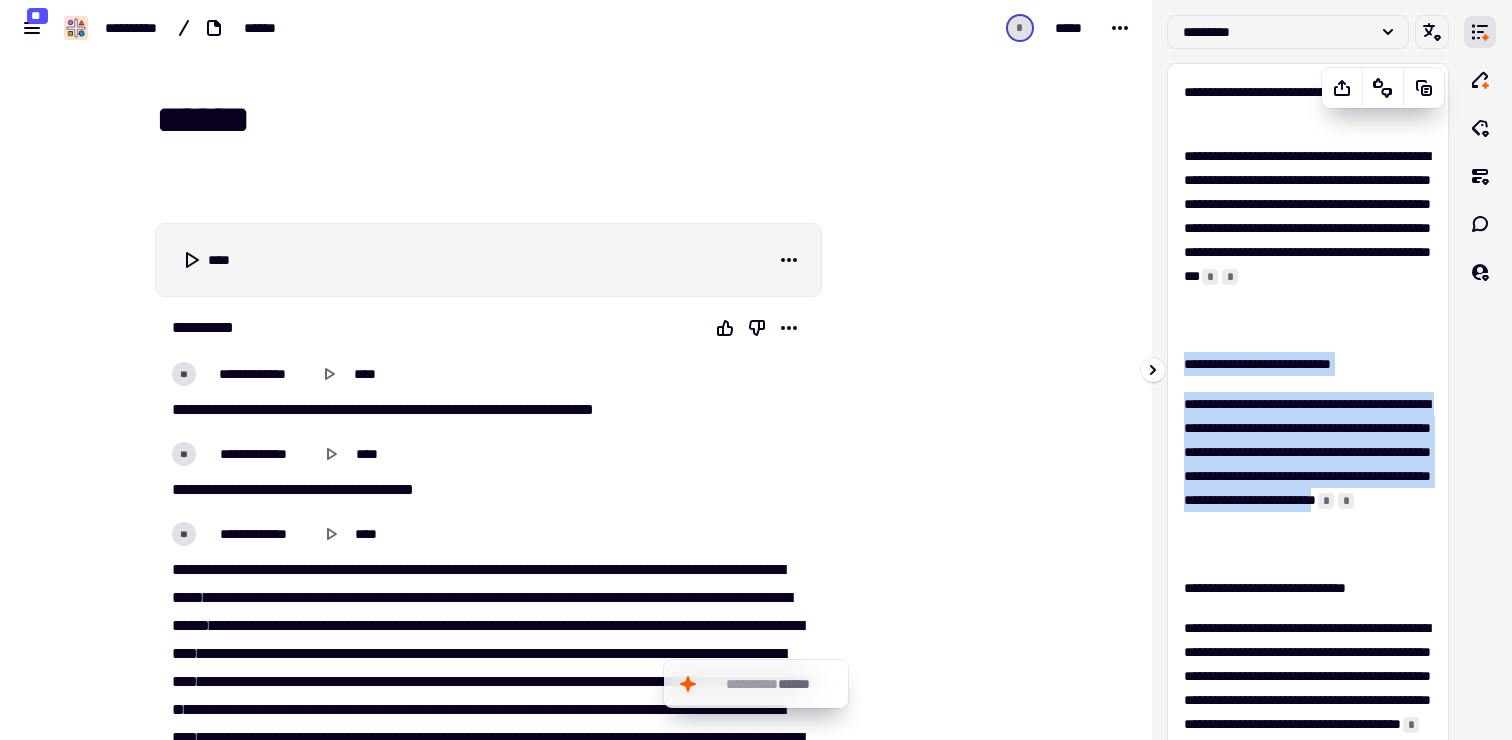 click on "**********" at bounding box center (1308, 544) 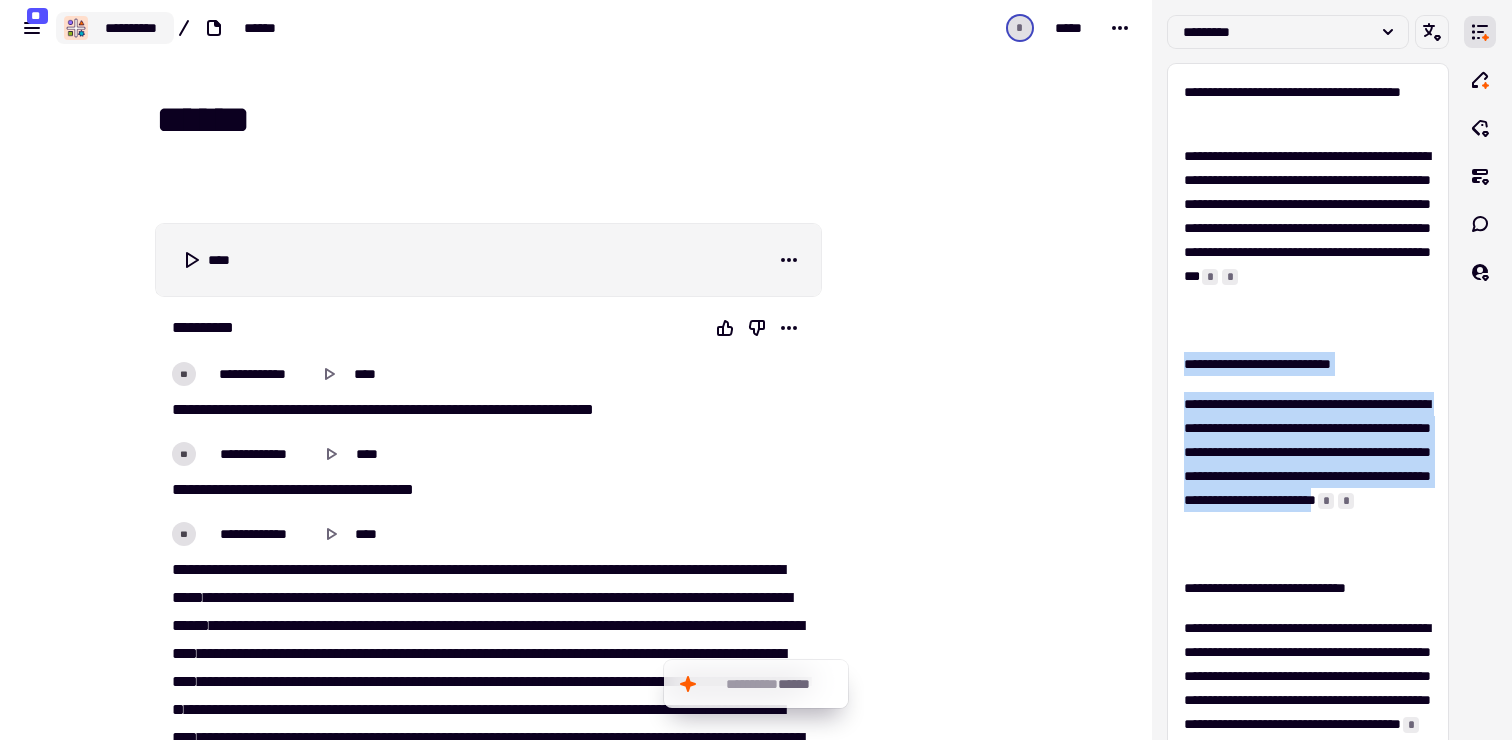click on "**********" 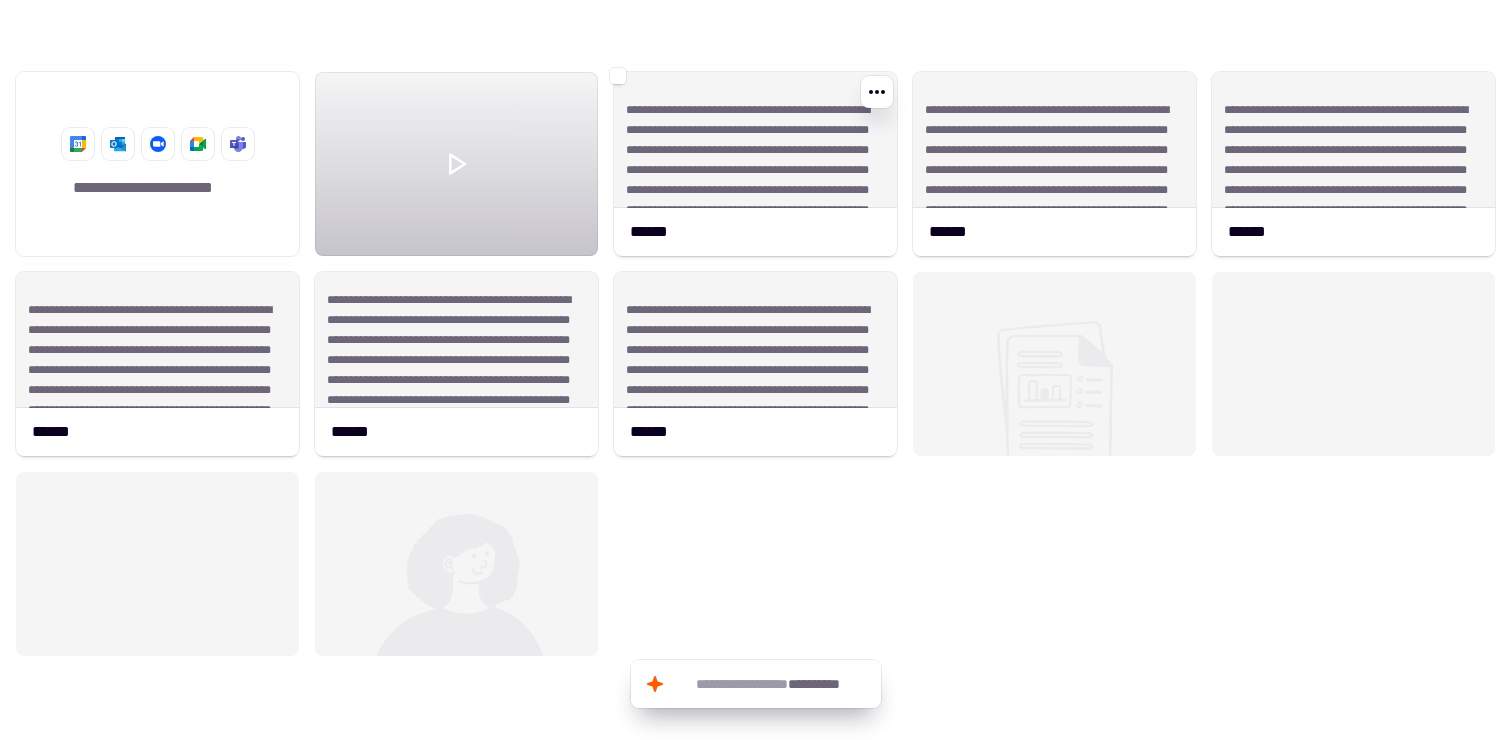 scroll, scrollTop: 1, scrollLeft: 1, axis: both 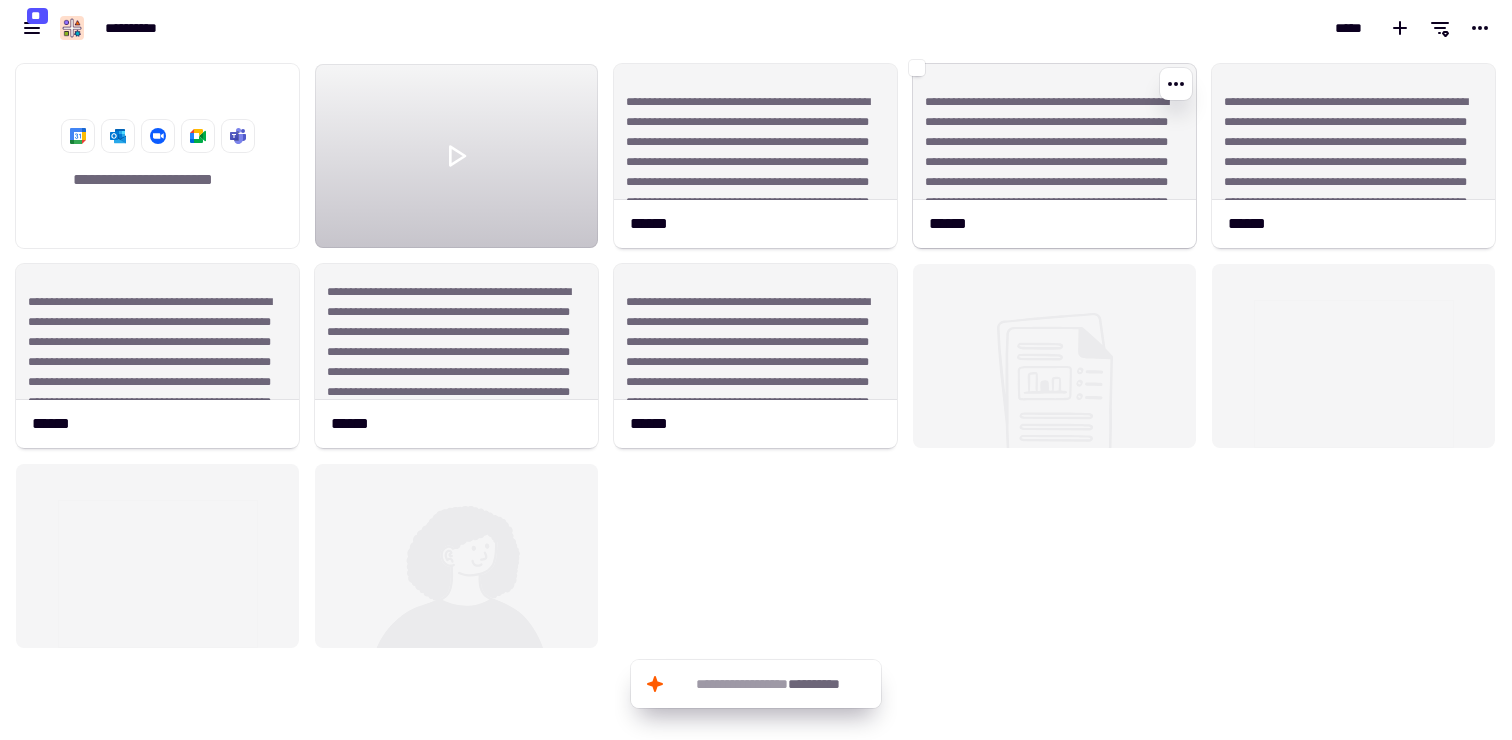 click on "**********" 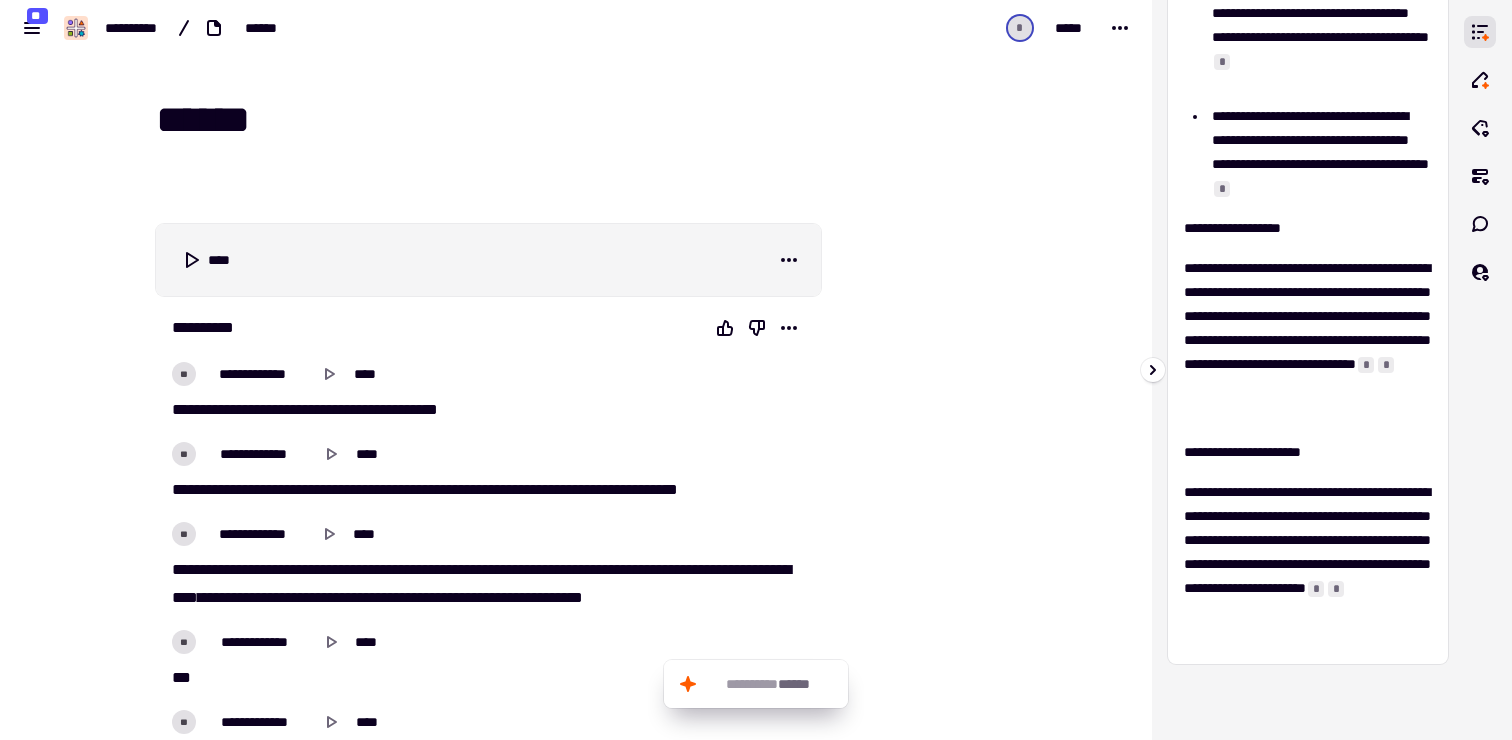 scroll, scrollTop: 453, scrollLeft: 0, axis: vertical 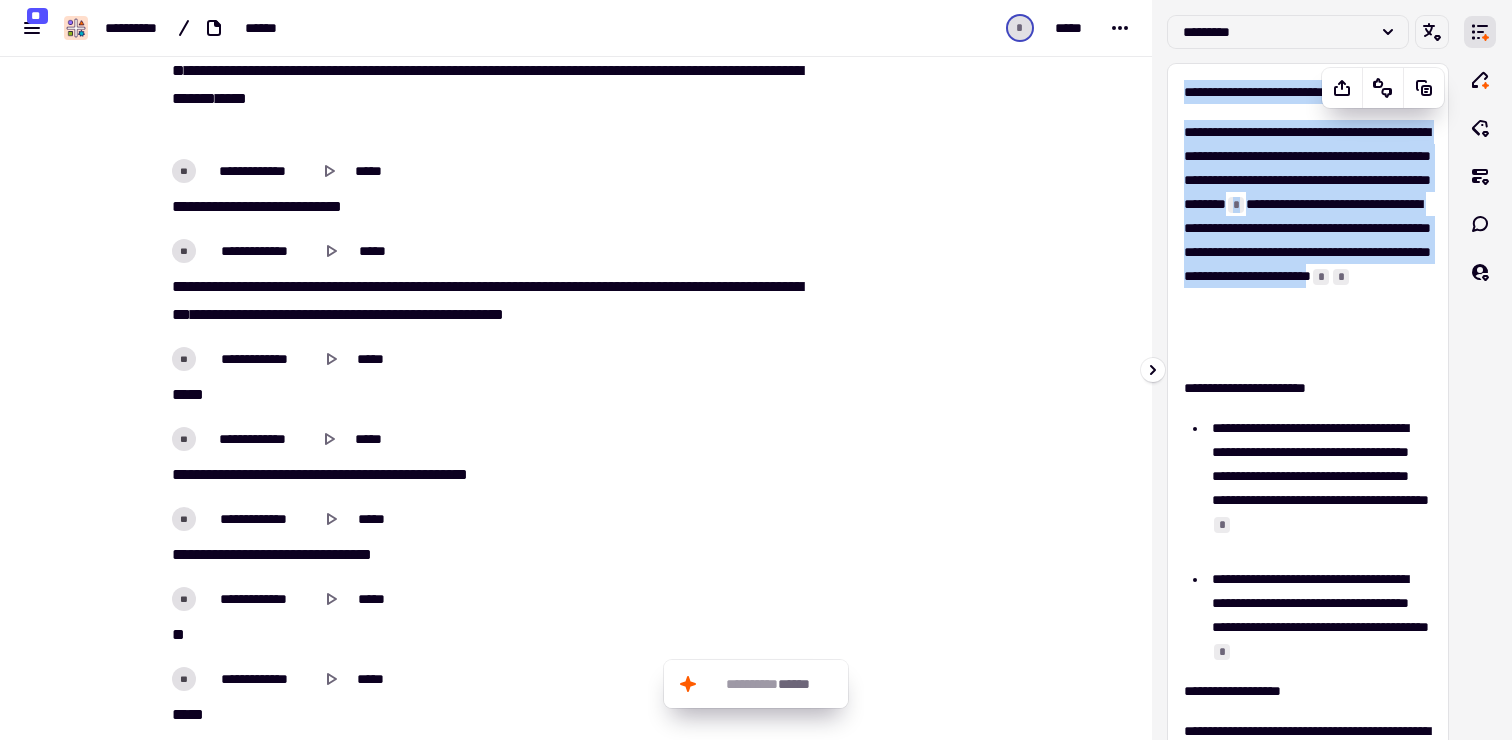 drag, startPoint x: 1183, startPoint y: 91, endPoint x: 1239, endPoint y: 347, distance: 262.05344 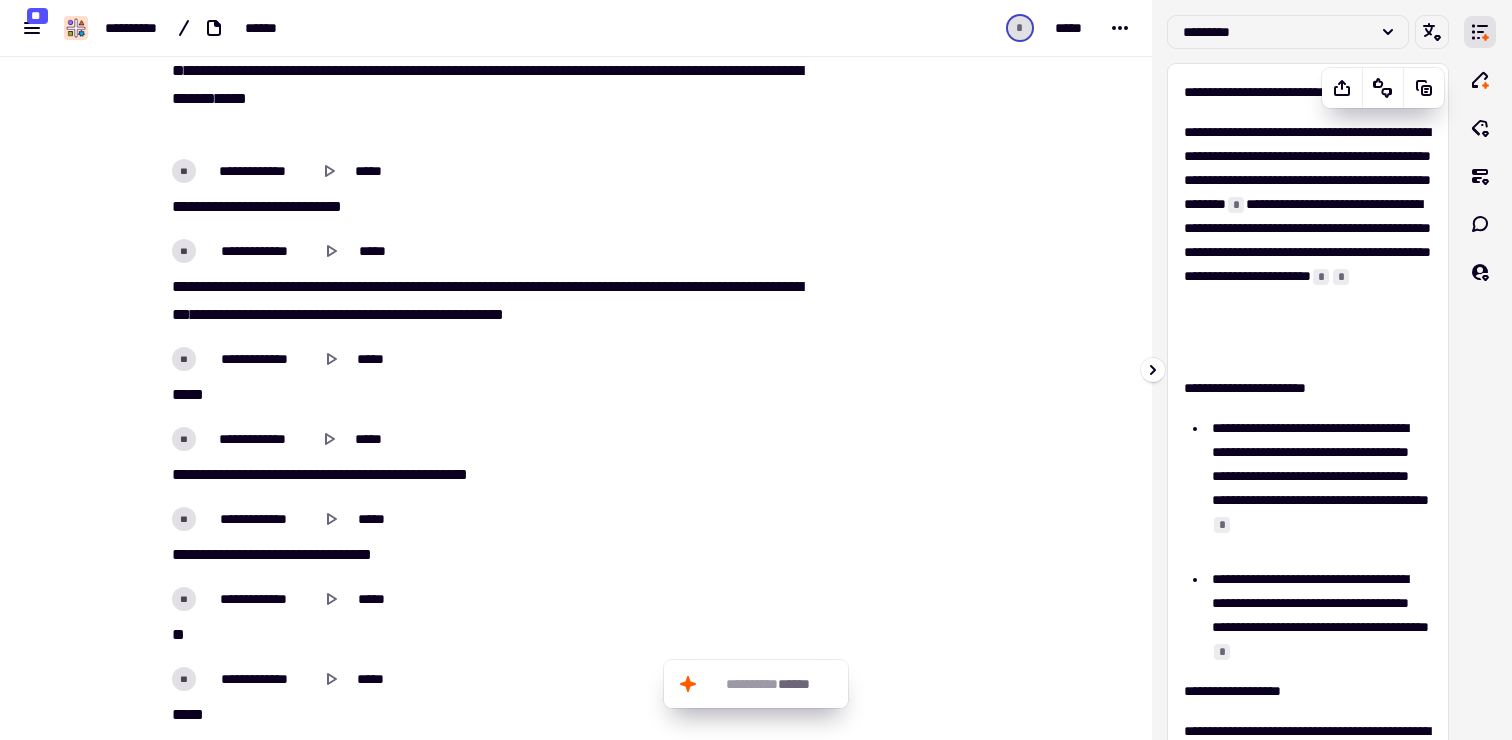 click on "**********" at bounding box center [1319, 488] 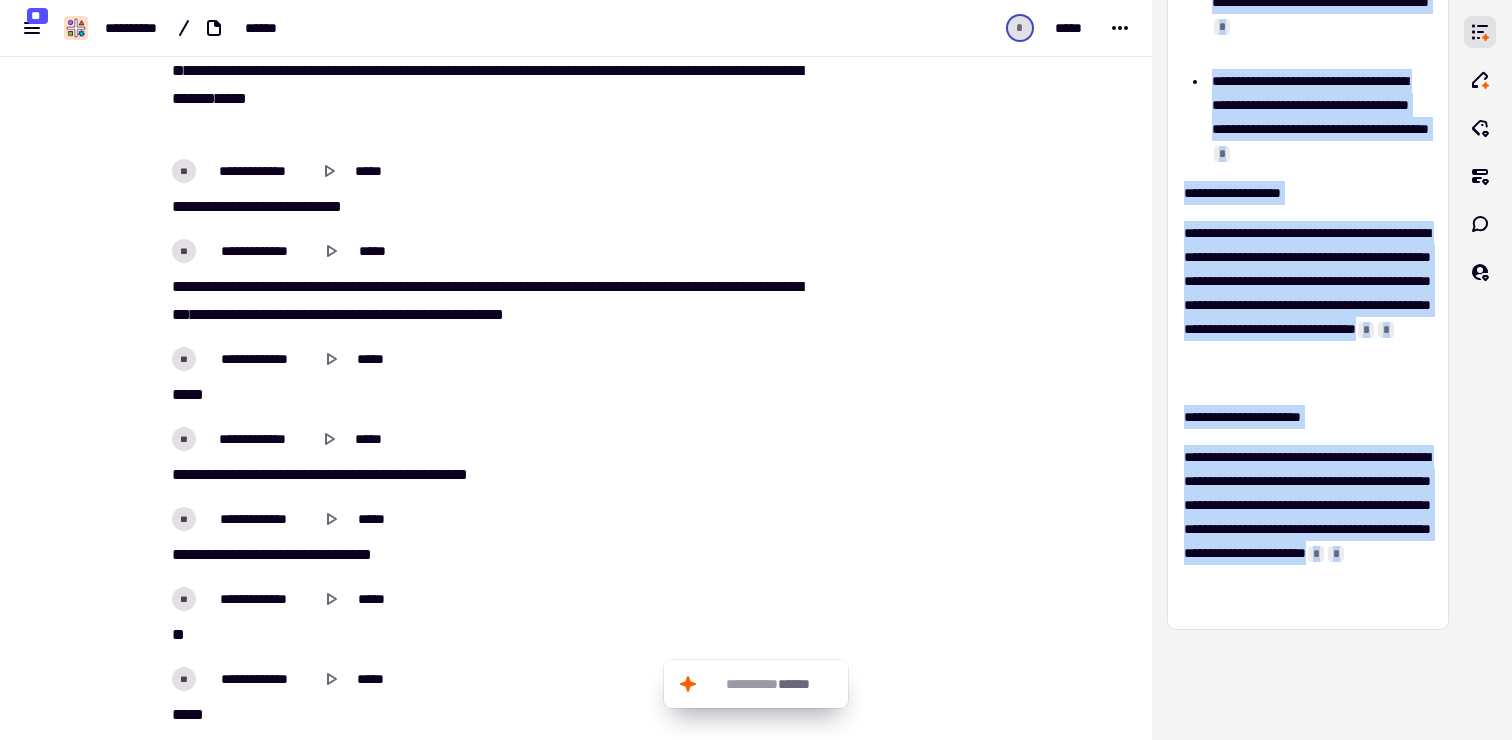 scroll, scrollTop: 594, scrollLeft: 0, axis: vertical 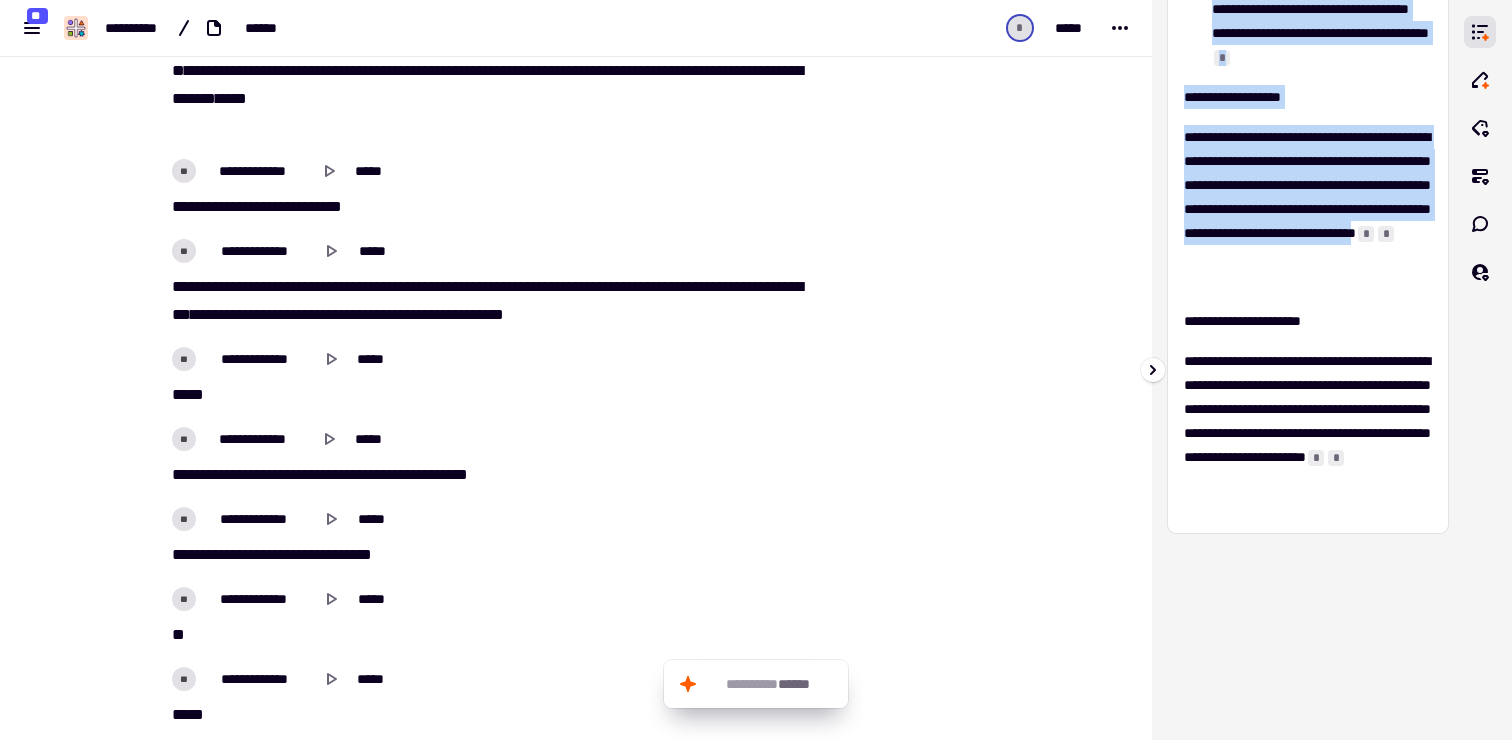 drag, startPoint x: 1182, startPoint y: 326, endPoint x: 1341, endPoint y: 285, distance: 164.2011 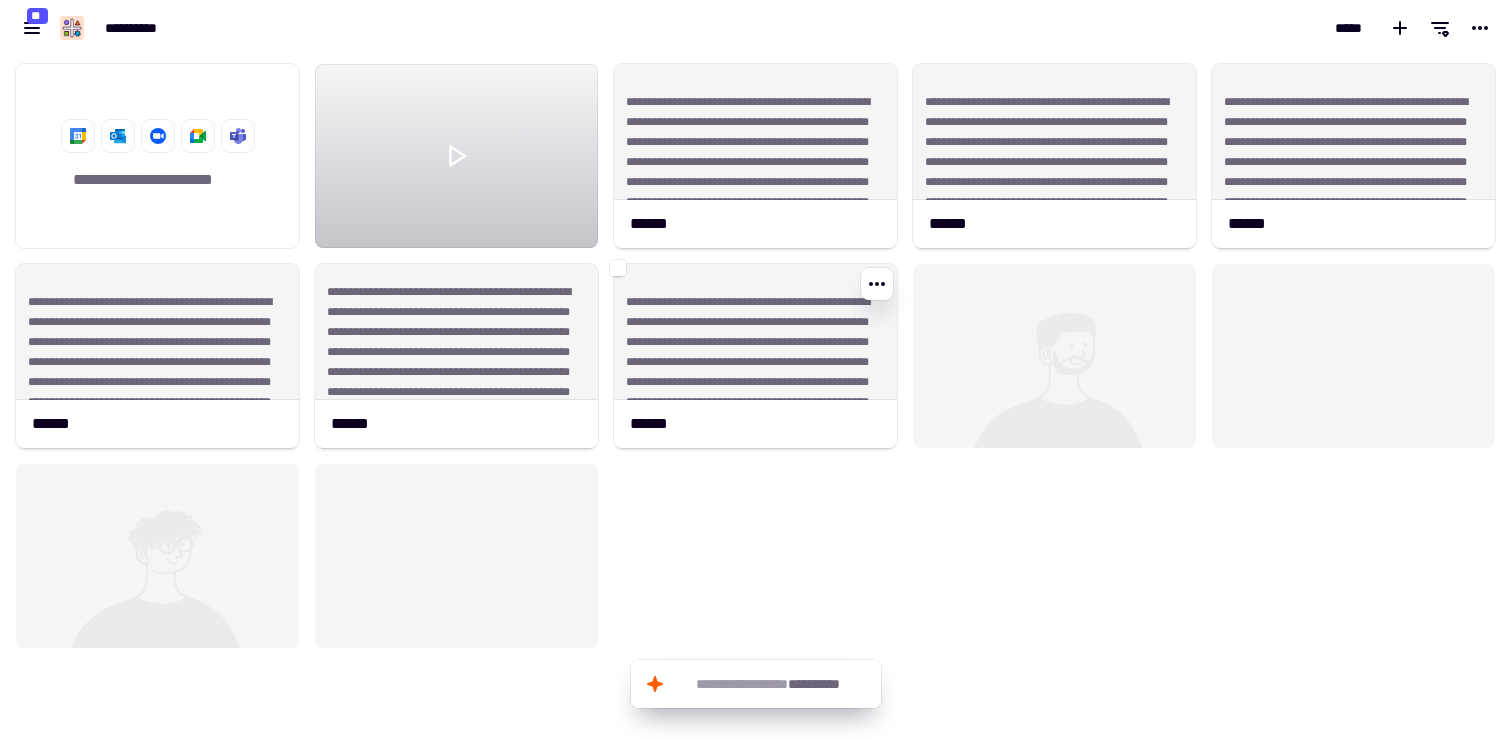 scroll, scrollTop: 1, scrollLeft: 1, axis: both 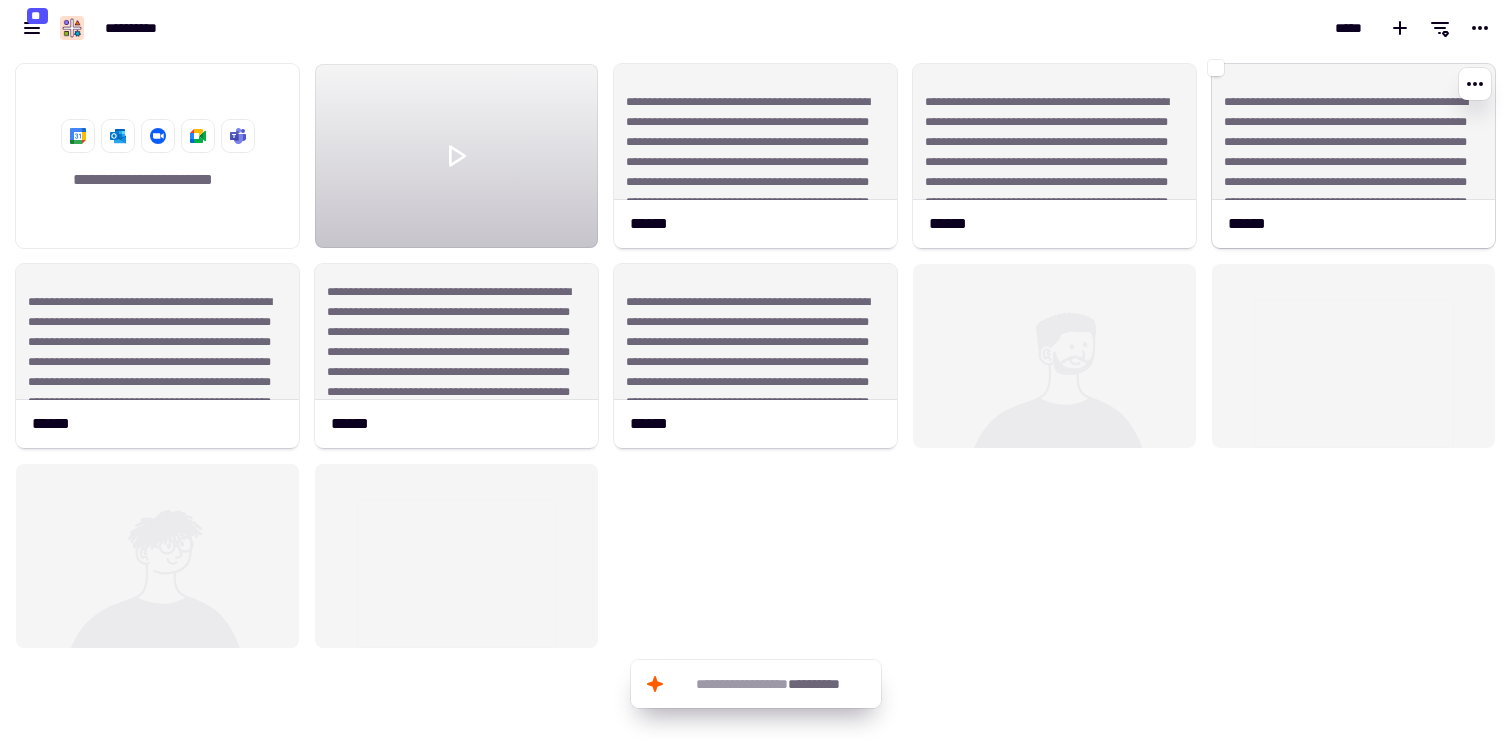 click on "**********" 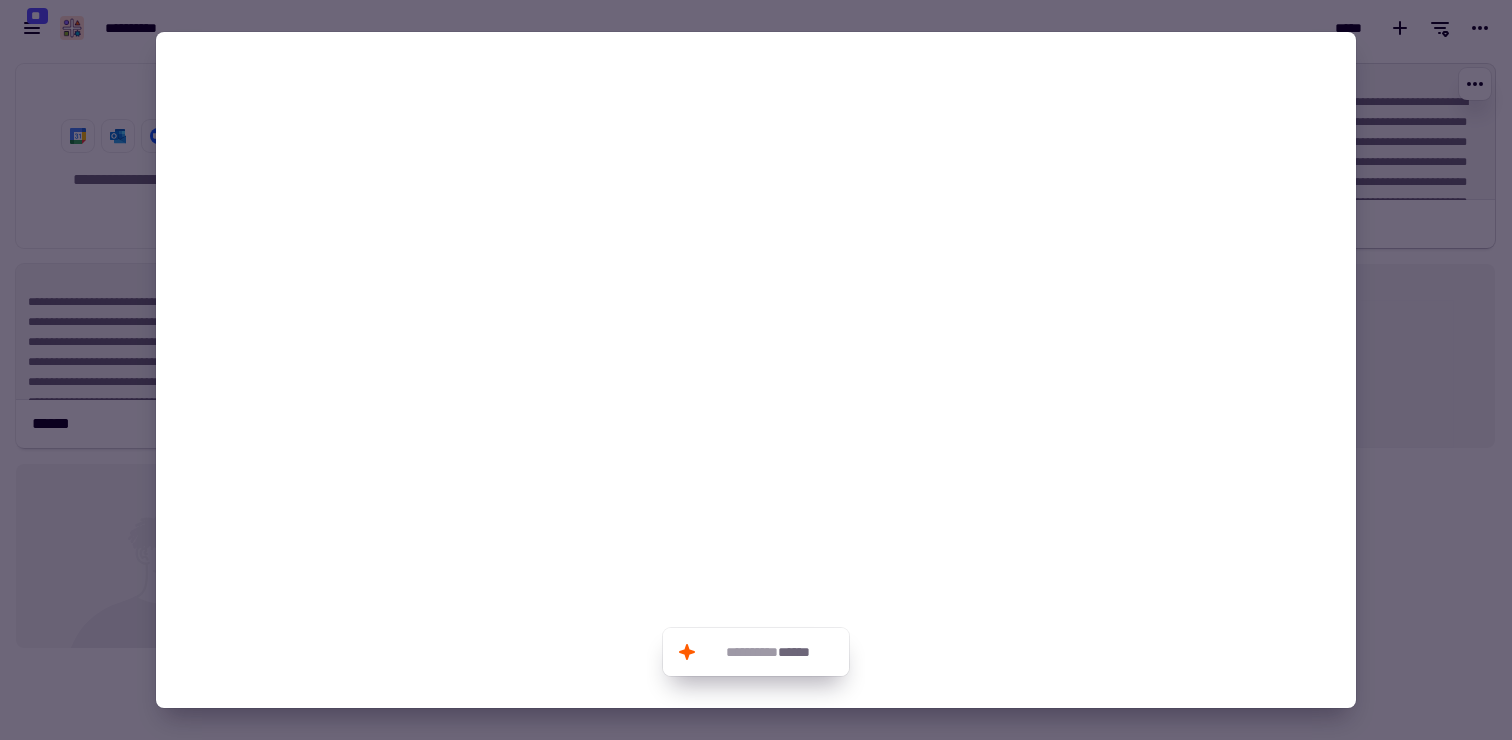 click on "**********" at bounding box center [756, 370] 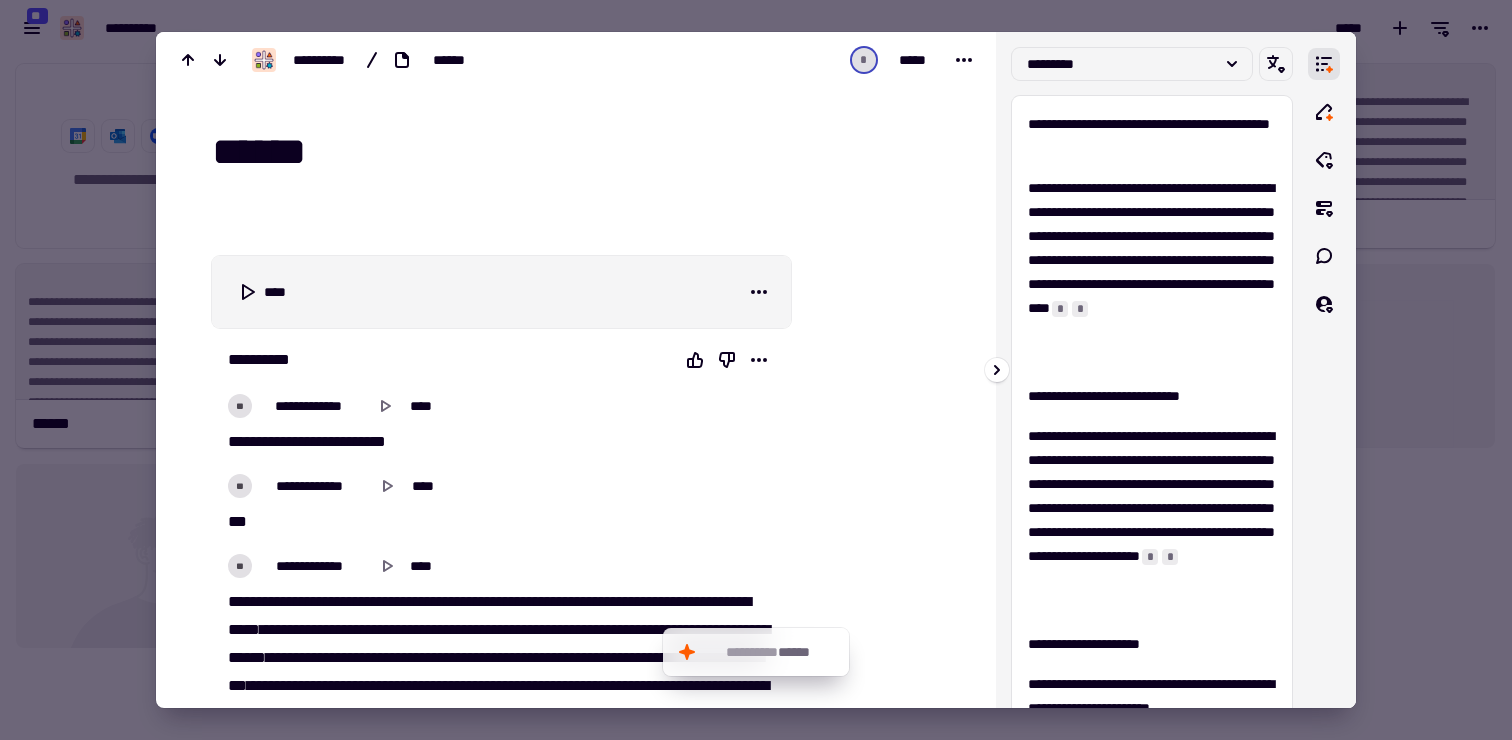 click at bounding box center [756, 370] 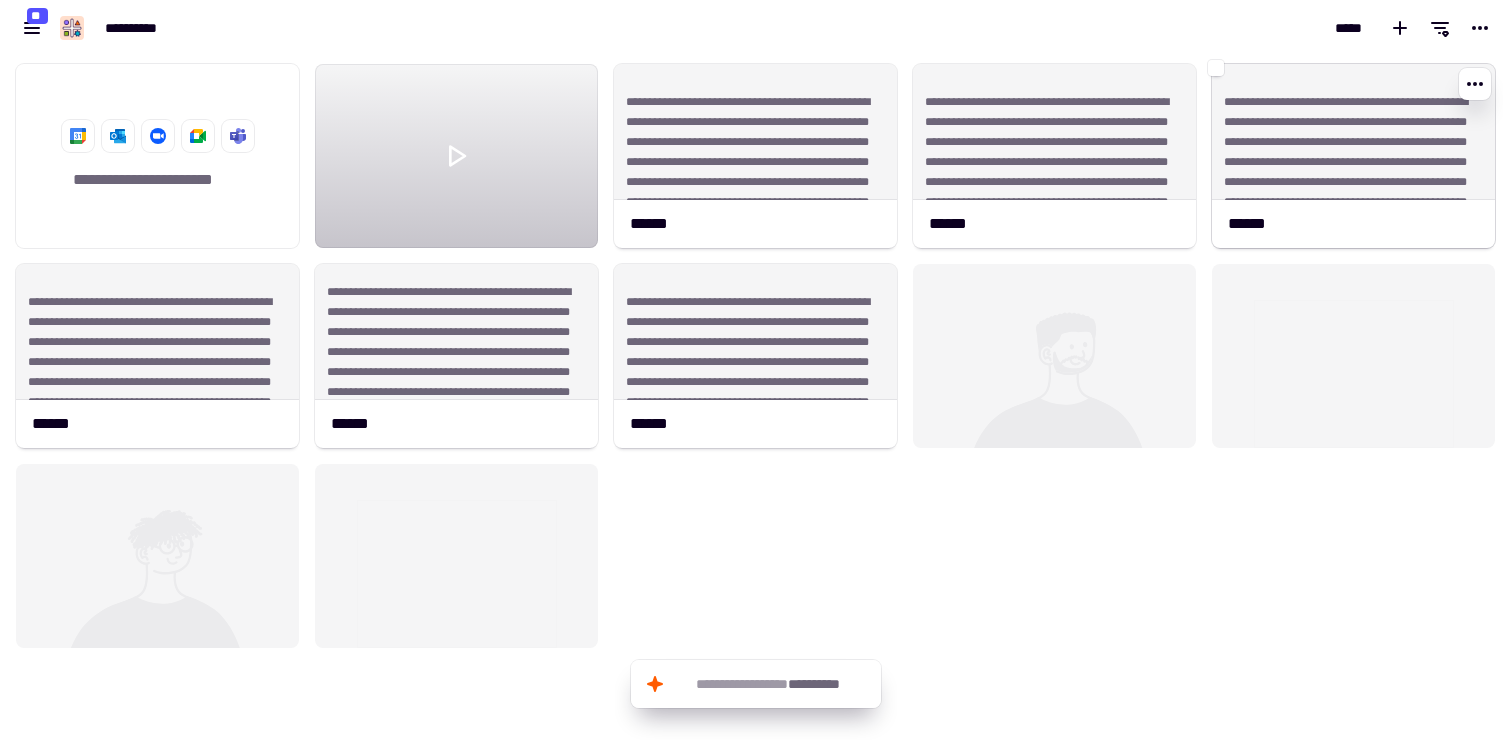 click on "**********" 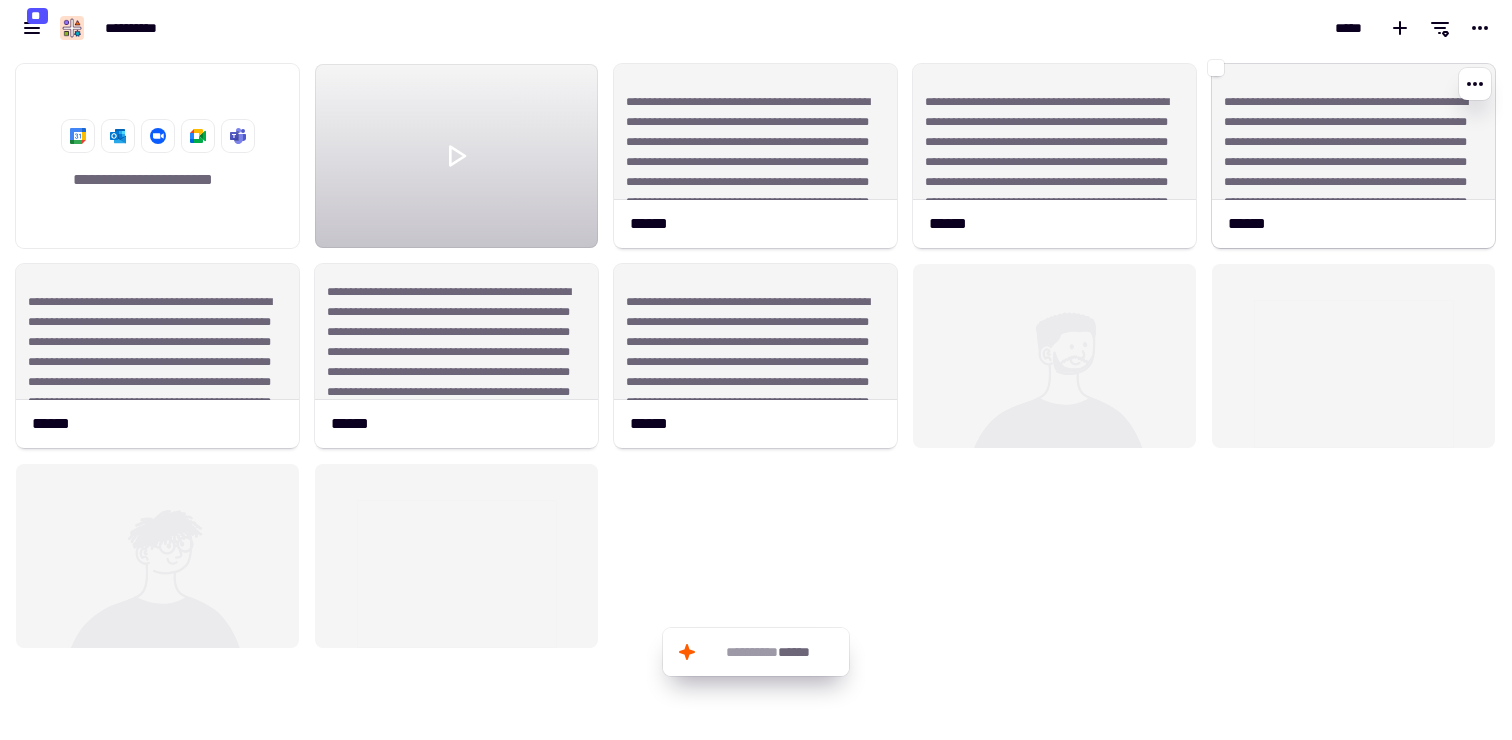 click on "**********" 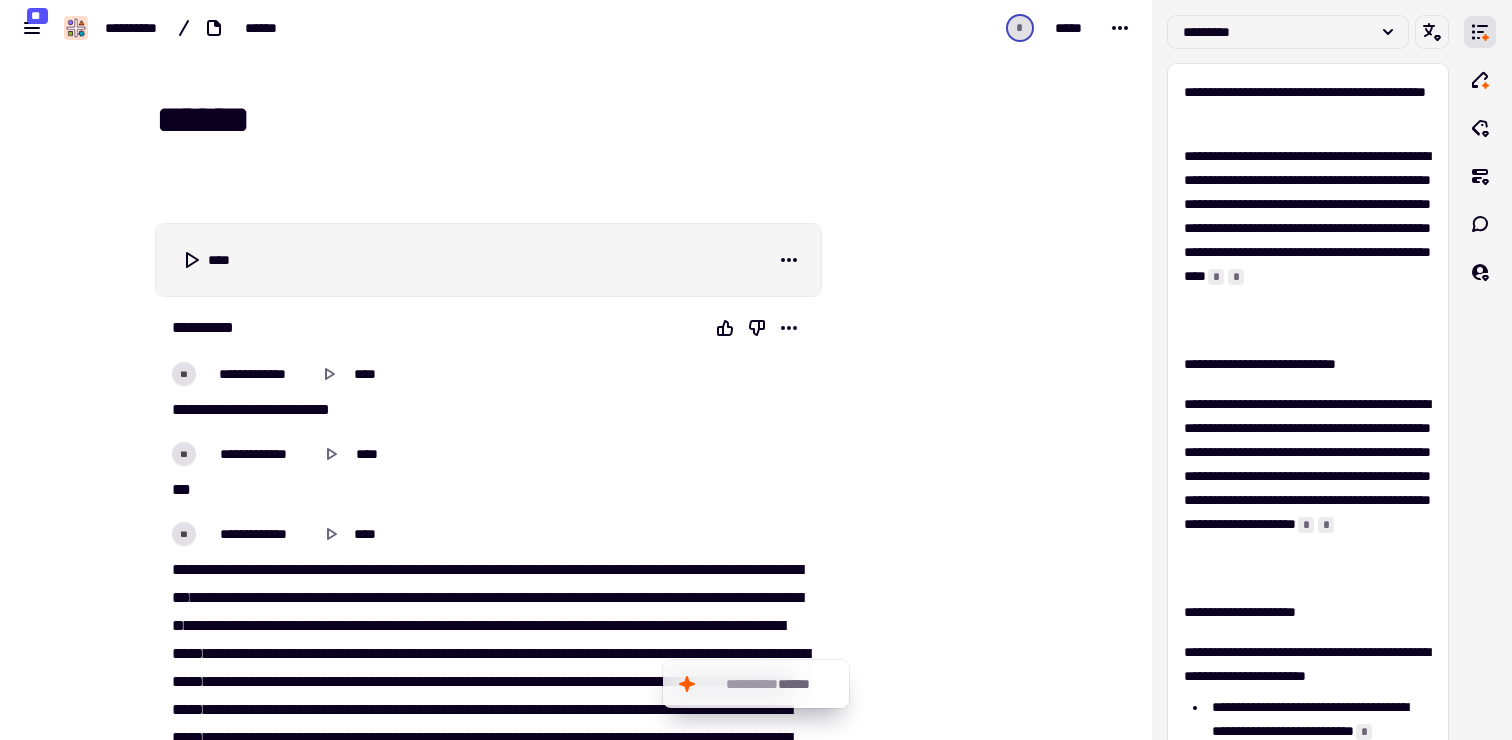 click at bounding box center [922, 8601] 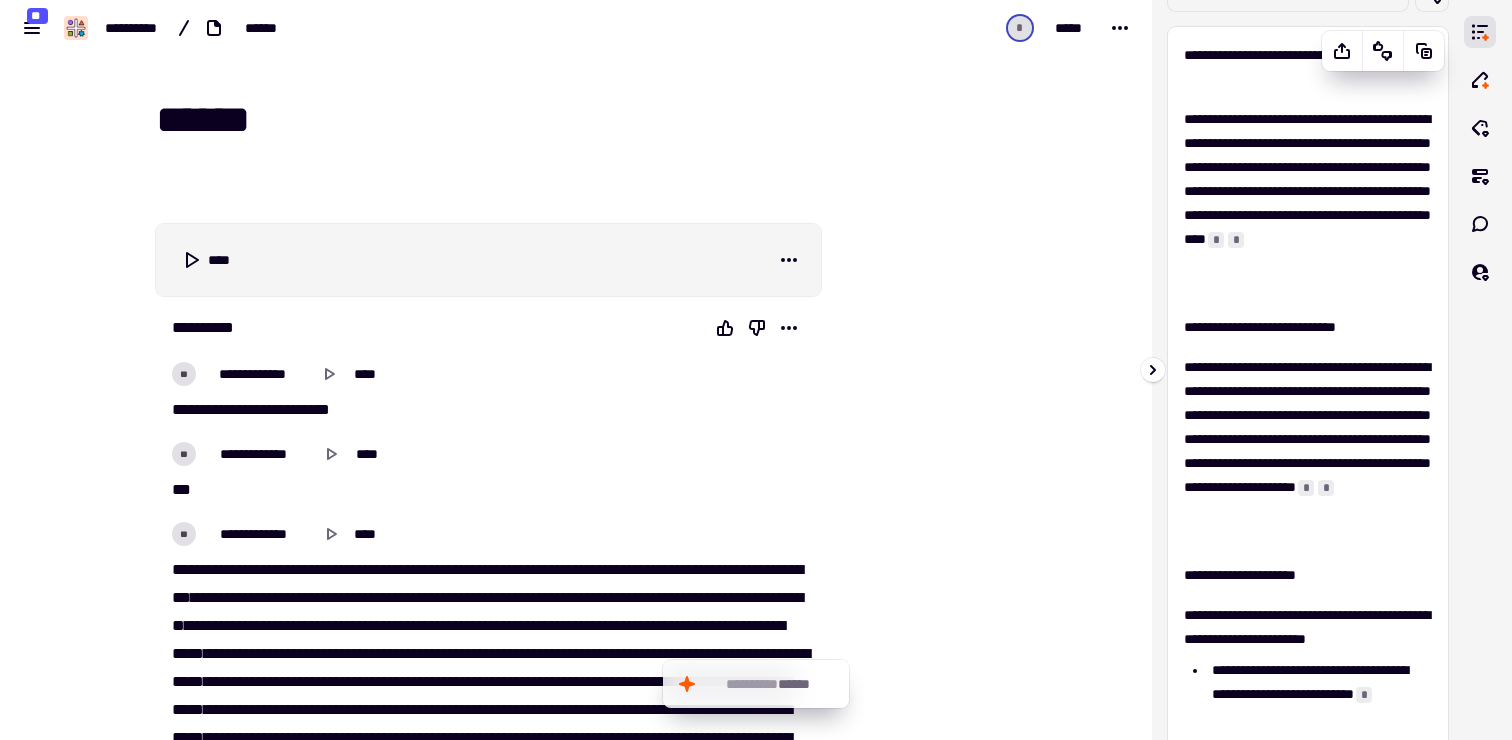 scroll, scrollTop: 39, scrollLeft: 0, axis: vertical 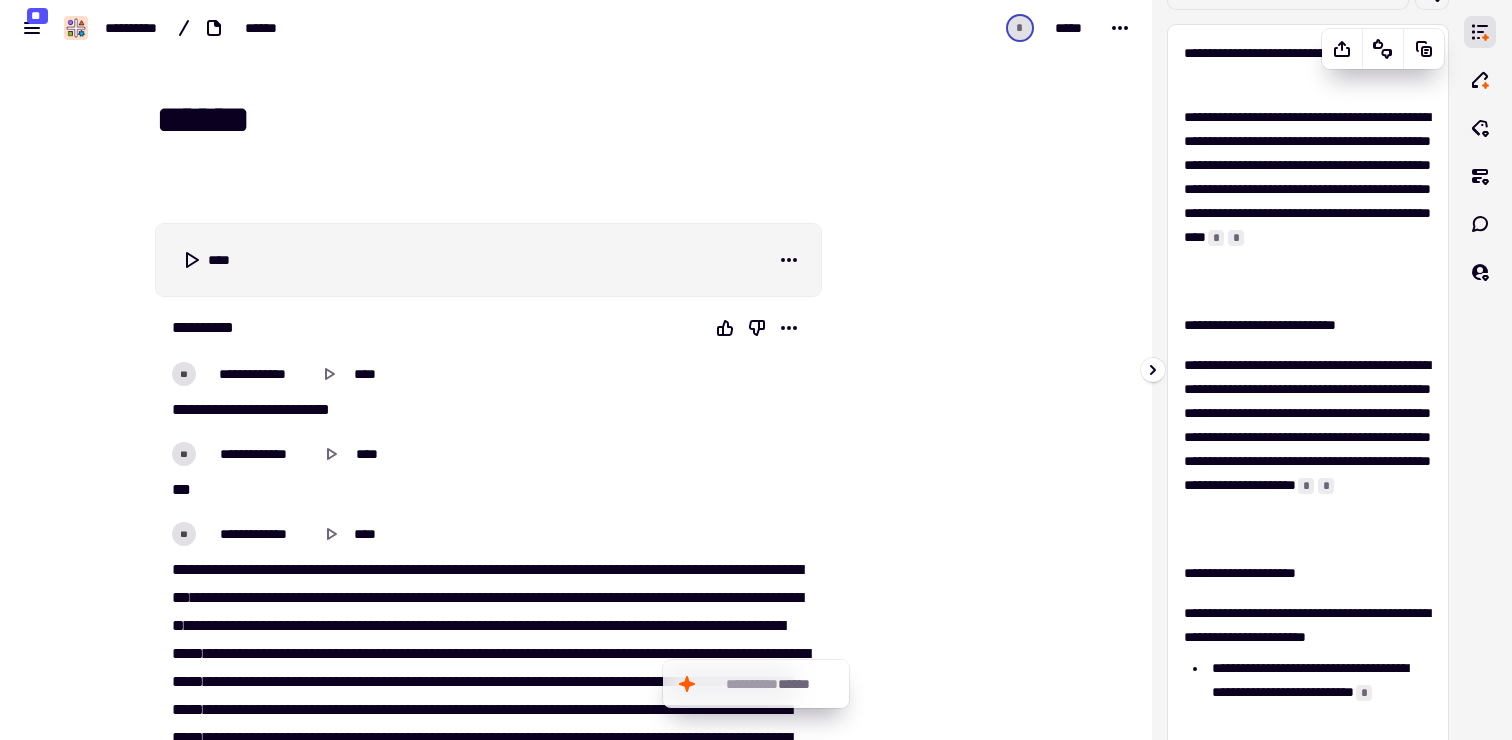 click on "**********" at bounding box center [1308, 325] 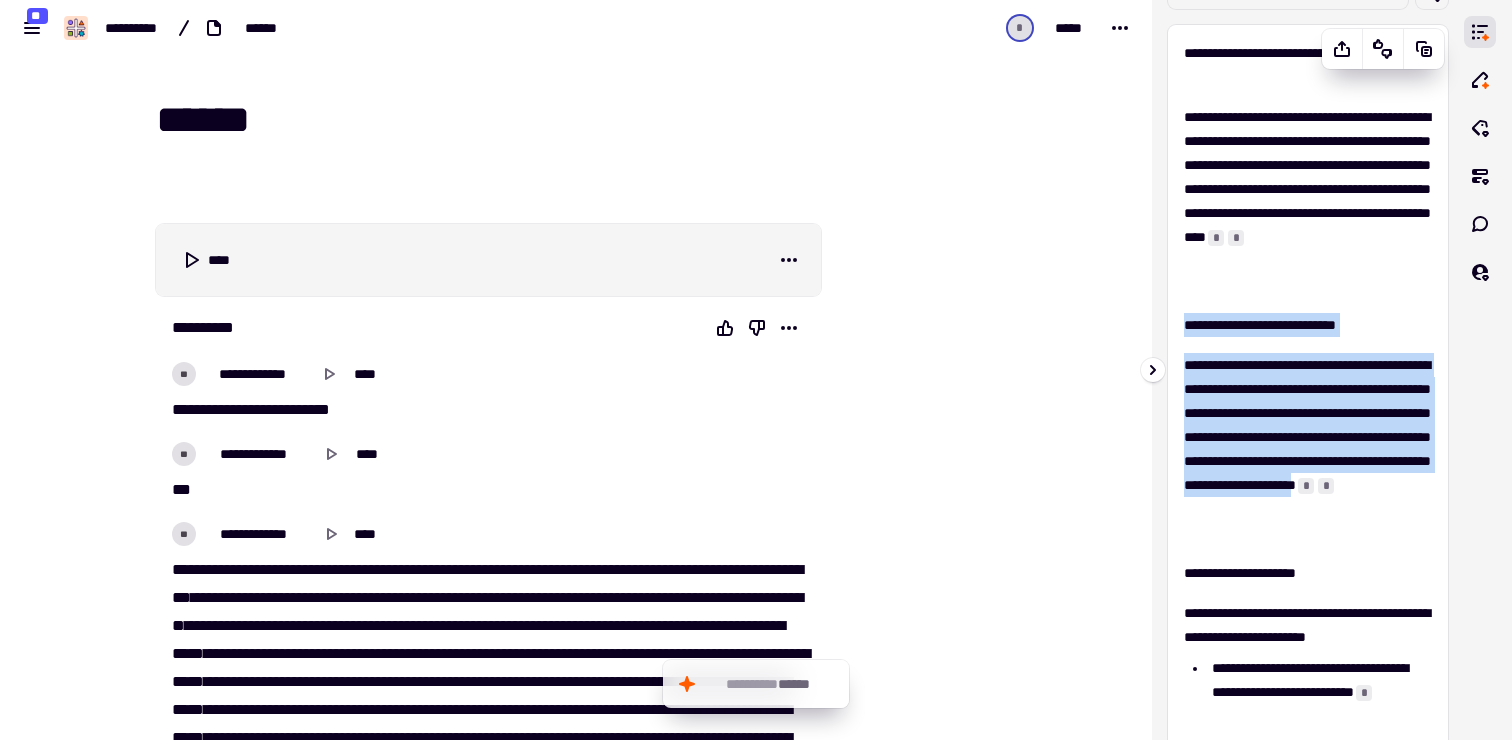 drag, startPoint x: 1184, startPoint y: 324, endPoint x: 1361, endPoint y: 538, distance: 277.71387 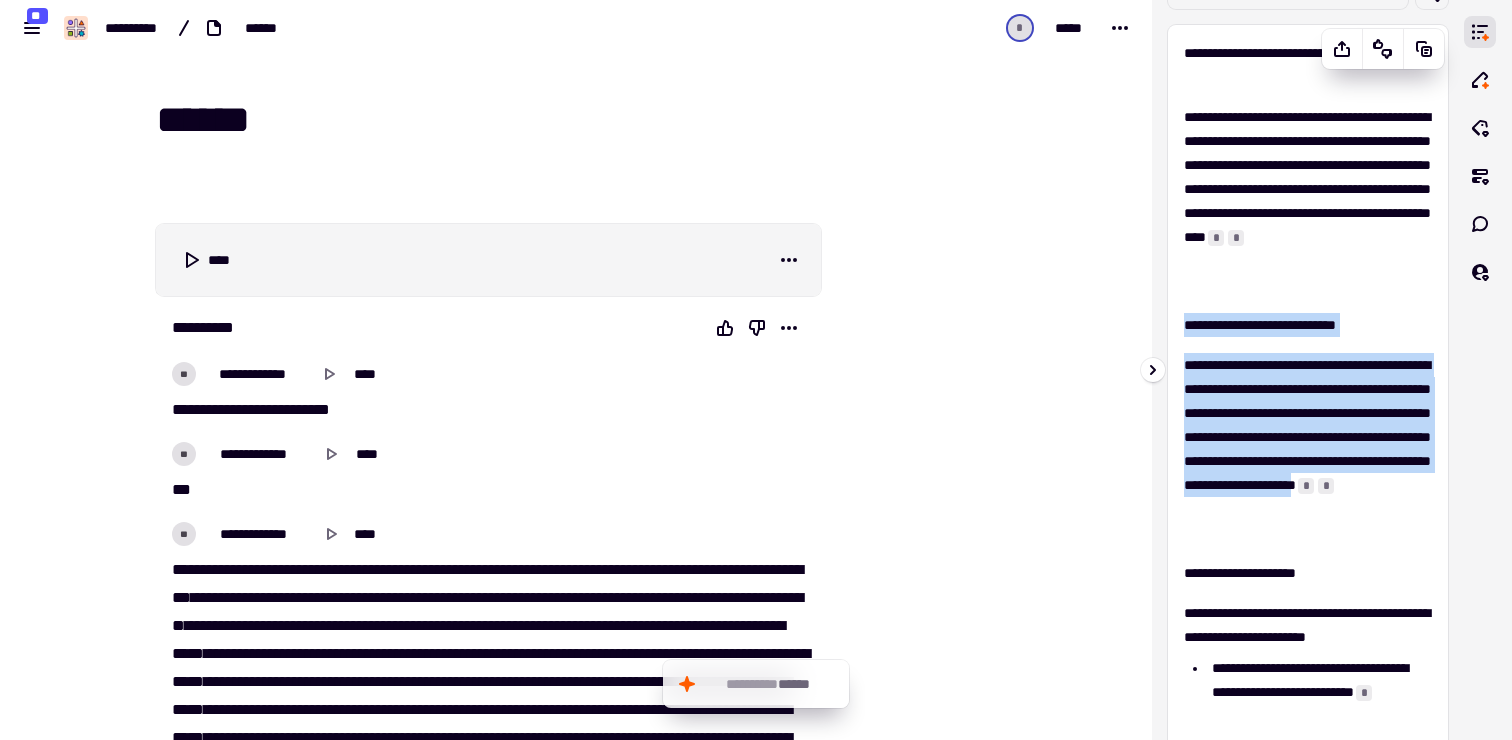 click on "**********" at bounding box center (1308, 622) 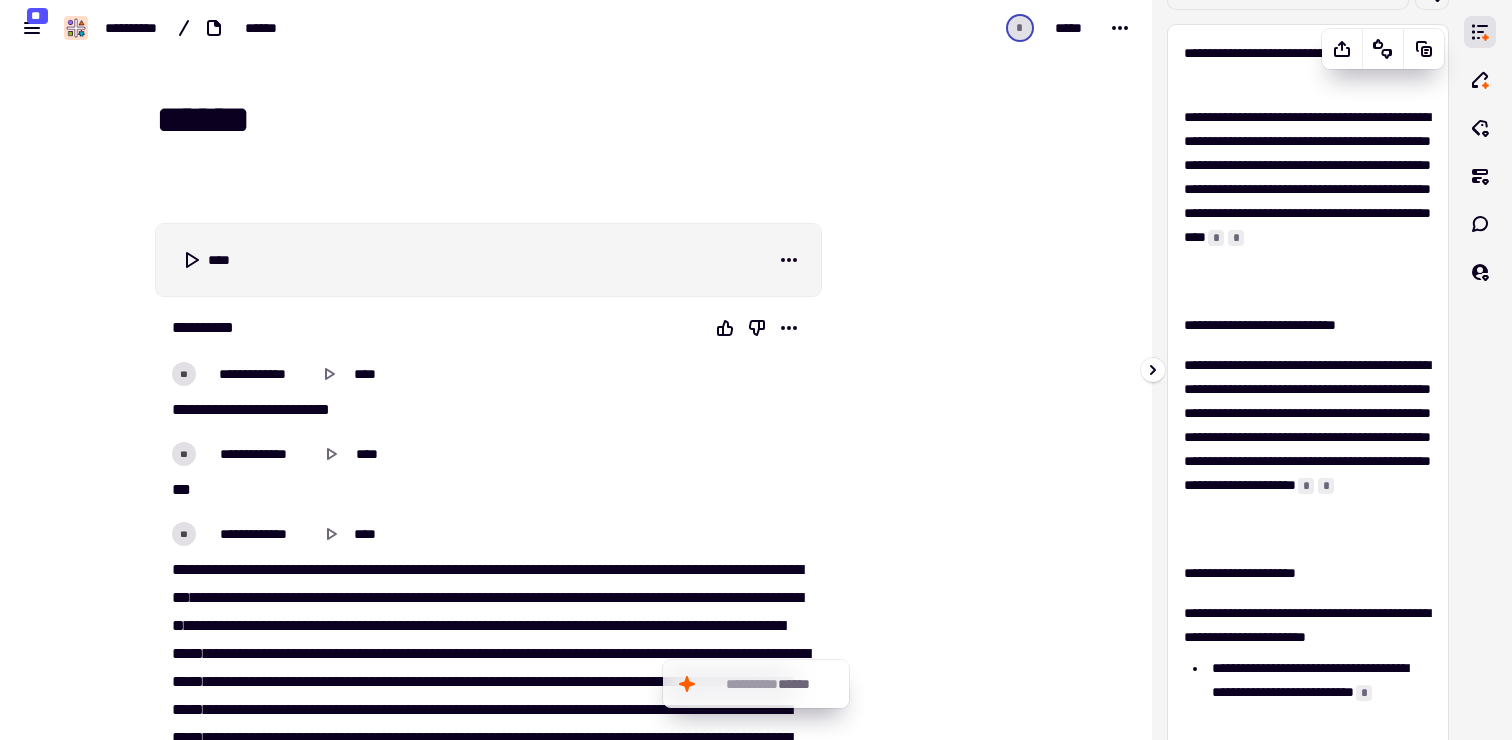 click on "**********" at bounding box center [1308, 449] 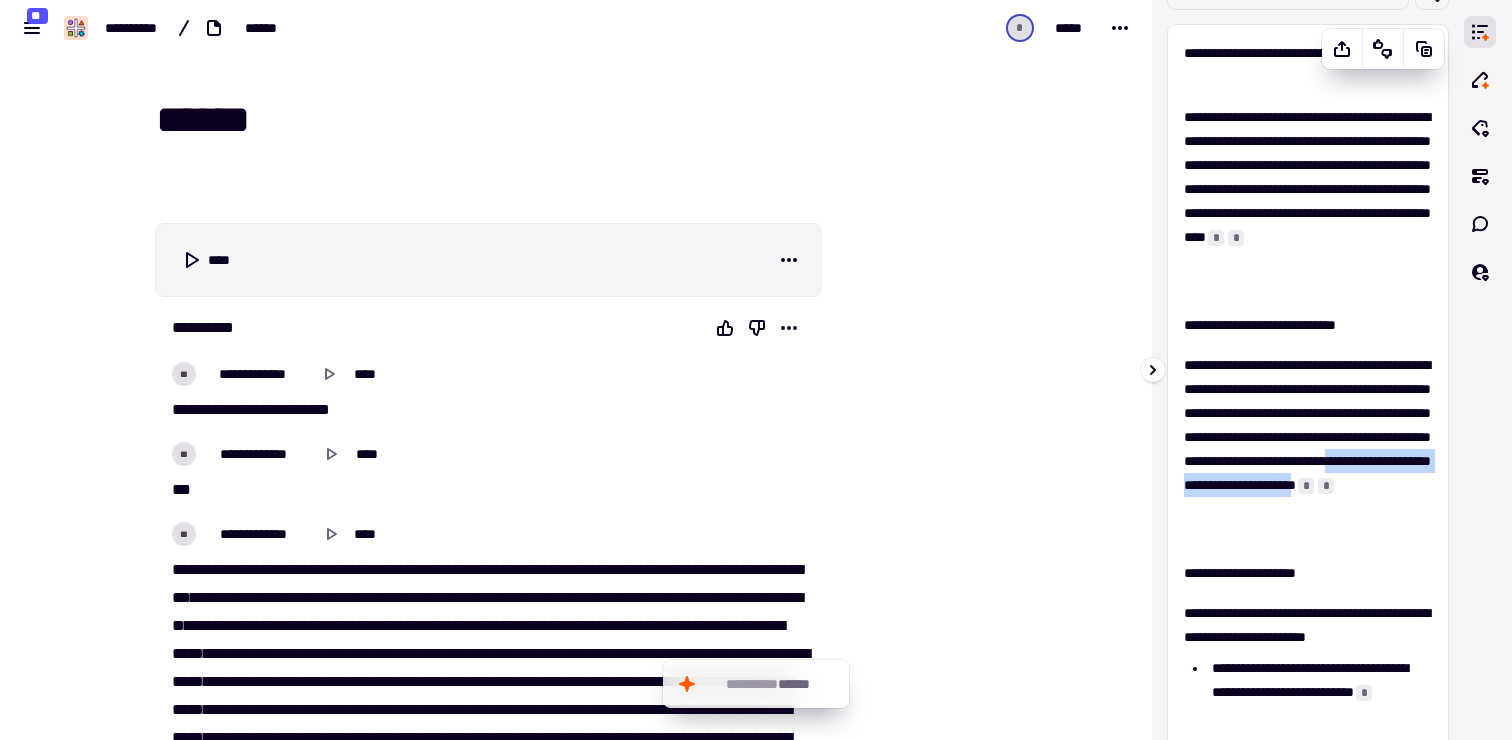 drag, startPoint x: 1361, startPoint y: 537, endPoint x: 1316, endPoint y: 500, distance: 58.258045 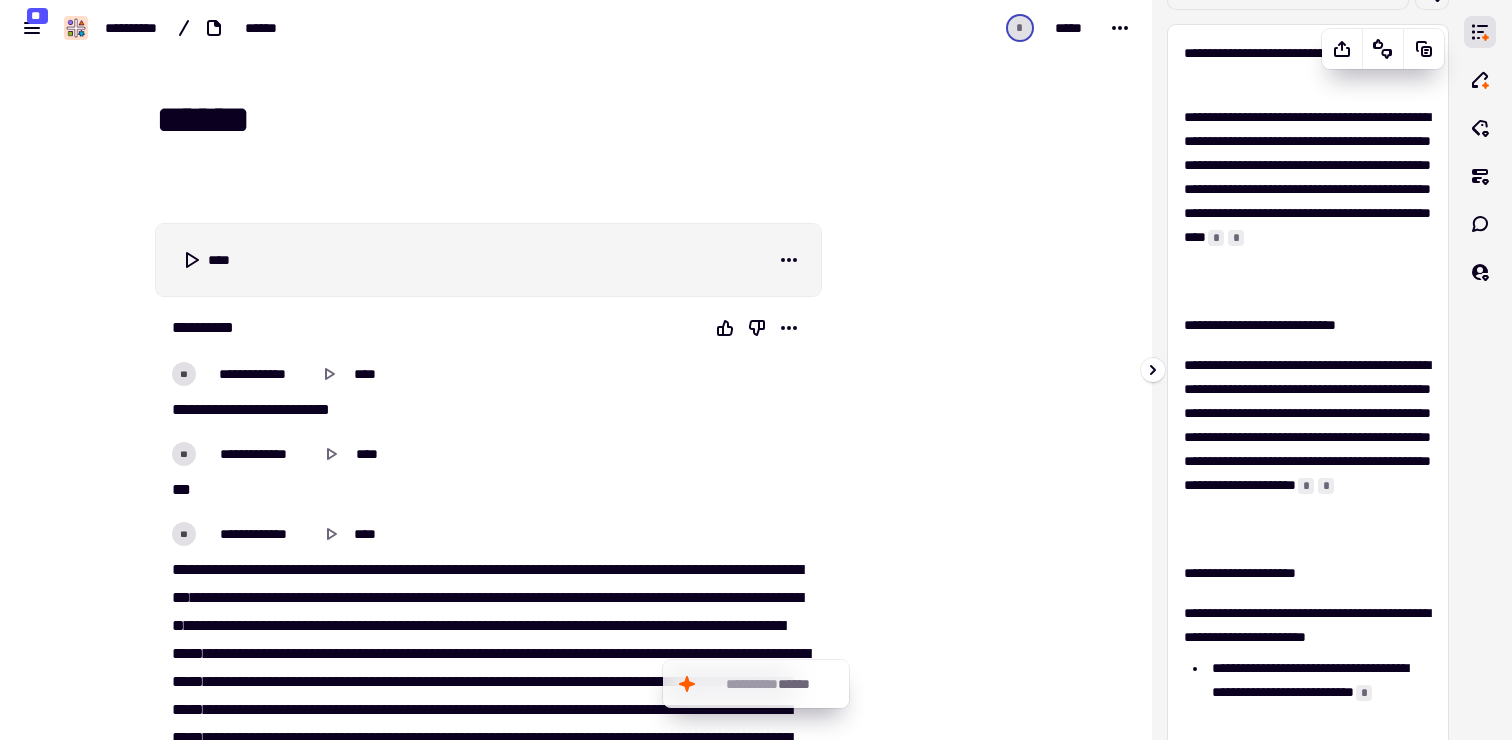 click on "**********" at bounding box center [1308, 625] 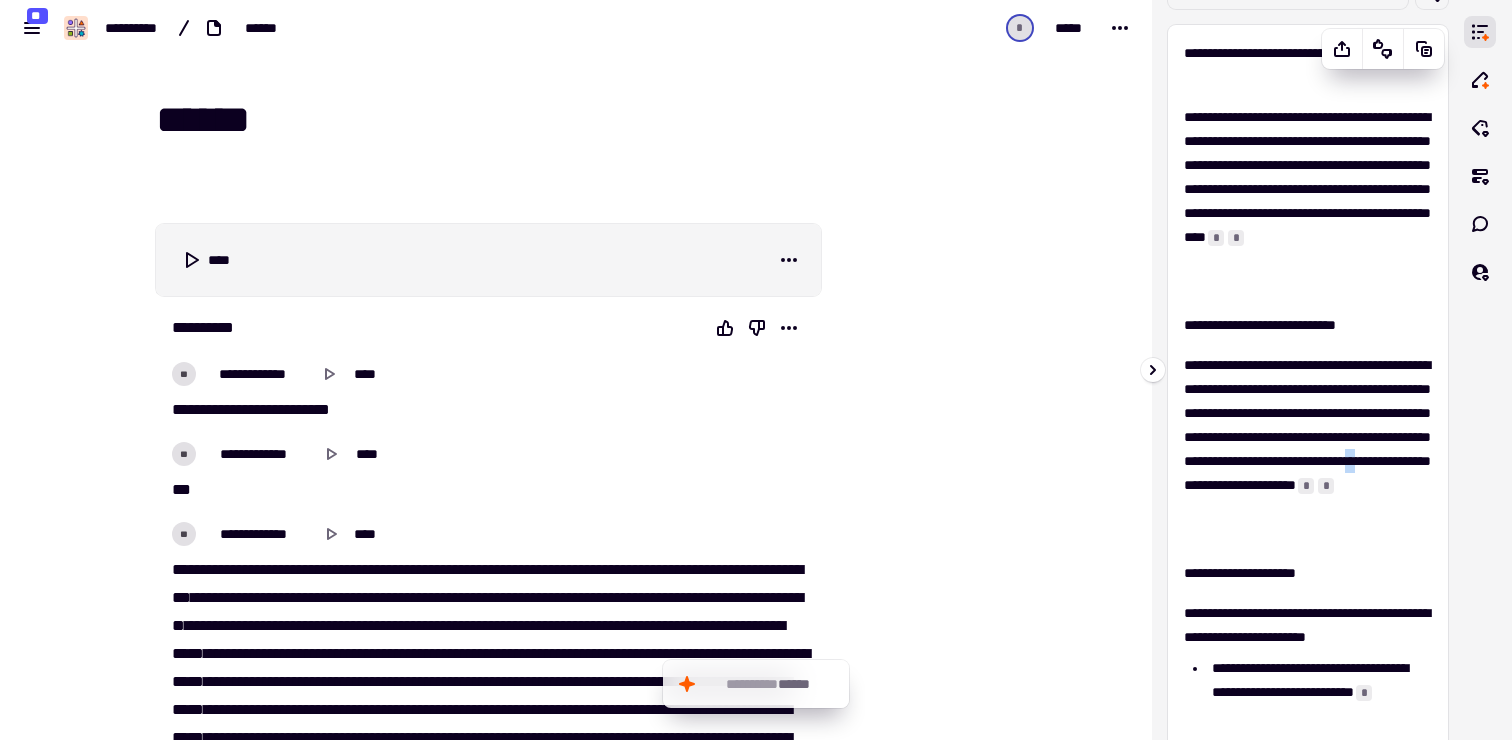 drag, startPoint x: 1351, startPoint y: 517, endPoint x: 1183, endPoint y: 344, distance: 241.14934 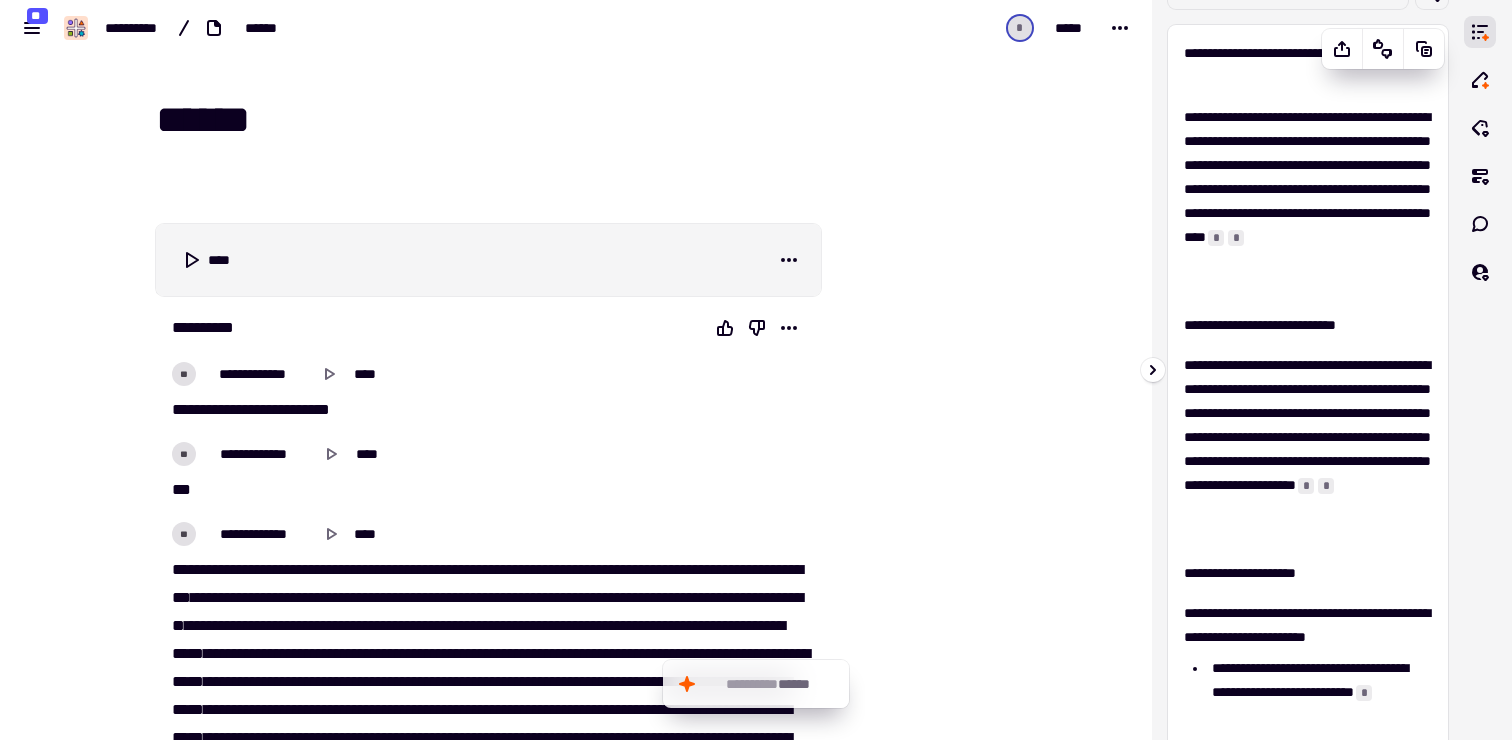 click on "**********" at bounding box center [1308, 325] 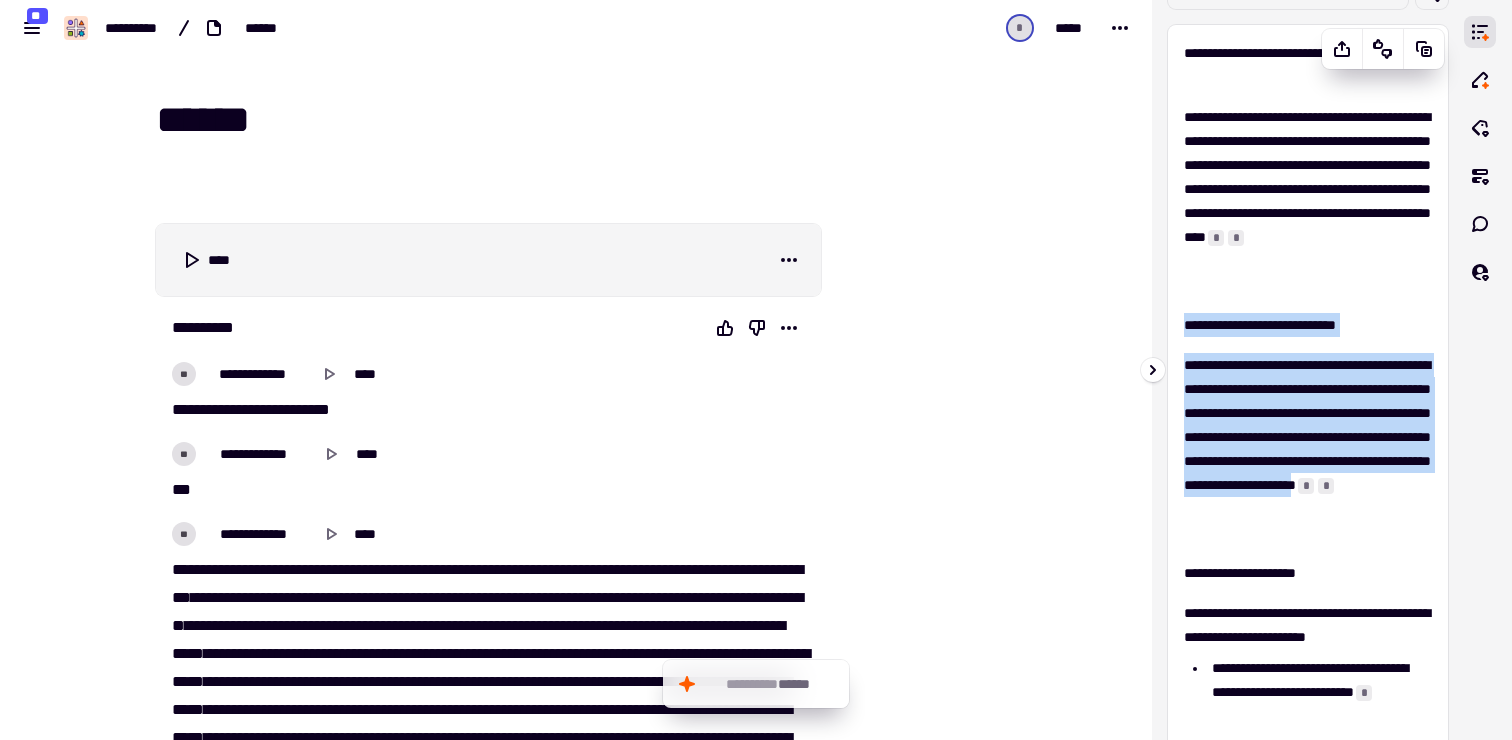 drag, startPoint x: 1183, startPoint y: 320, endPoint x: 1358, endPoint y: 541, distance: 281.89716 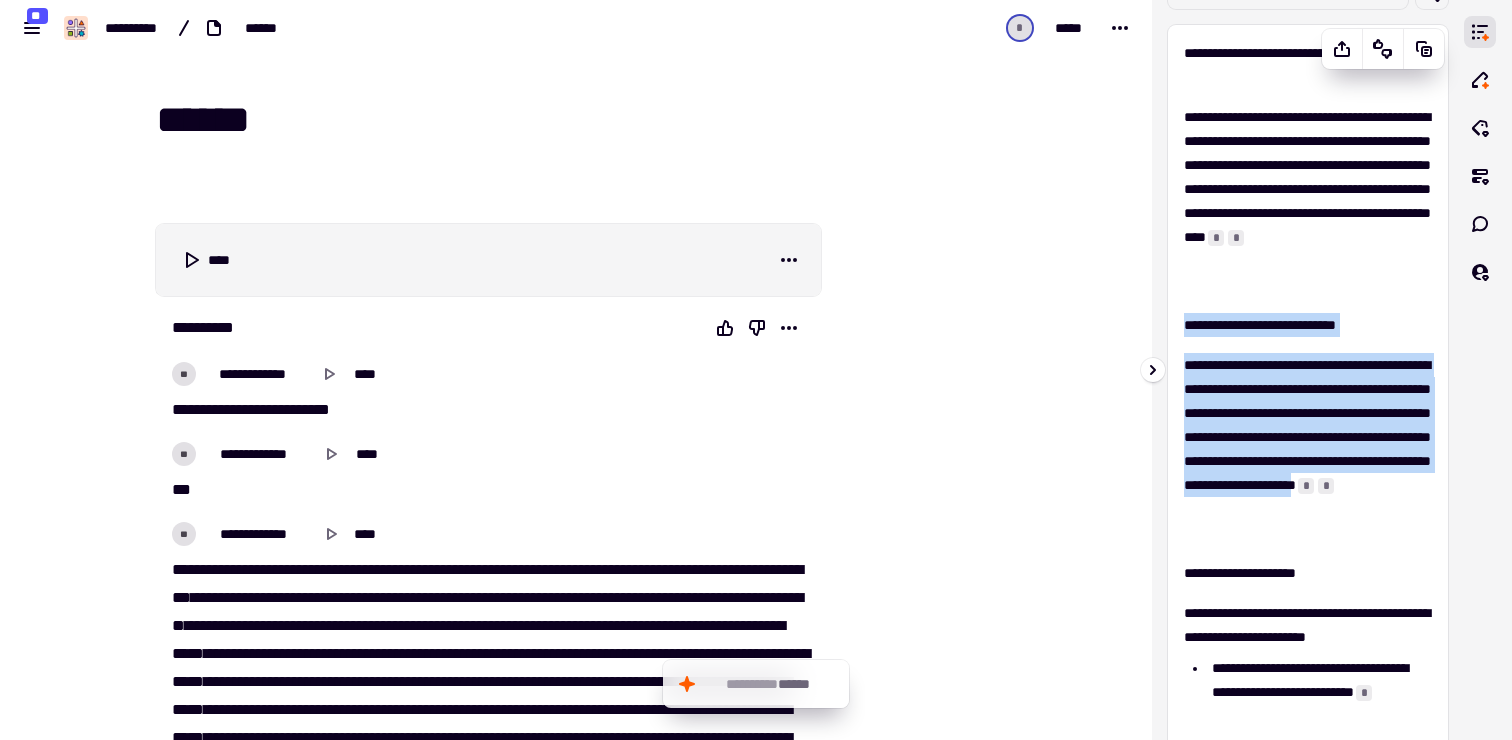 click on "**********" at bounding box center [1308, 625] 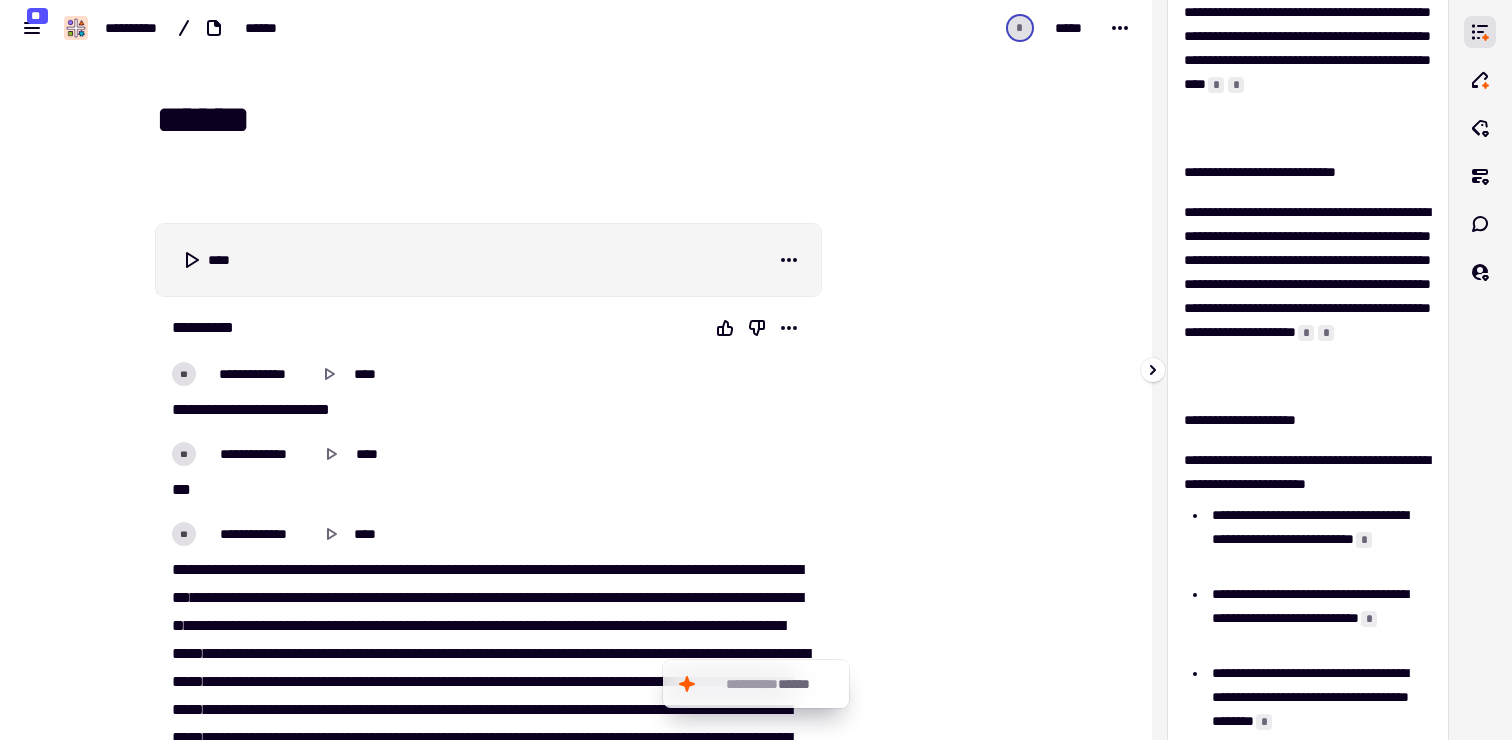 click on "**********" at bounding box center (1308, 472) 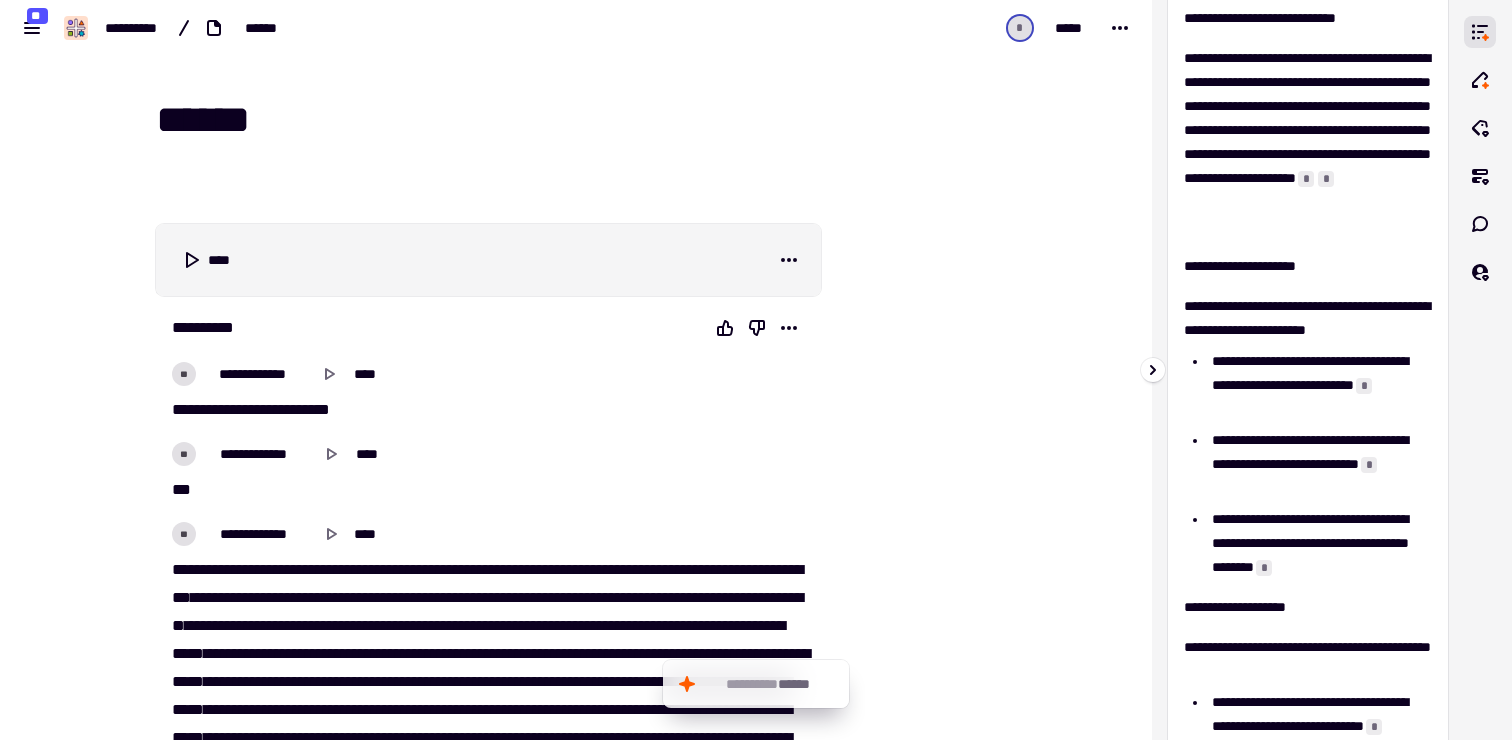 scroll, scrollTop: 347, scrollLeft: 0, axis: vertical 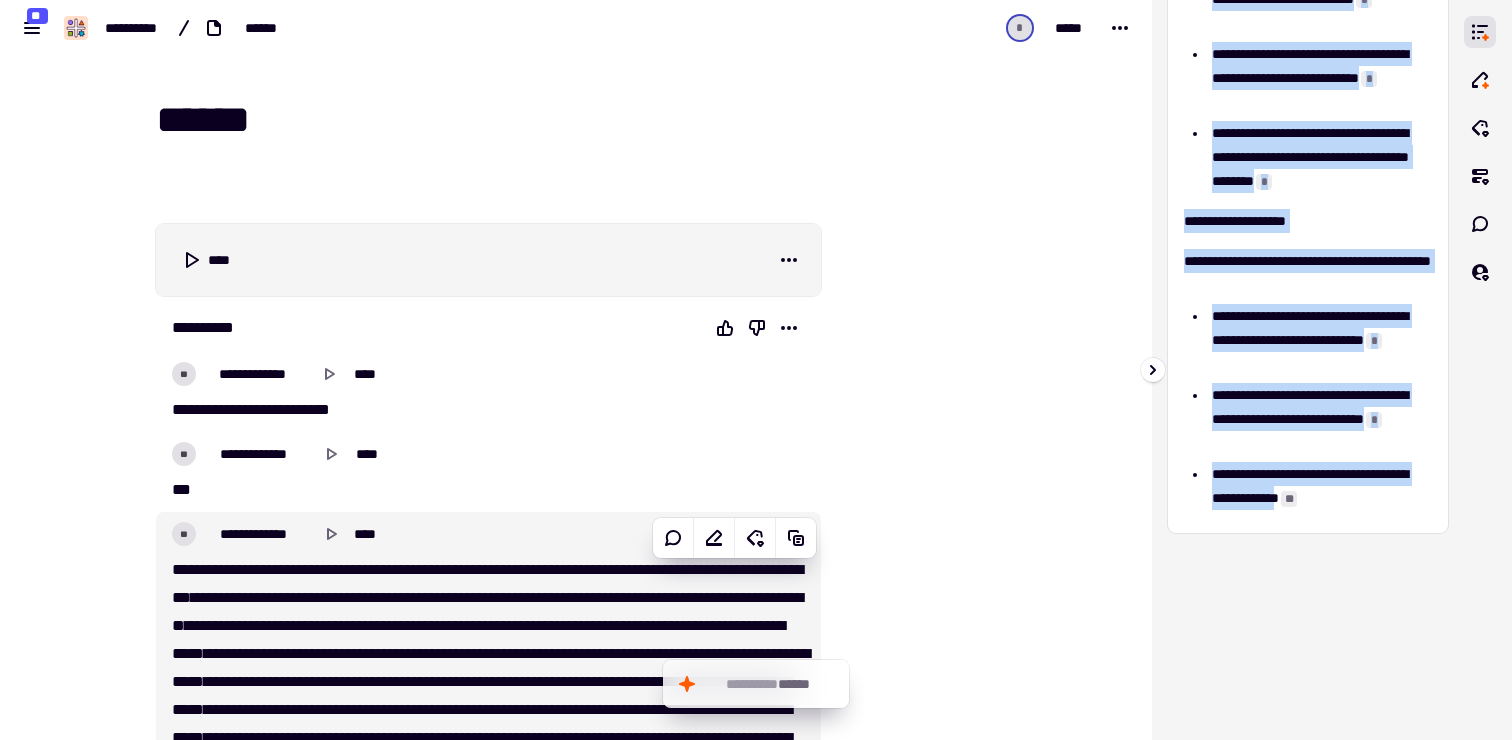 drag, startPoint x: 1185, startPoint y: 260, endPoint x: 1386, endPoint y: 501, distance: 313.81842 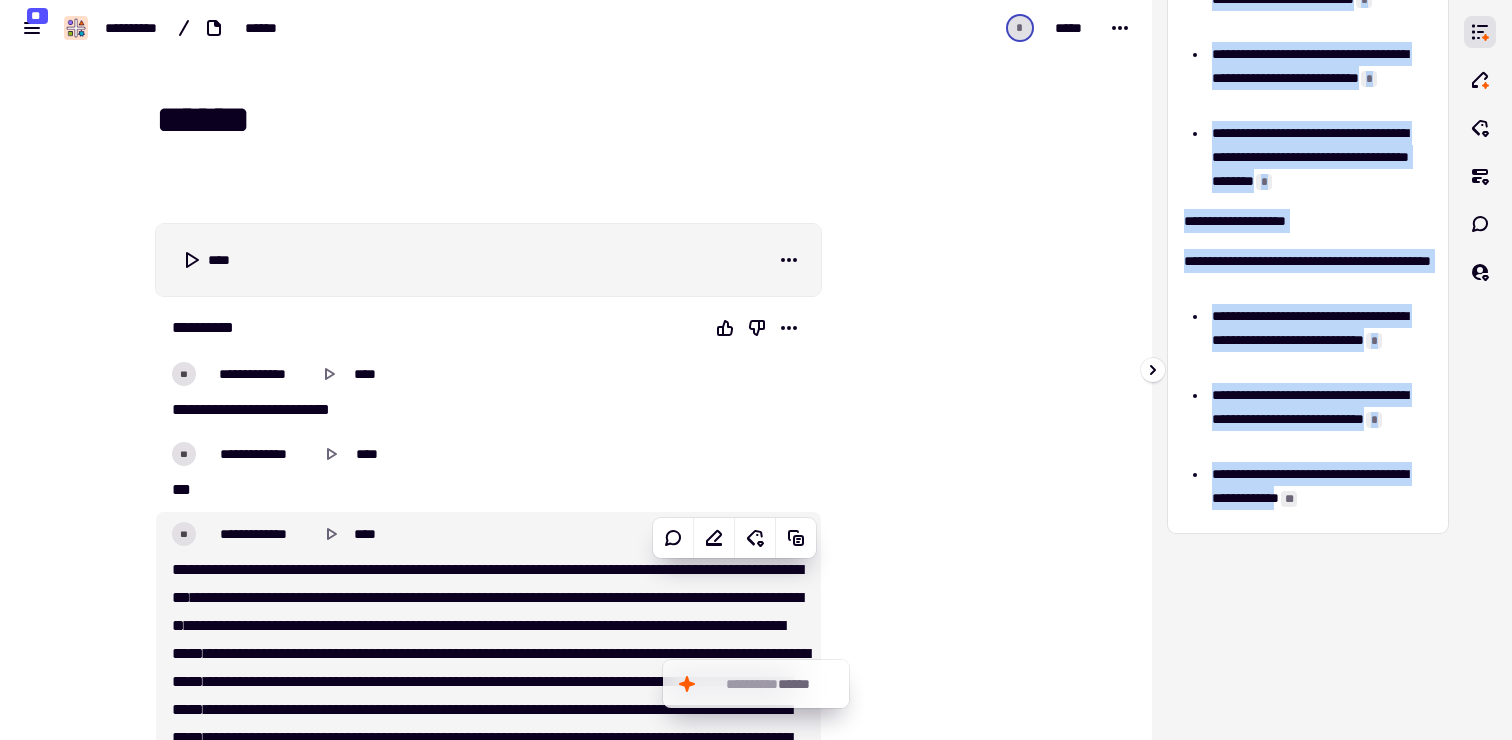 click on "**********" at bounding box center [1308, -71] 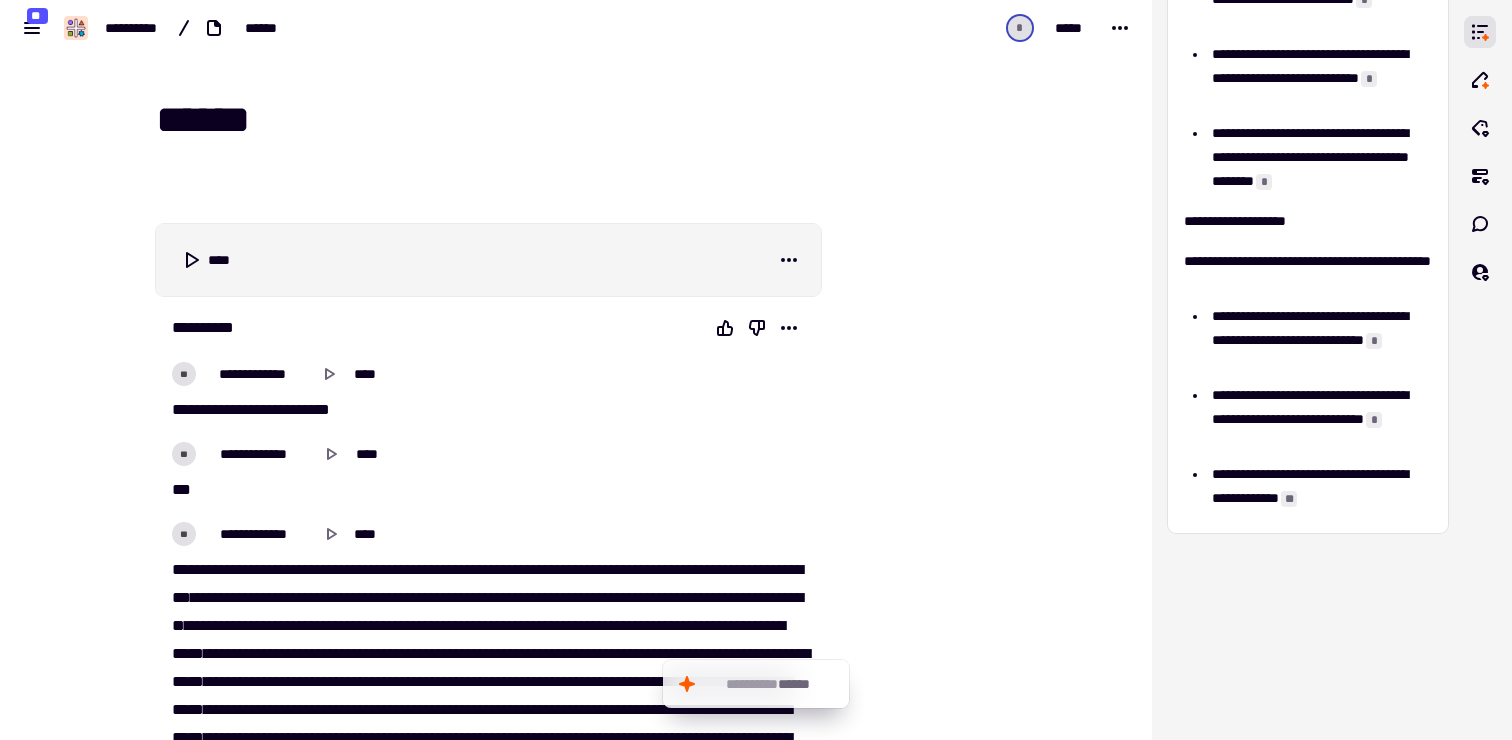 click at bounding box center (922, 8601) 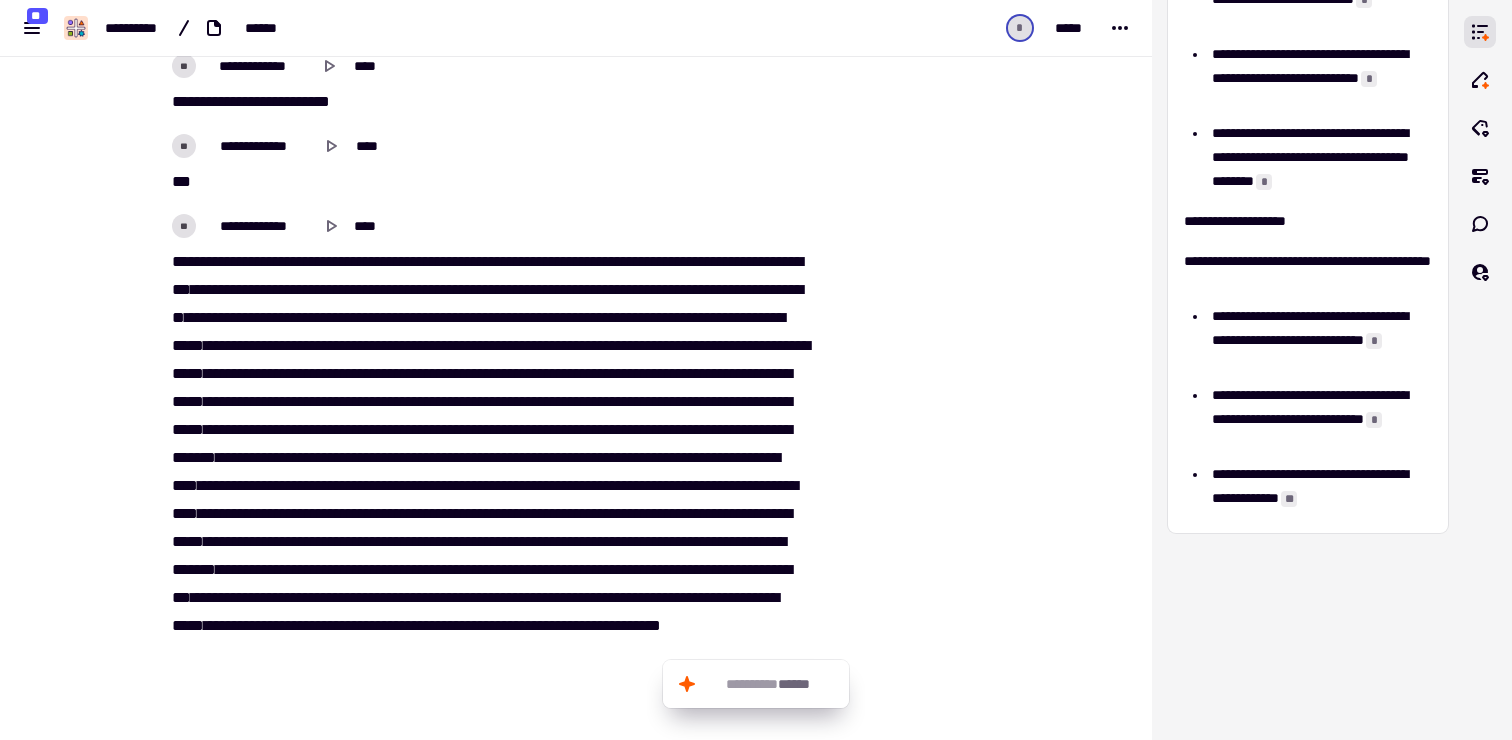 scroll, scrollTop: 352, scrollLeft: 0, axis: vertical 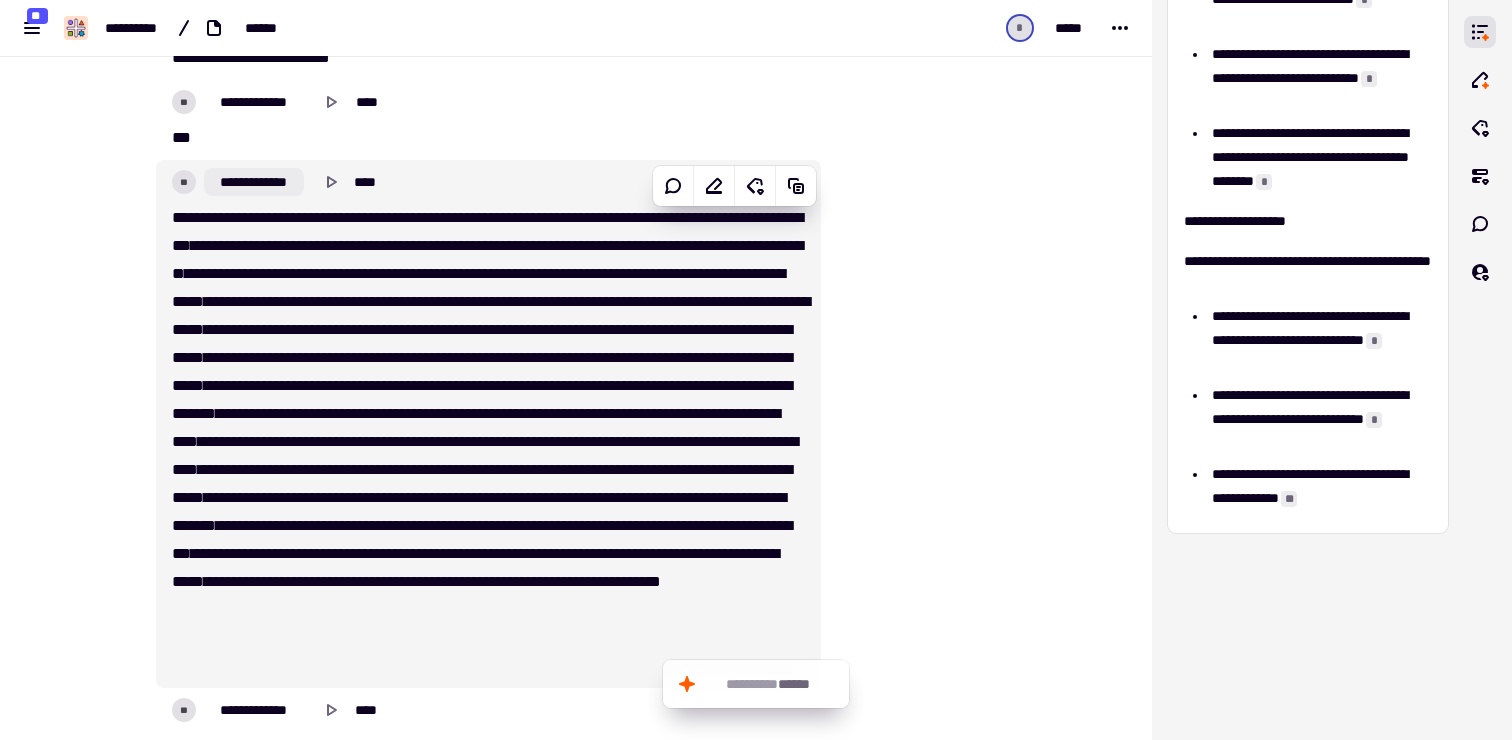 click on "**********" 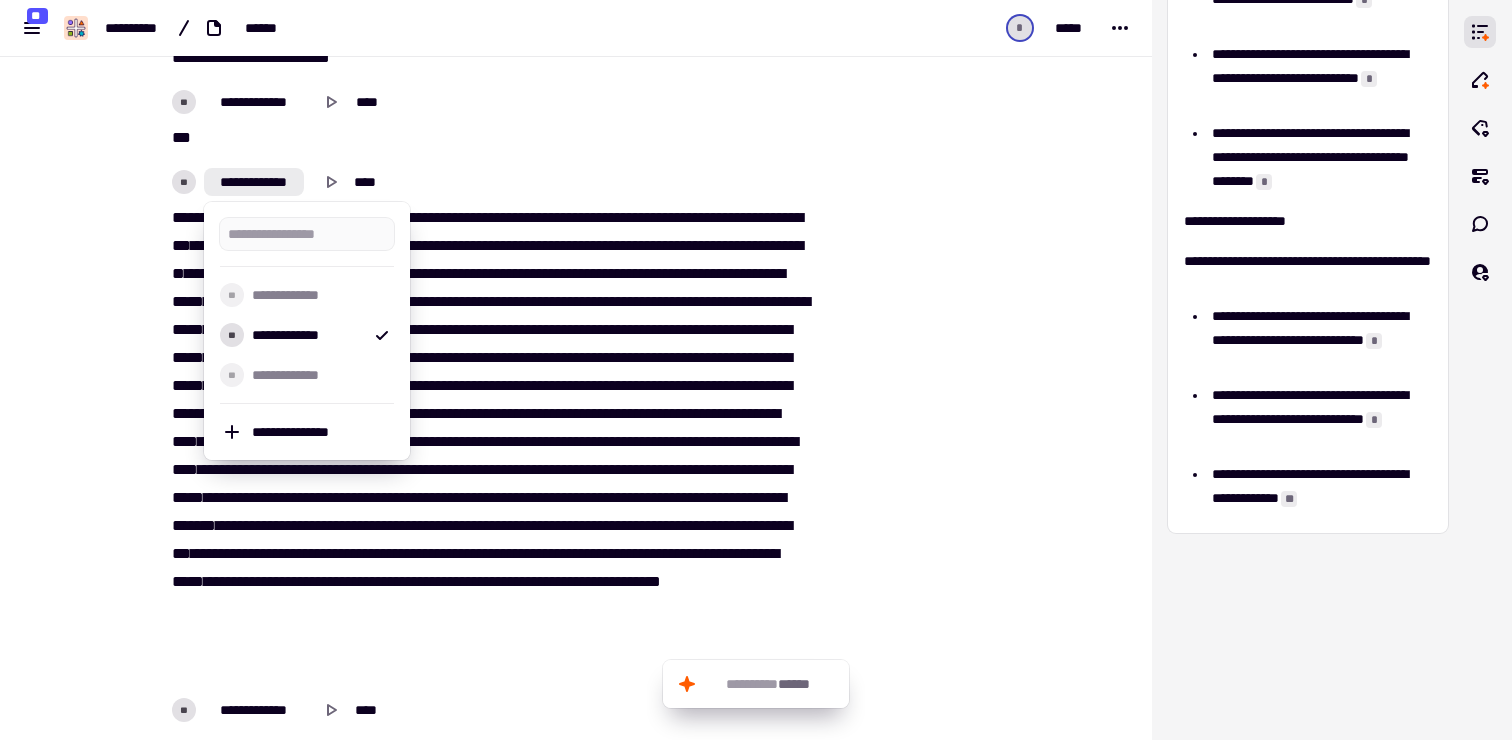 click on "**********" at bounding box center (576, 370) 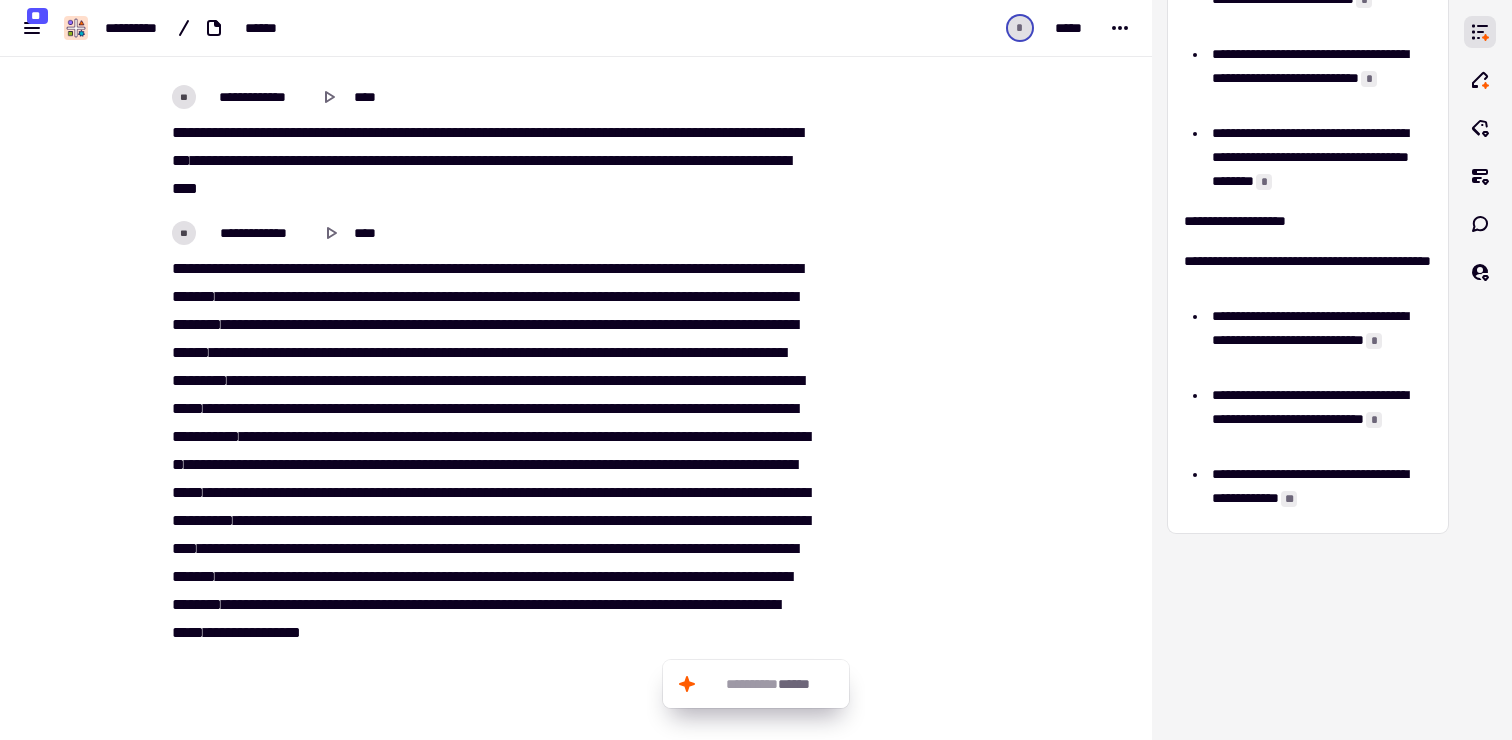 scroll, scrollTop: 3134, scrollLeft: 0, axis: vertical 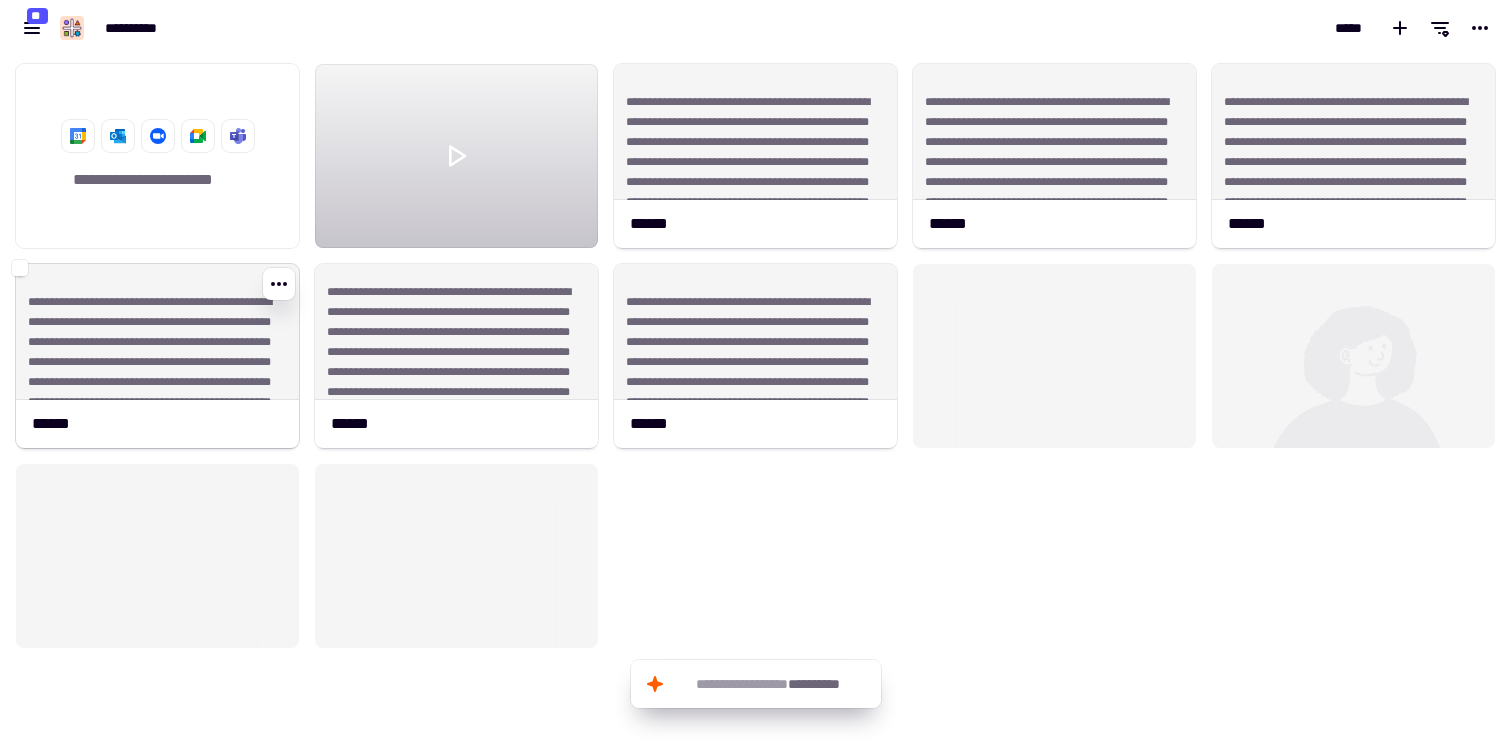 click on "**********" 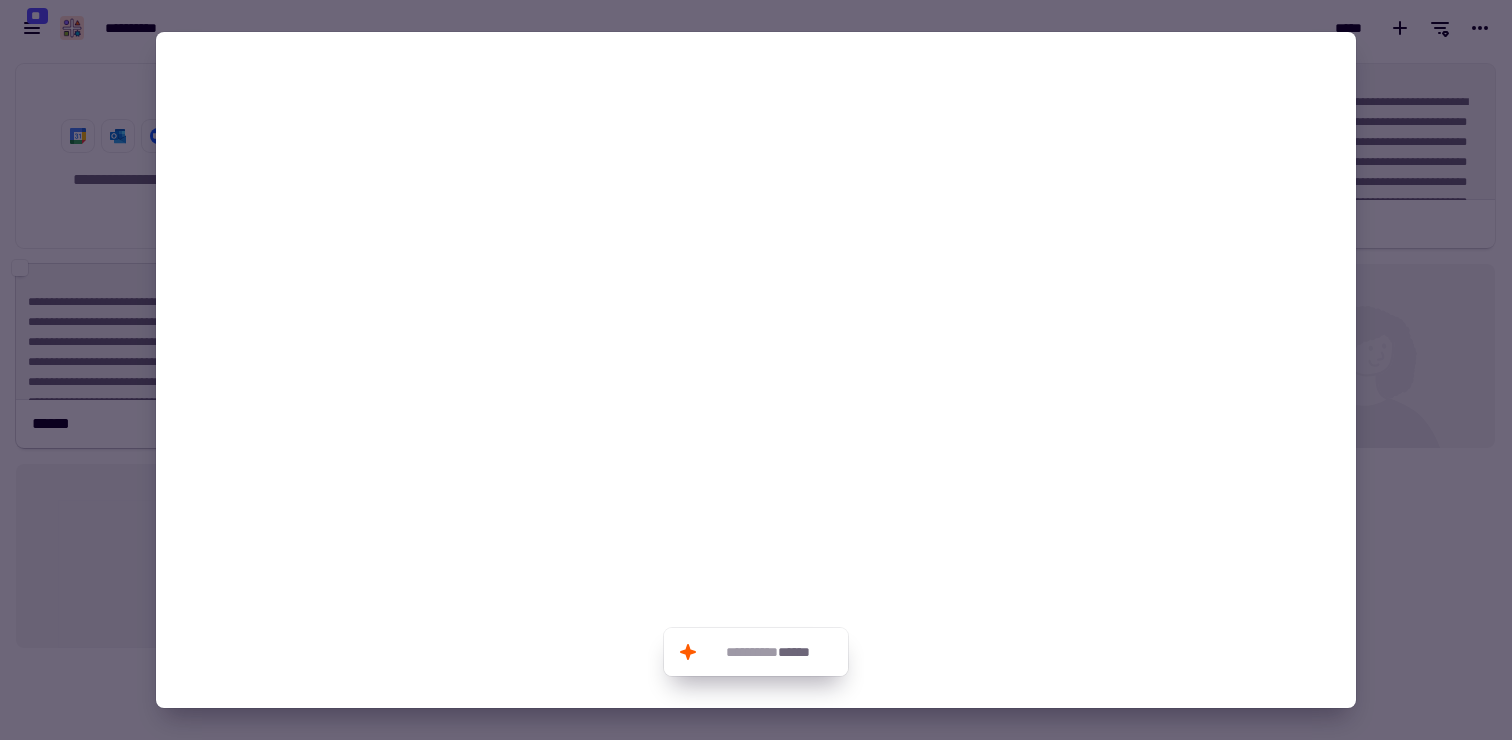 click on "**********" at bounding box center (756, 370) 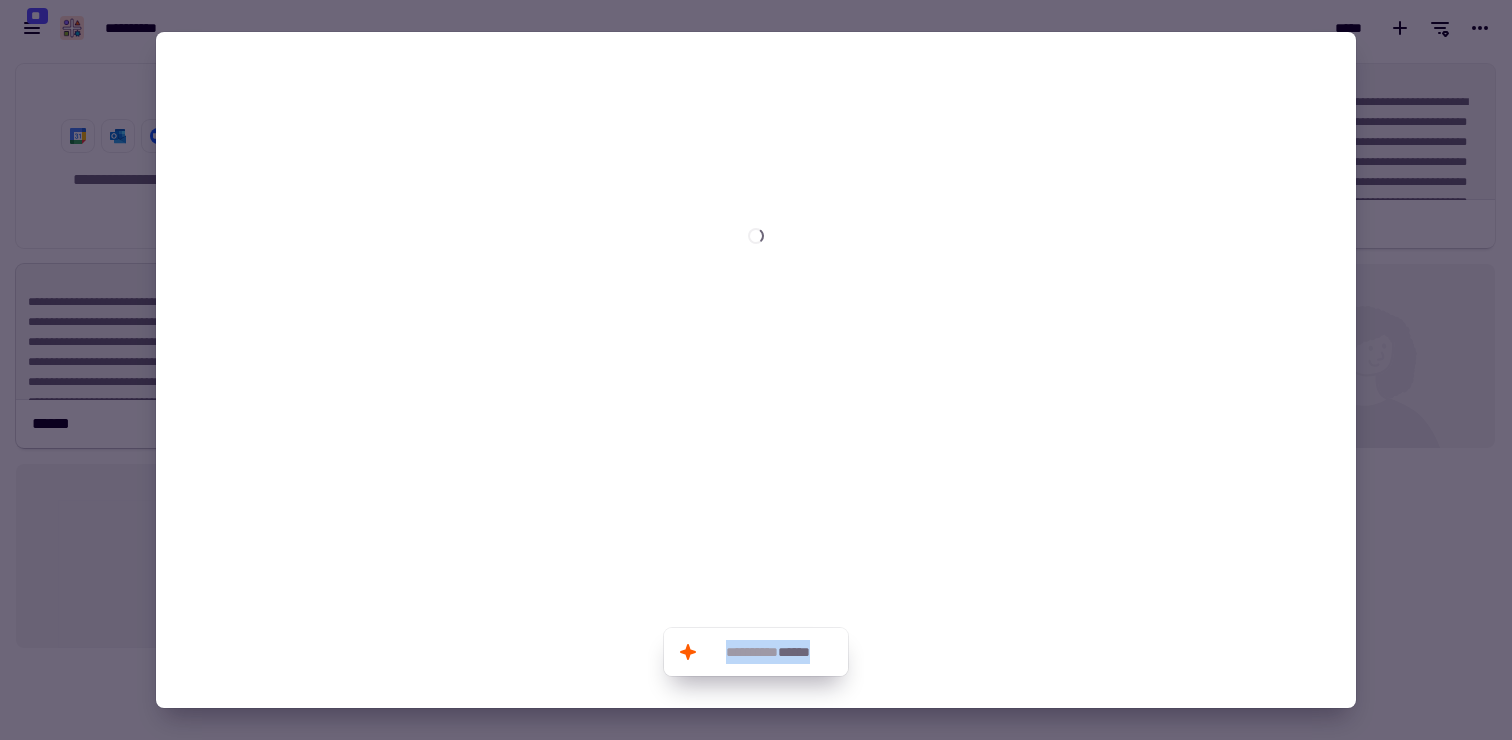 click at bounding box center [756, 370] 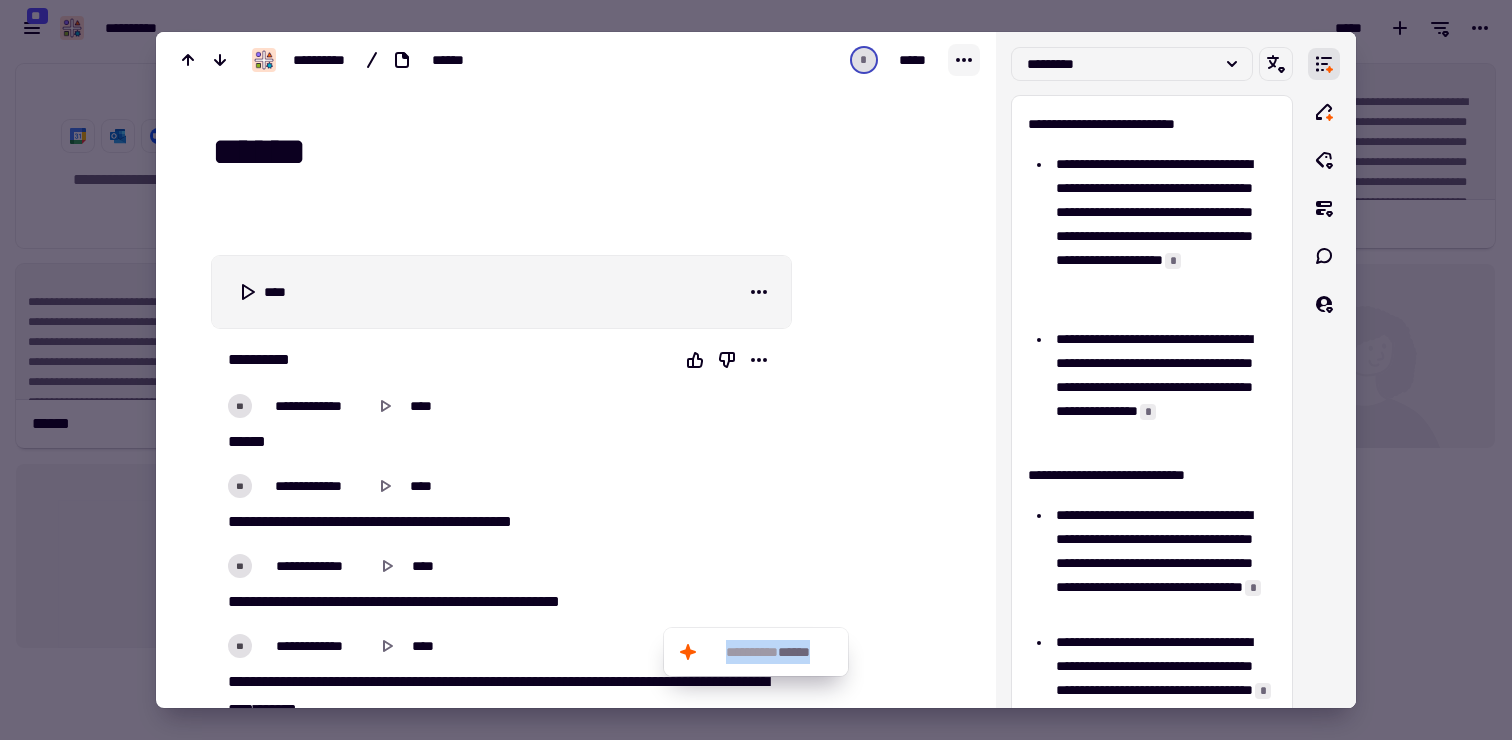 click 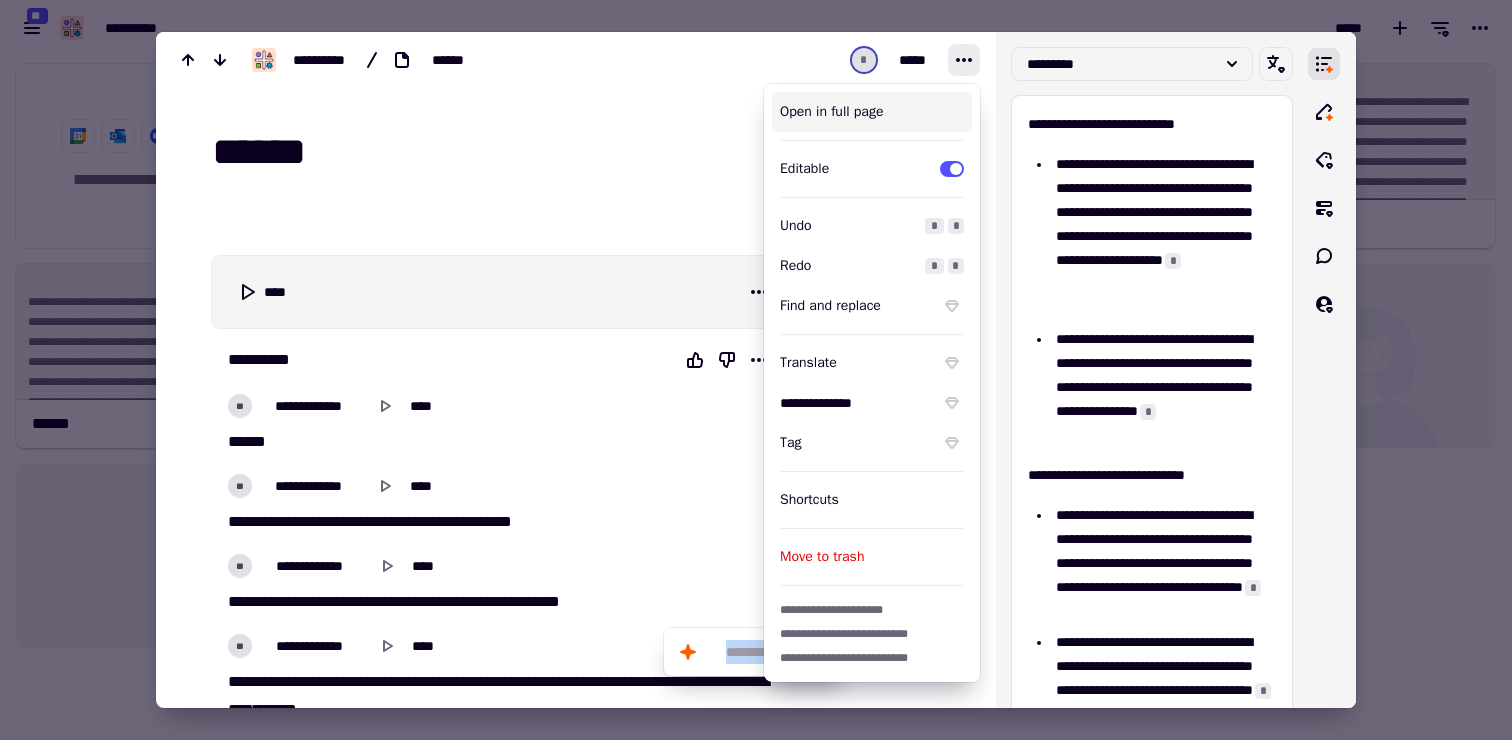 click on "Open in full page" at bounding box center (872, 112) 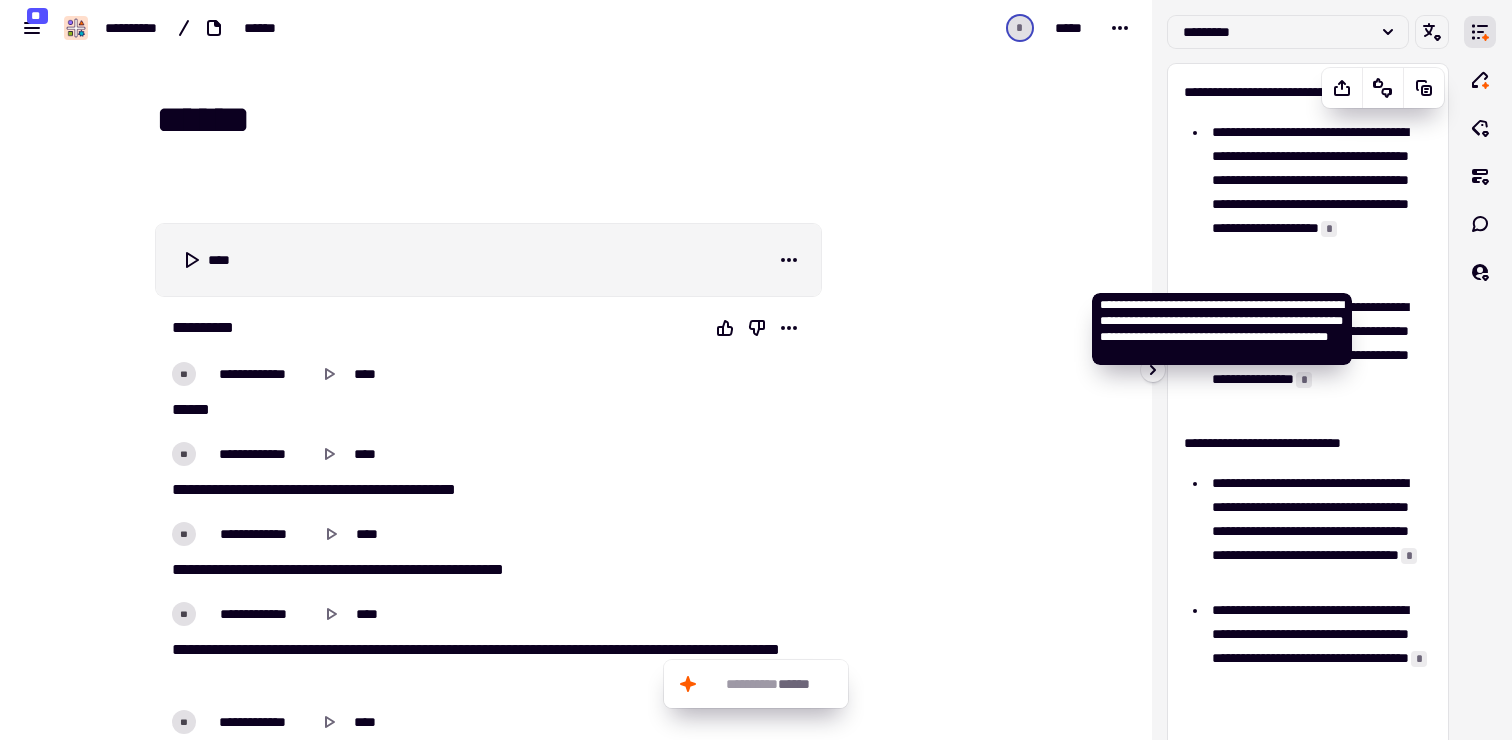 click on "*" at bounding box center (1329, 229) 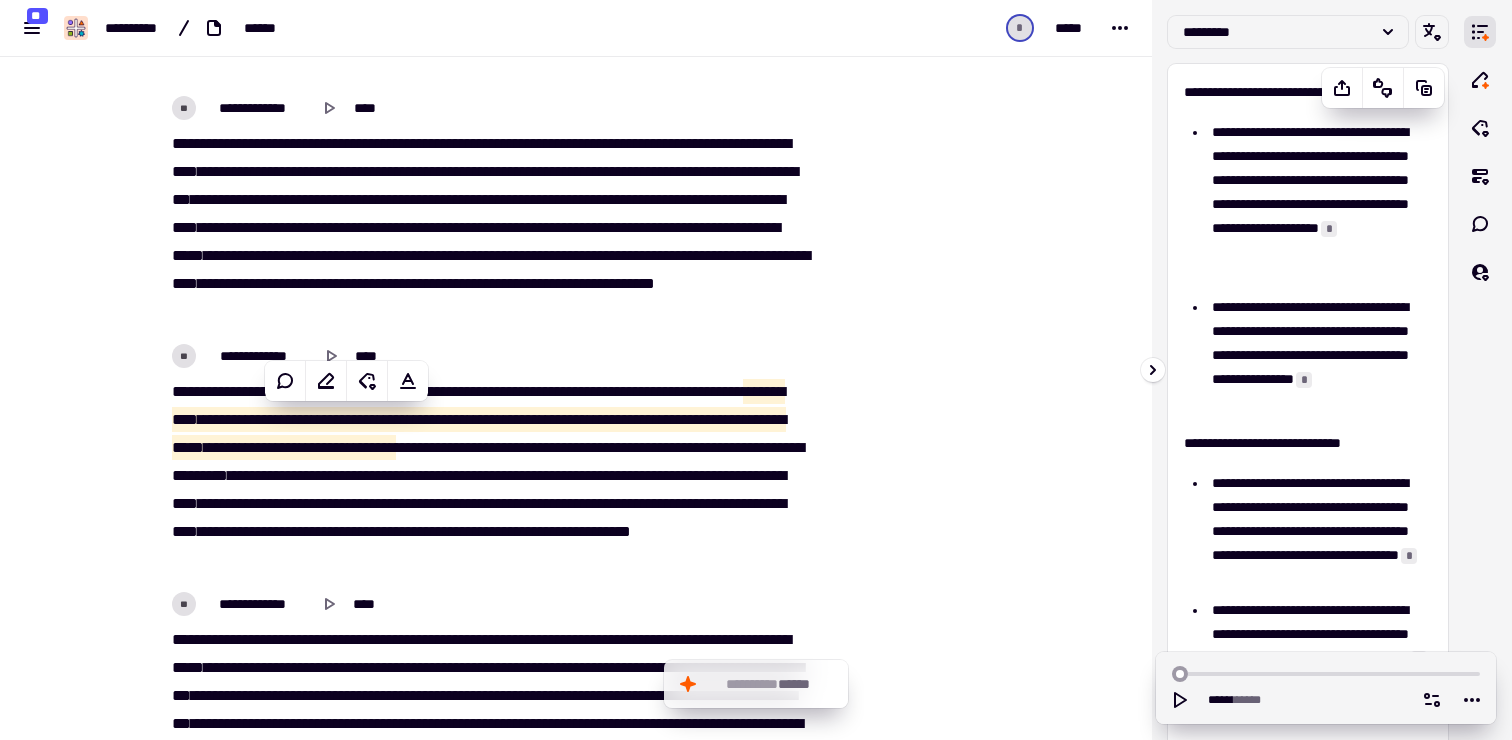 scroll, scrollTop: 620, scrollLeft: 0, axis: vertical 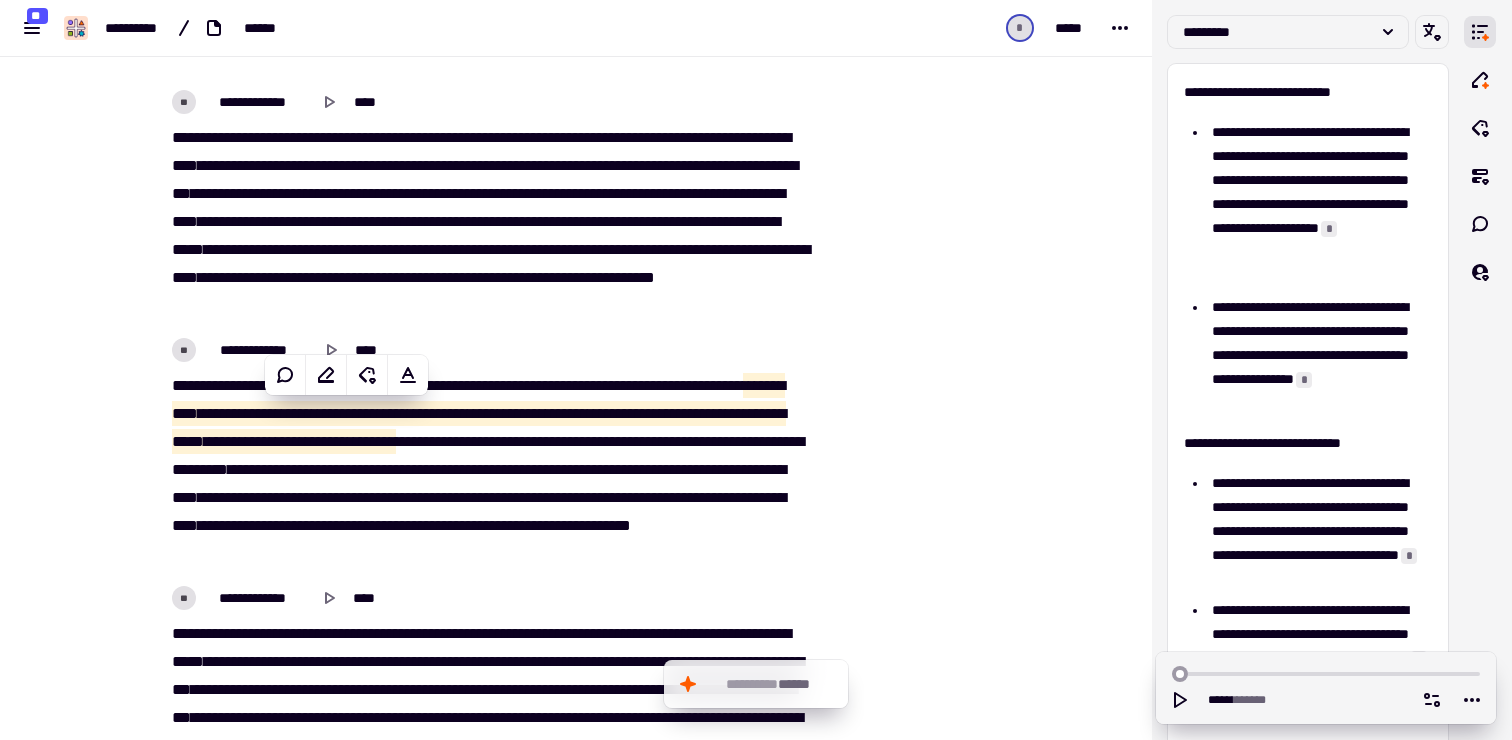 click at bounding box center (922, 2511) 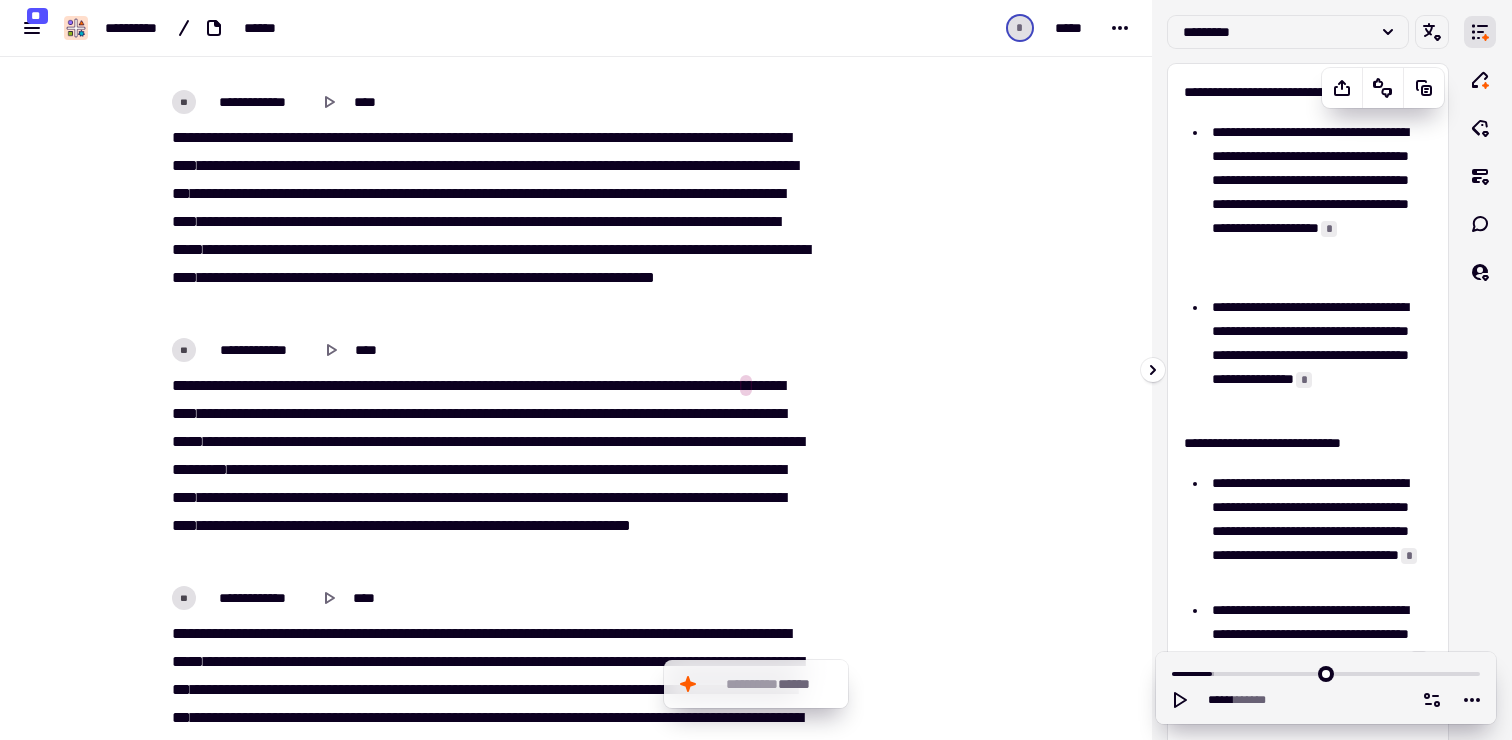 click on "**********" at bounding box center [1308, 267] 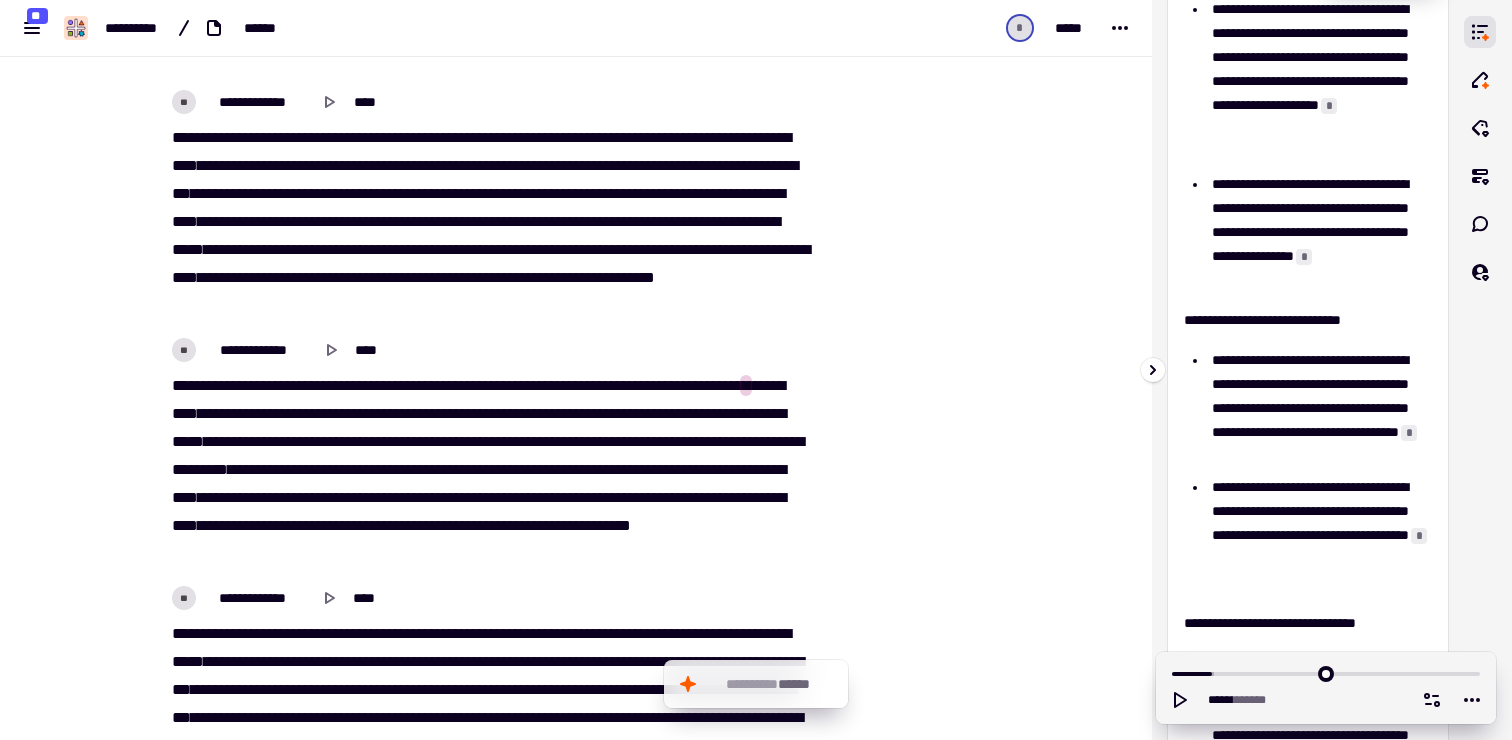 scroll, scrollTop: 129, scrollLeft: 0, axis: vertical 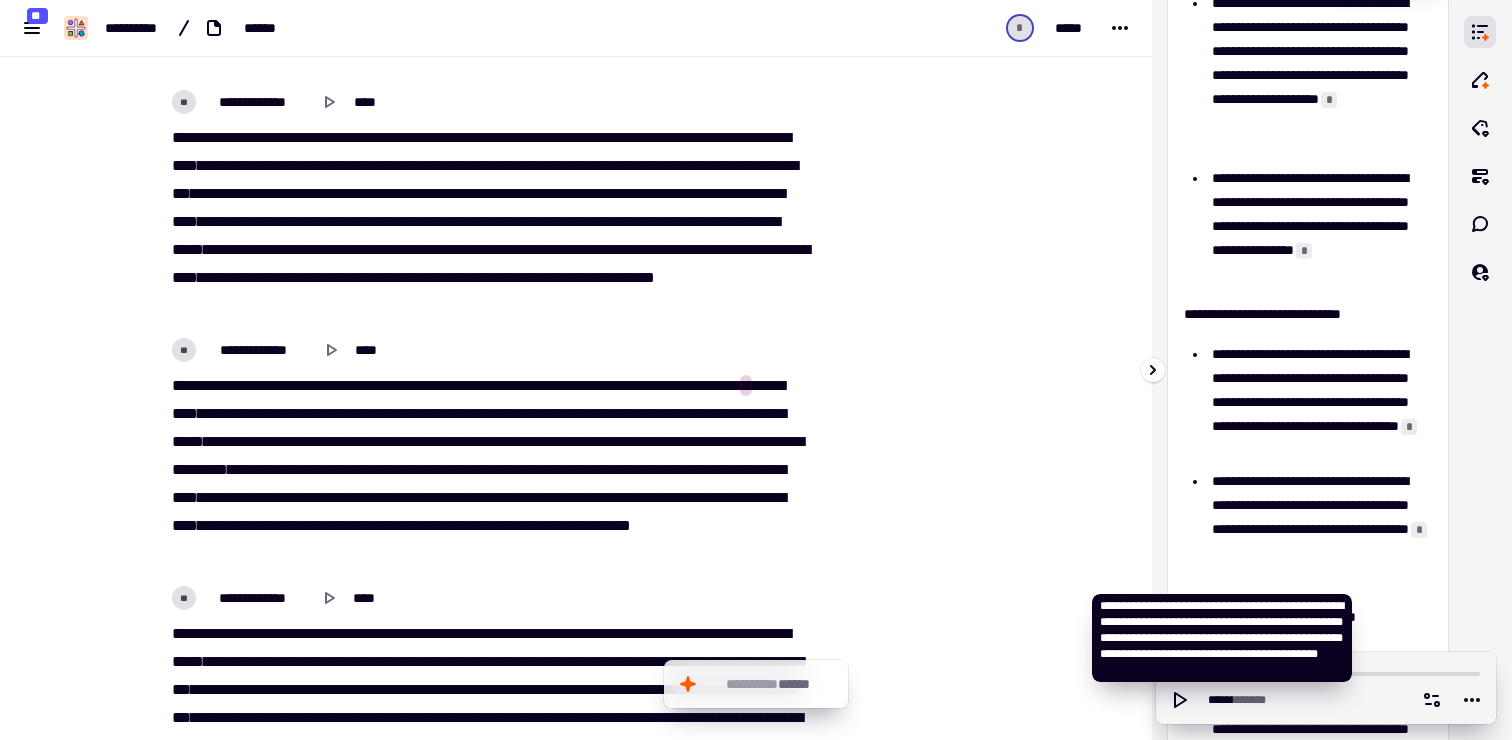 click on "*" at bounding box center [1419, 530] 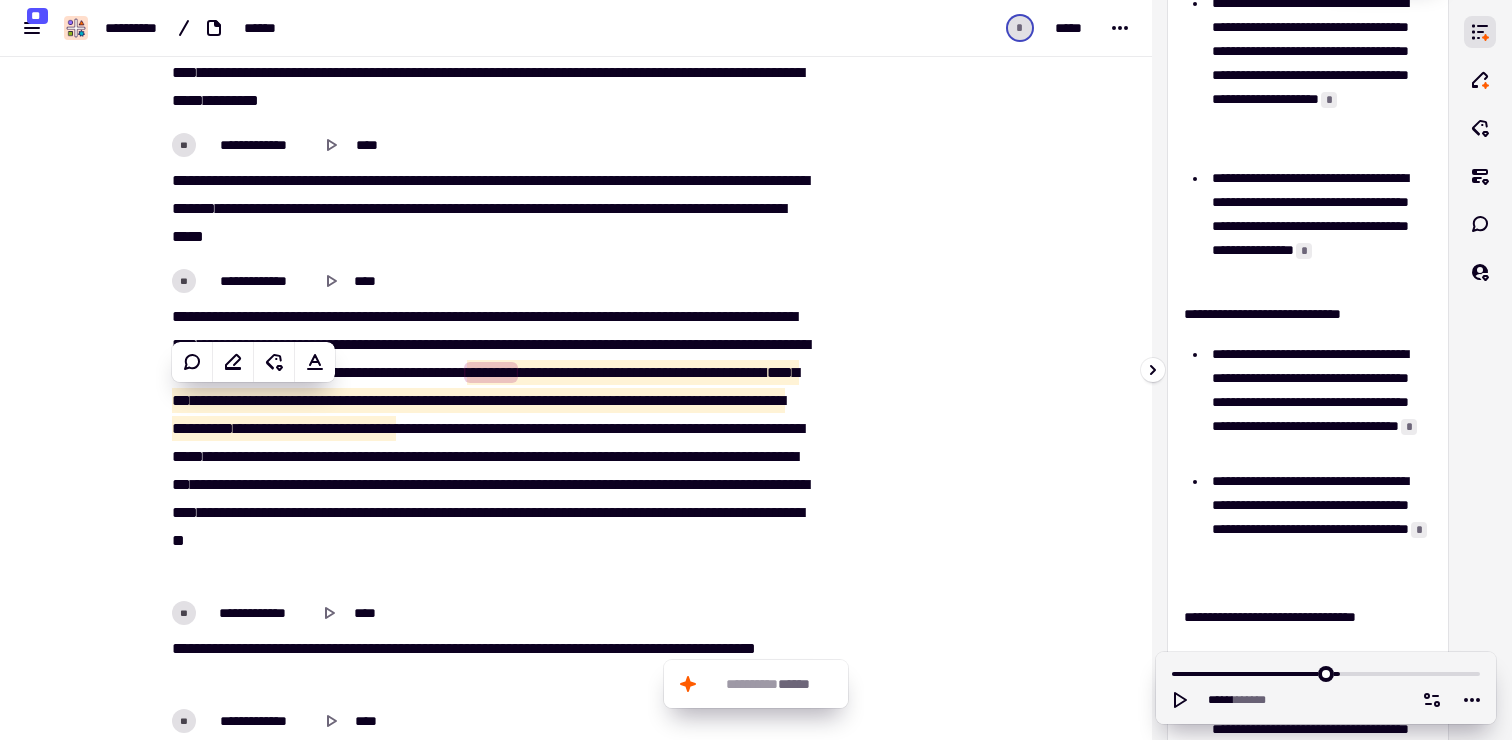 scroll, scrollTop: 3034, scrollLeft: 0, axis: vertical 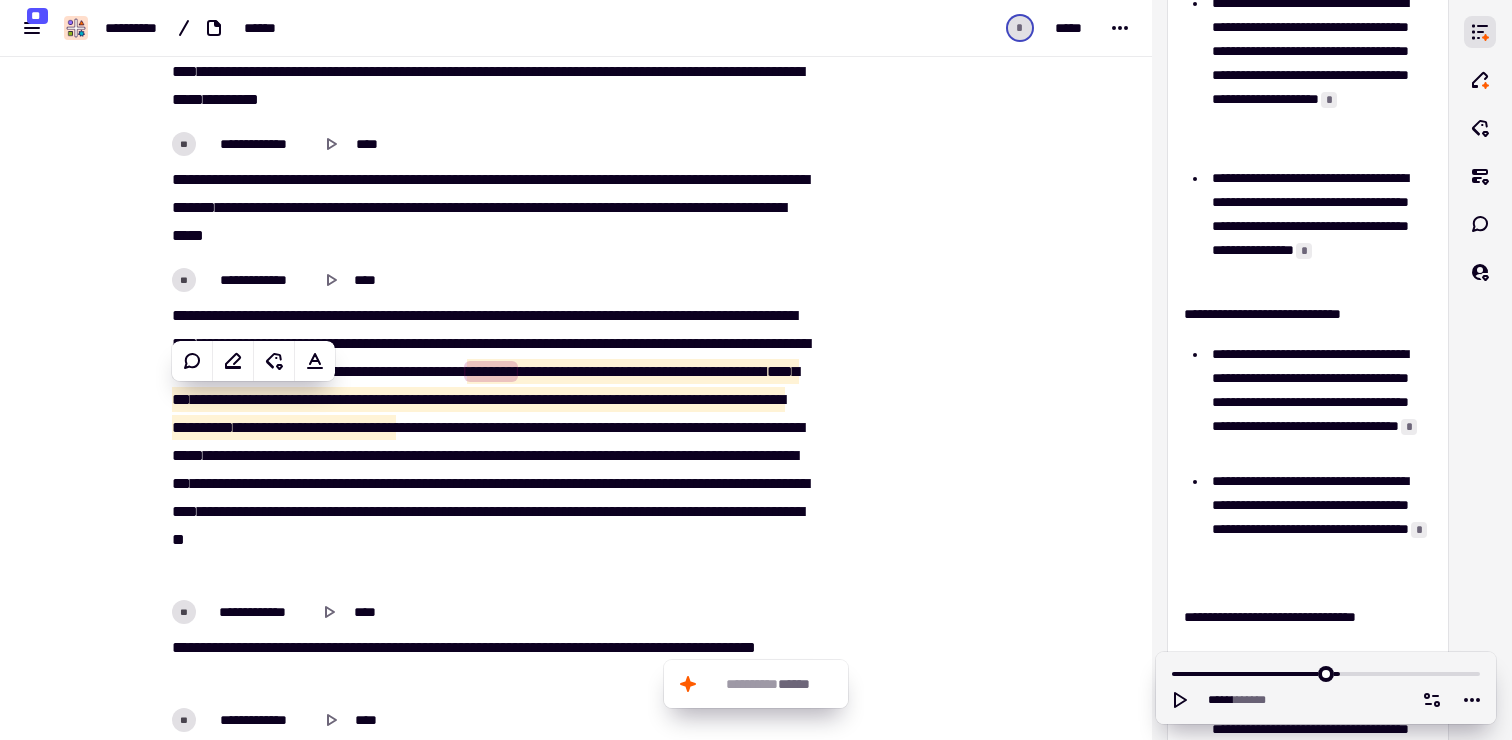 click at bounding box center (922, 97) 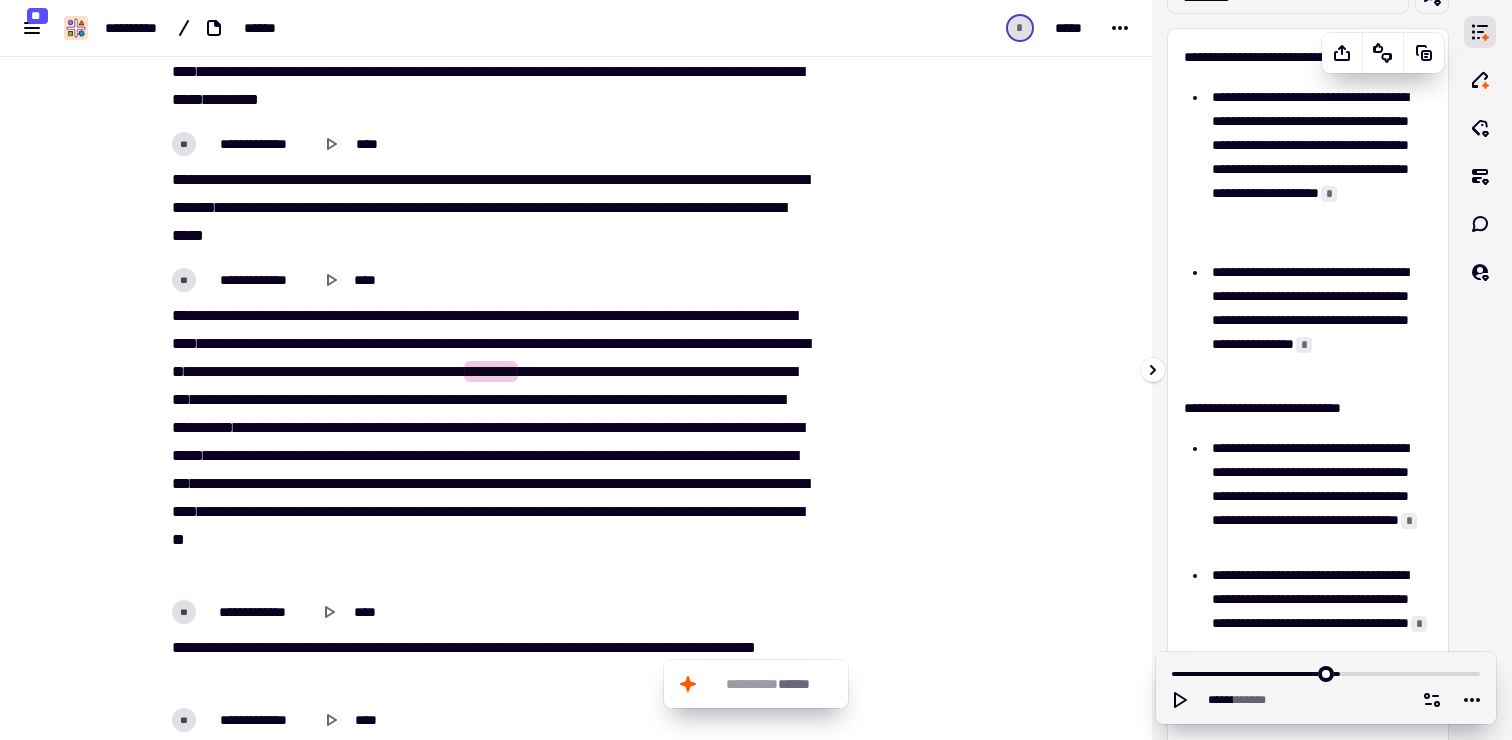 scroll, scrollTop: 0, scrollLeft: 0, axis: both 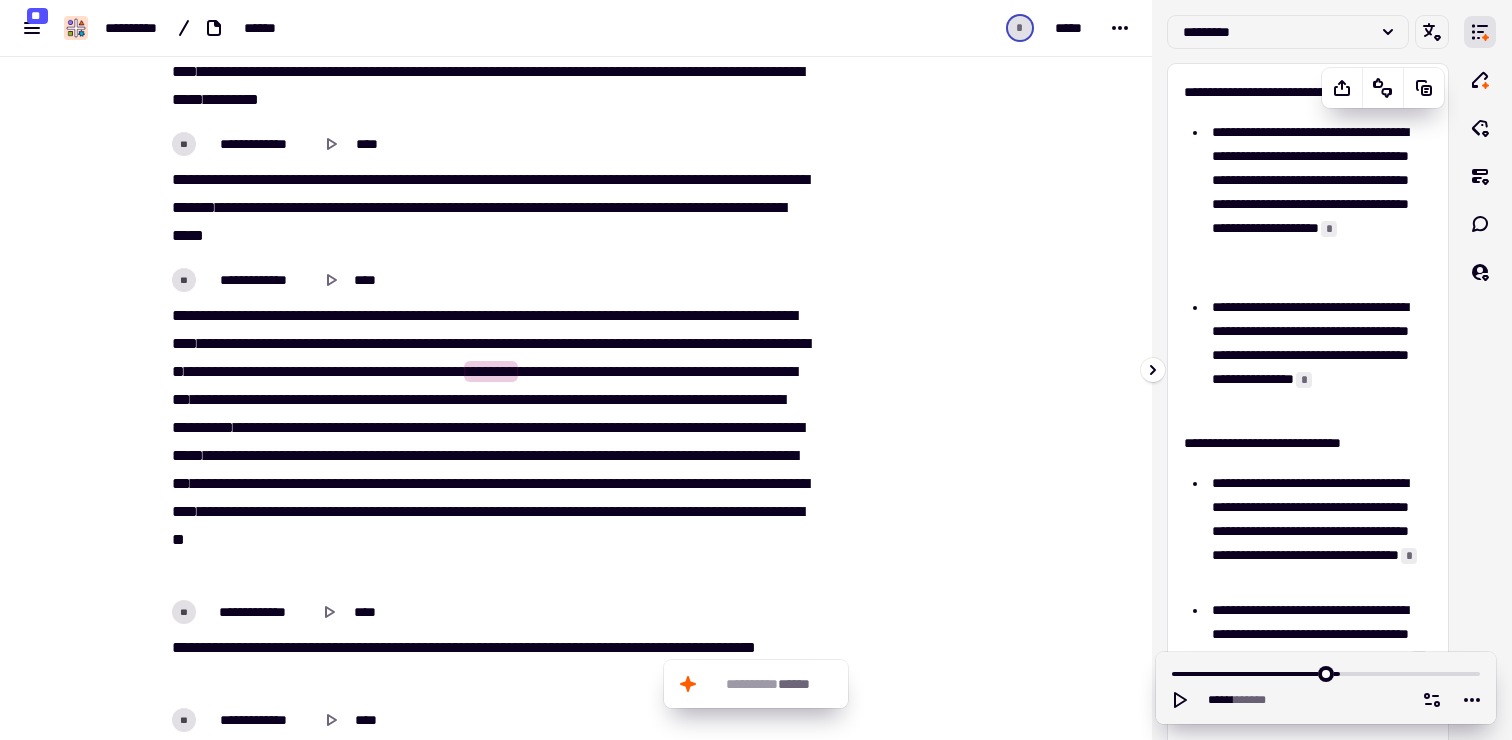 click on "*" at bounding box center (1304, 380) 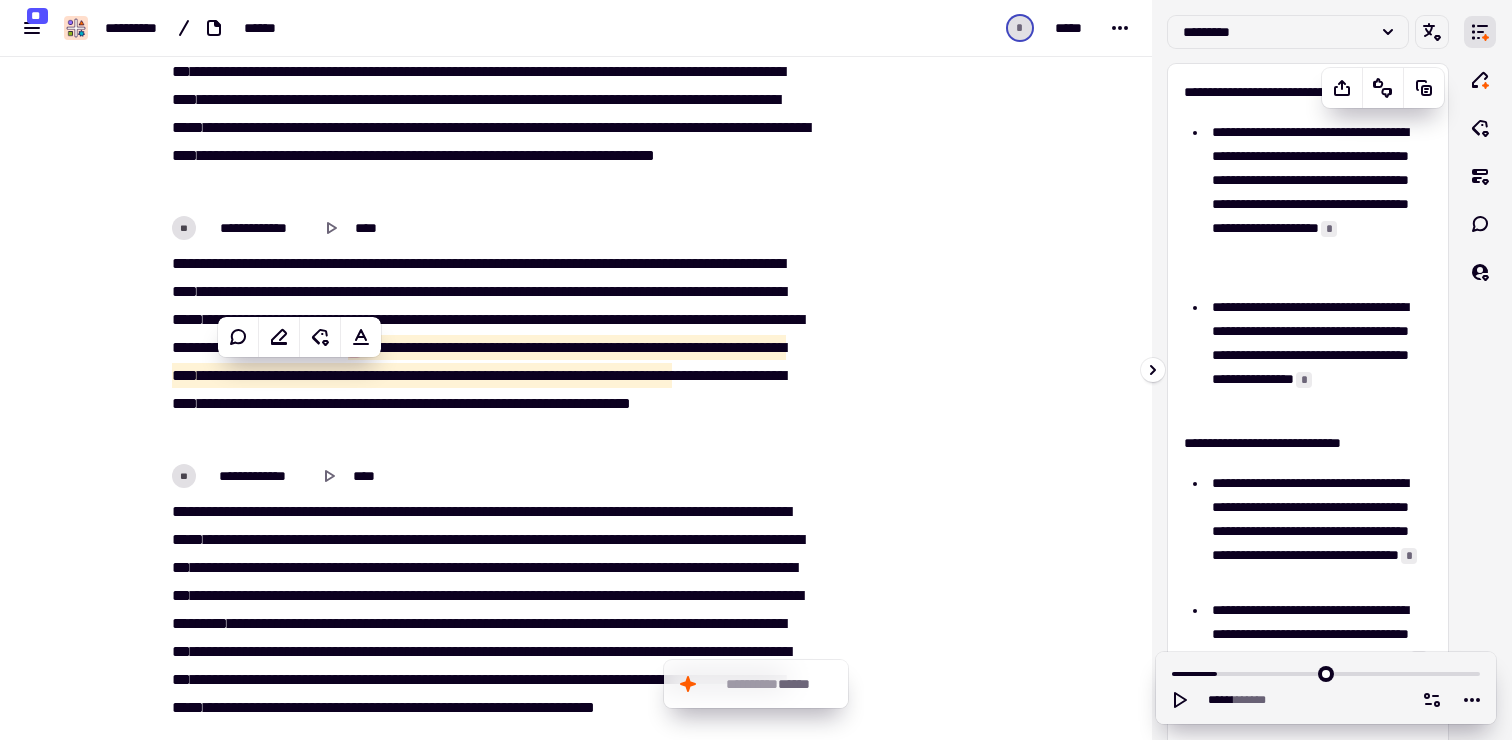 type on "*****" 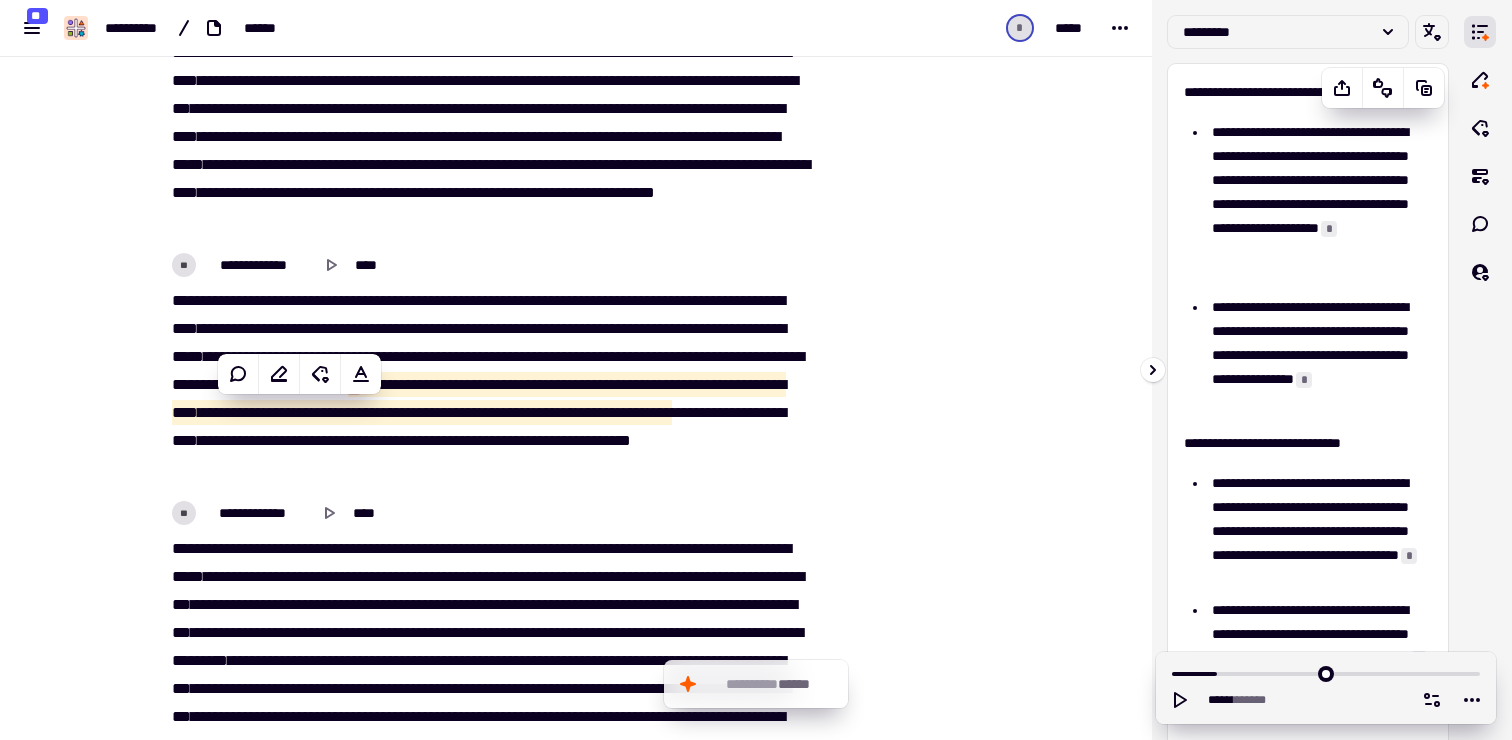 scroll, scrollTop: 704, scrollLeft: 0, axis: vertical 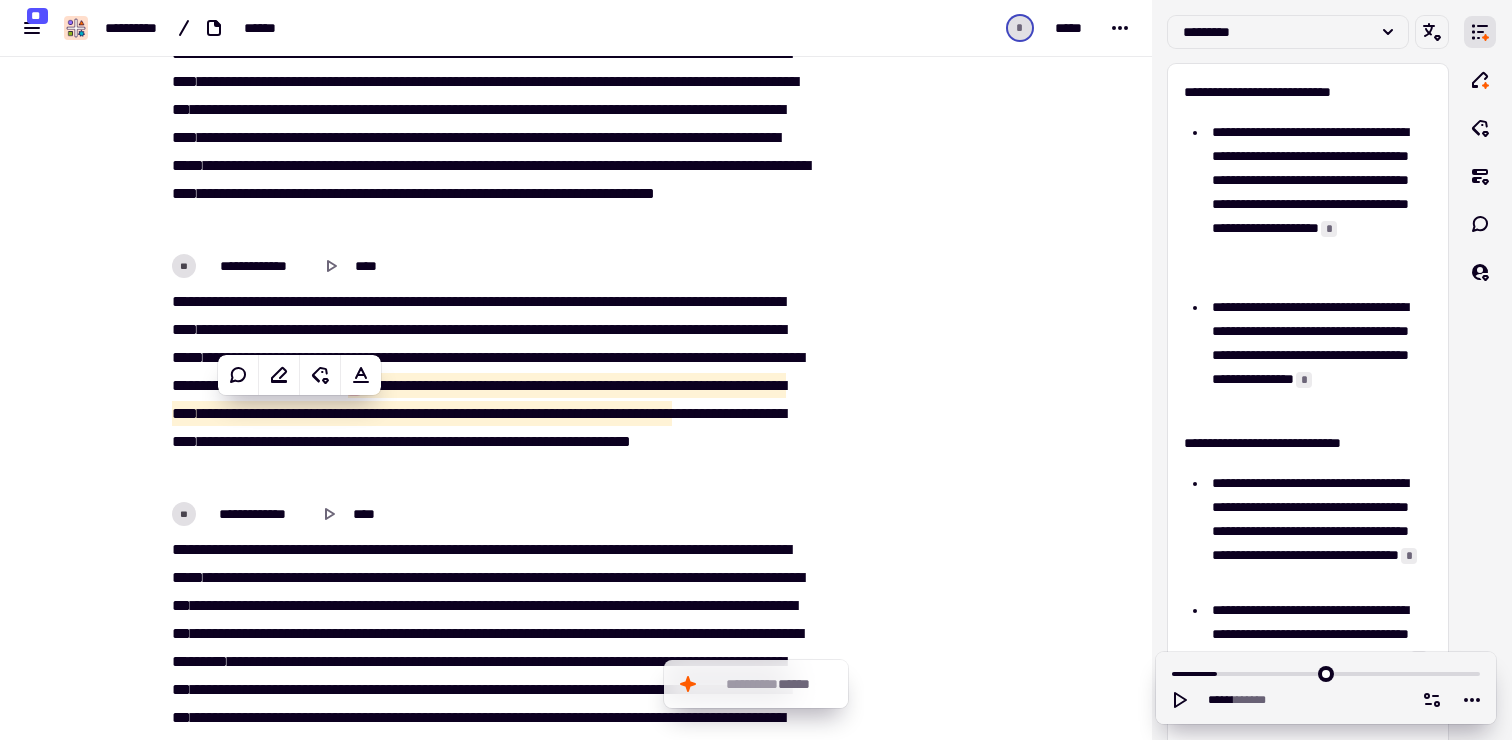 click on "**********" at bounding box center (488, 386) 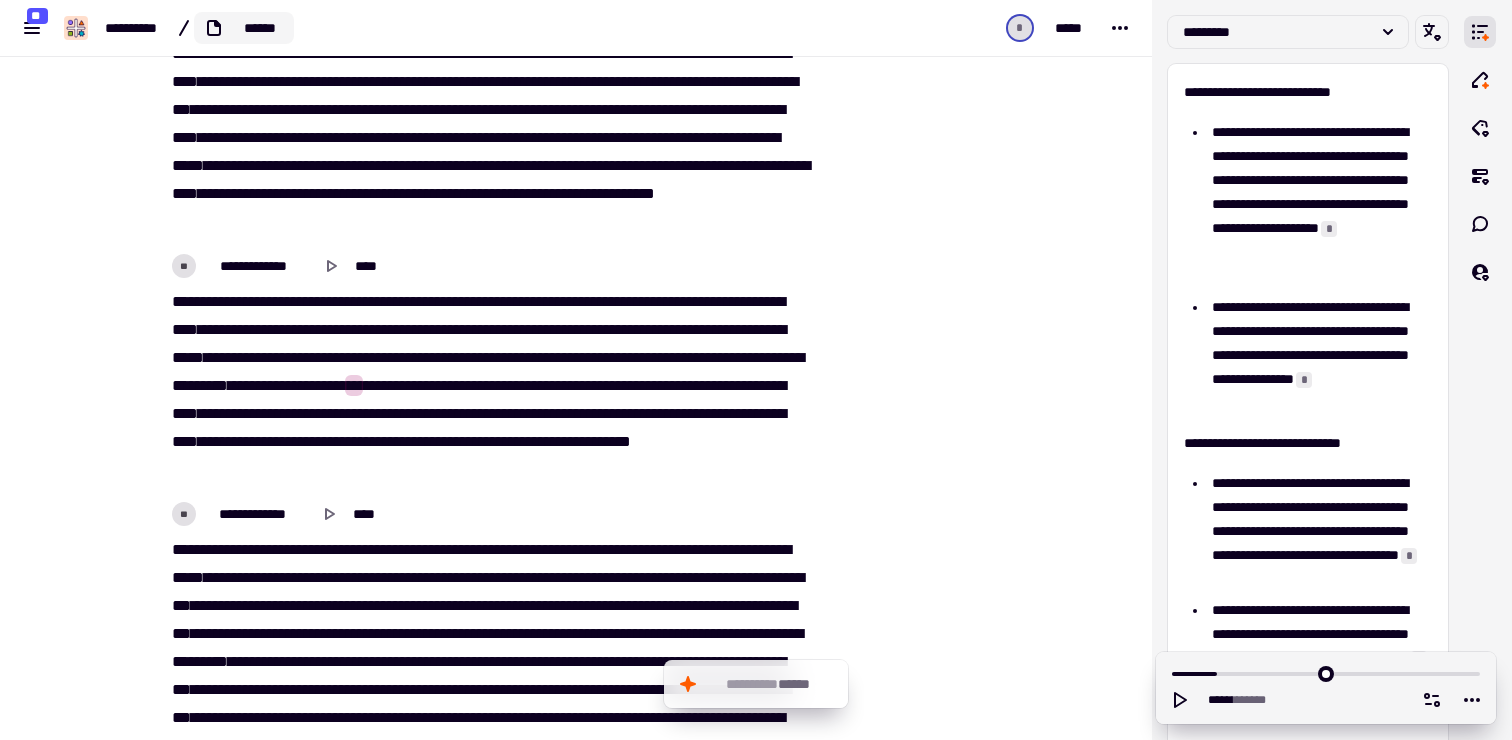 click on "******" 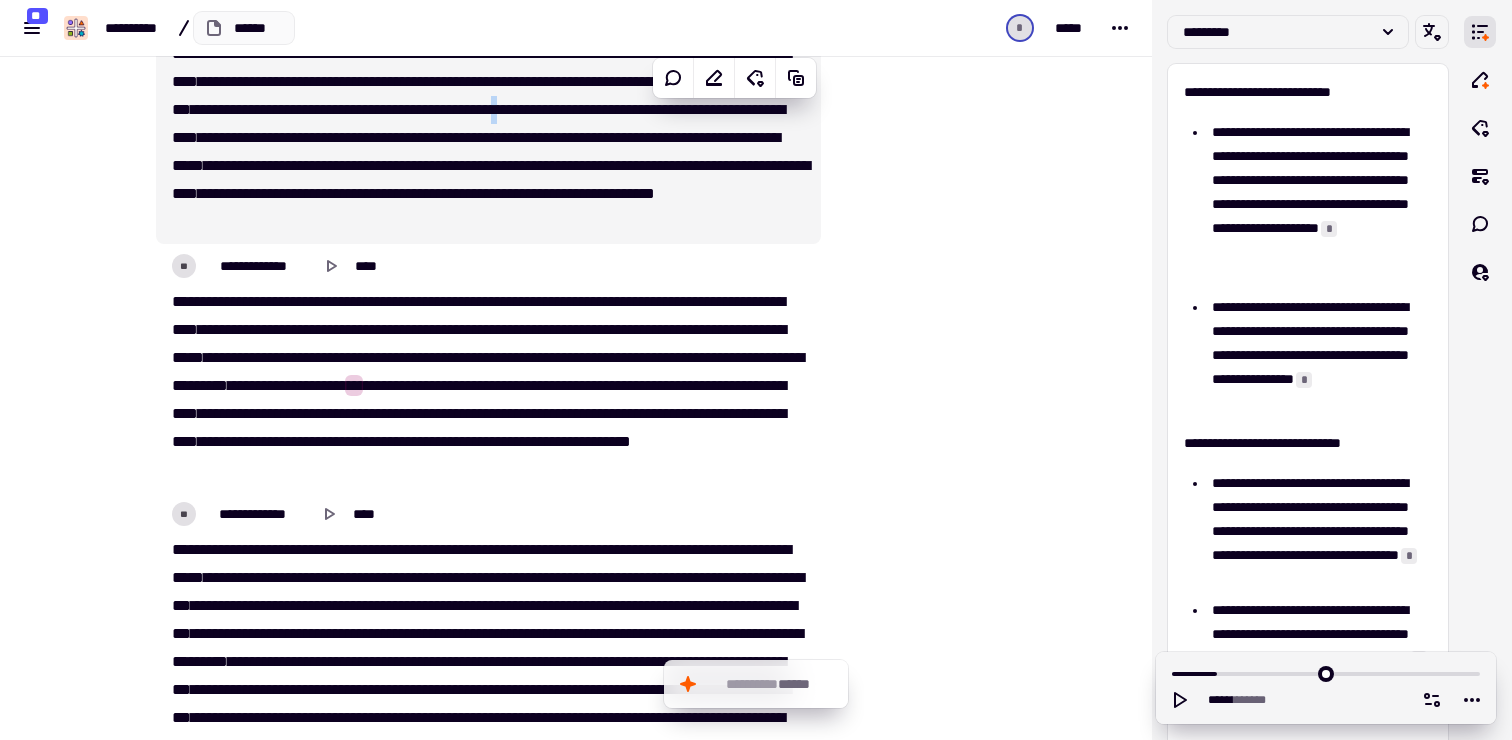 click on "****" at bounding box center [503, 109] 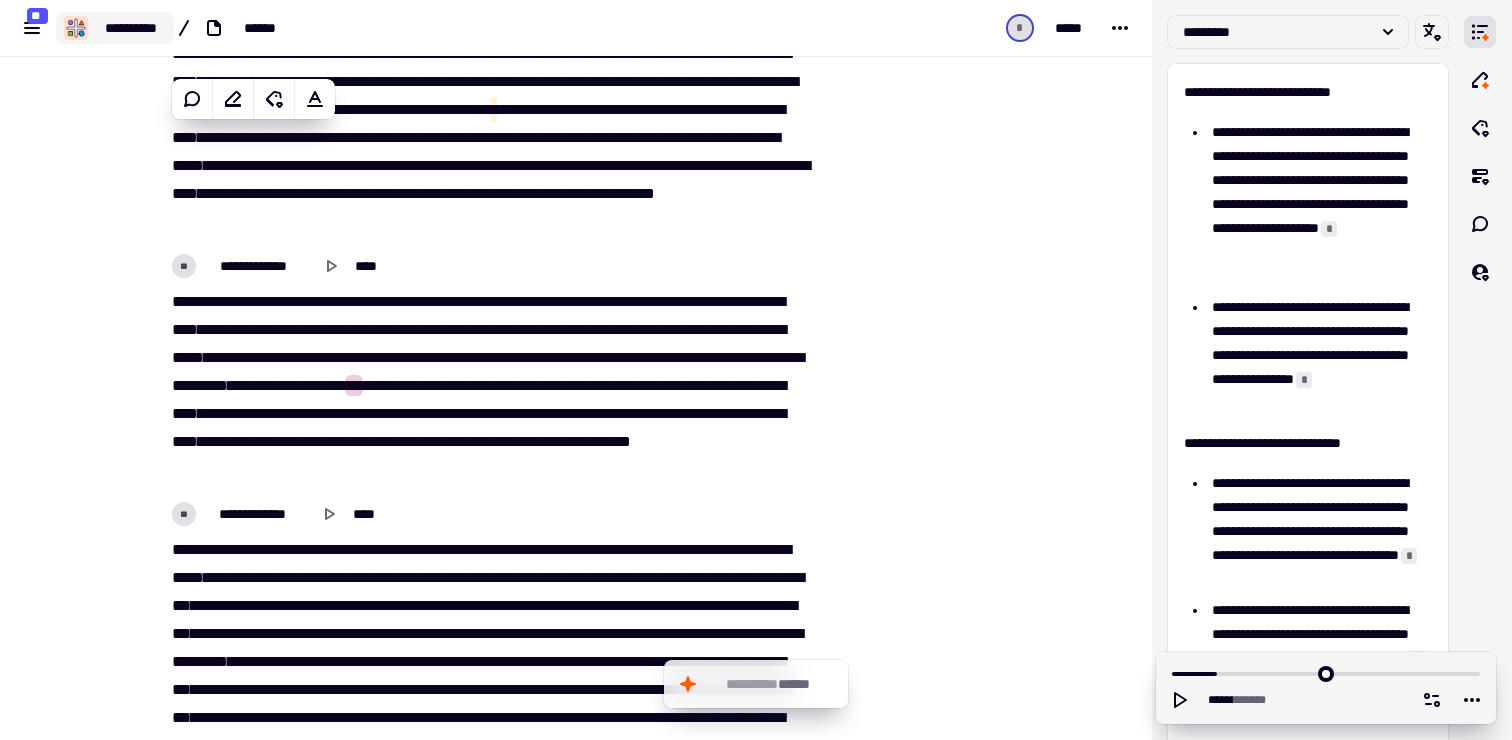 click on "**********" 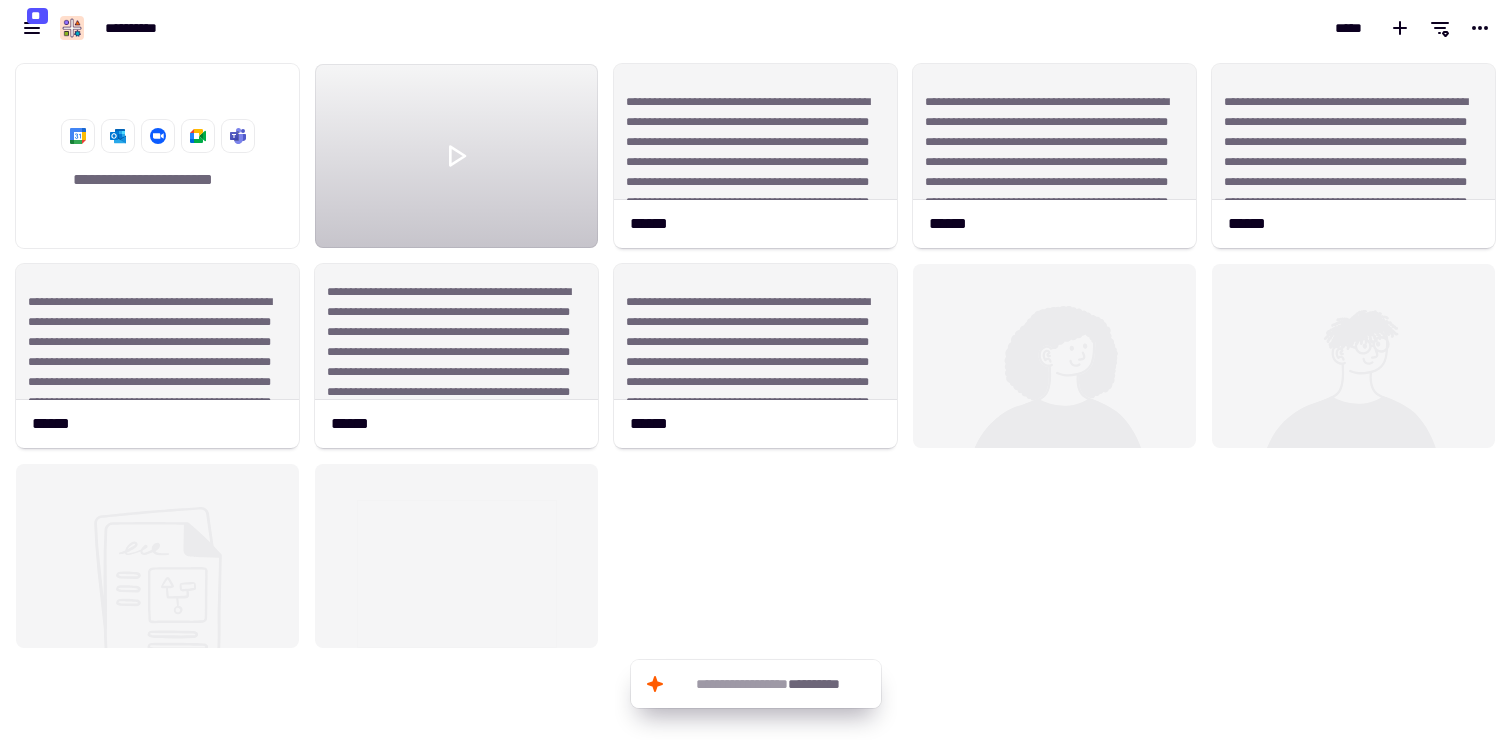 scroll, scrollTop: 1, scrollLeft: 1, axis: both 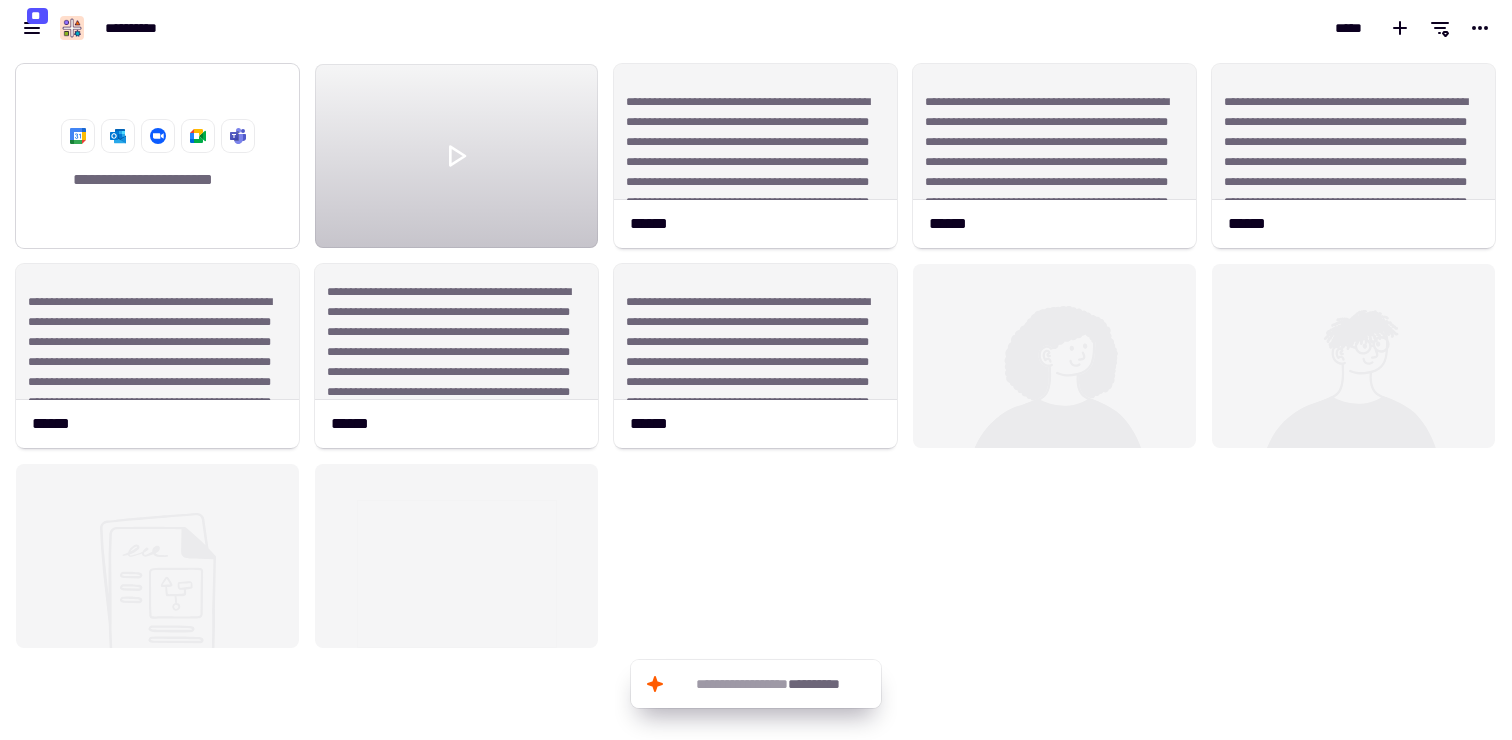 click on "**********" 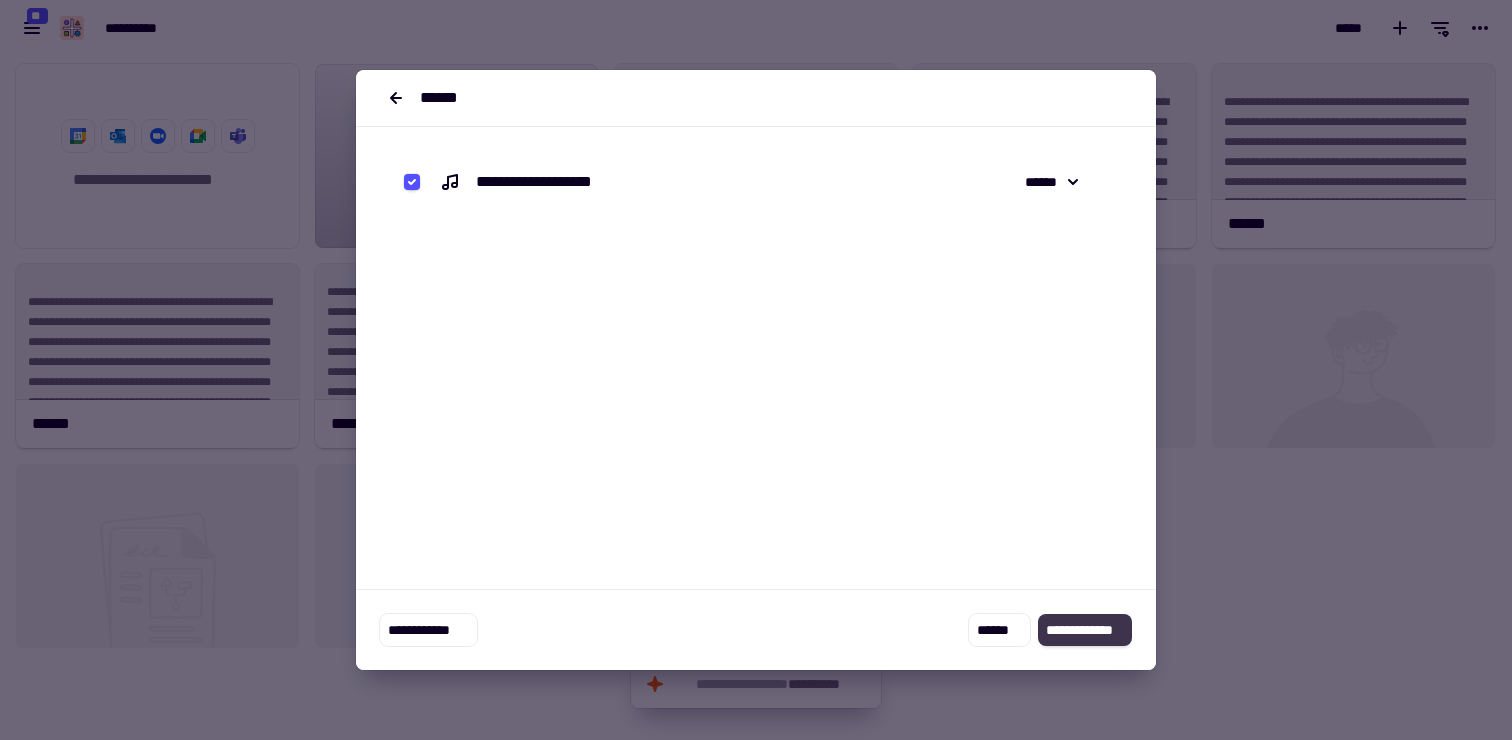 click on "**********" 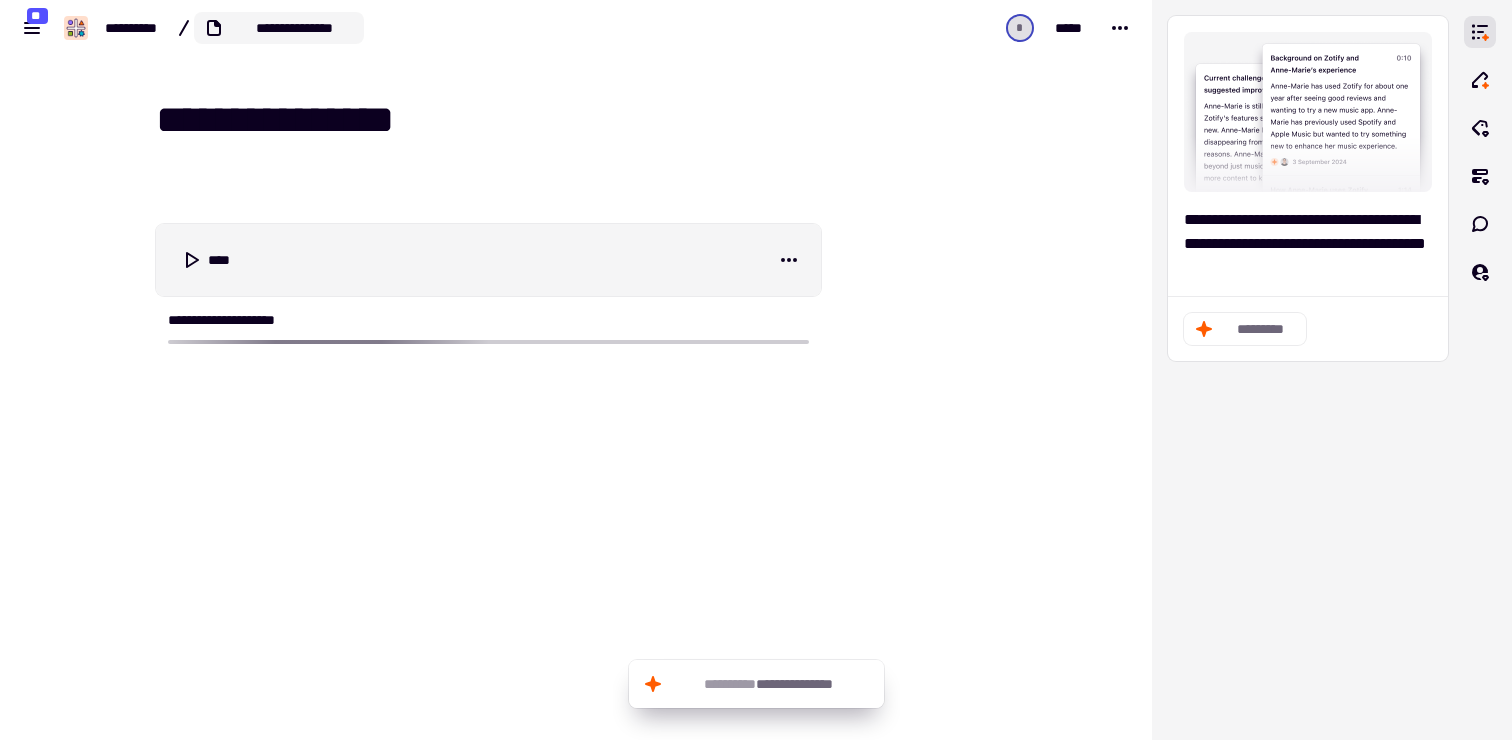 click on "**********" 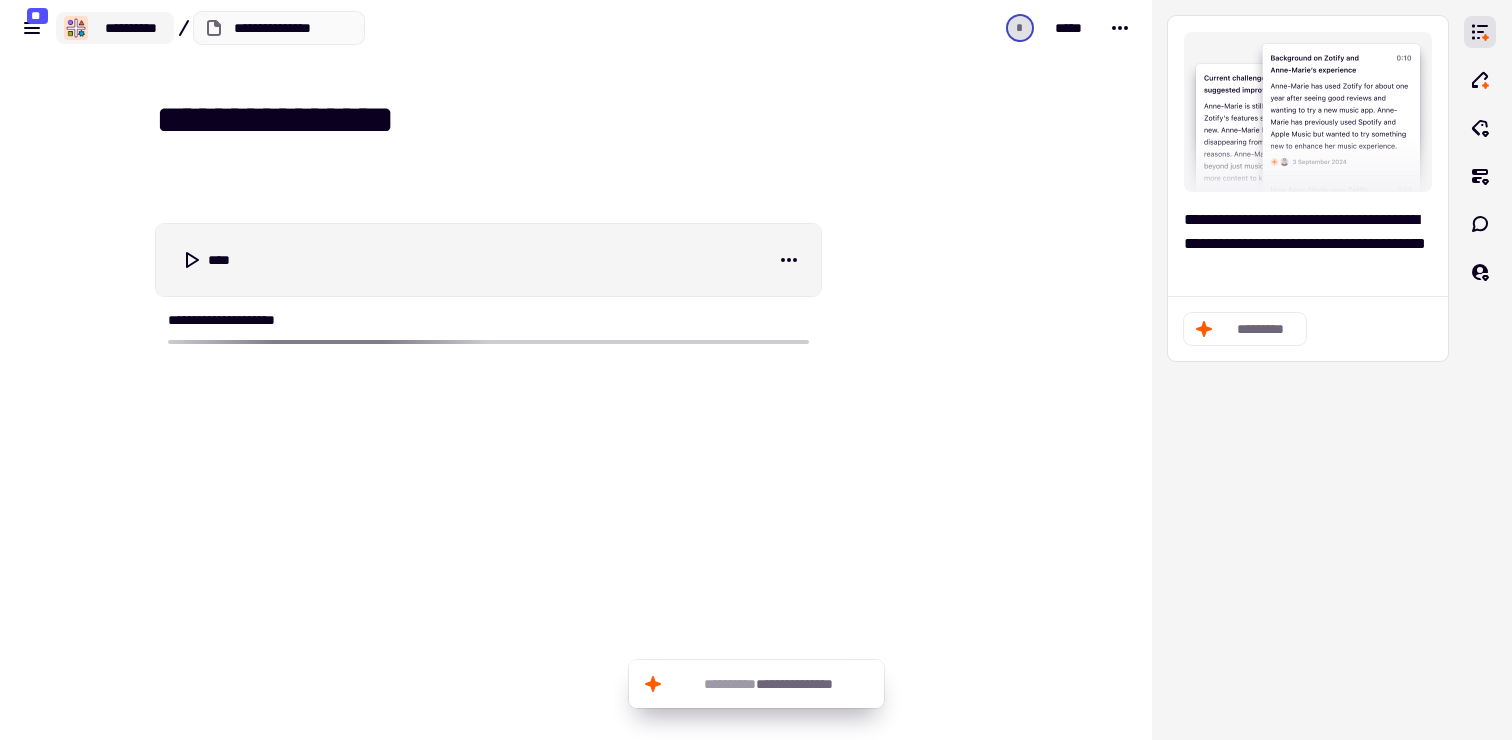 click on "**********" 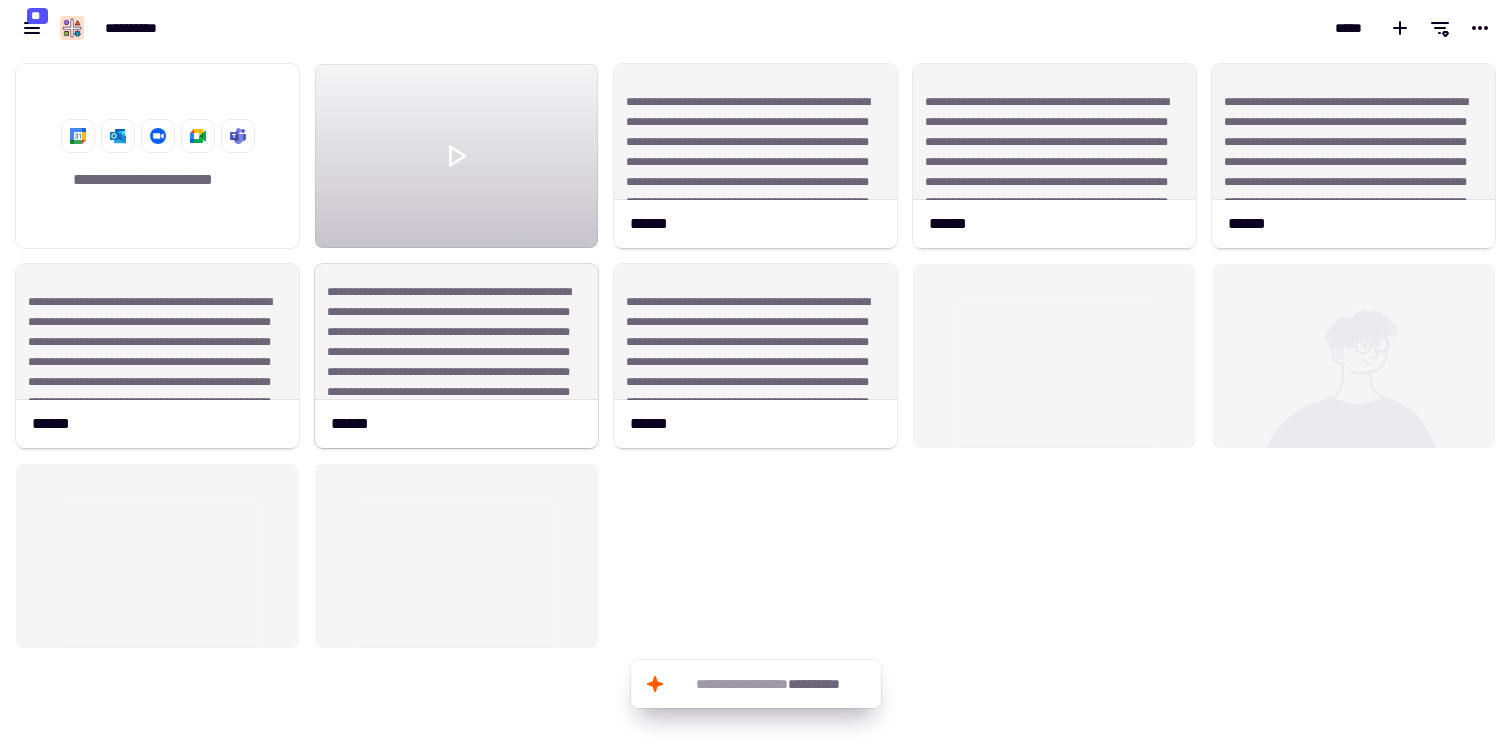 scroll, scrollTop: 1, scrollLeft: 1, axis: both 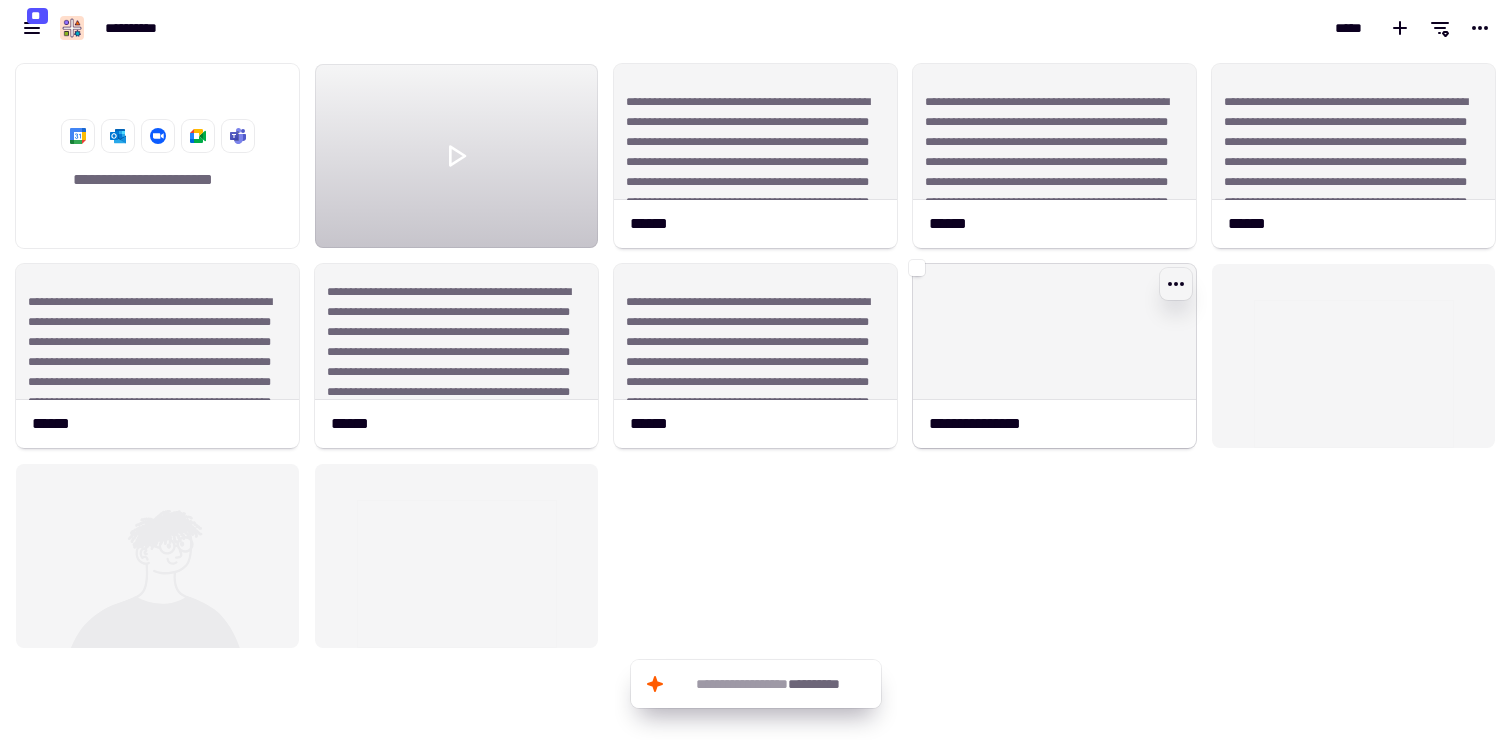 click 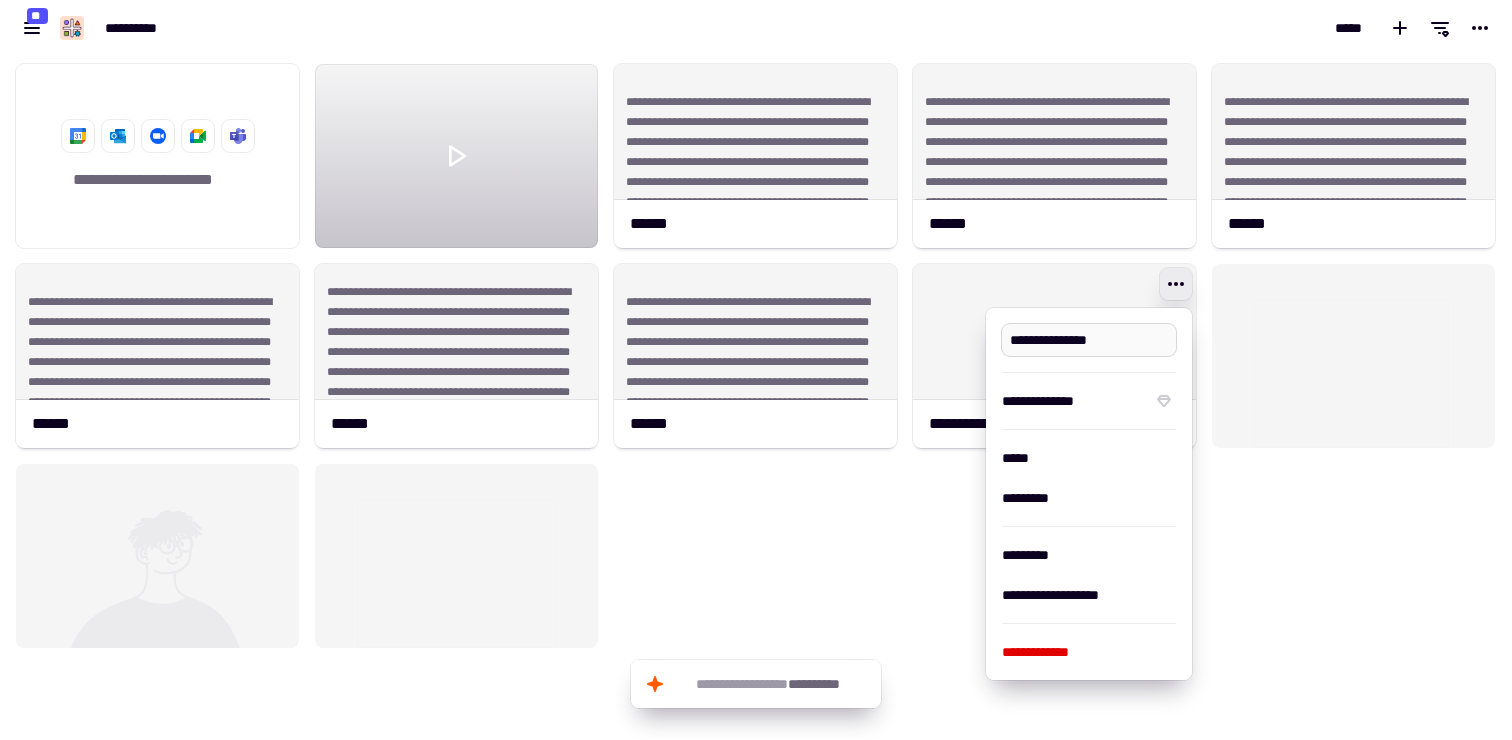click on "**********" at bounding box center [1089, 340] 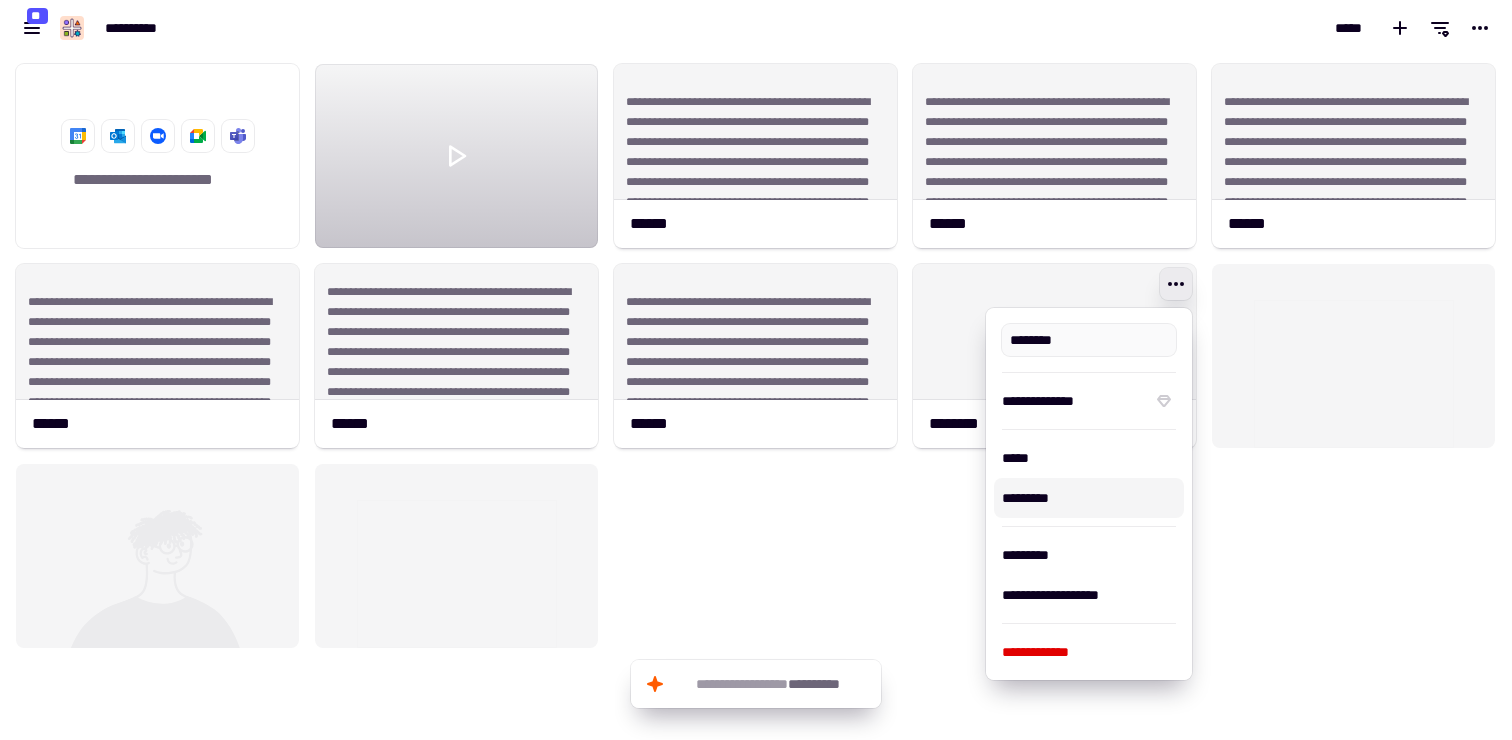 type on "********" 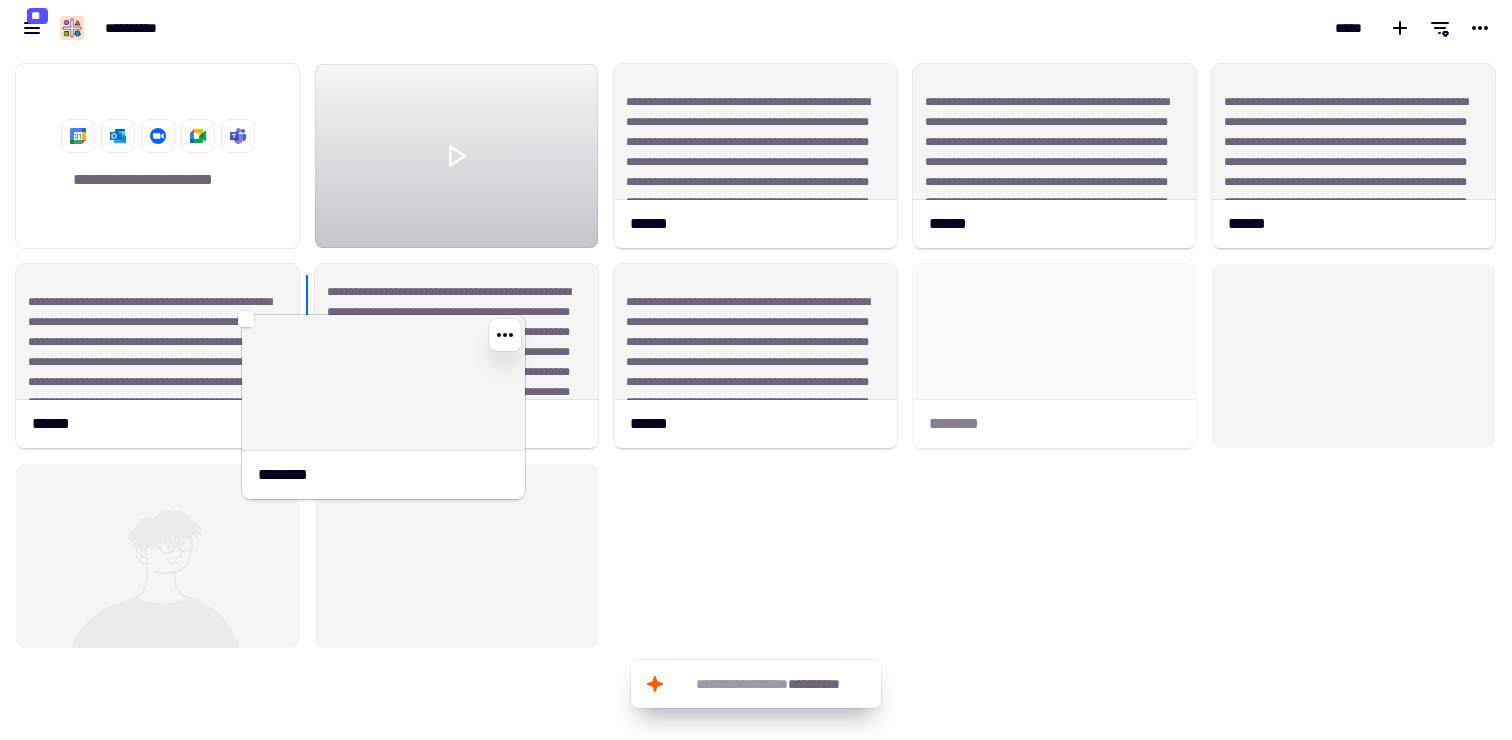 drag, startPoint x: 1017, startPoint y: 288, endPoint x: 332, endPoint y: 338, distance: 686.8224 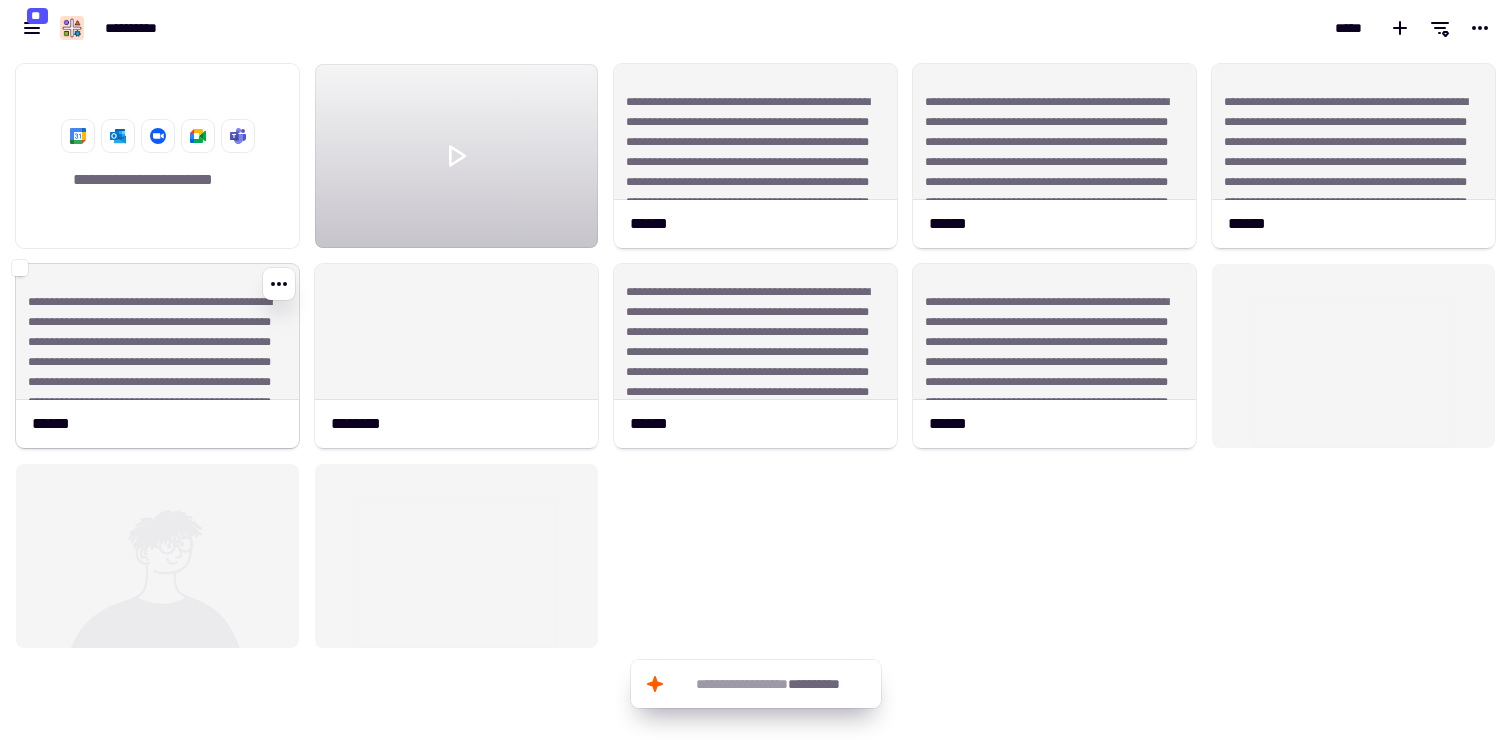 click on "**********" 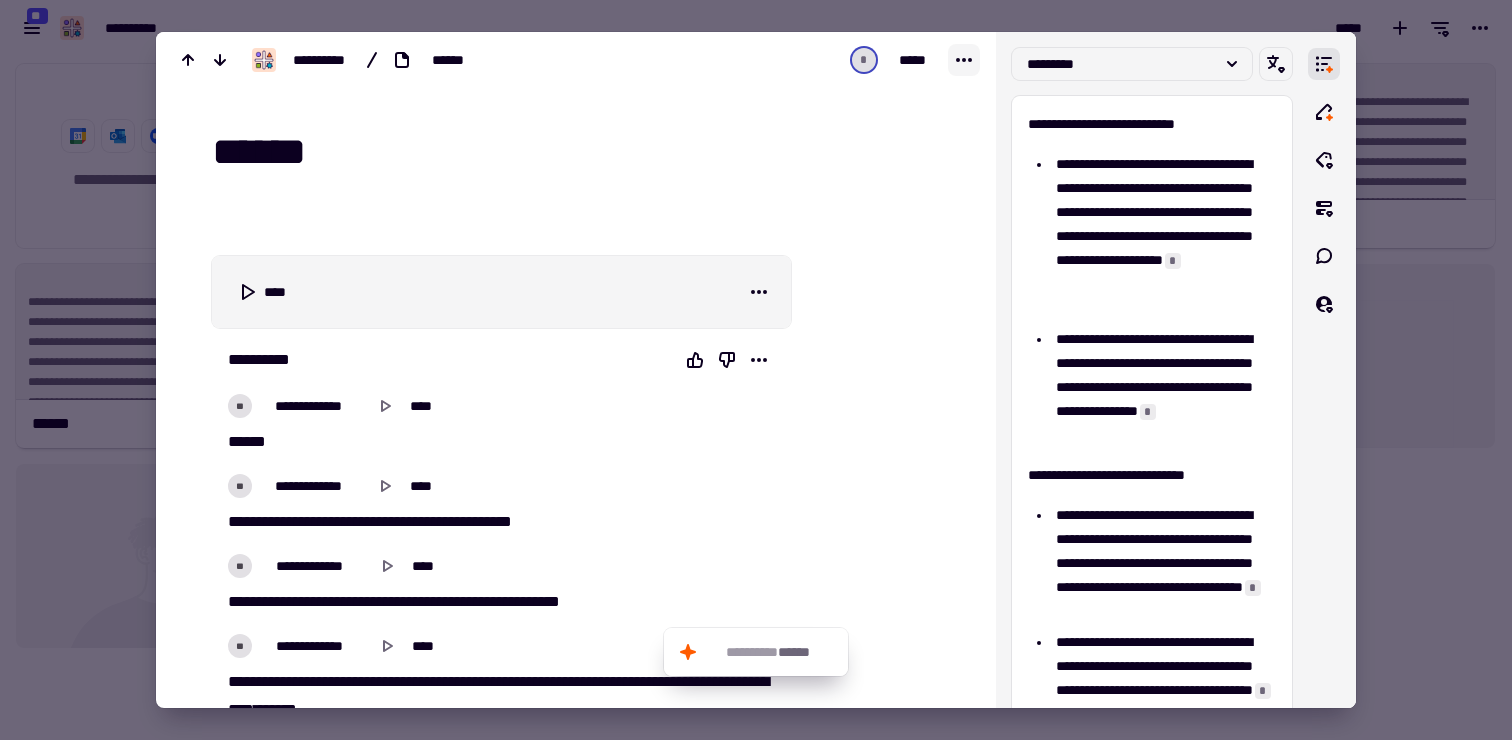 click on "* *****" at bounding box center [827, 60] 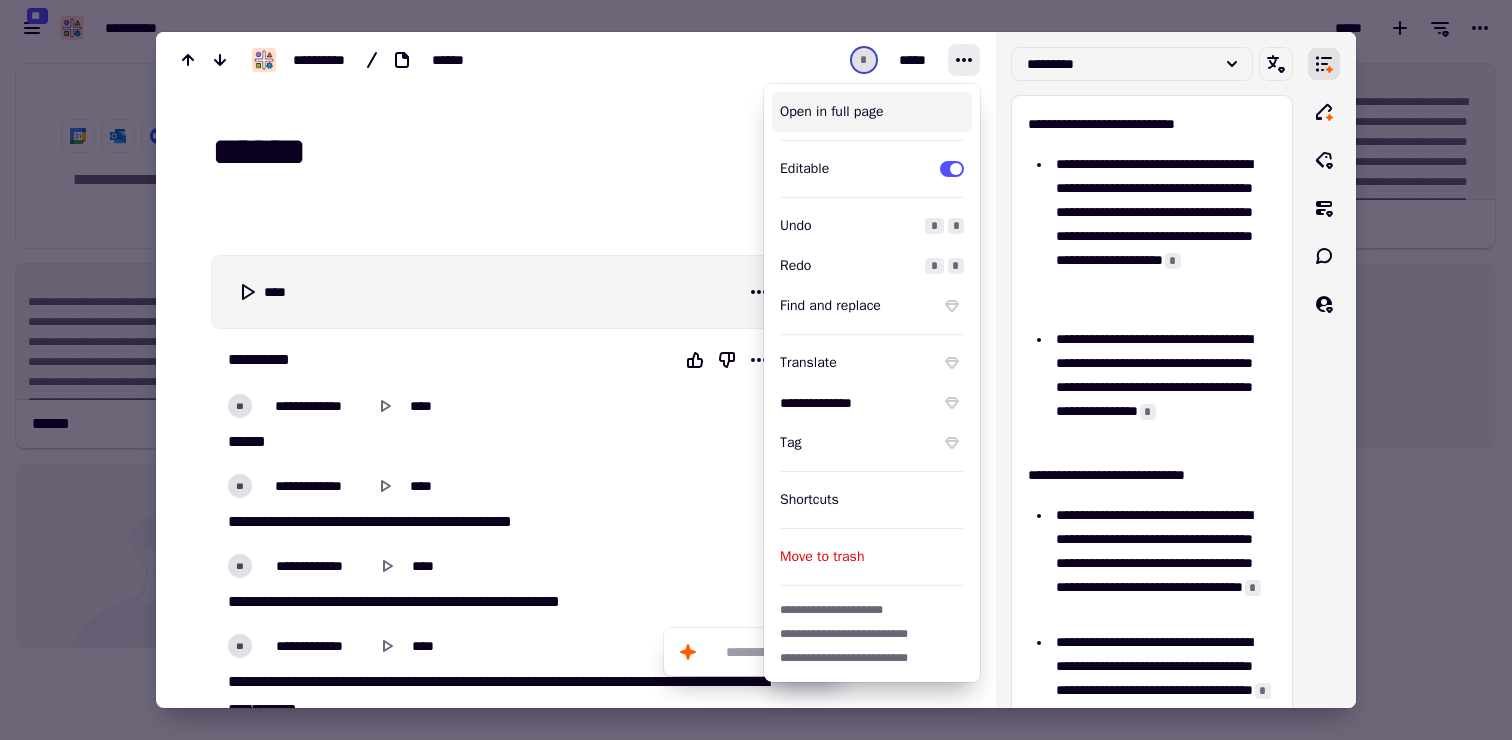 click on "Open in full page" at bounding box center [872, 112] 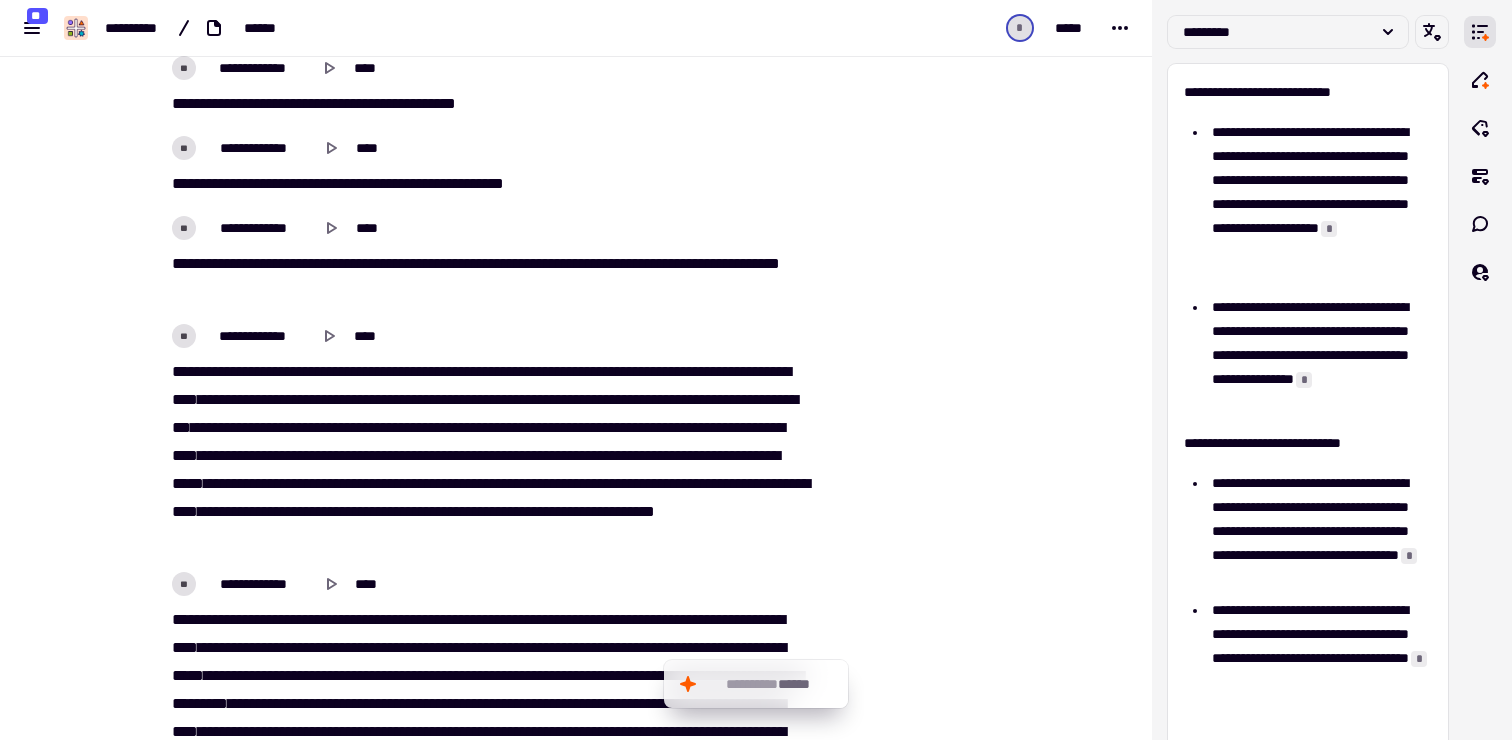 scroll, scrollTop: 0, scrollLeft: 0, axis: both 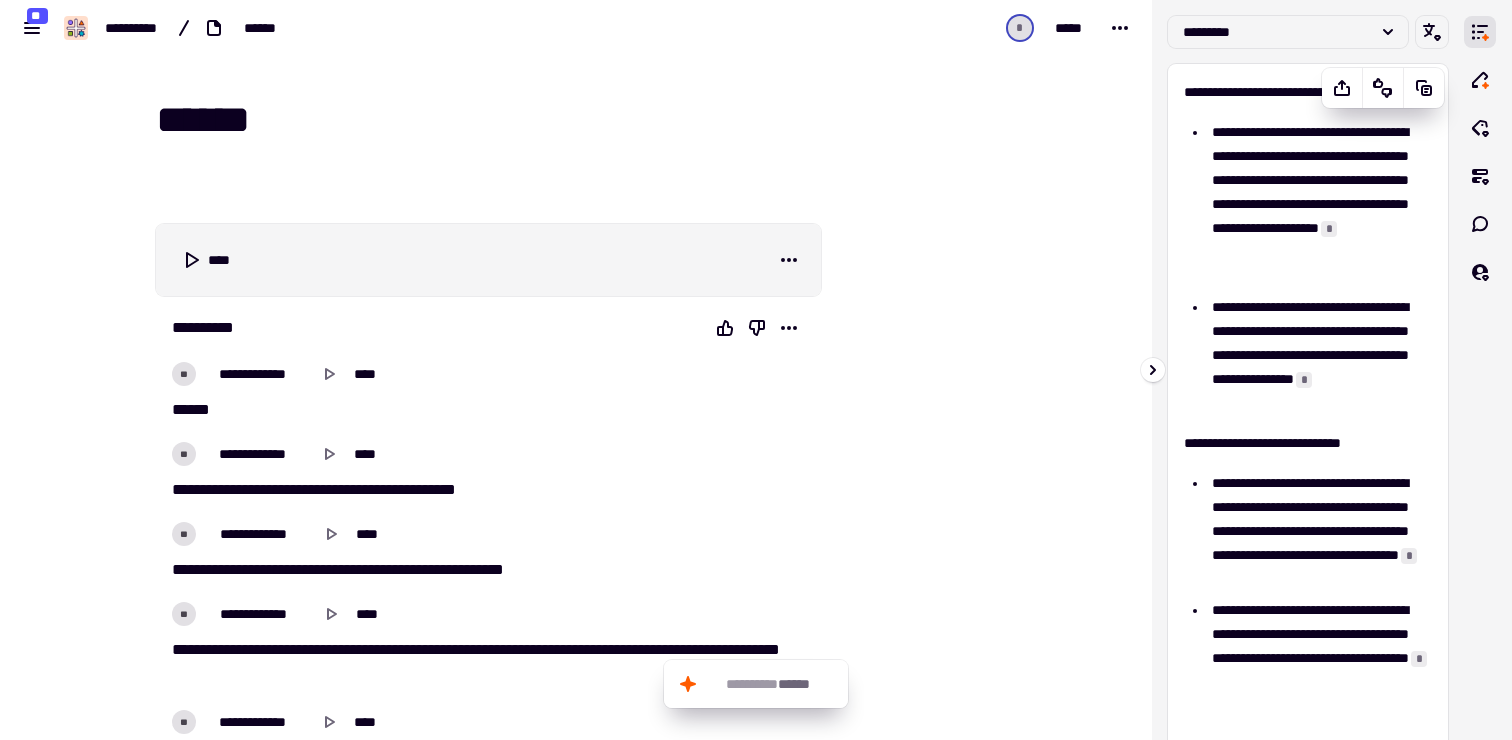 click on "**********" at bounding box center (1319, 355) 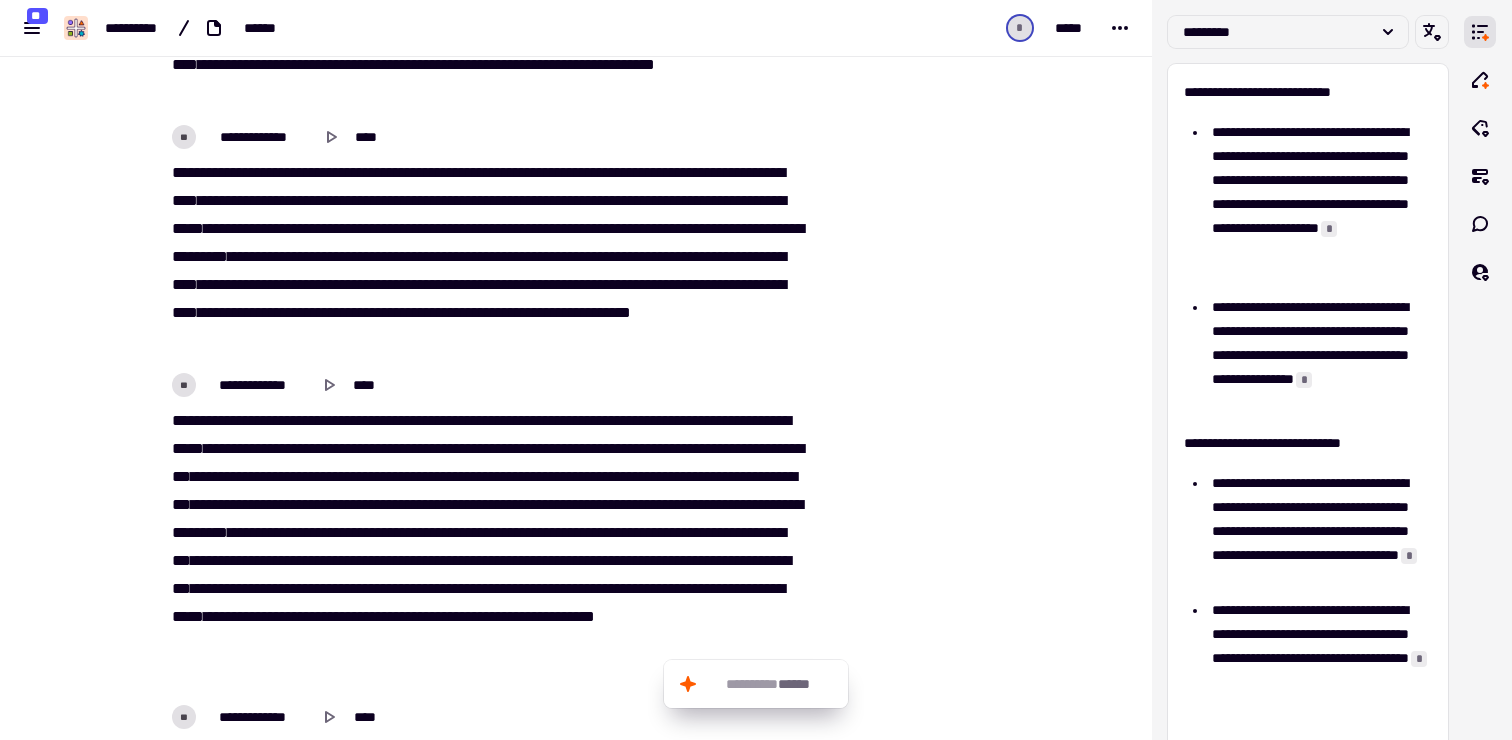 scroll, scrollTop: 839, scrollLeft: 0, axis: vertical 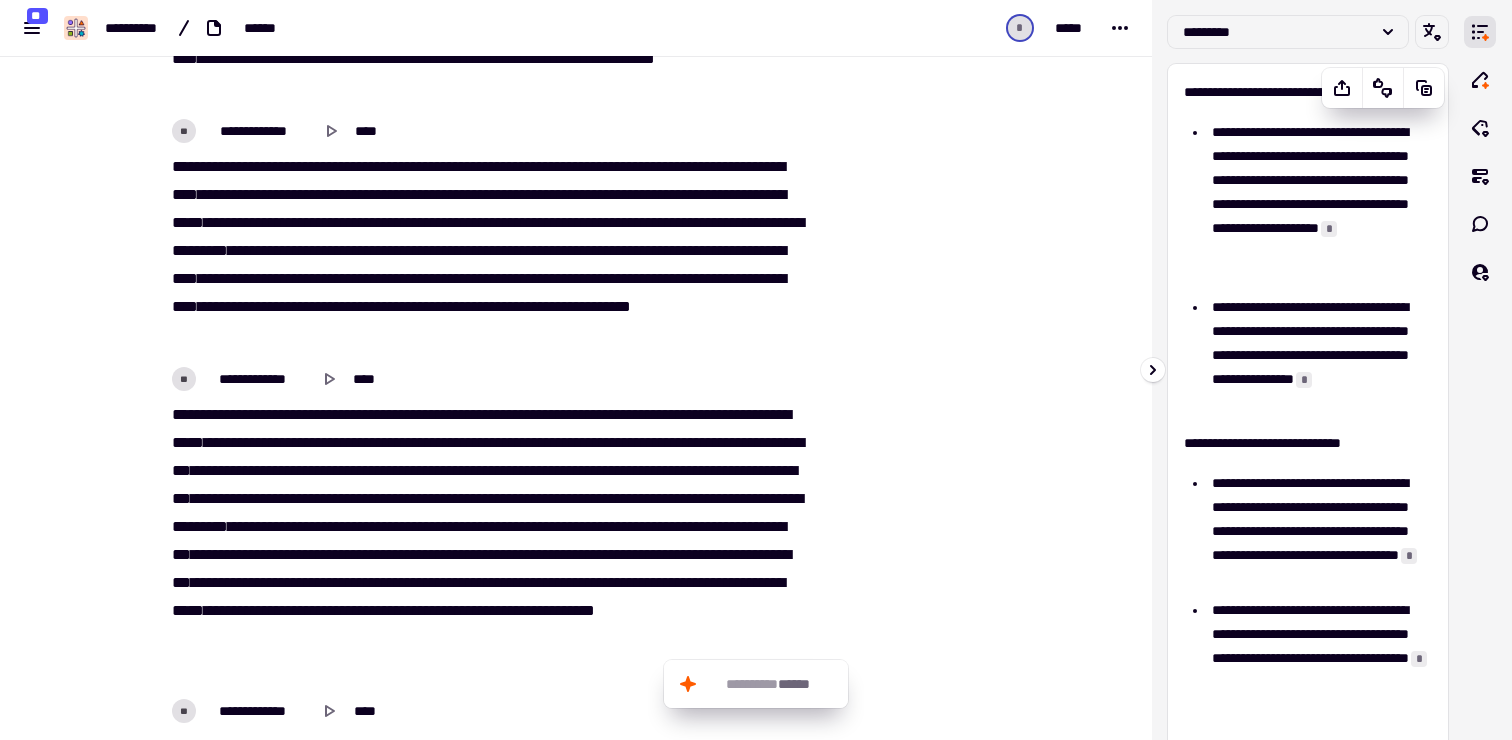 click on "**********" at bounding box center [1319, 355] 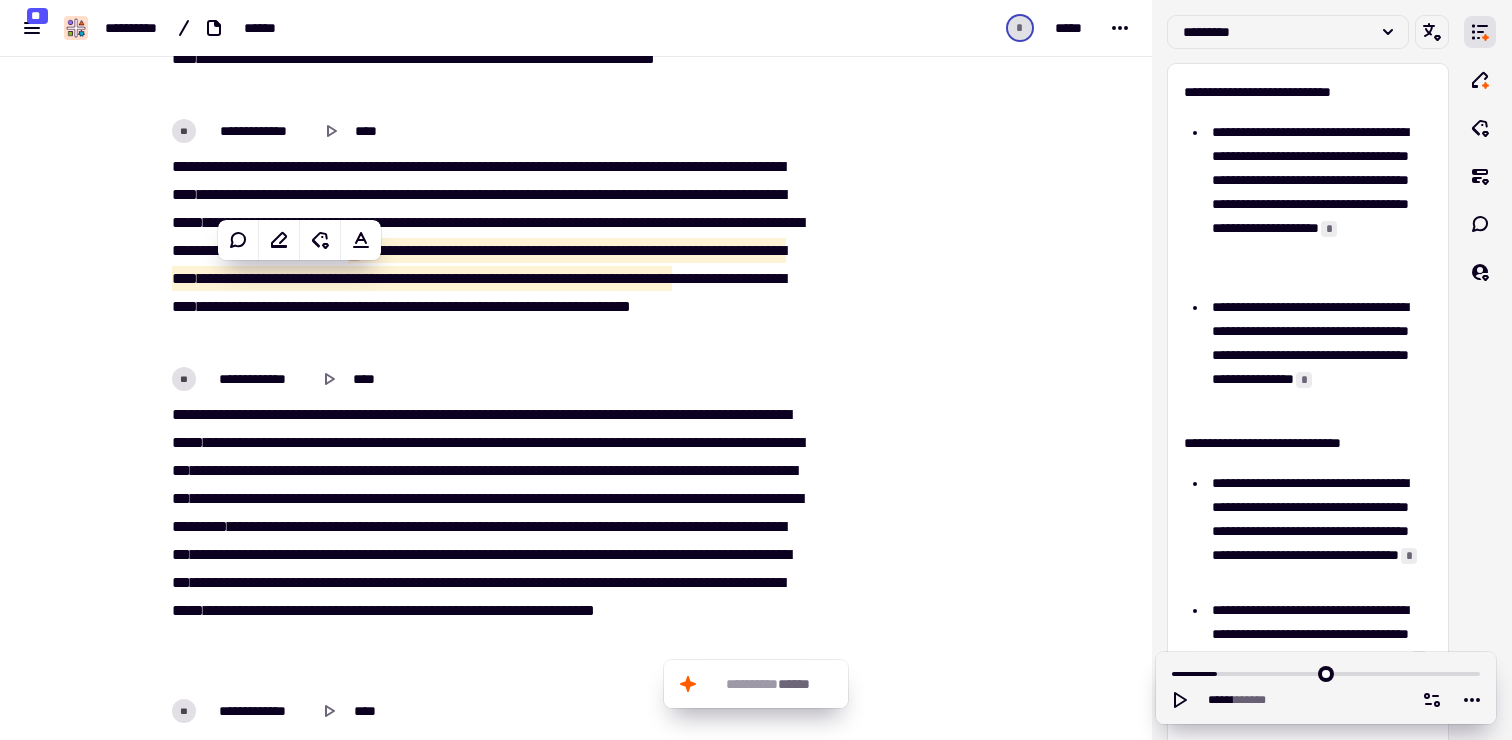 type on "*****" 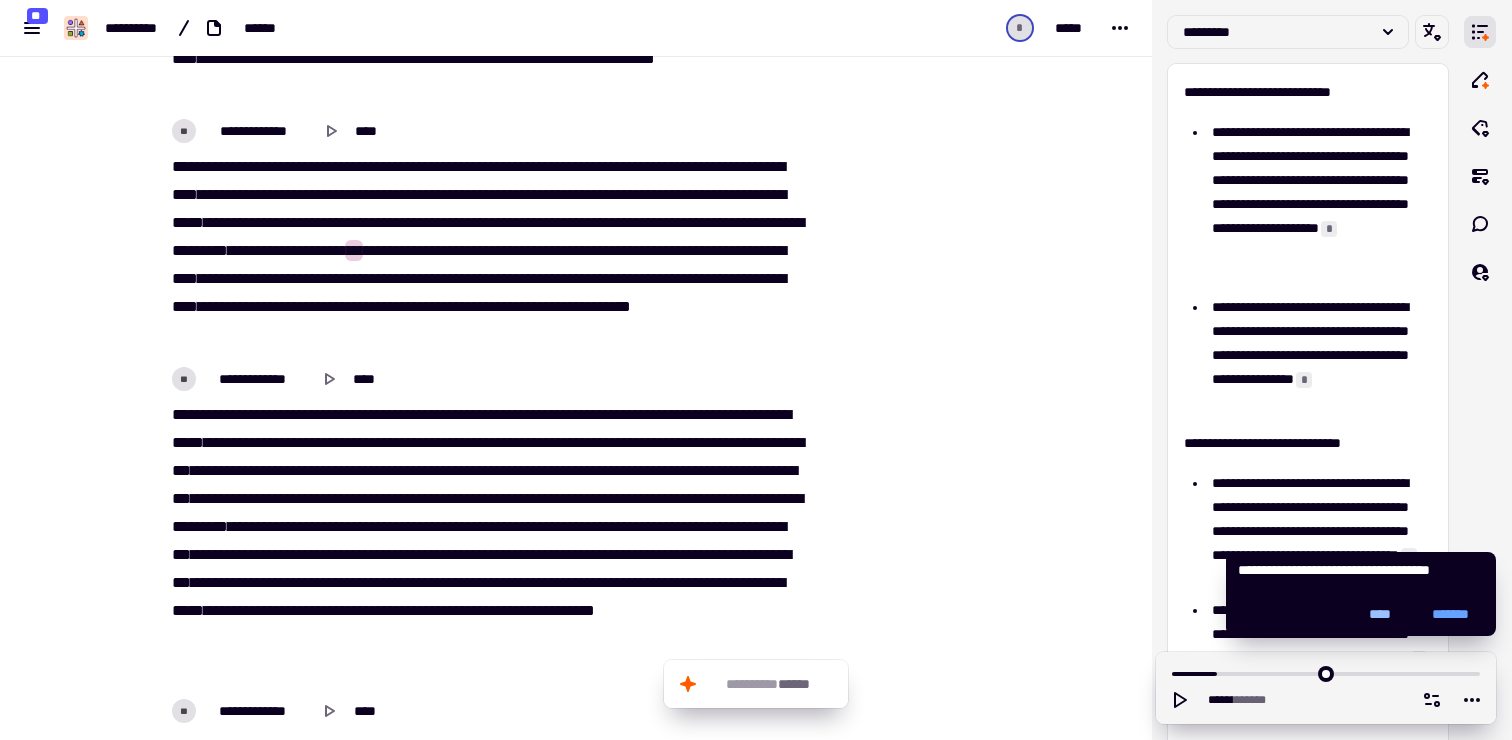click on "****" 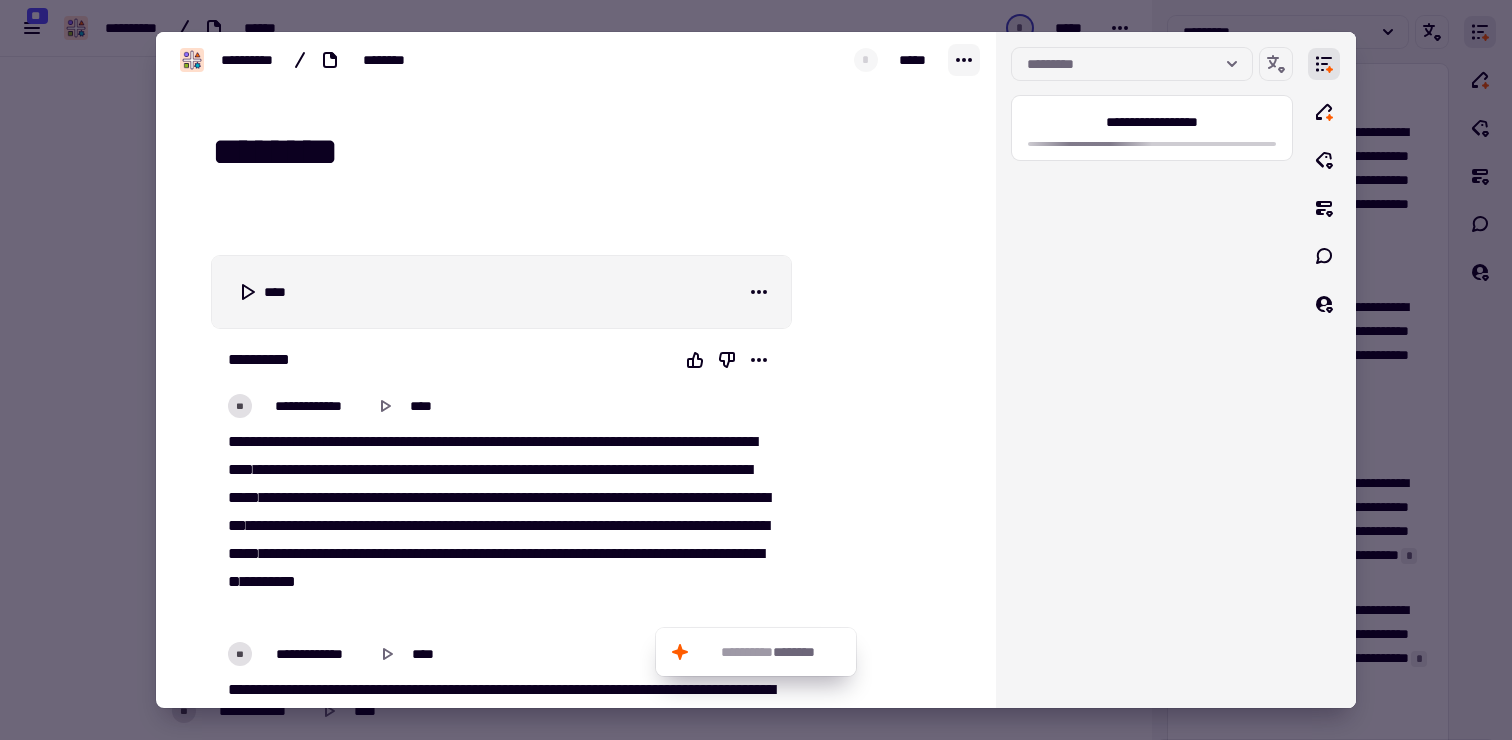 click 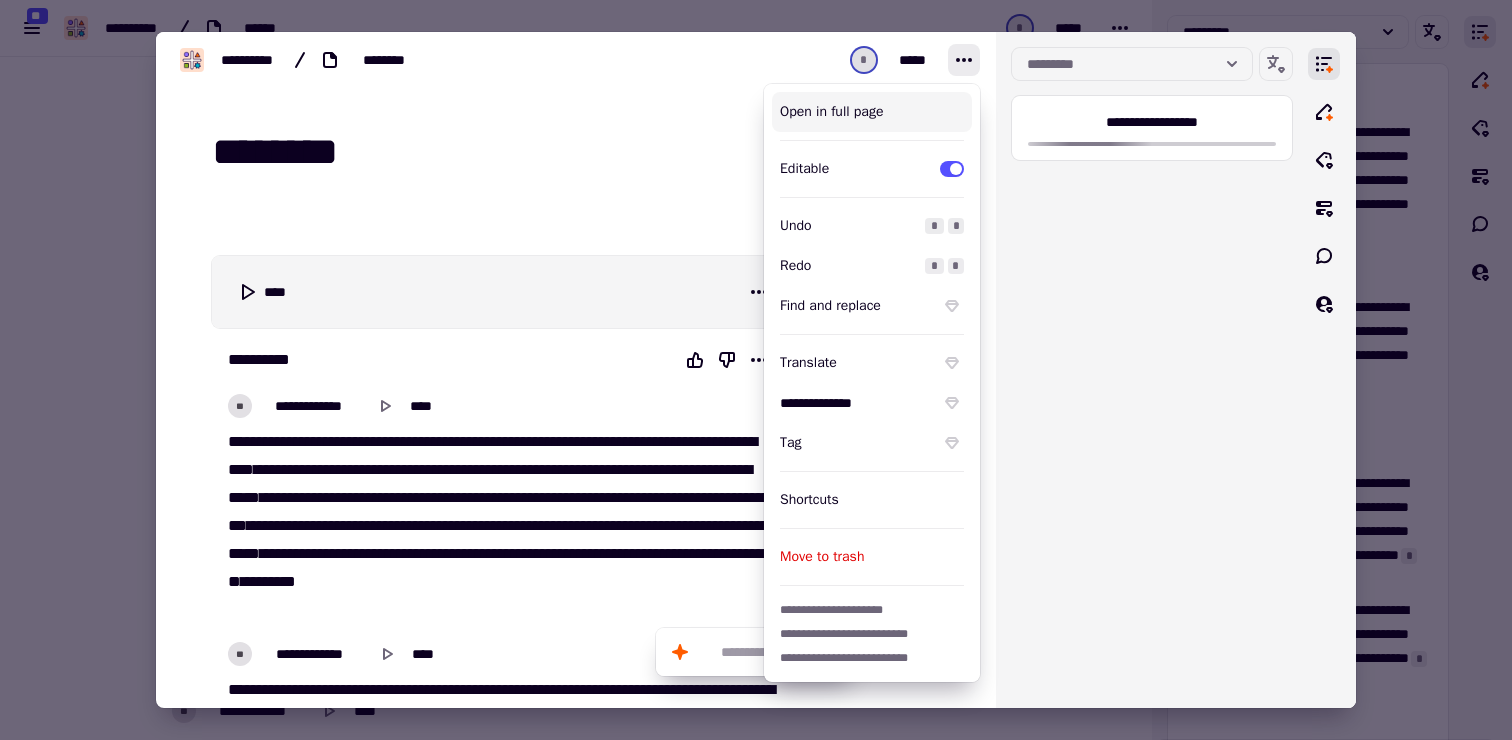 click on "Open in full page" at bounding box center [872, 112] 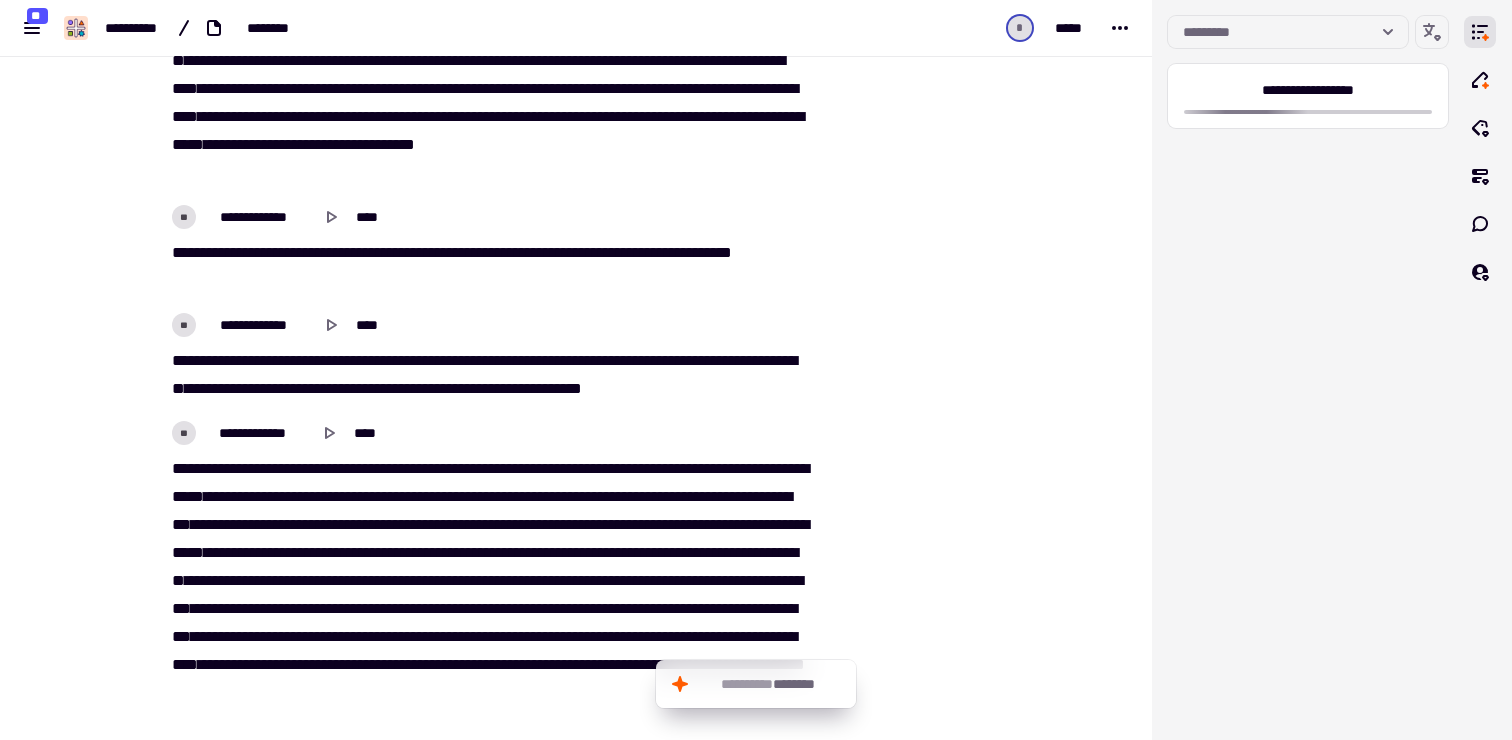 scroll, scrollTop: 0, scrollLeft: 0, axis: both 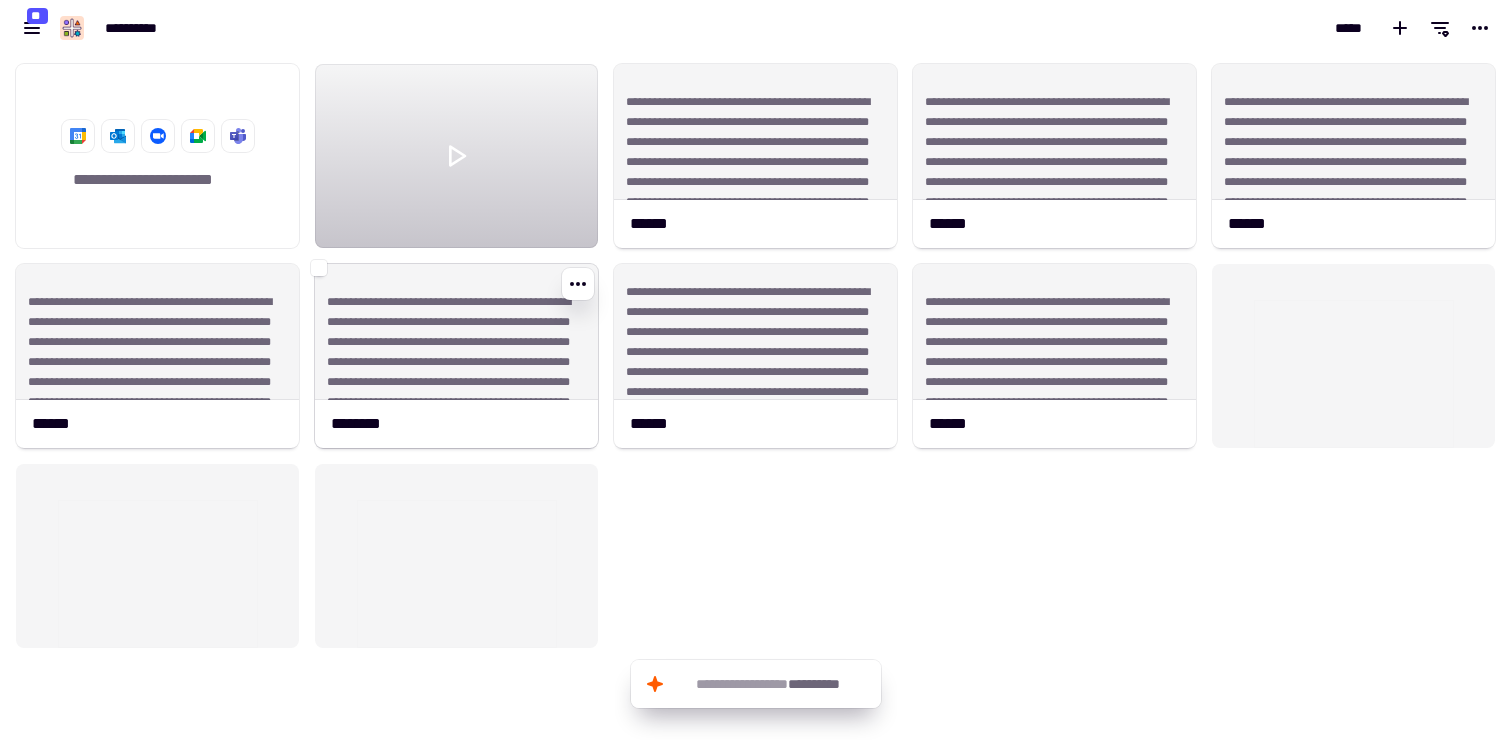 click on "**********" 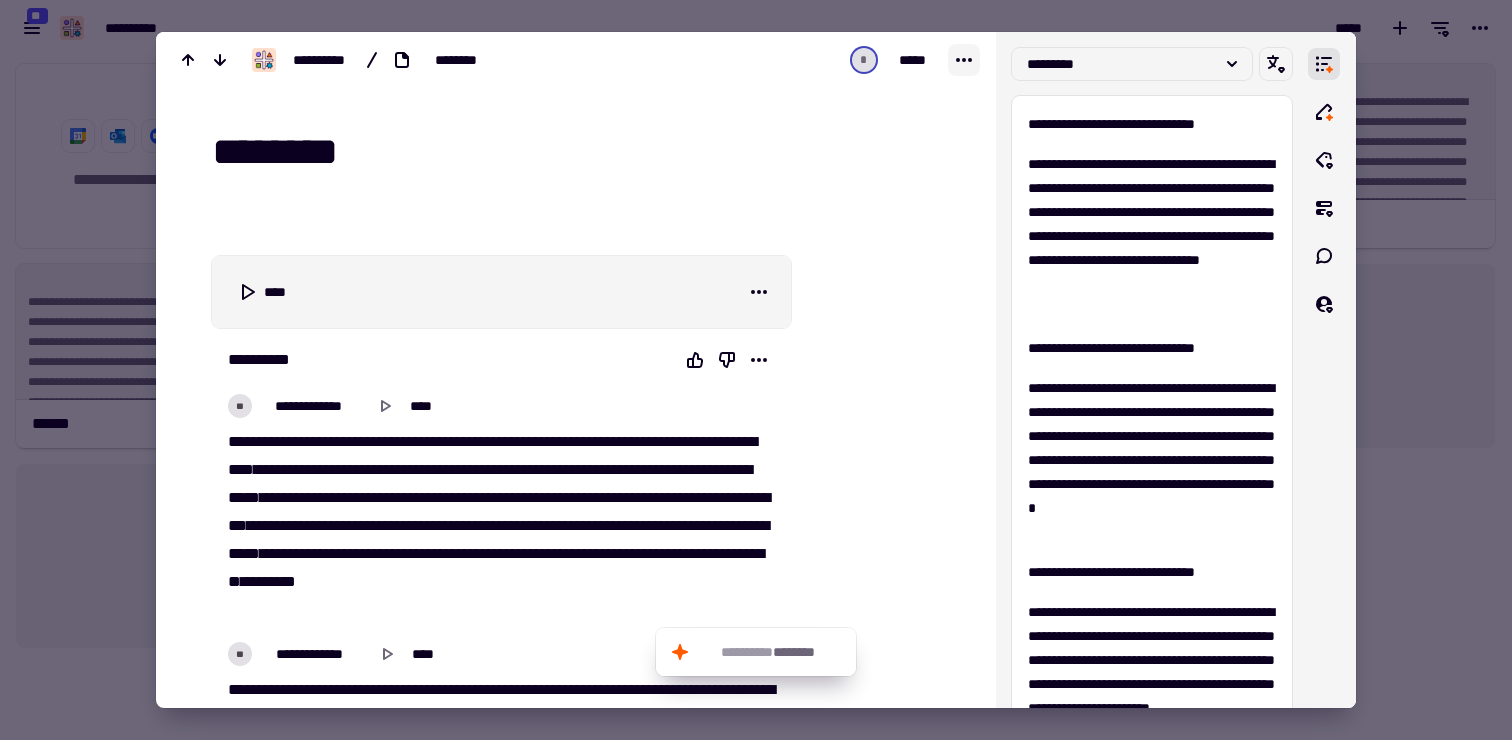 click 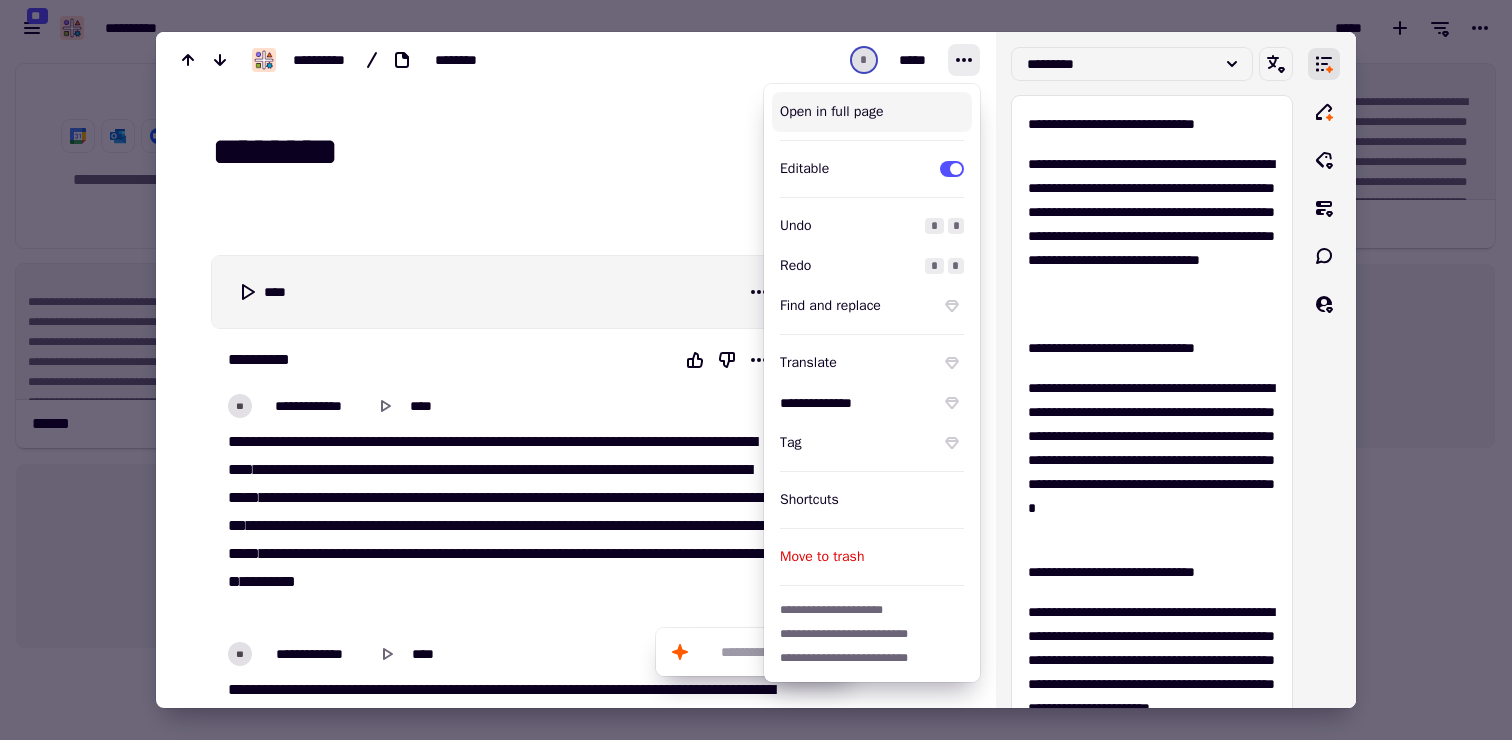 click on "Open in full page" at bounding box center [872, 112] 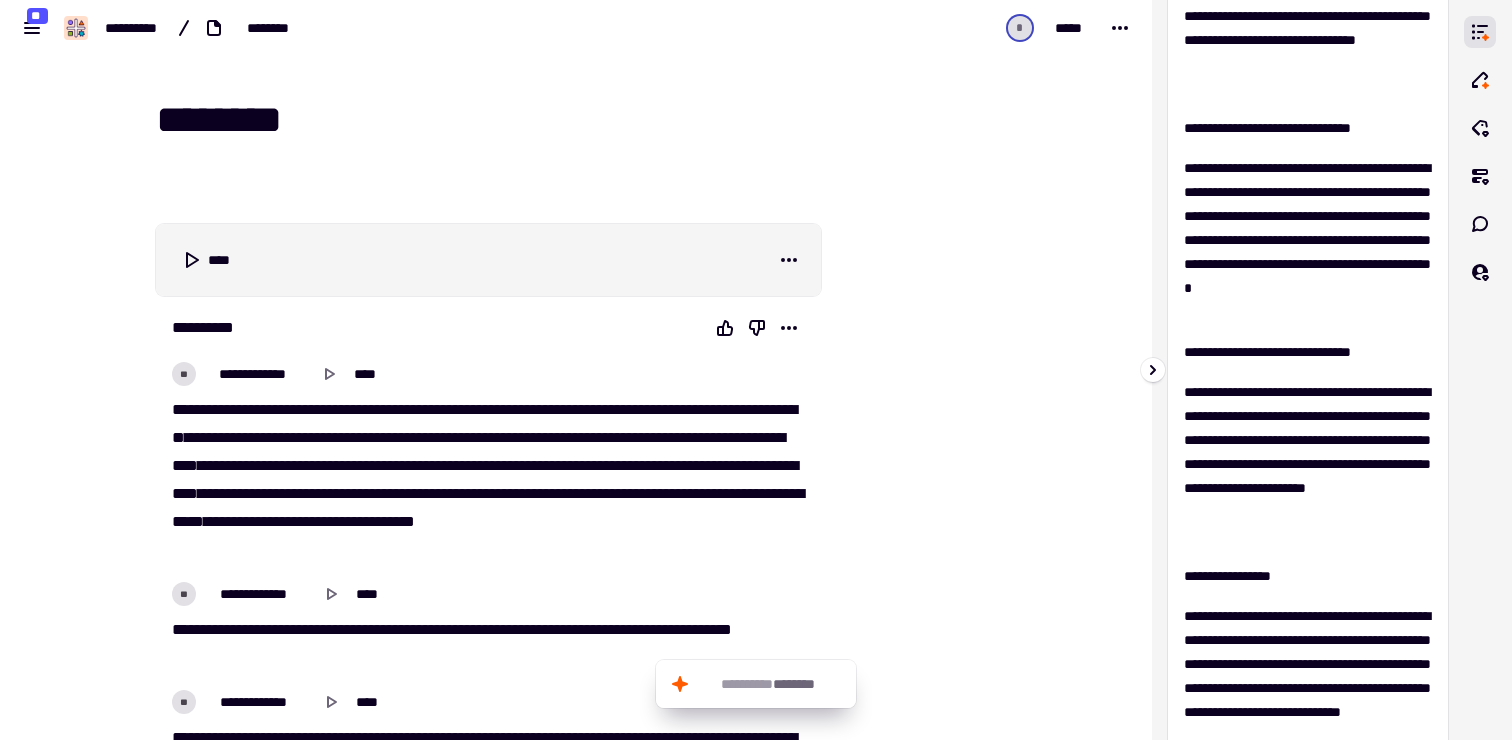 scroll, scrollTop: 0, scrollLeft: 0, axis: both 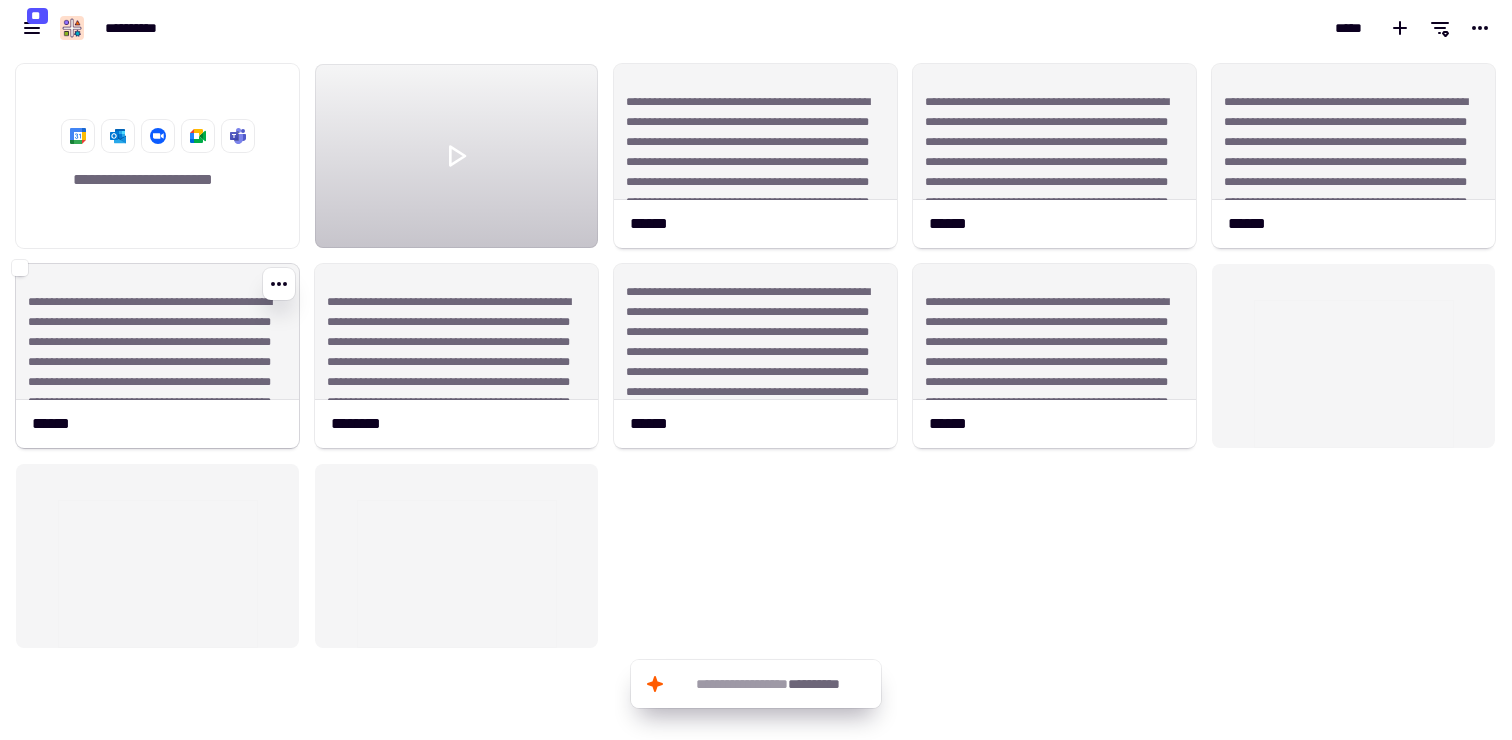 click on "**********" 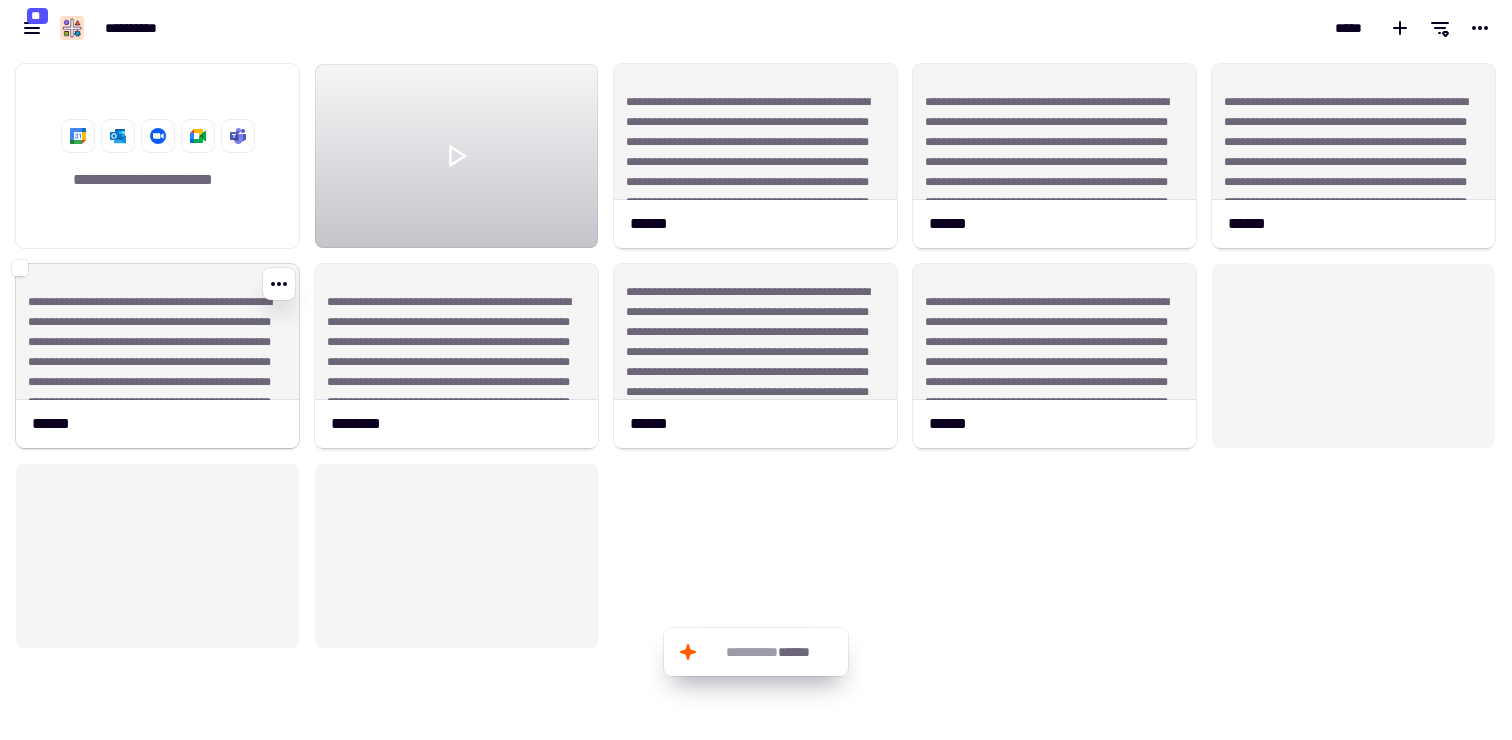 click on "**********" 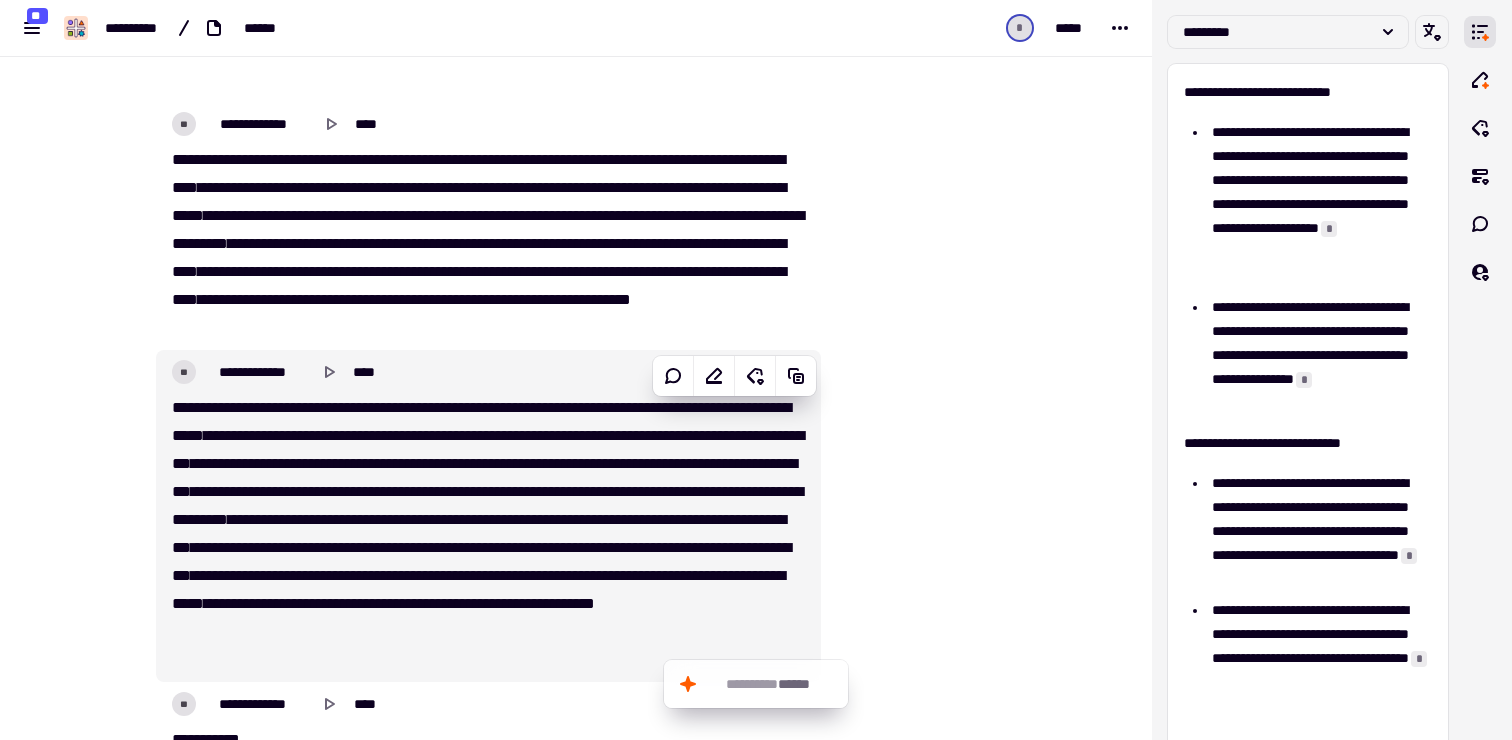 scroll, scrollTop: 855, scrollLeft: 0, axis: vertical 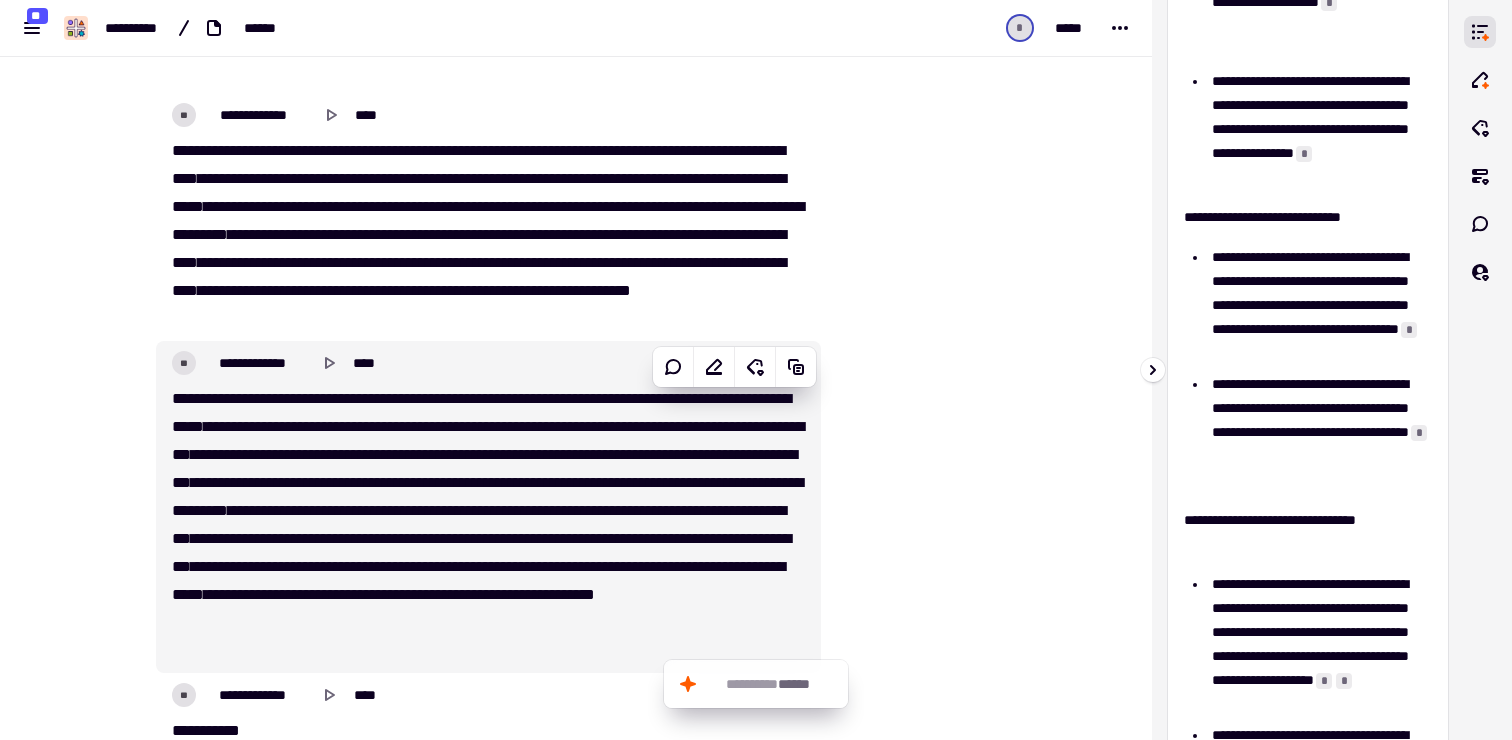click on "**********" at bounding box center [1319, 305] 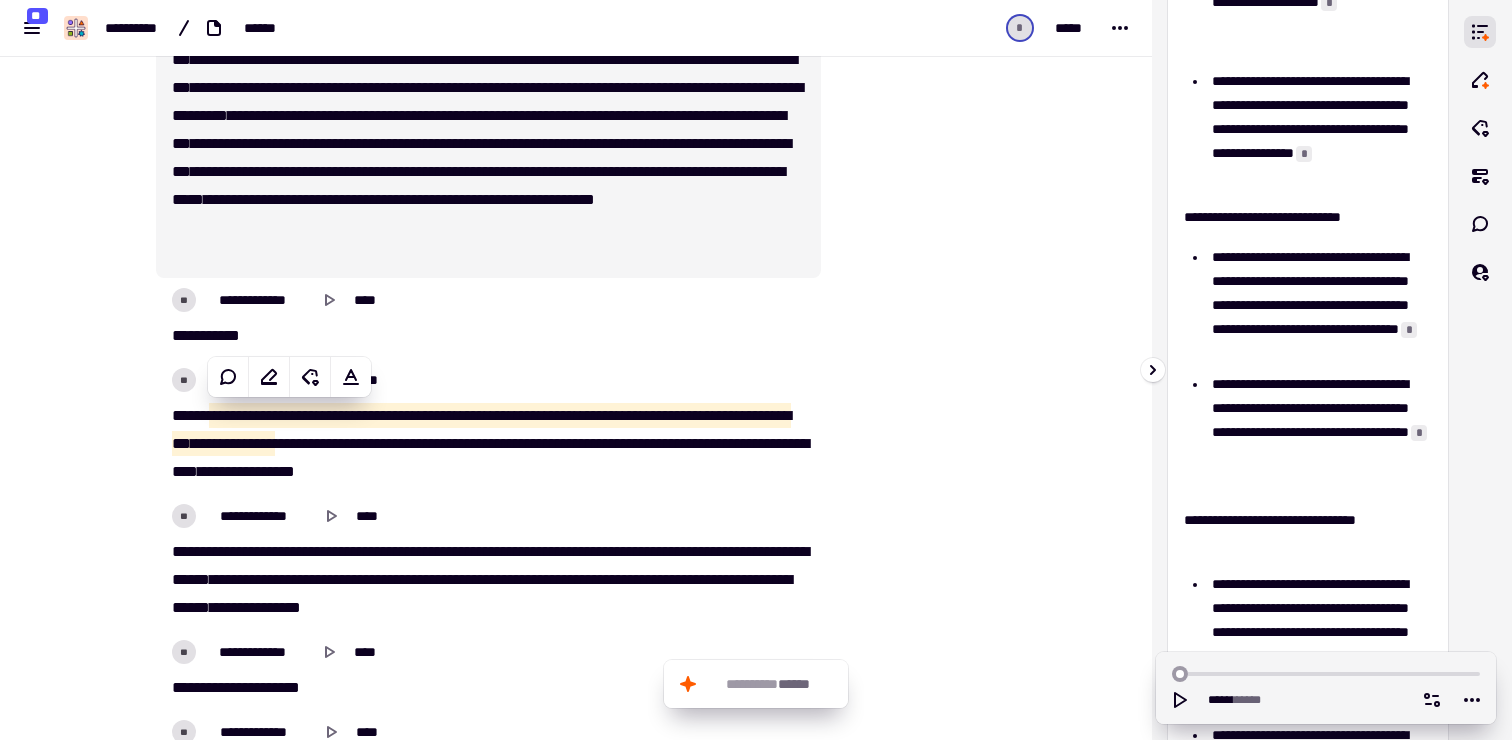 scroll, scrollTop: 1252, scrollLeft: 0, axis: vertical 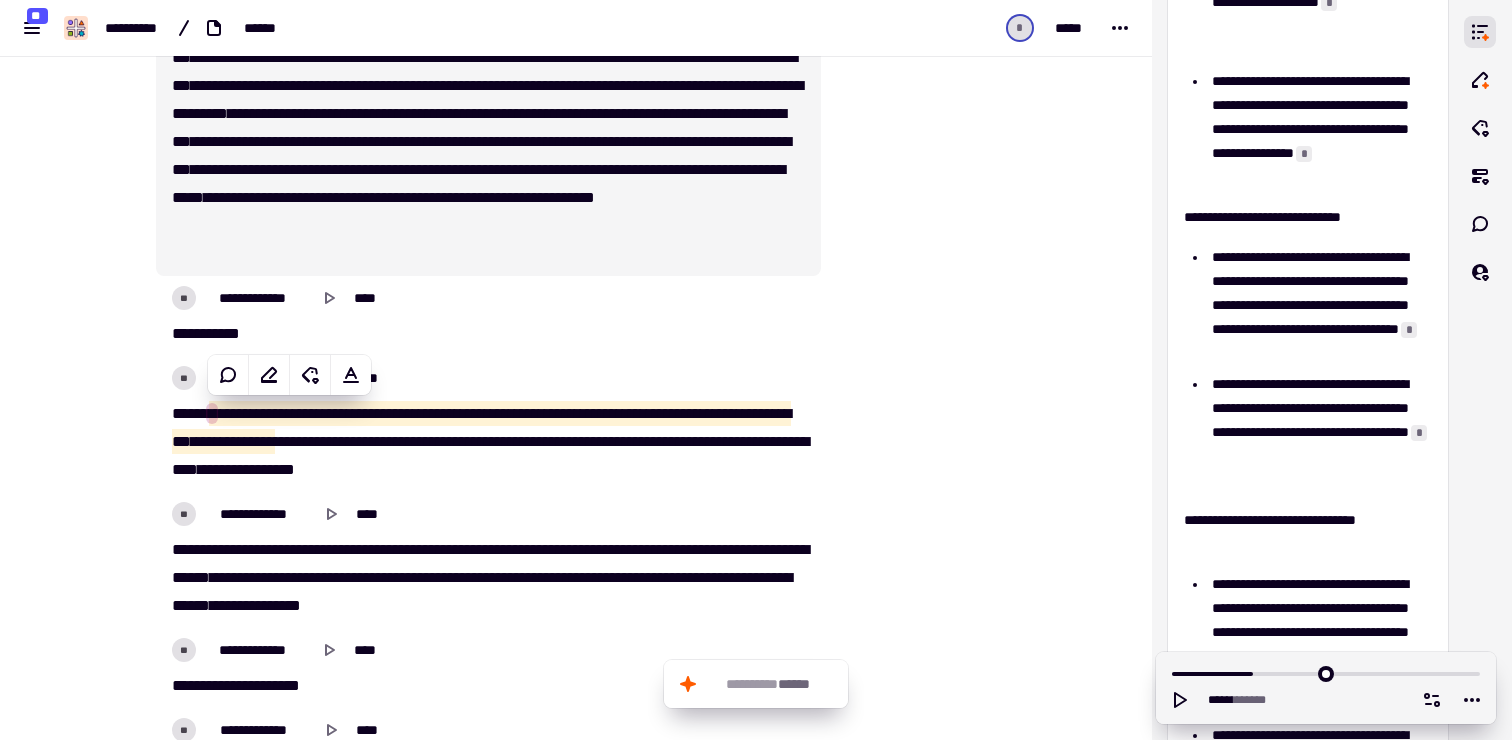click at bounding box center (922, 1879) 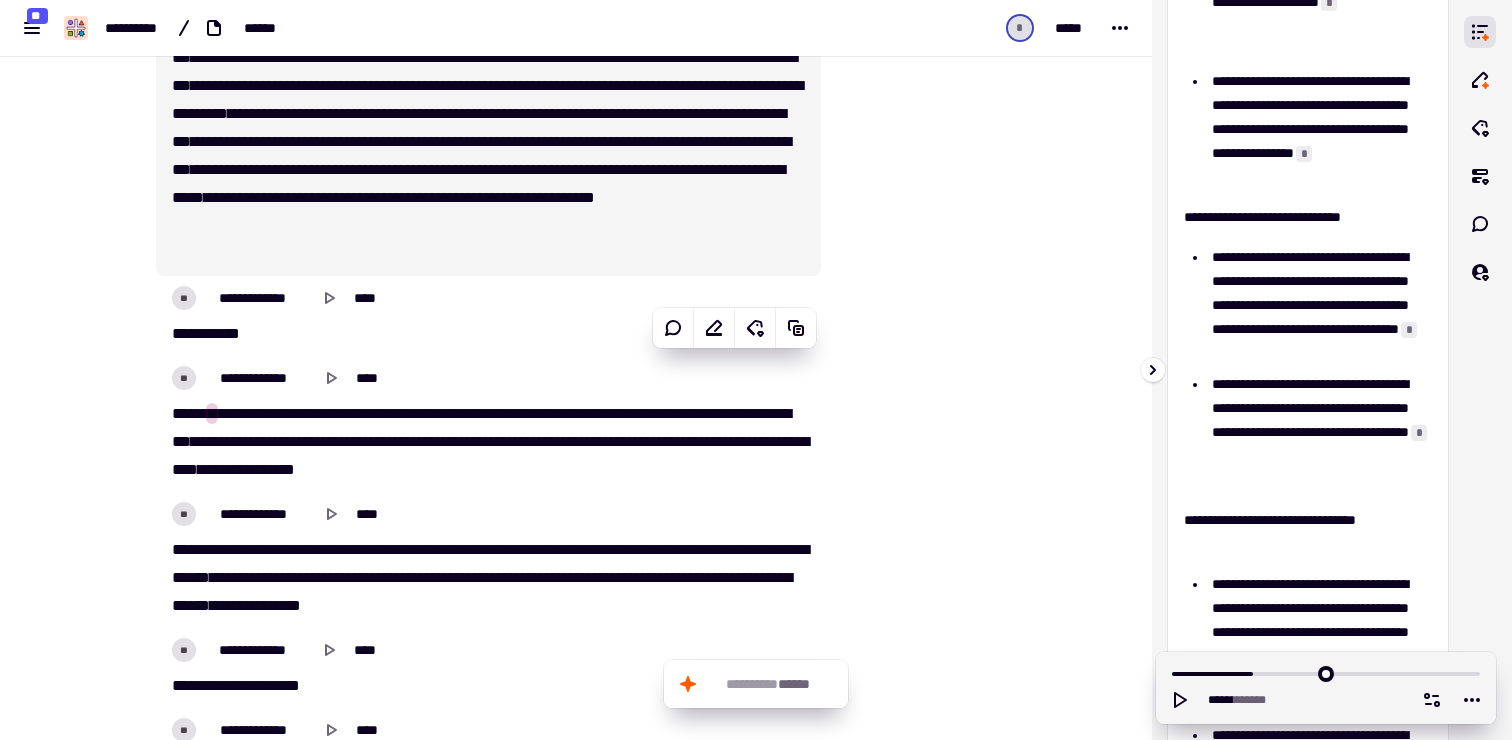 scroll, scrollTop: 0, scrollLeft: 0, axis: both 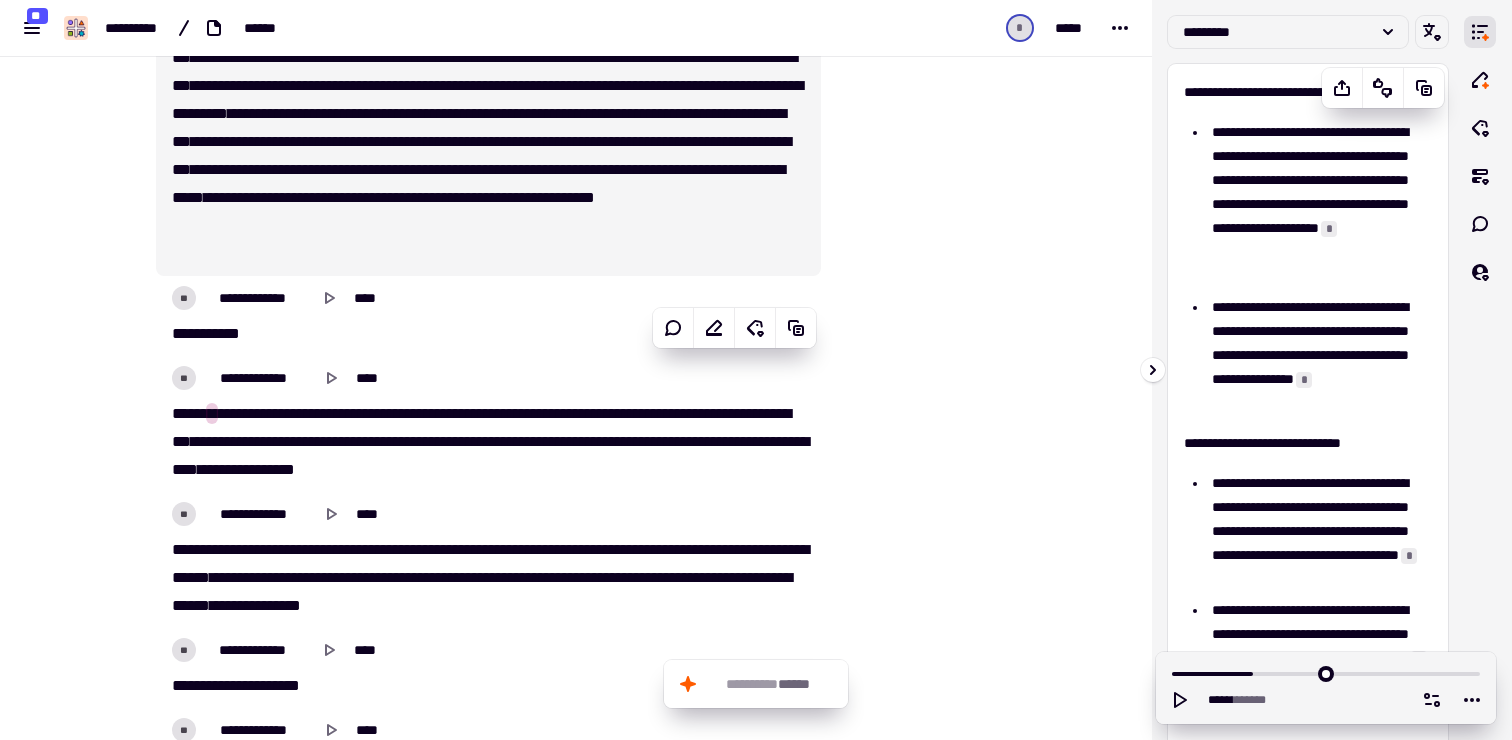 click on "**********" at bounding box center [1308, 92] 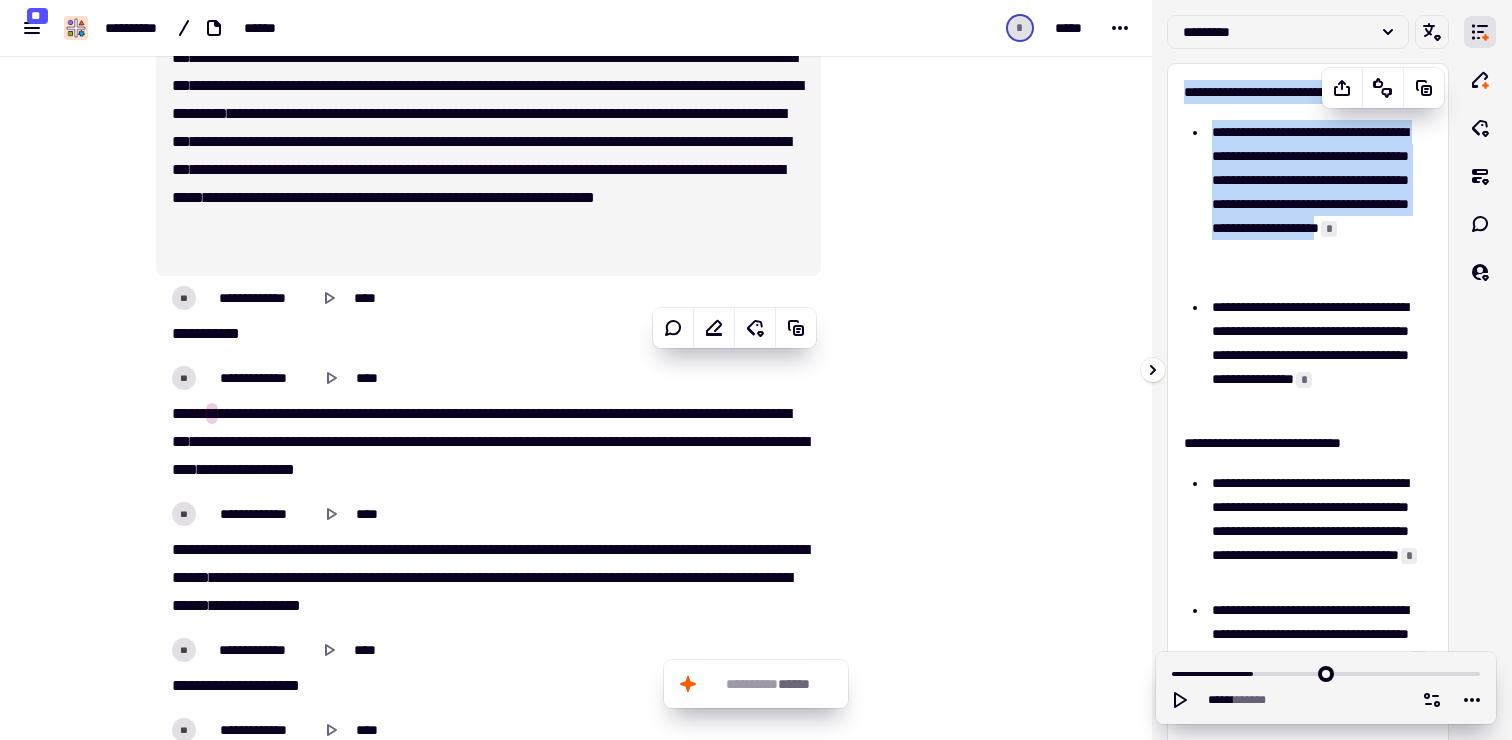 drag, startPoint x: 1183, startPoint y: 91, endPoint x: 1427, endPoint y: 256, distance: 294.55222 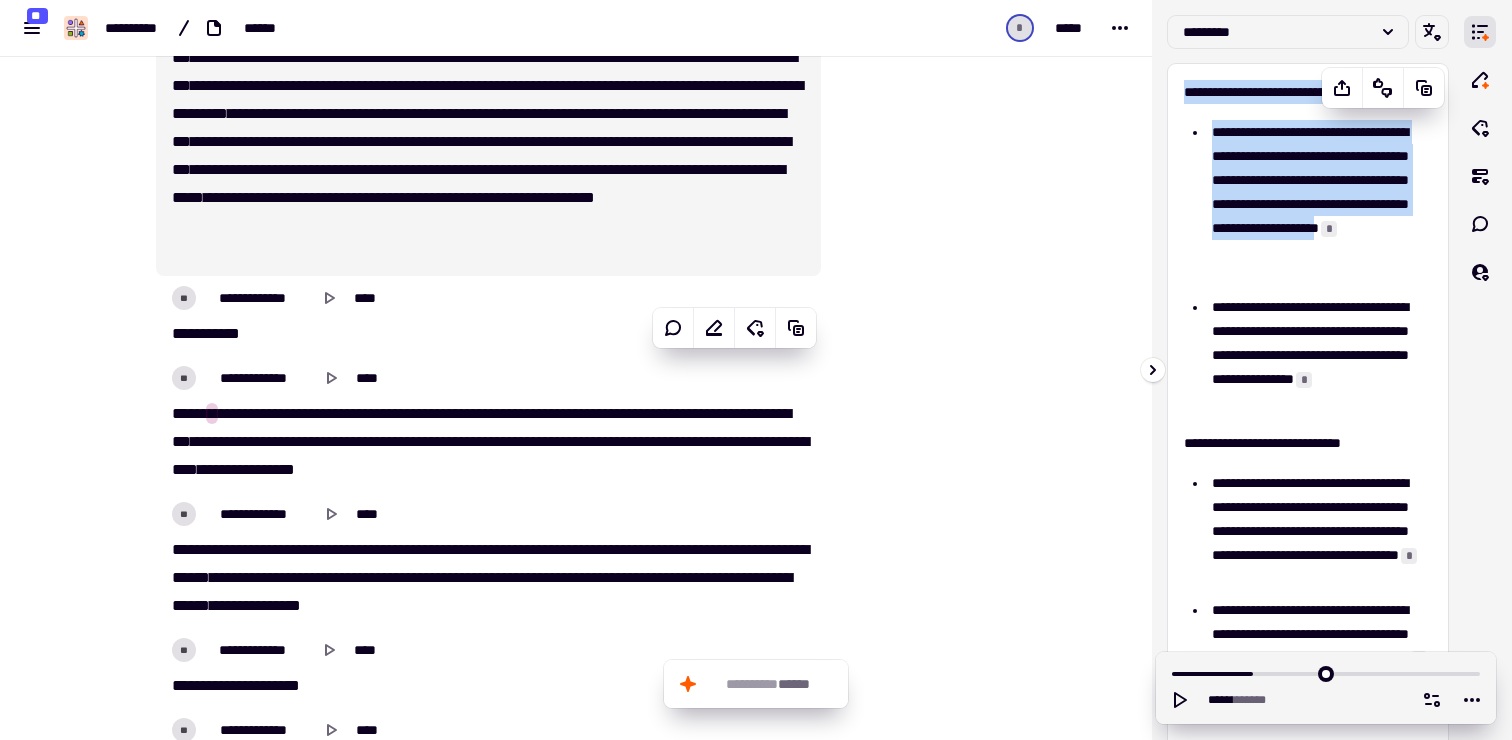 click on "**********" at bounding box center [1308, 566] 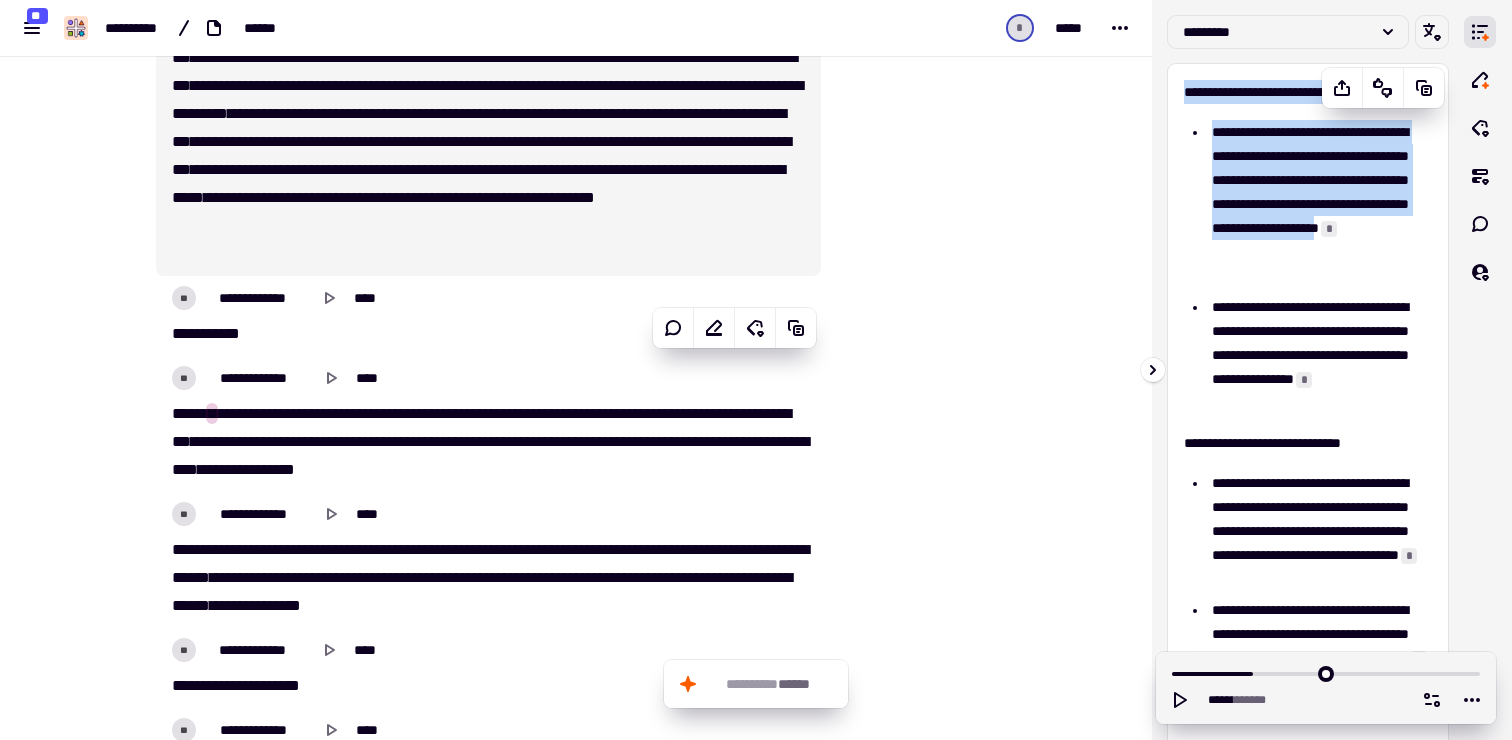 scroll, scrollTop: 132, scrollLeft: 0, axis: vertical 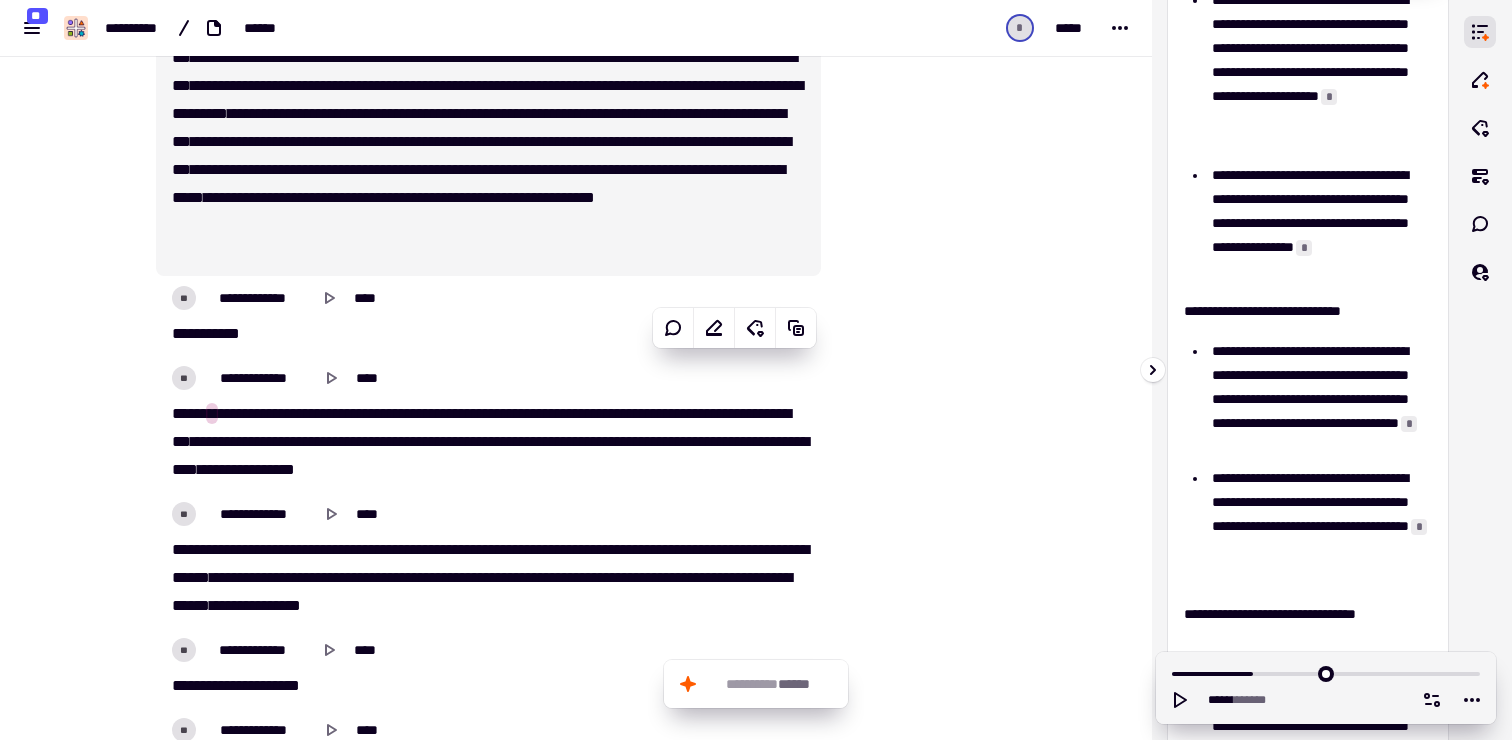 click on "**********" at bounding box center [1319, 399] 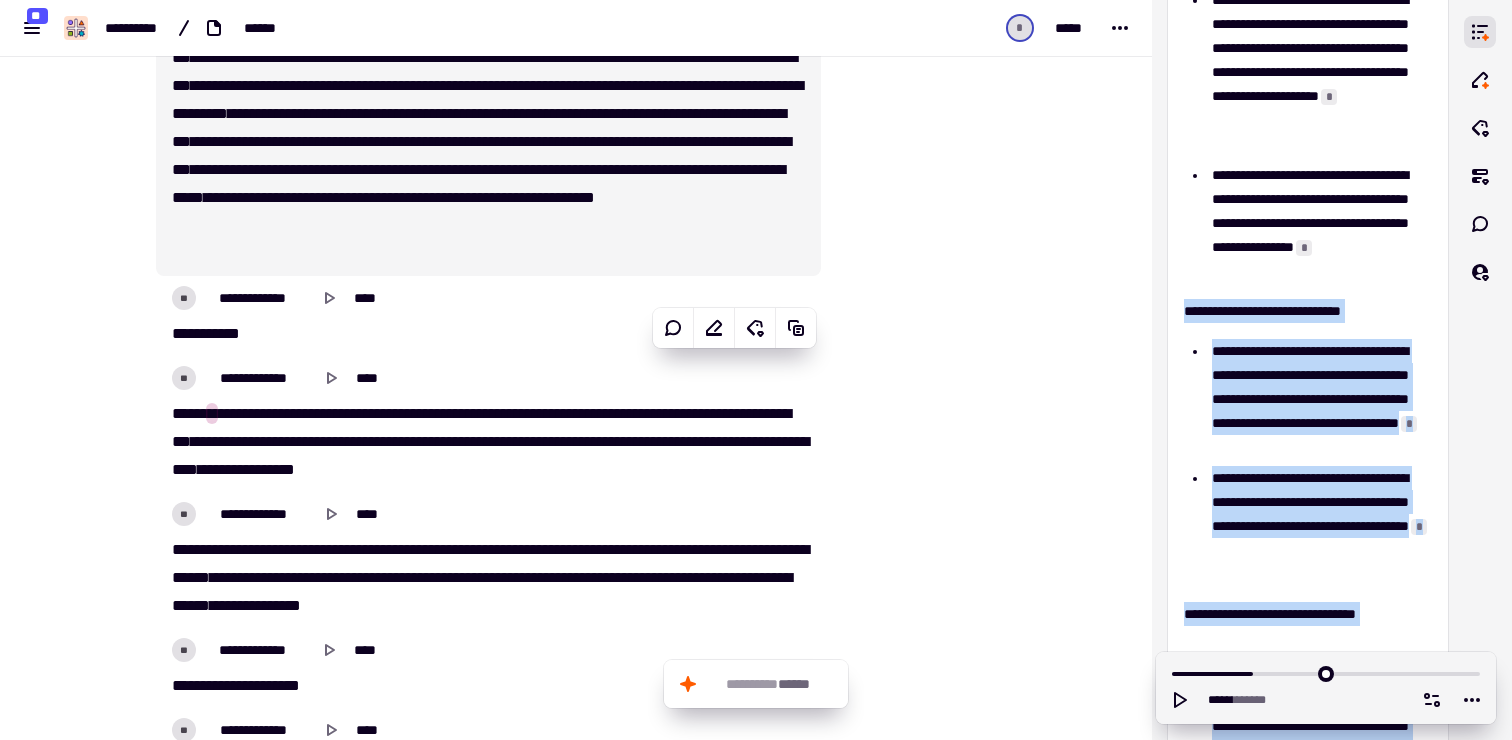 scroll, scrollTop: 535, scrollLeft: 0, axis: vertical 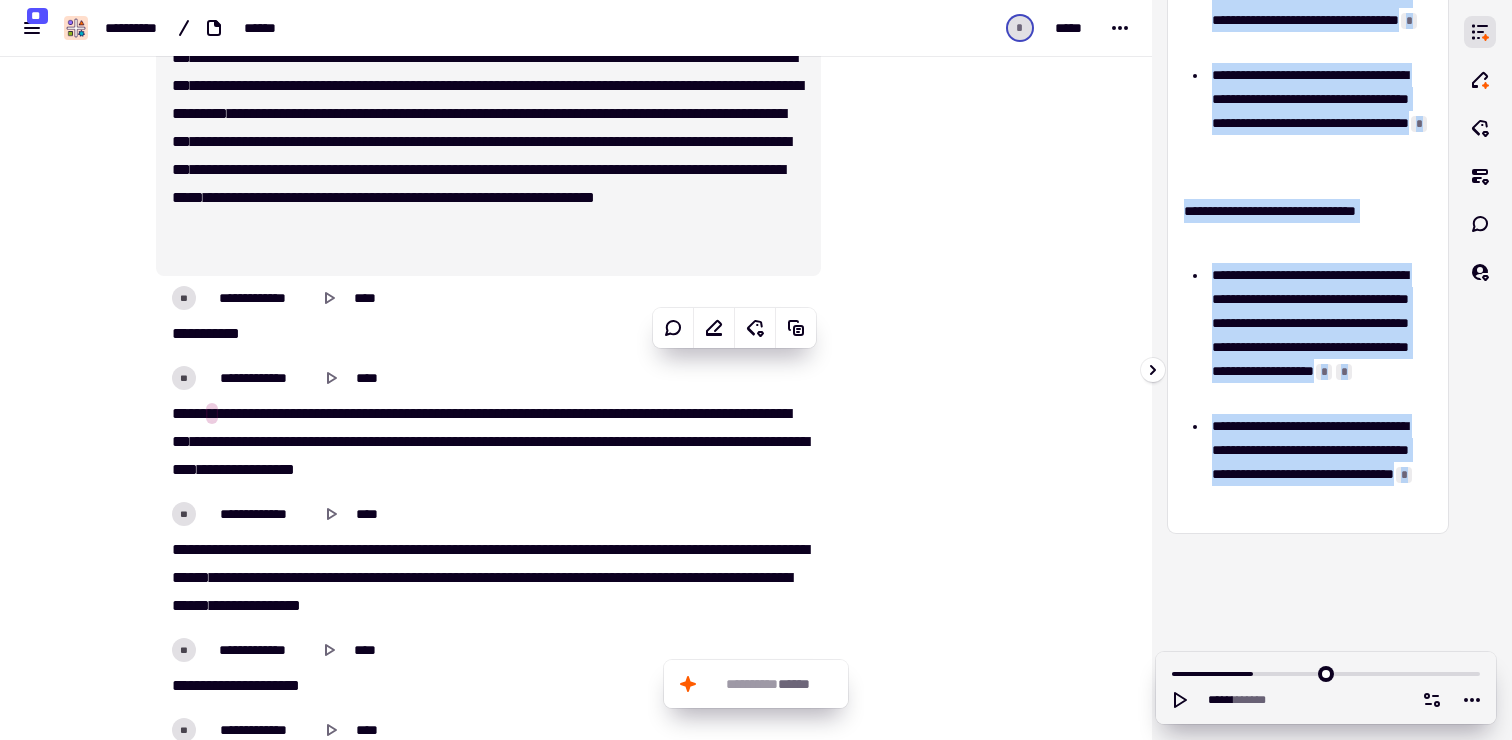 drag, startPoint x: 1184, startPoint y: 311, endPoint x: 1354, endPoint y: 551, distance: 294.10883 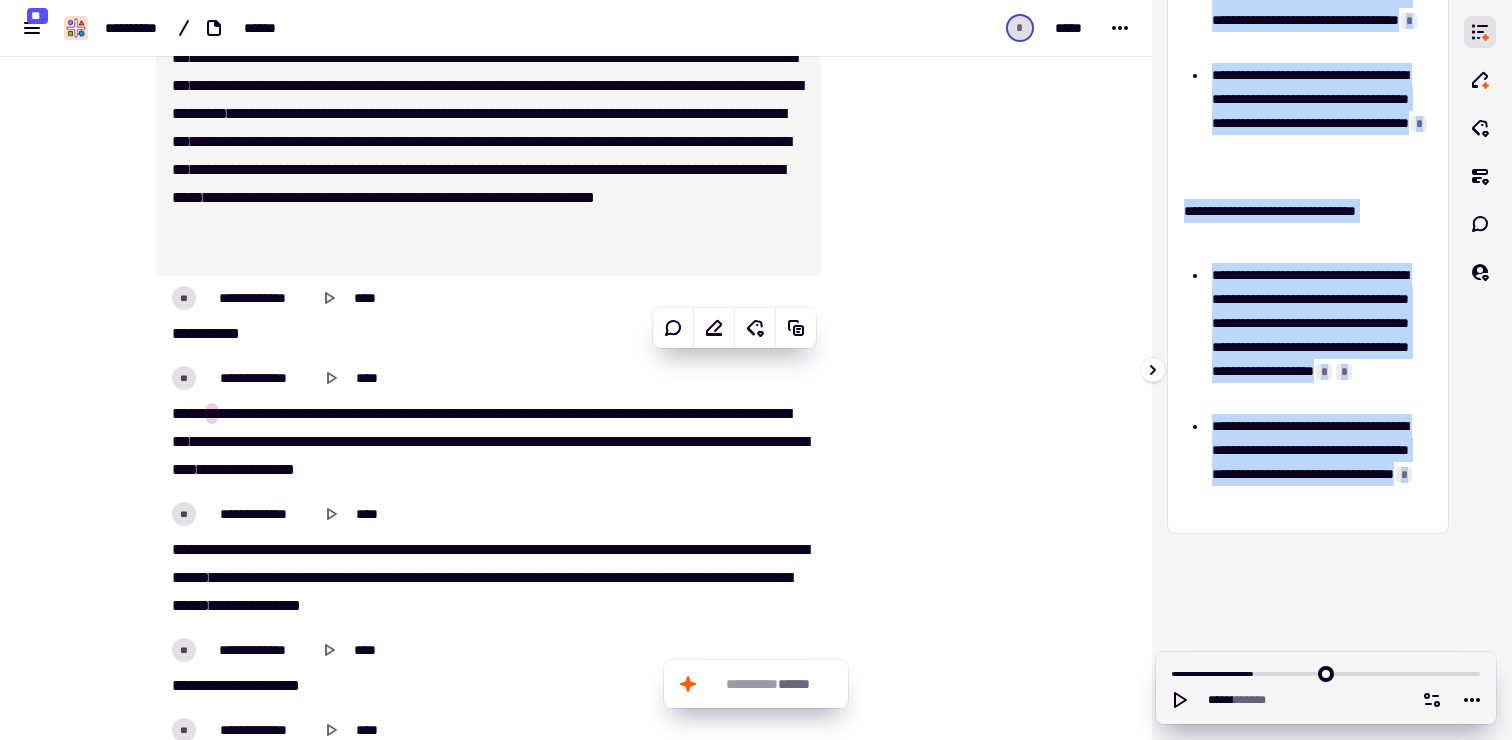 click on "**********" at bounding box center (1308, 370) 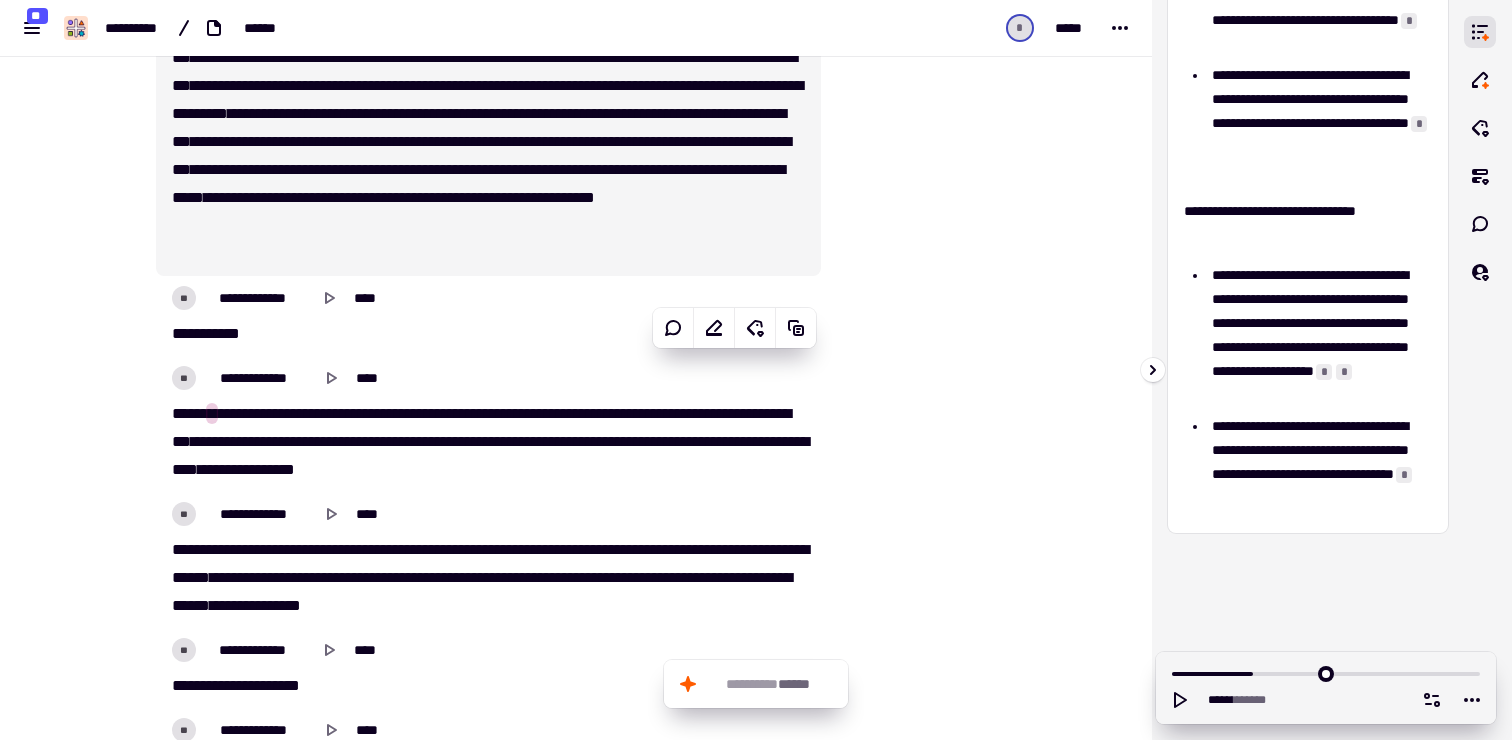 click on "**********" at bounding box center [1308, 223] 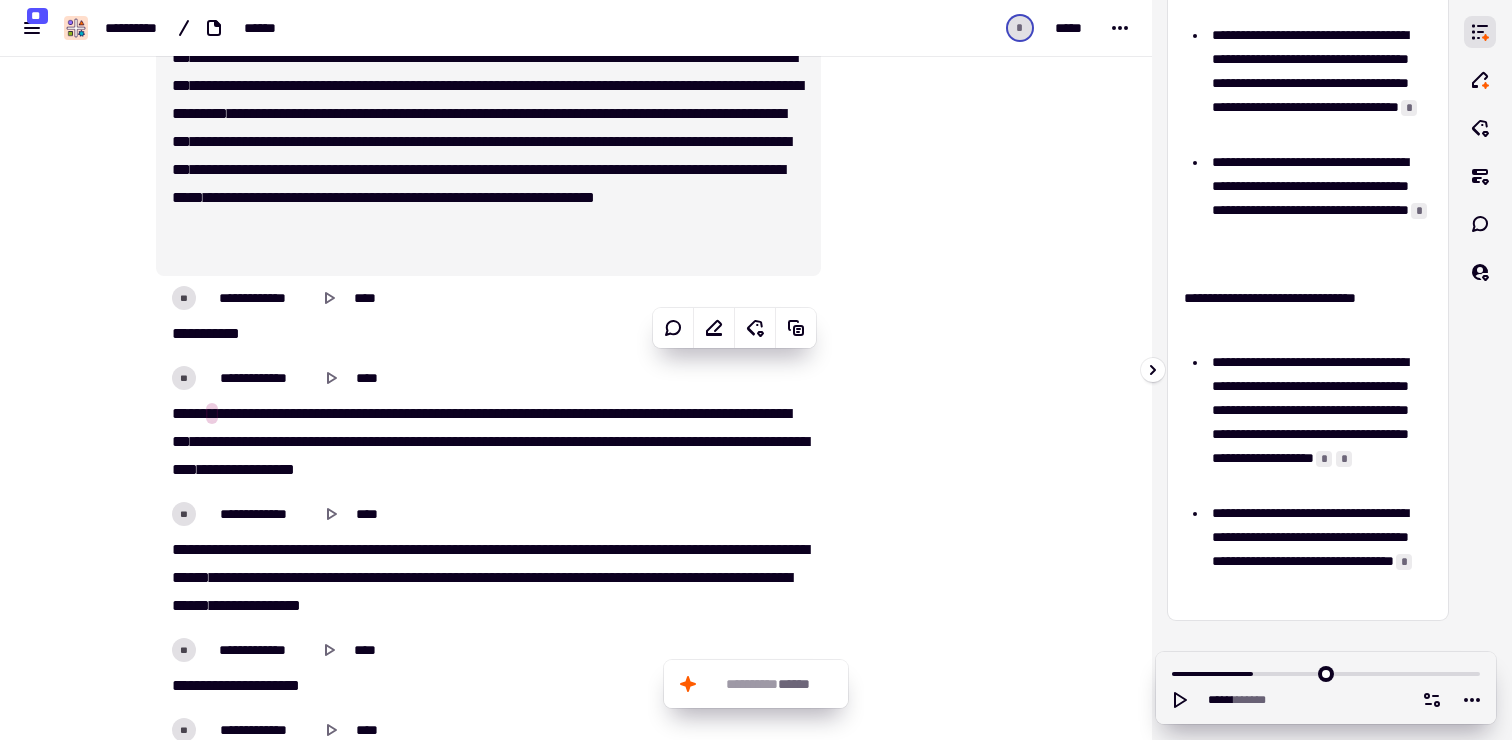 scroll, scrollTop: 383, scrollLeft: 0, axis: vertical 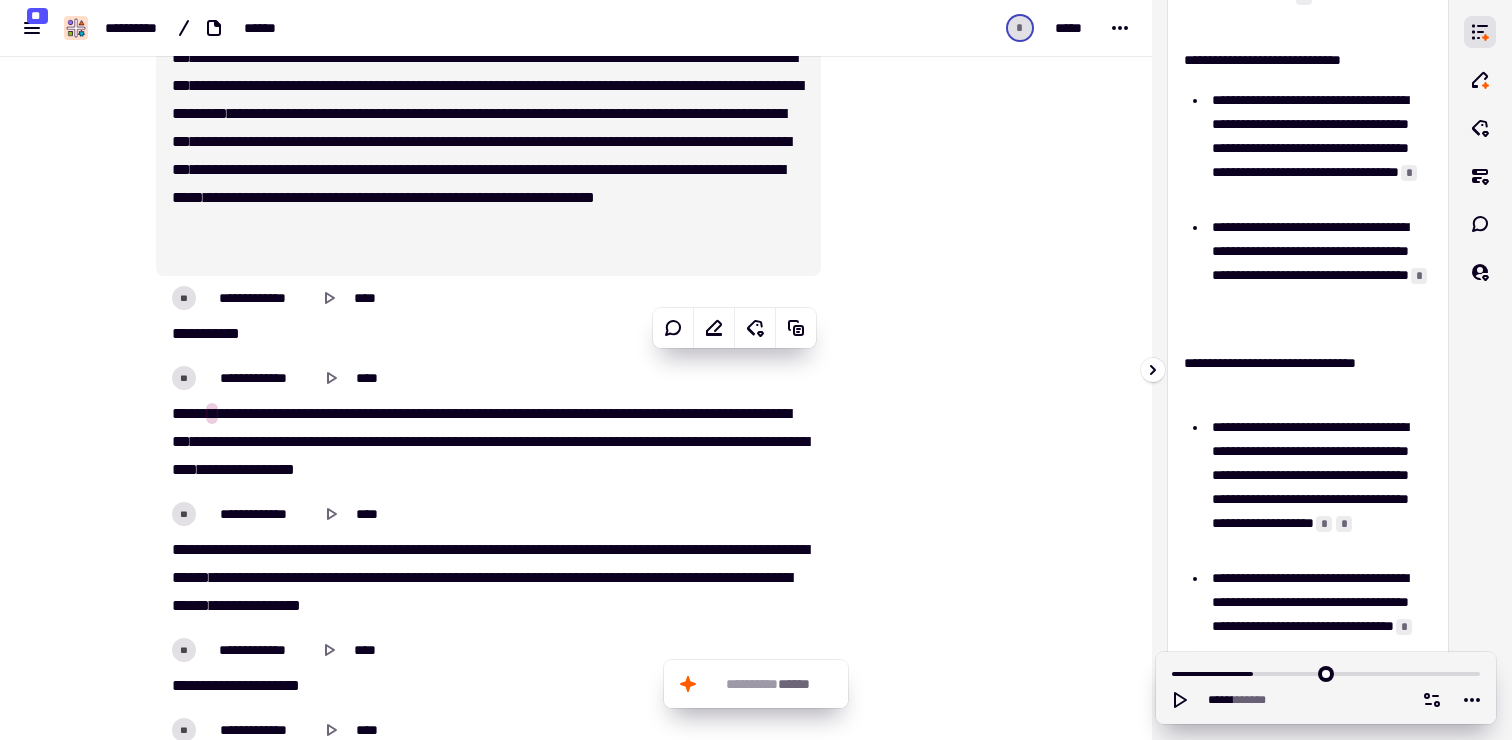 click on "*" at bounding box center (1409, 173) 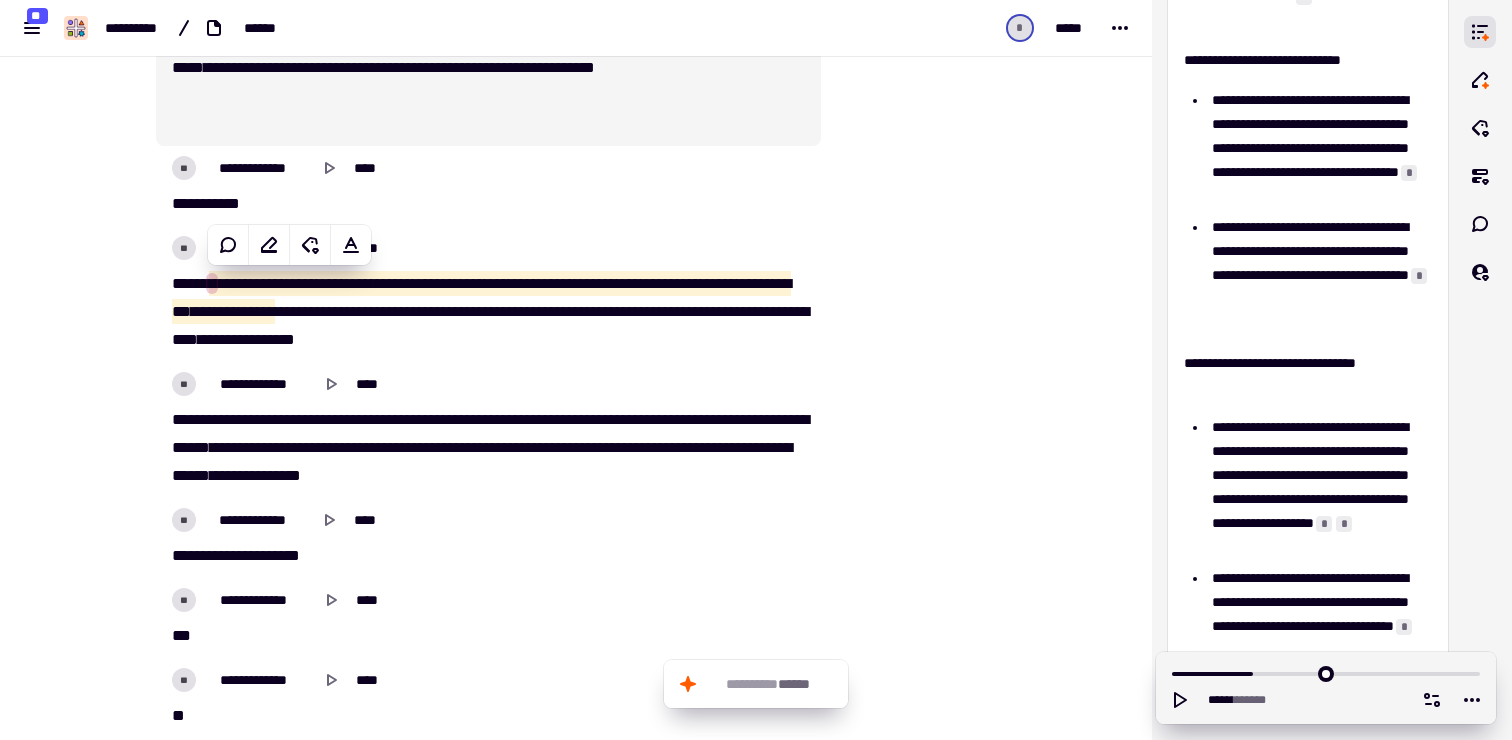 scroll, scrollTop: 1389, scrollLeft: 0, axis: vertical 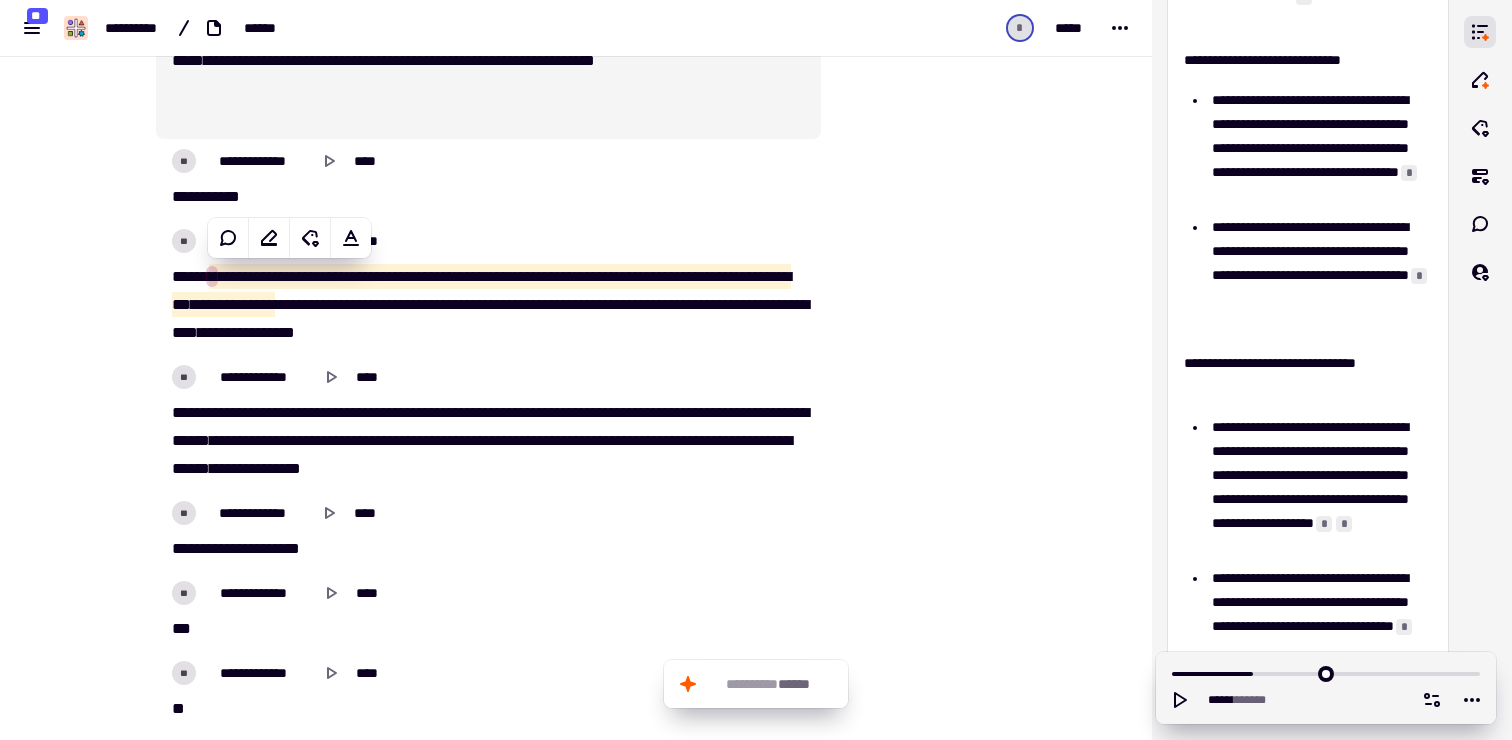 click at bounding box center [922, 1742] 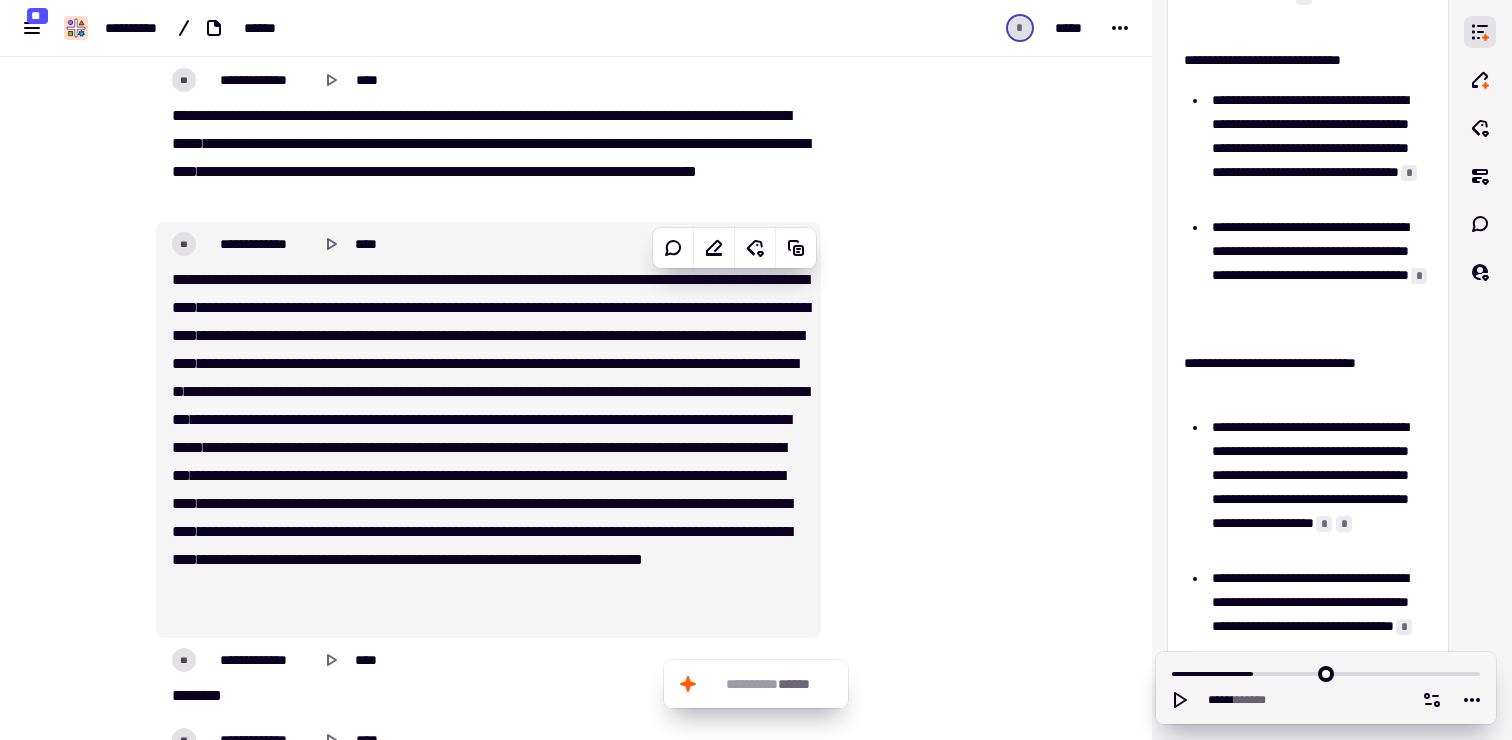 scroll, scrollTop: 2052, scrollLeft: 0, axis: vertical 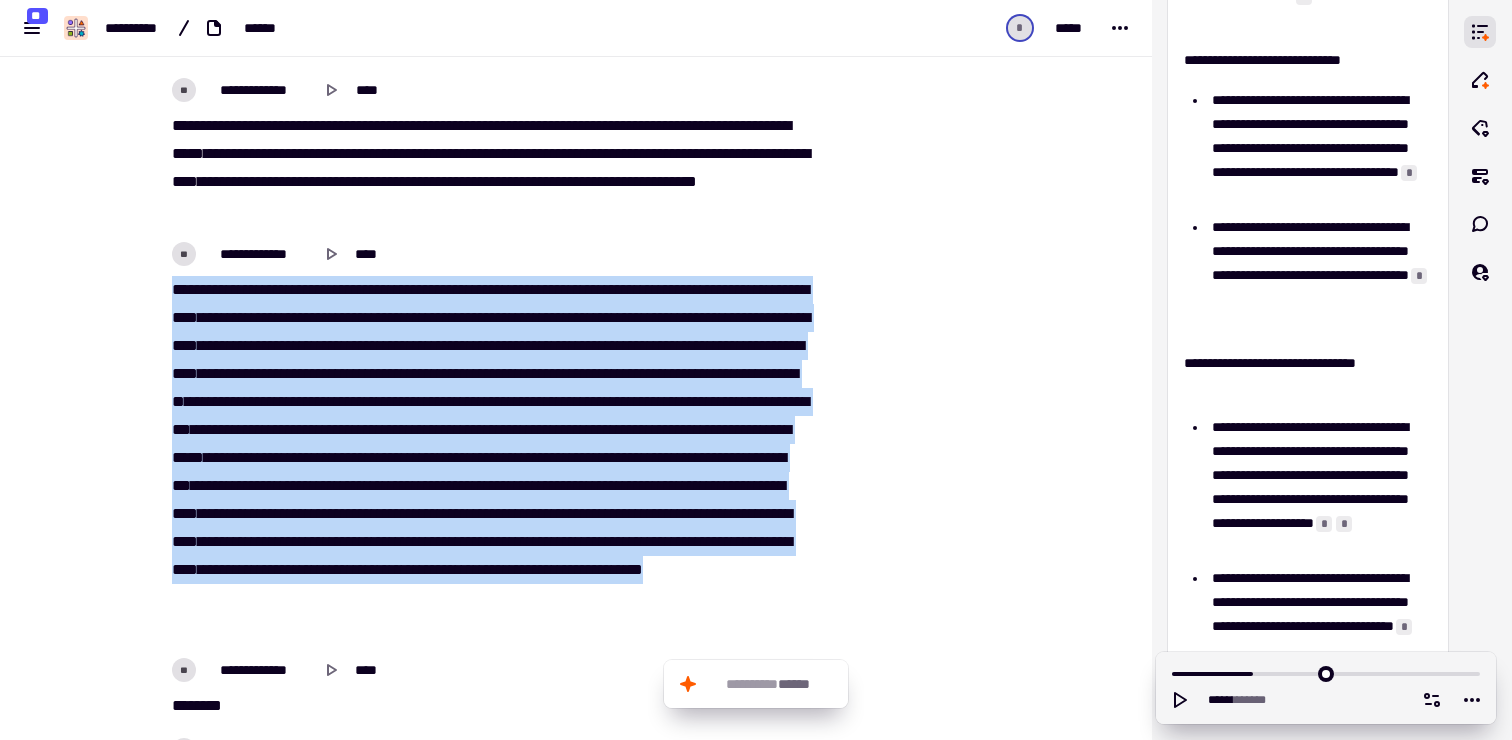 drag, startPoint x: 173, startPoint y: 291, endPoint x: 781, endPoint y: 631, distance: 696.60895 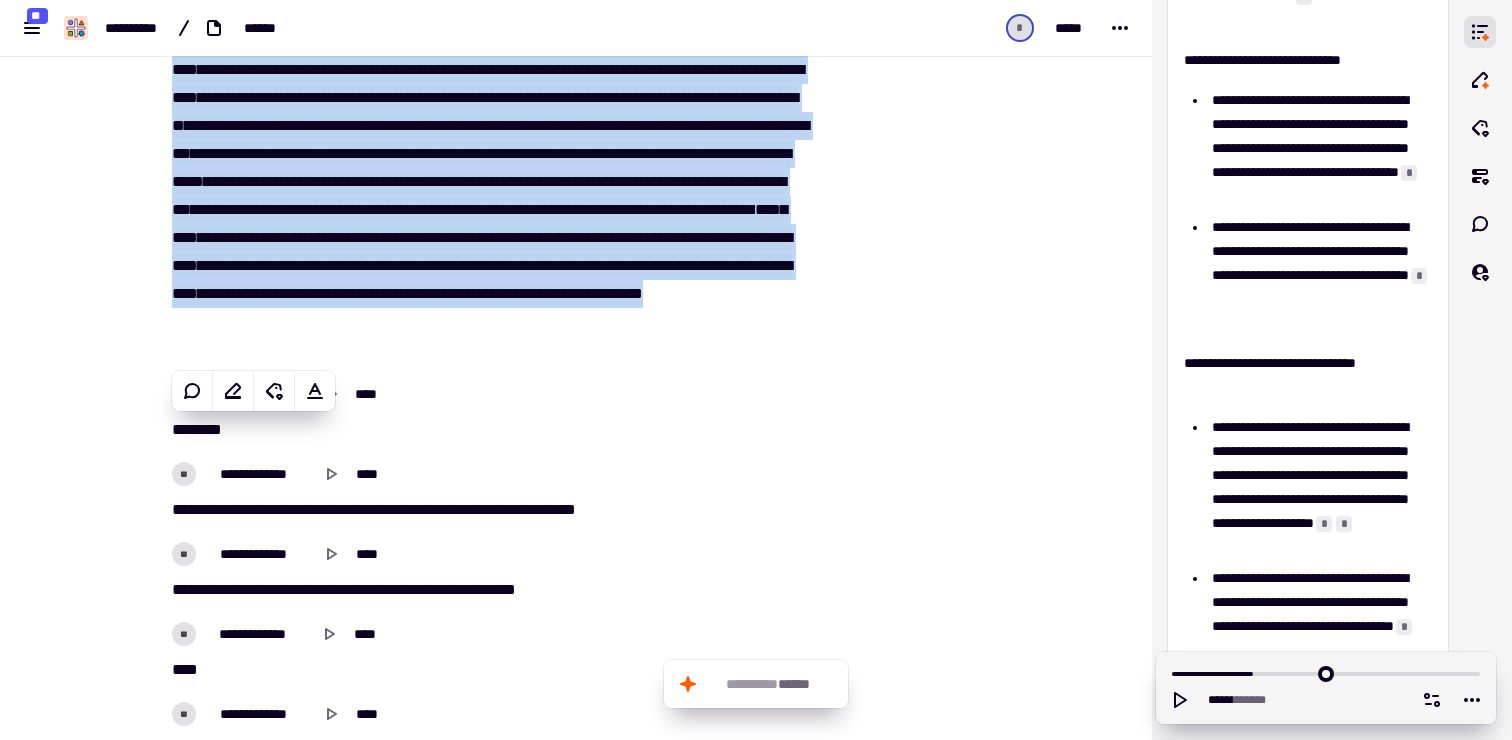 scroll, scrollTop: 2344, scrollLeft: 0, axis: vertical 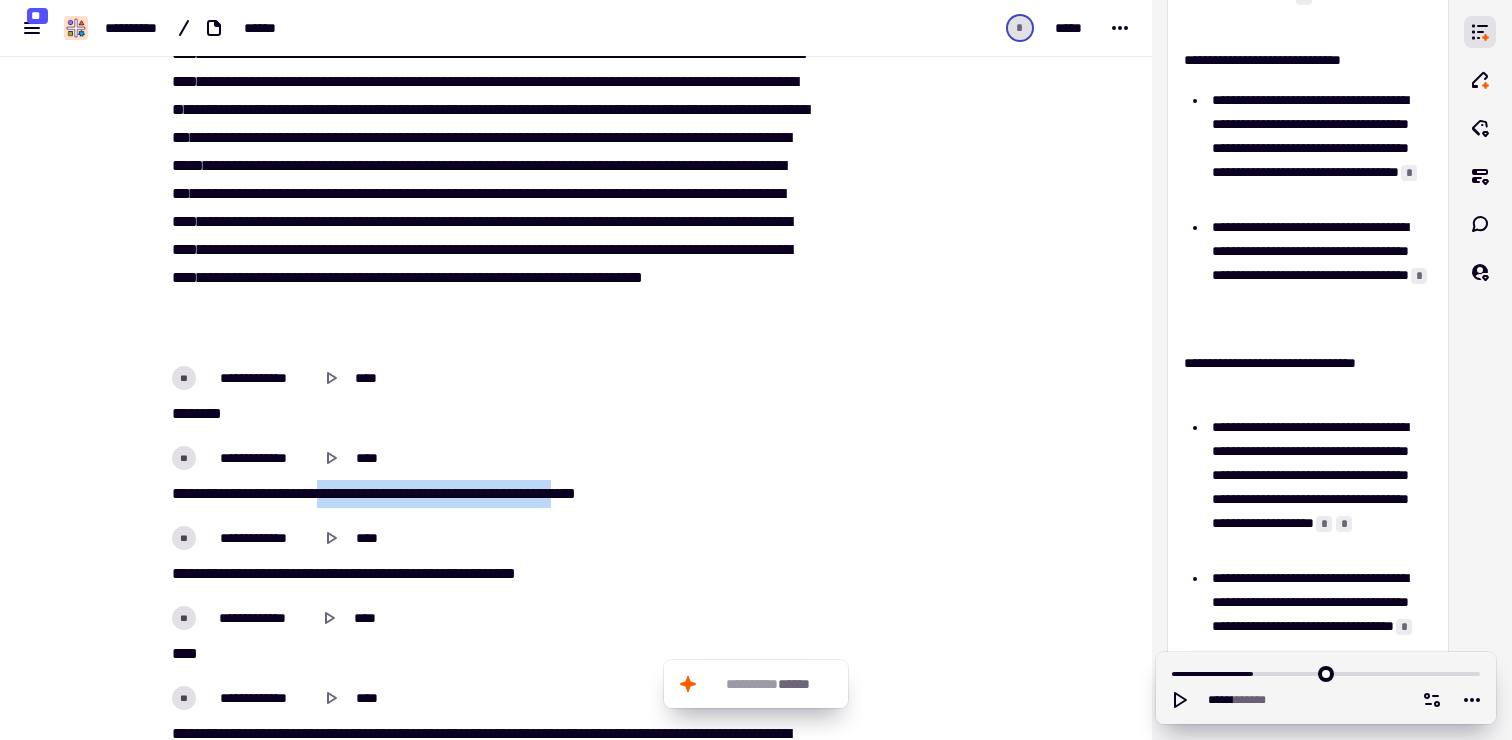click on "**********" at bounding box center [488, 494] 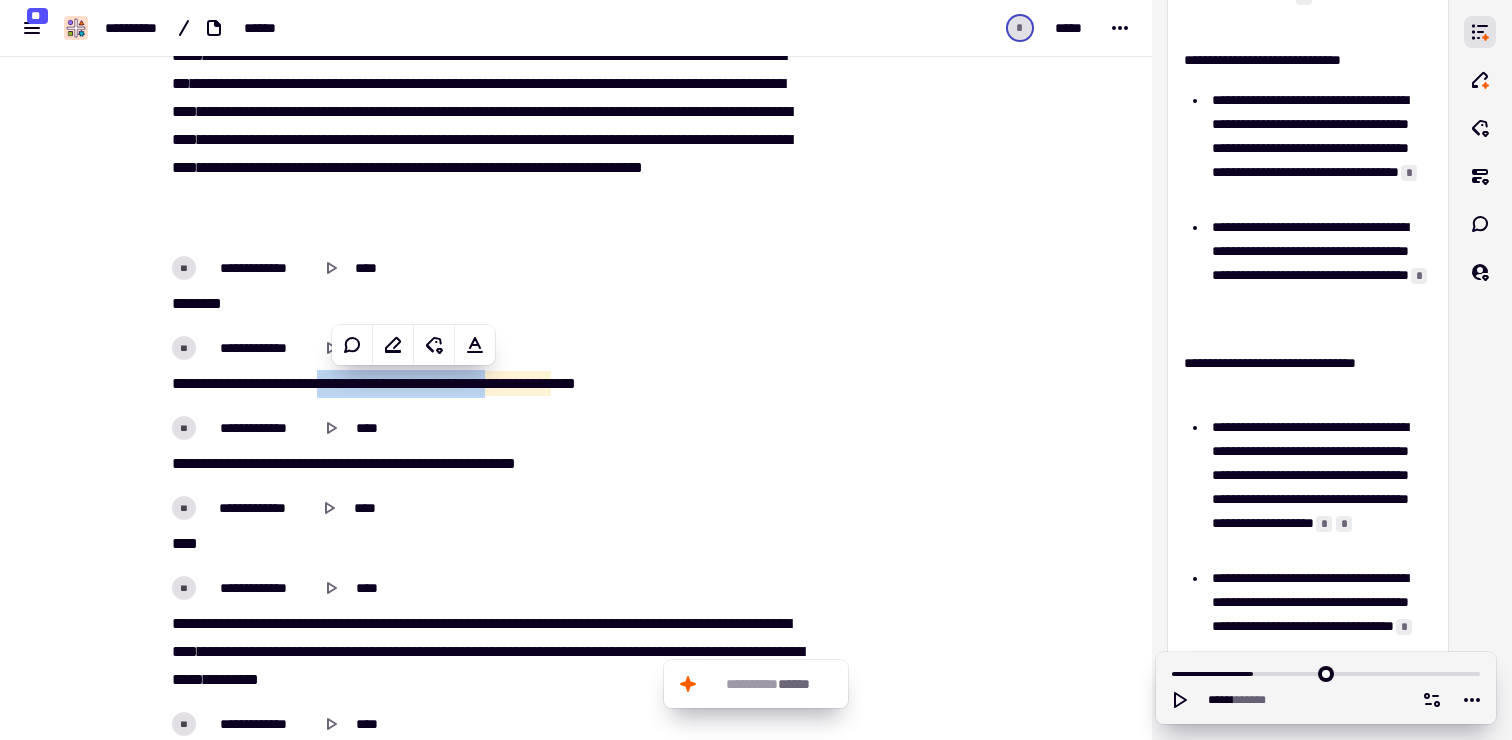 scroll, scrollTop: 2514, scrollLeft: 0, axis: vertical 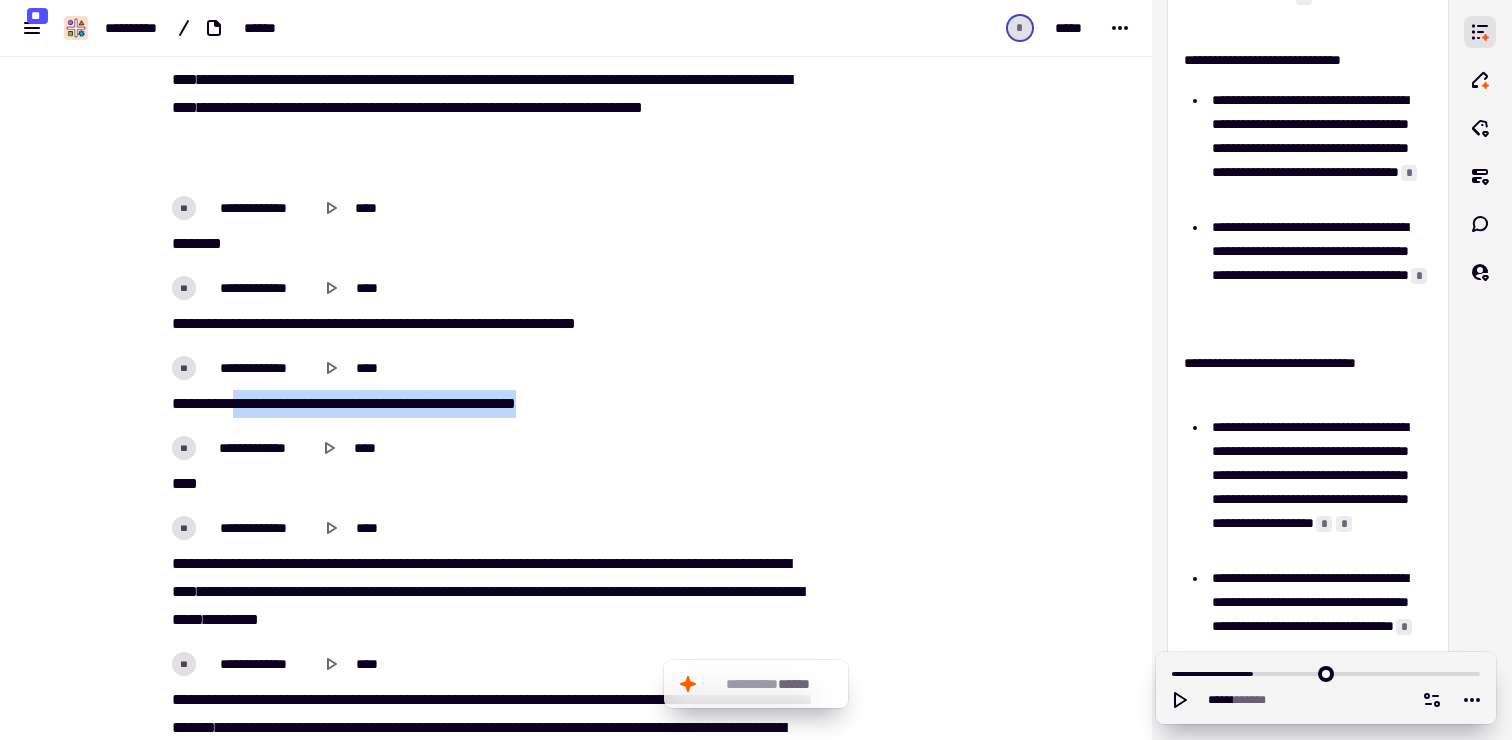 drag, startPoint x: 257, startPoint y: 406, endPoint x: 578, endPoint y: 404, distance: 321.00623 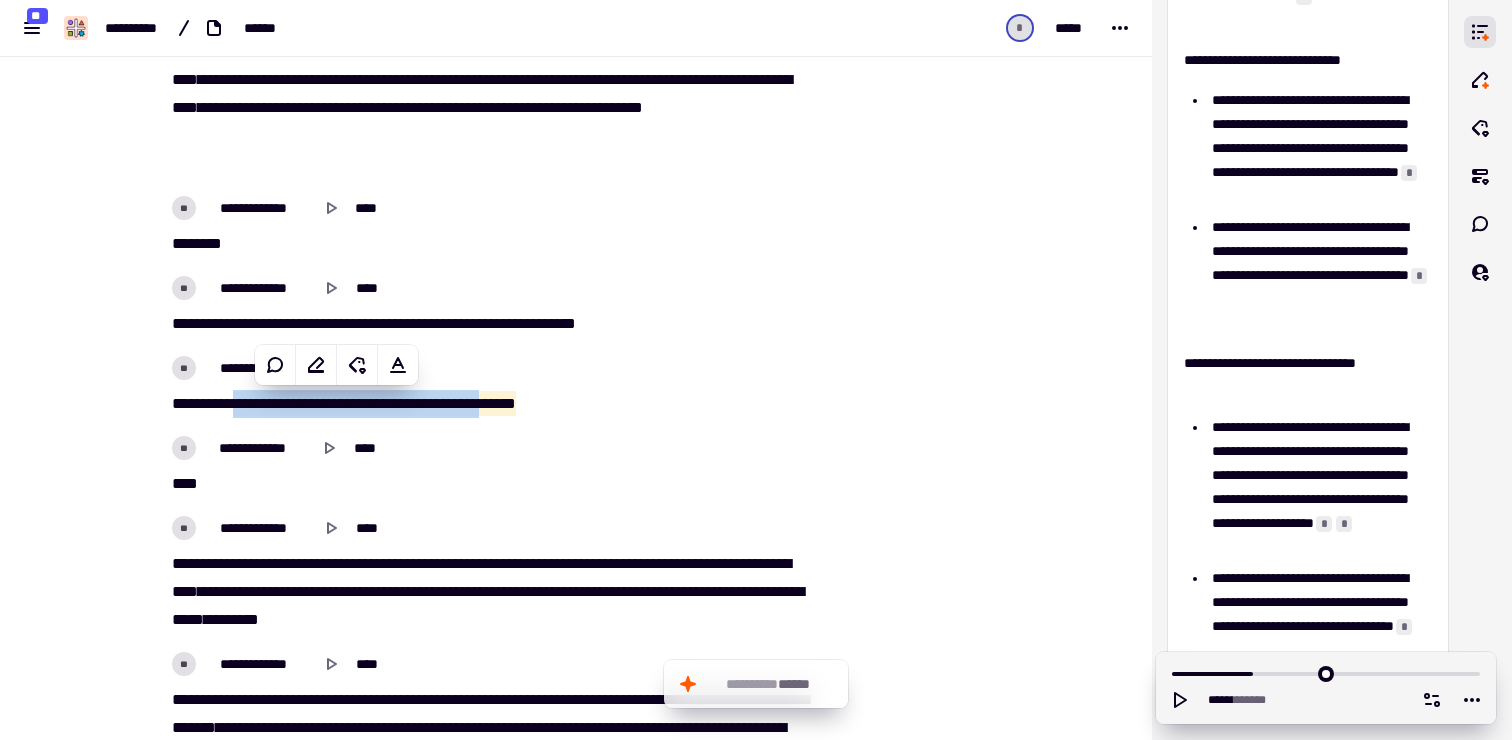 copy on "***   ***   ********   *****   ***   ***   **   **   ***   ***** *" 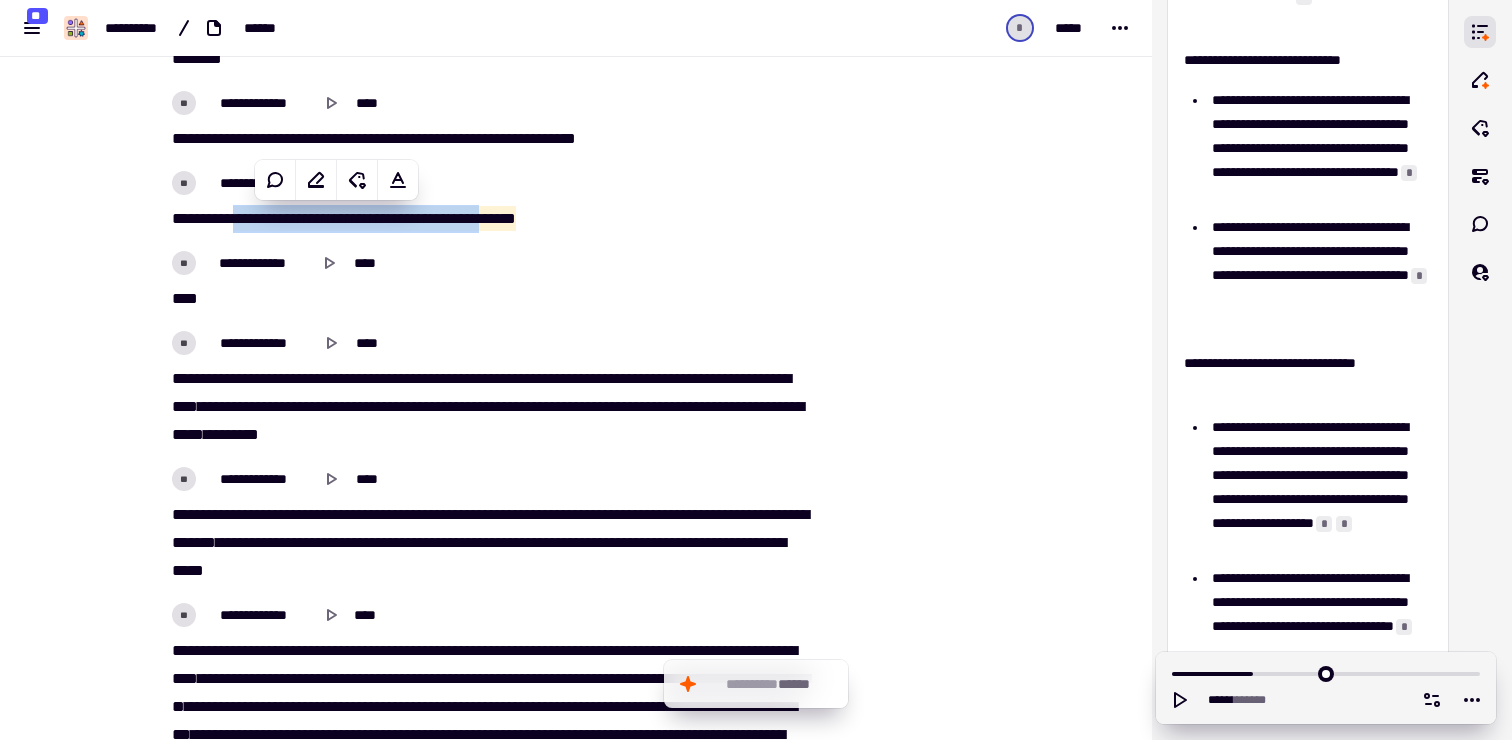 scroll, scrollTop: 2701, scrollLeft: 0, axis: vertical 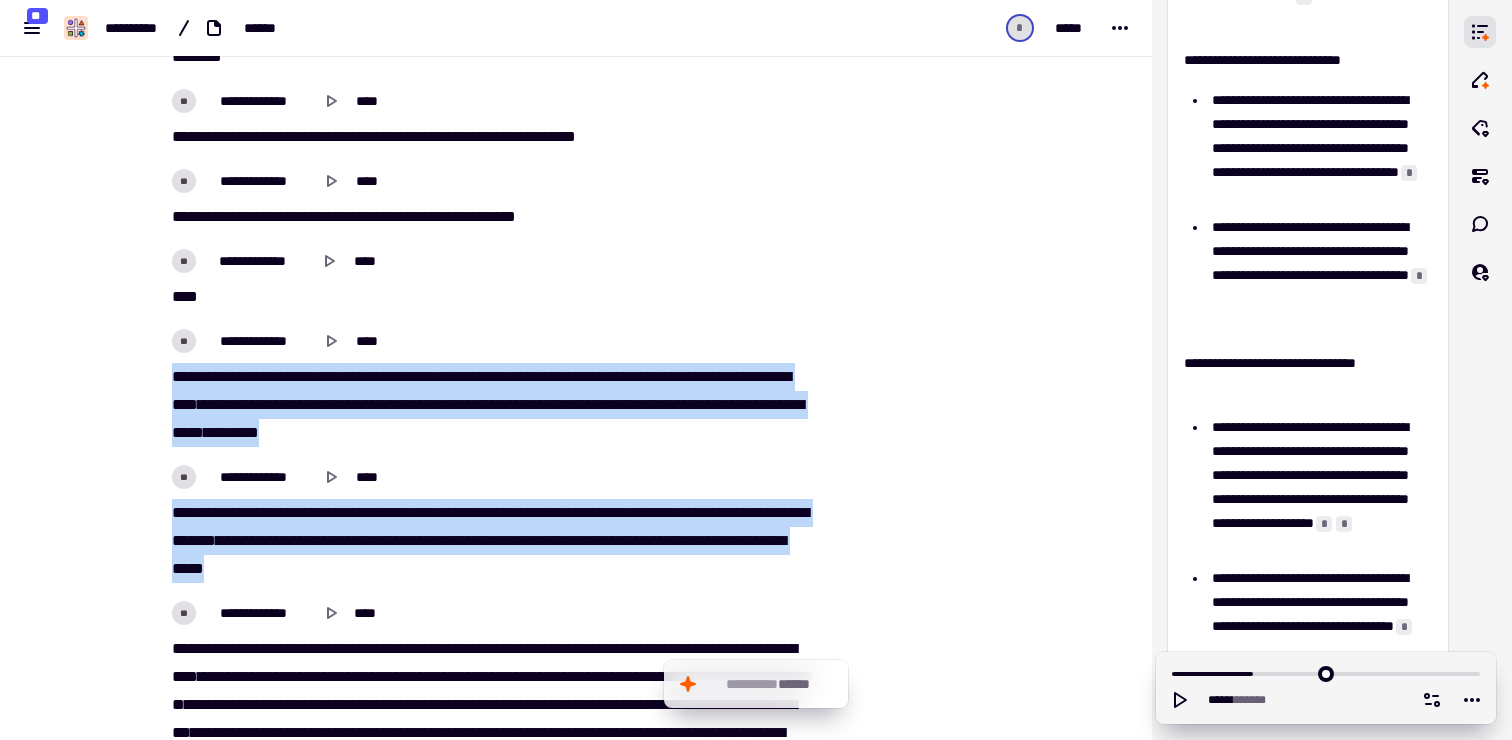 drag, startPoint x: 171, startPoint y: 383, endPoint x: 536, endPoint y: 557, distance: 404.35257 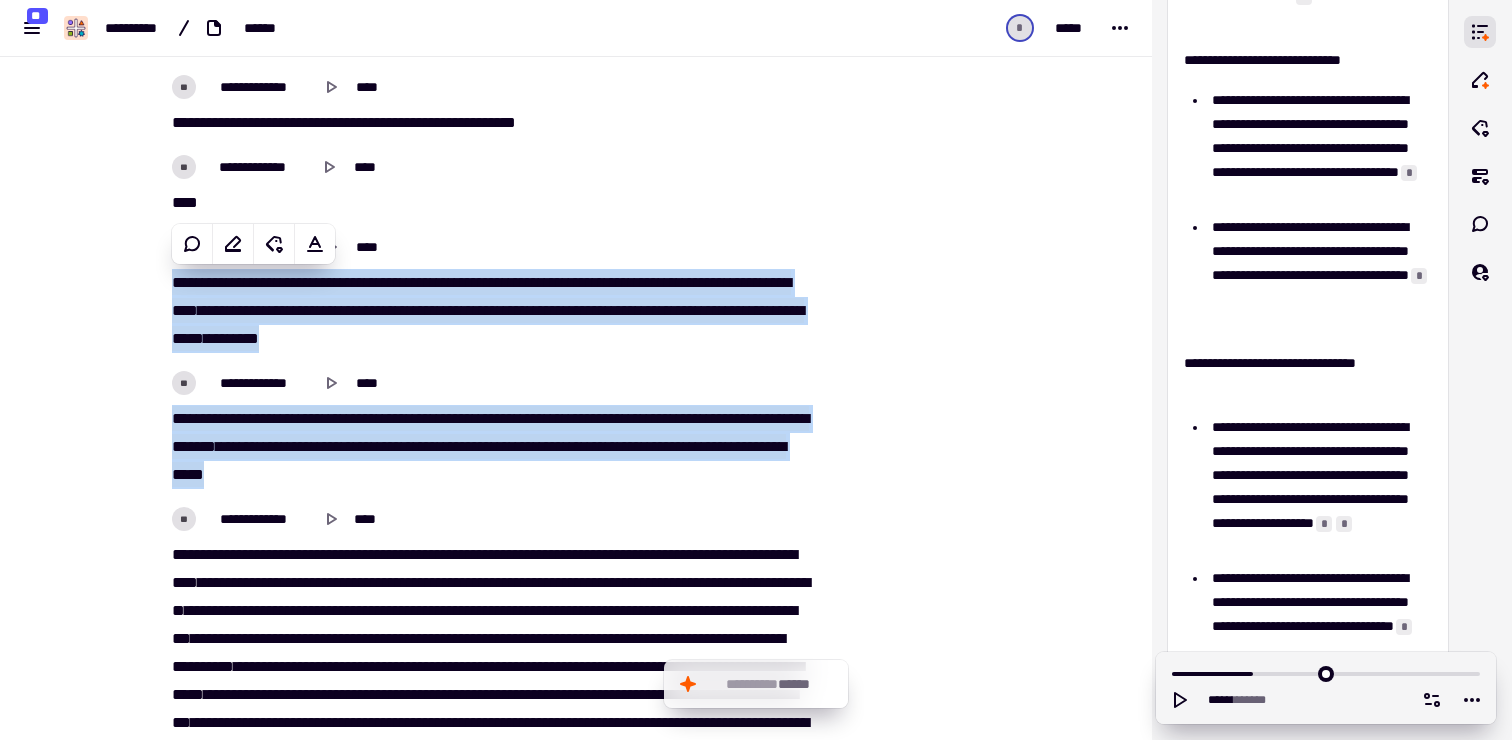 scroll, scrollTop: 2868, scrollLeft: 0, axis: vertical 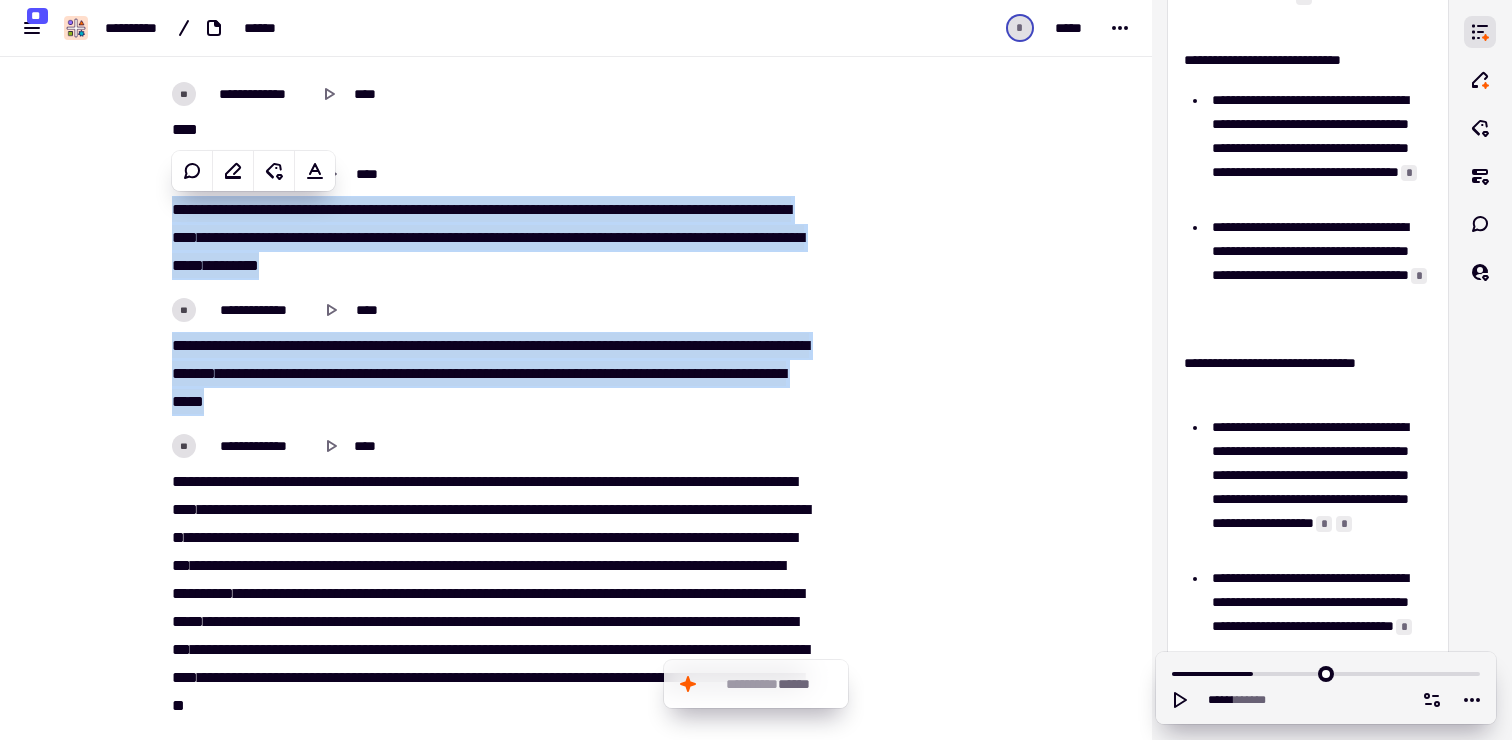 copy on "**********" 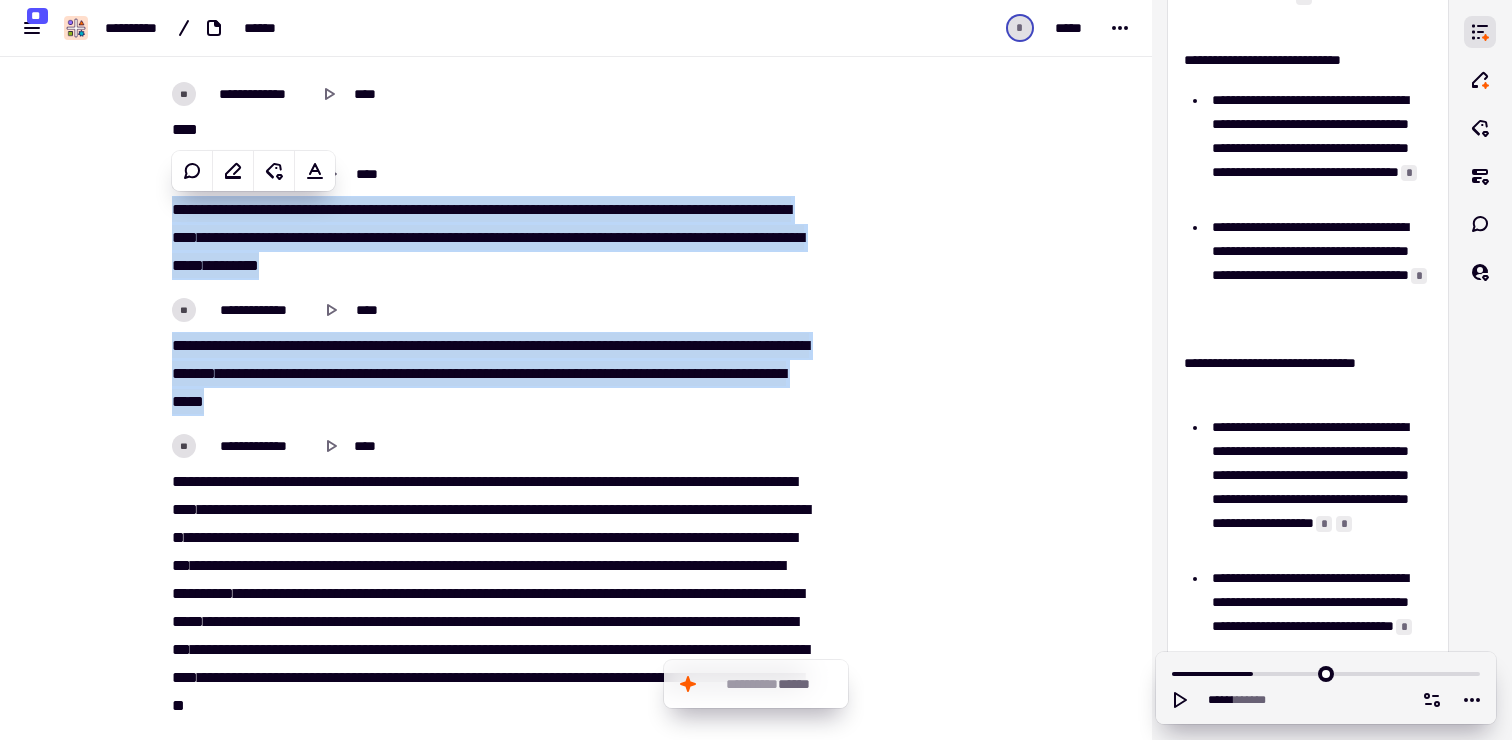scroll, scrollTop: 3004, scrollLeft: 0, axis: vertical 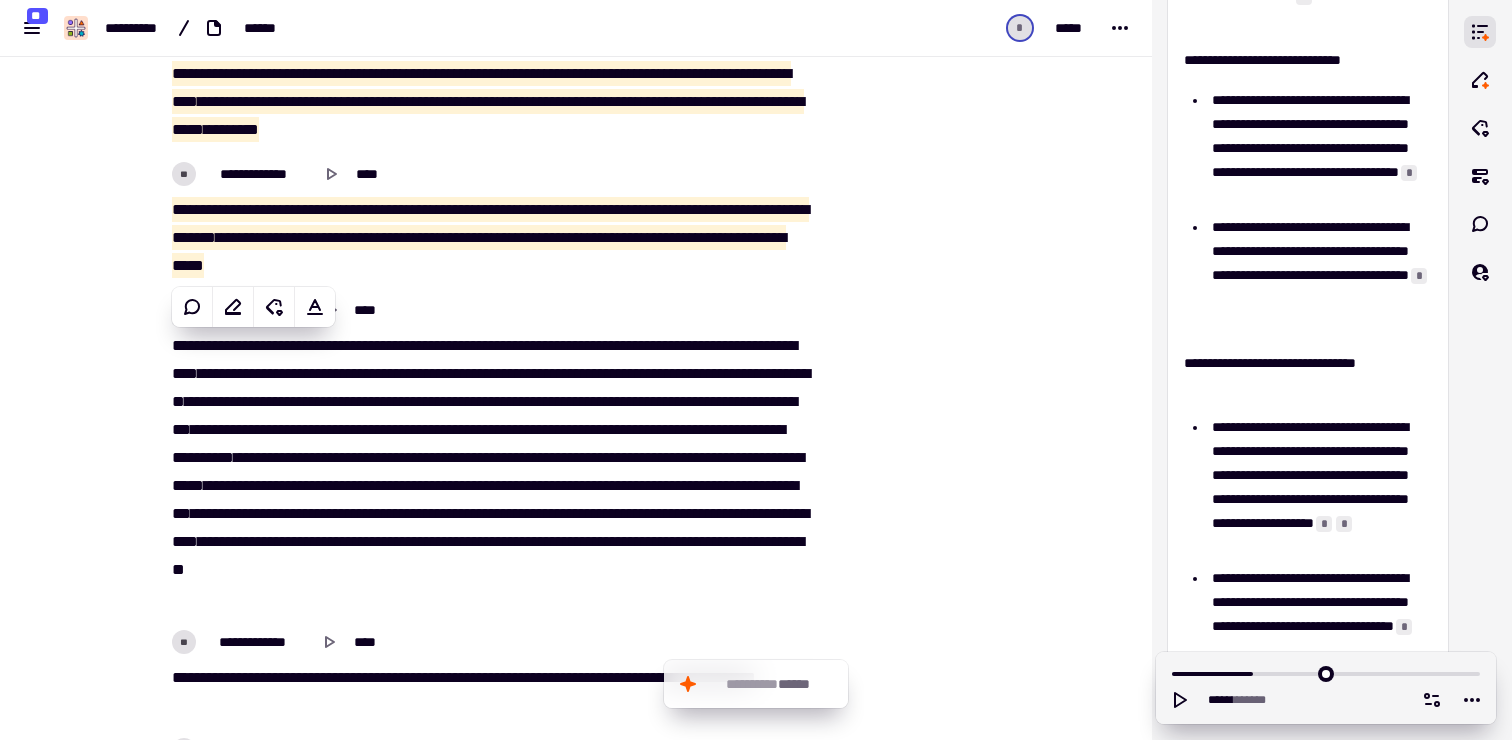 click on "**********" at bounding box center (488, 472) 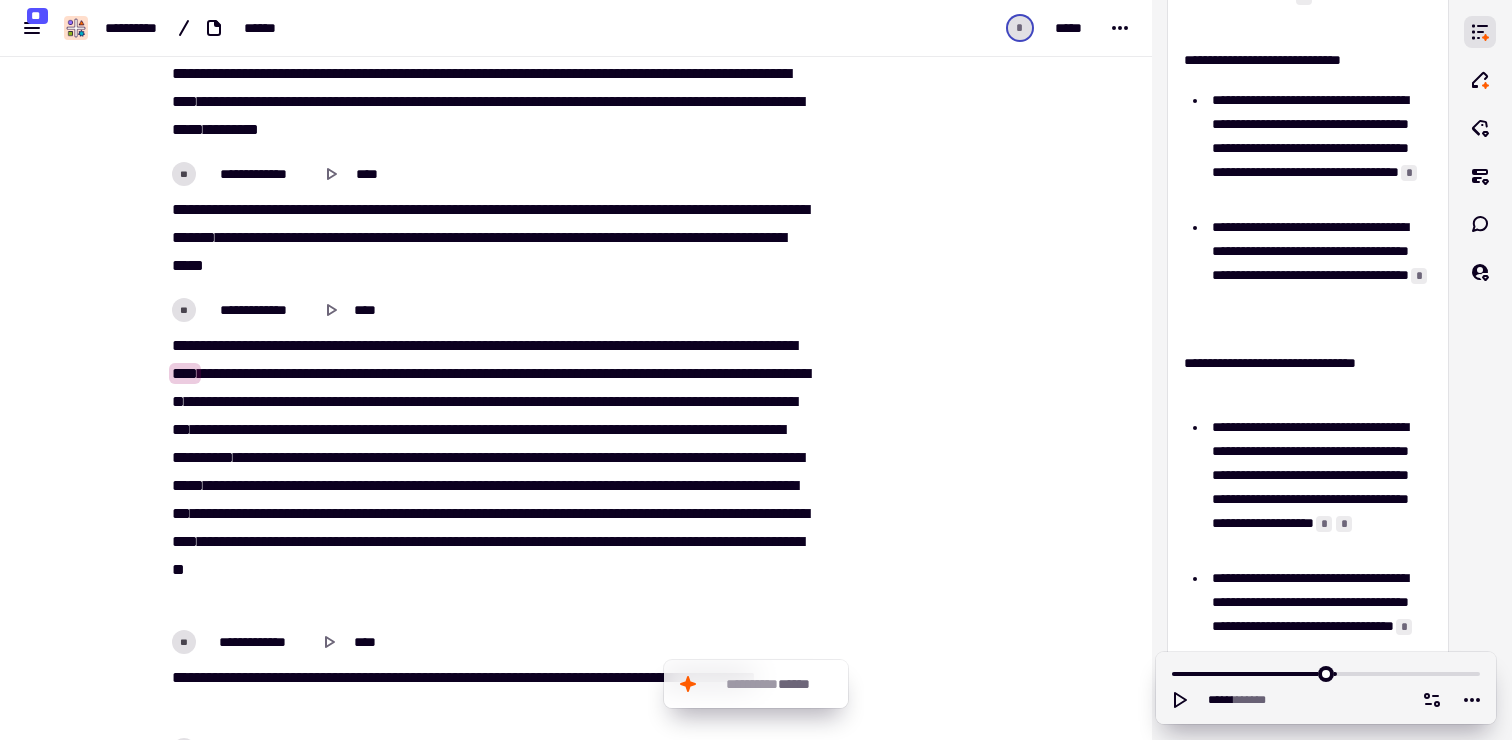 click on "****" at bounding box center [611, 401] 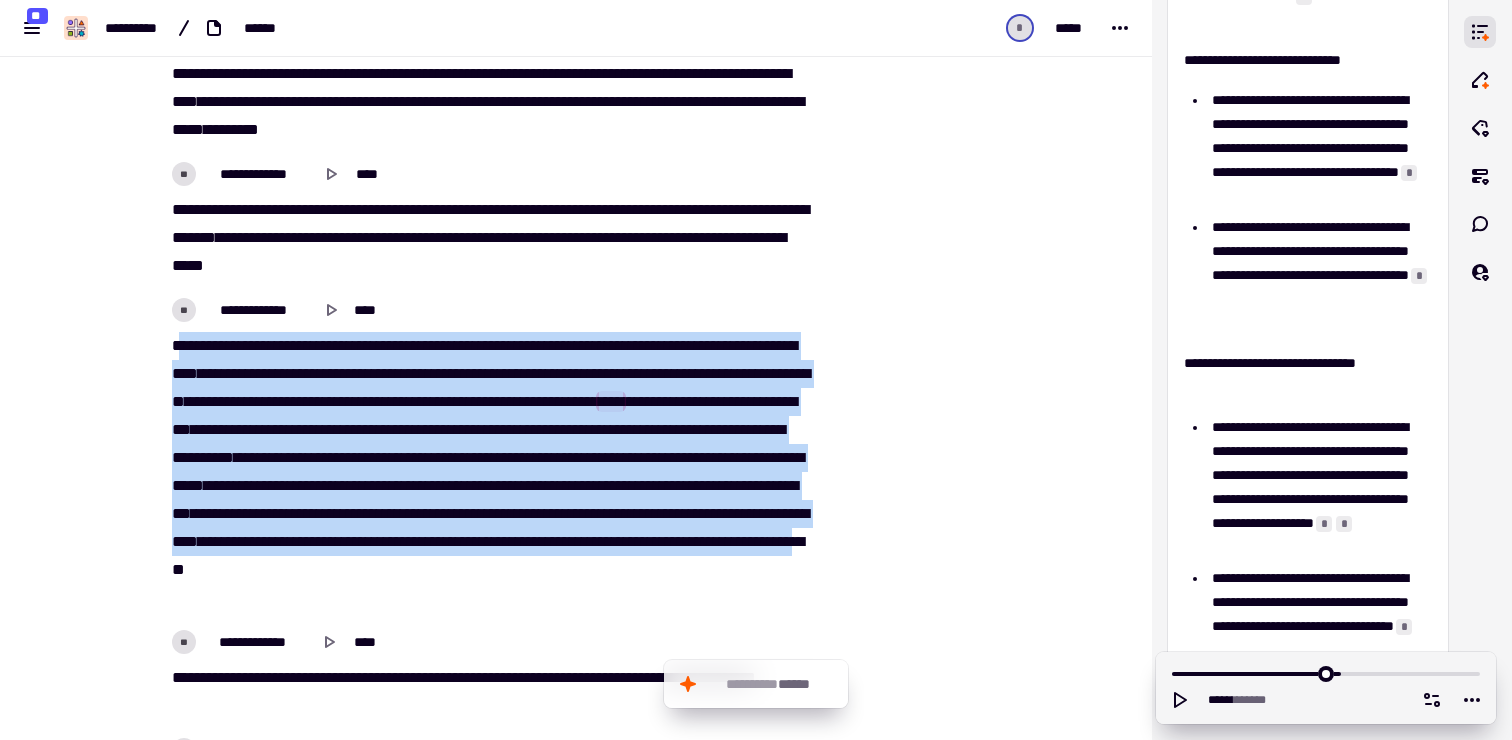 drag, startPoint x: 180, startPoint y: 352, endPoint x: 559, endPoint y: 597, distance: 451.2937 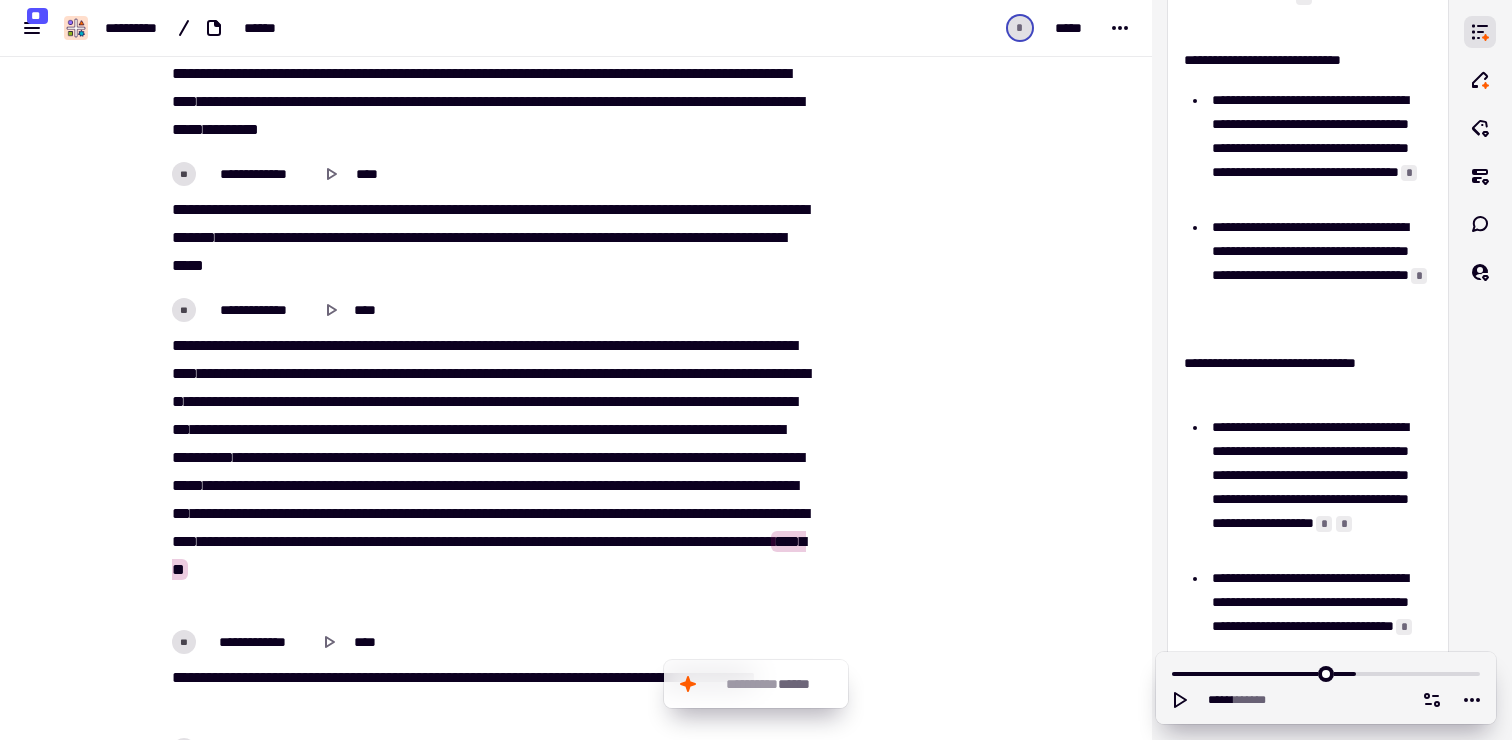 click on "**********" at bounding box center (488, 472) 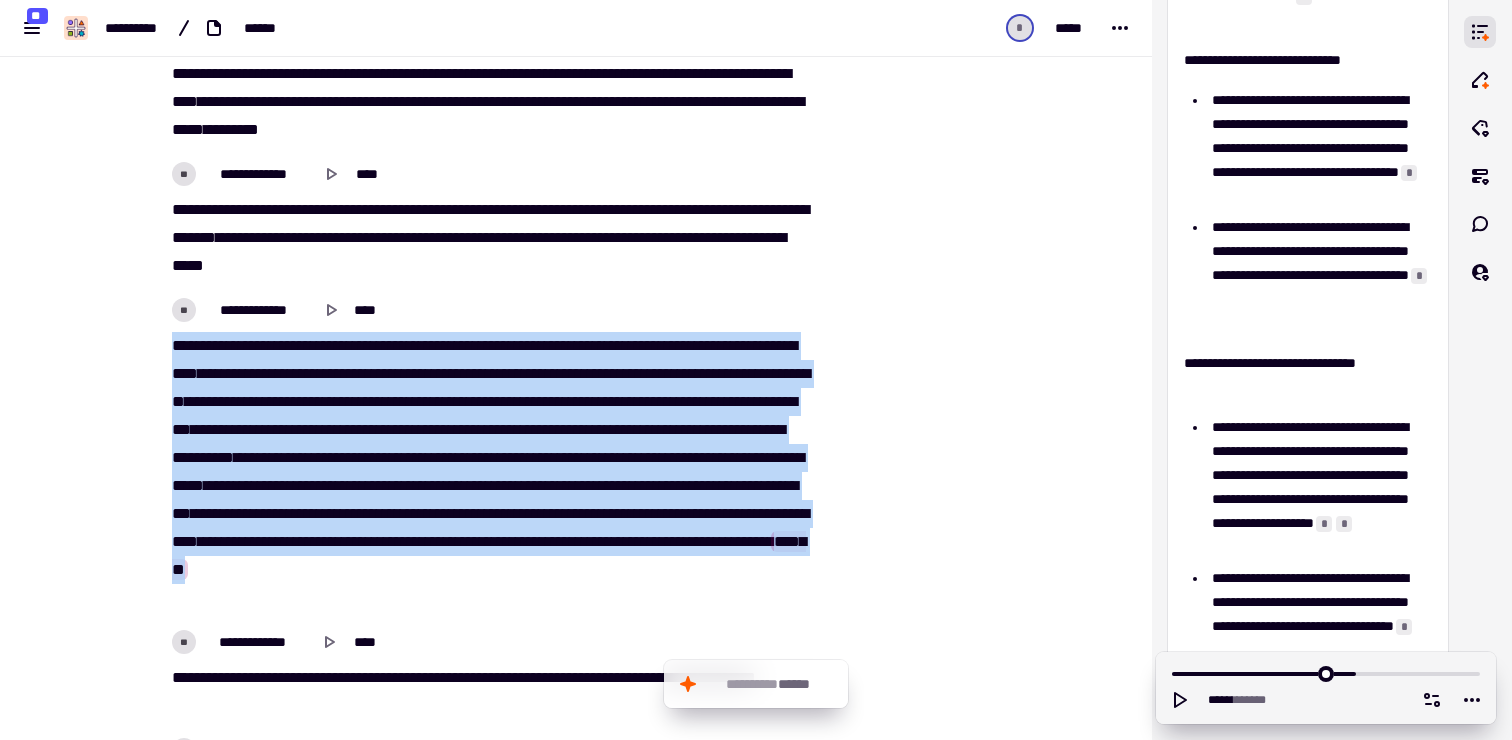 drag, startPoint x: 629, startPoint y: 594, endPoint x: 23, endPoint y: 328, distance: 661.80963 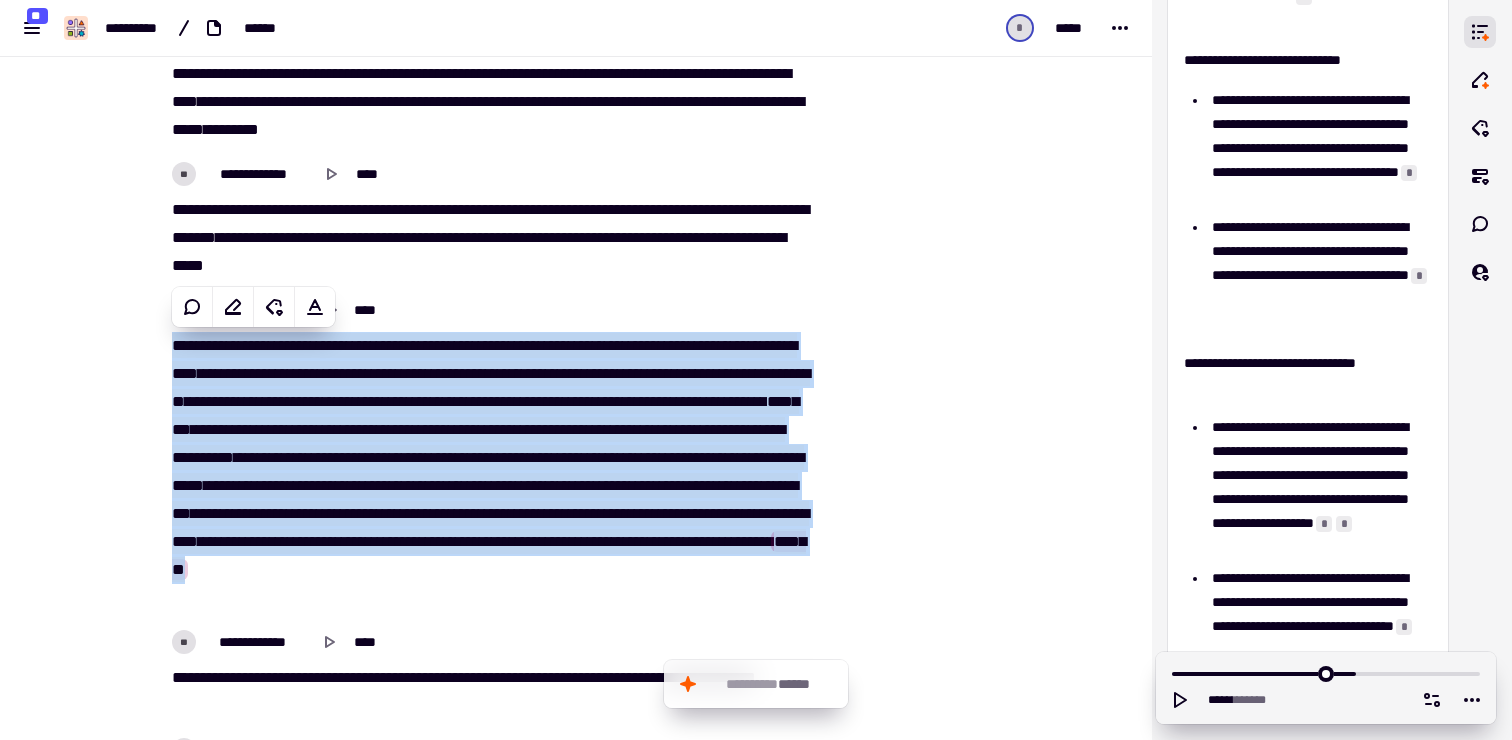 copy on "**********" 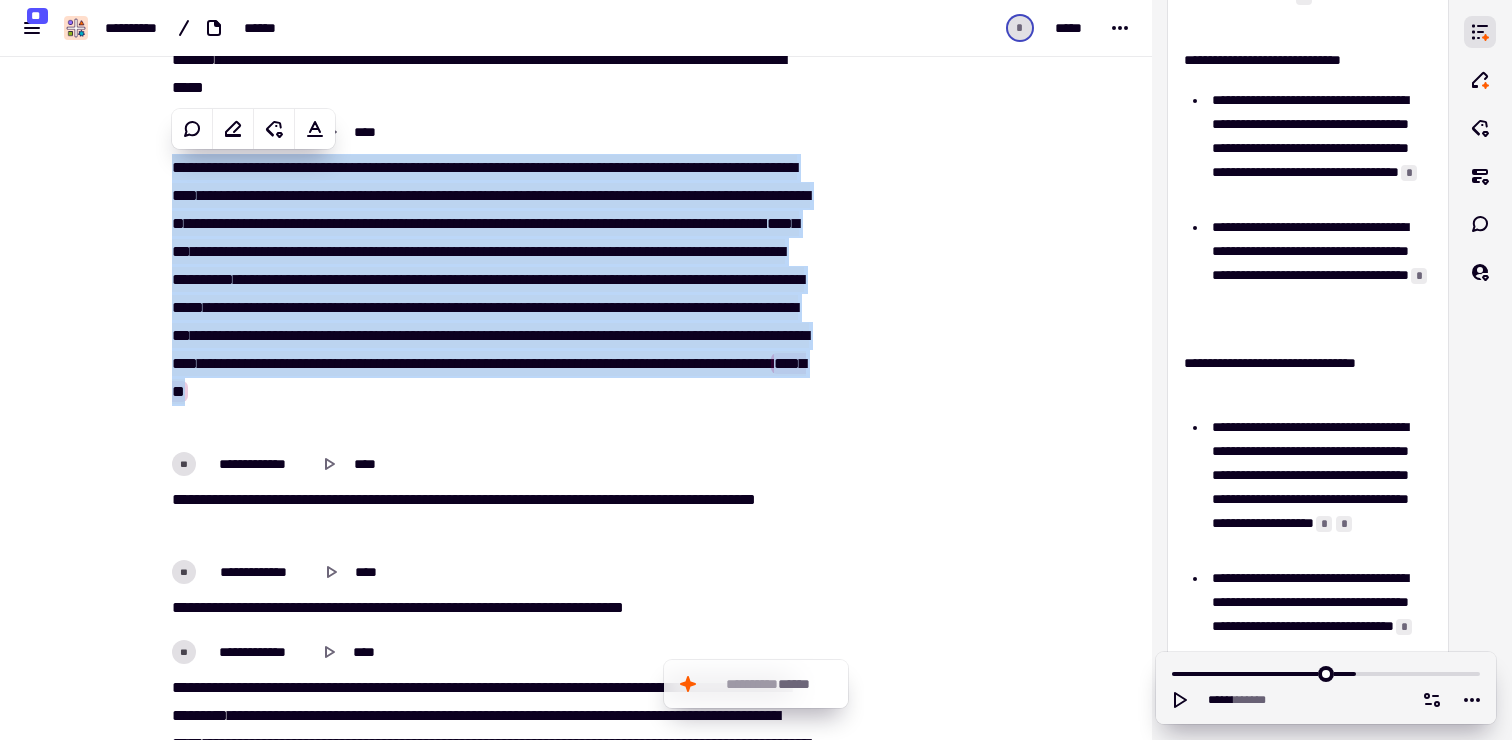 scroll, scrollTop: 3184, scrollLeft: 0, axis: vertical 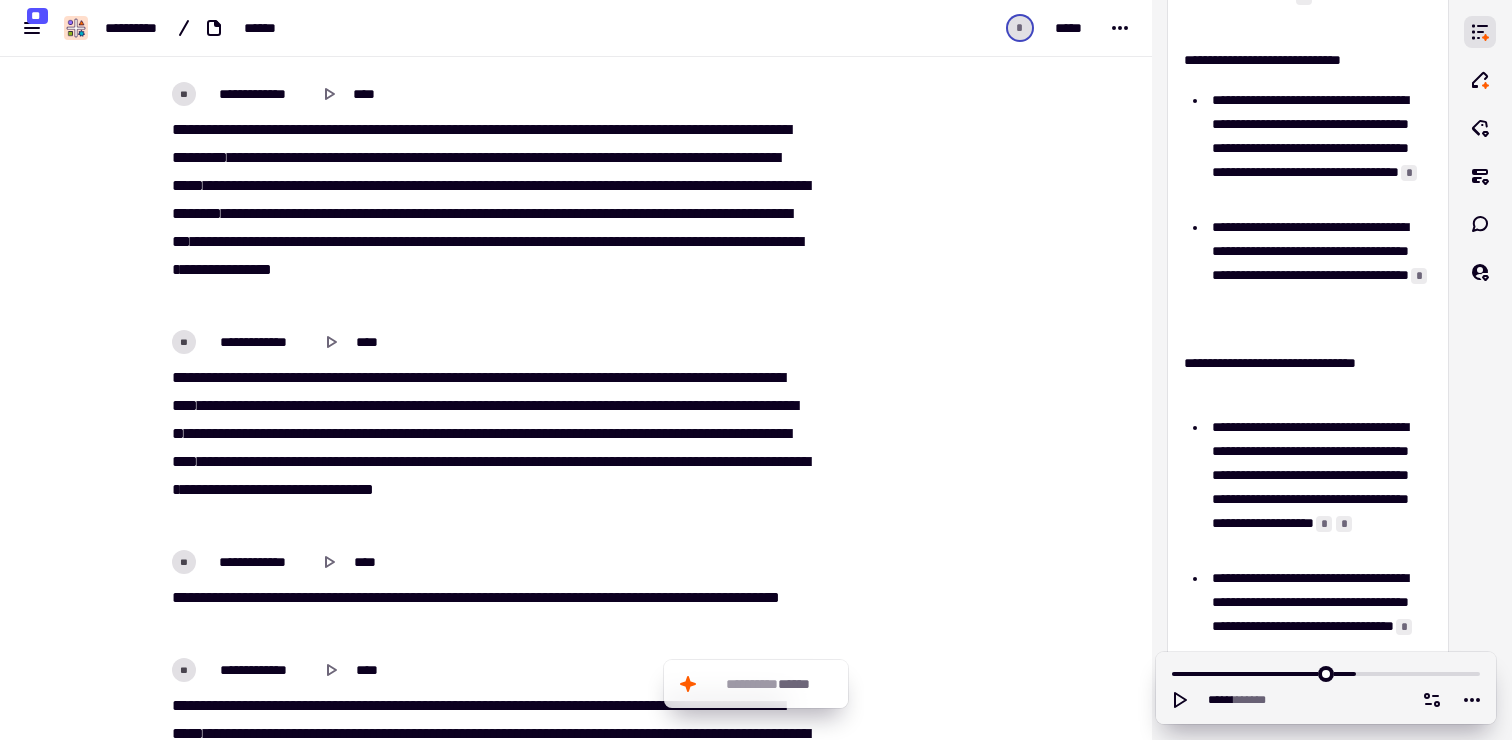click on "***" at bounding box center (483, 405) 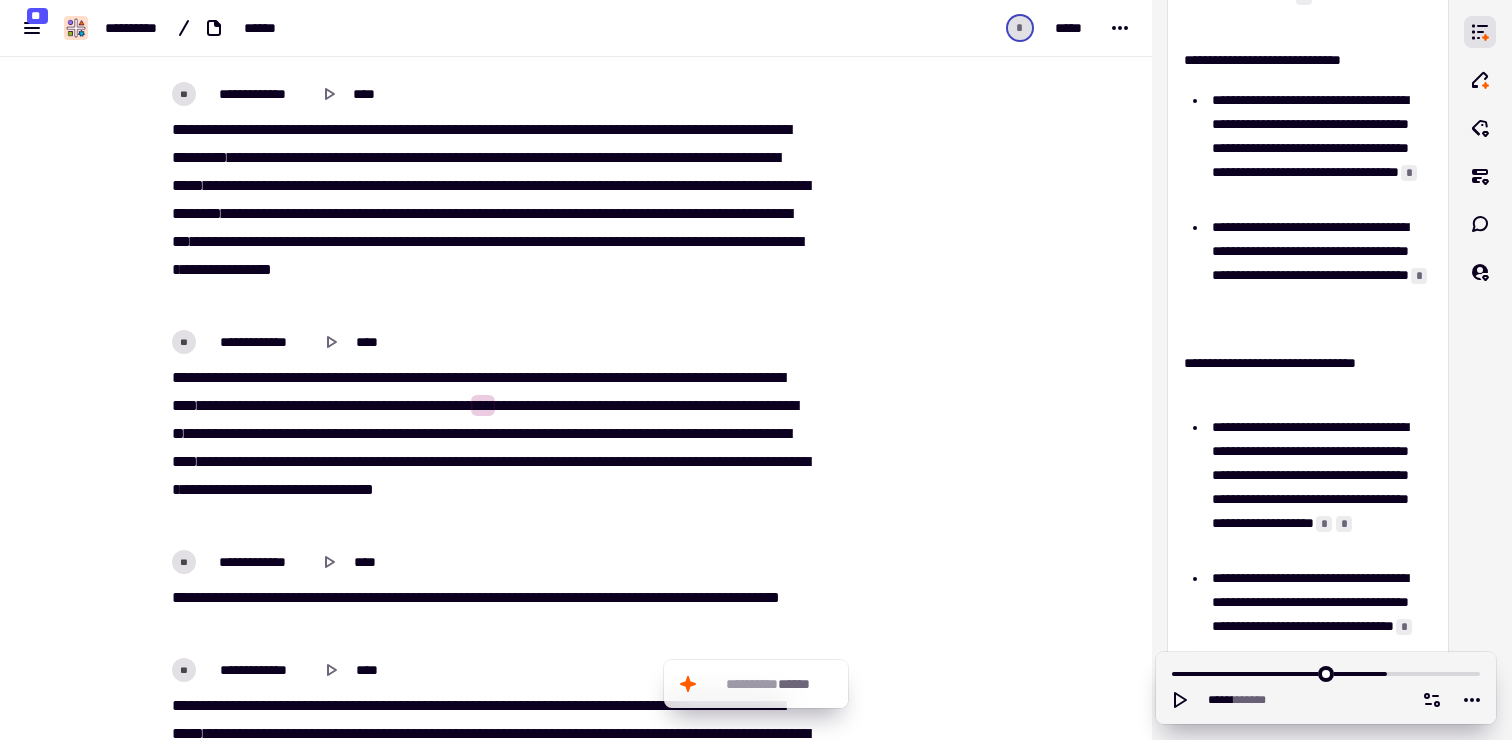 click on "***" at bounding box center [483, 405] 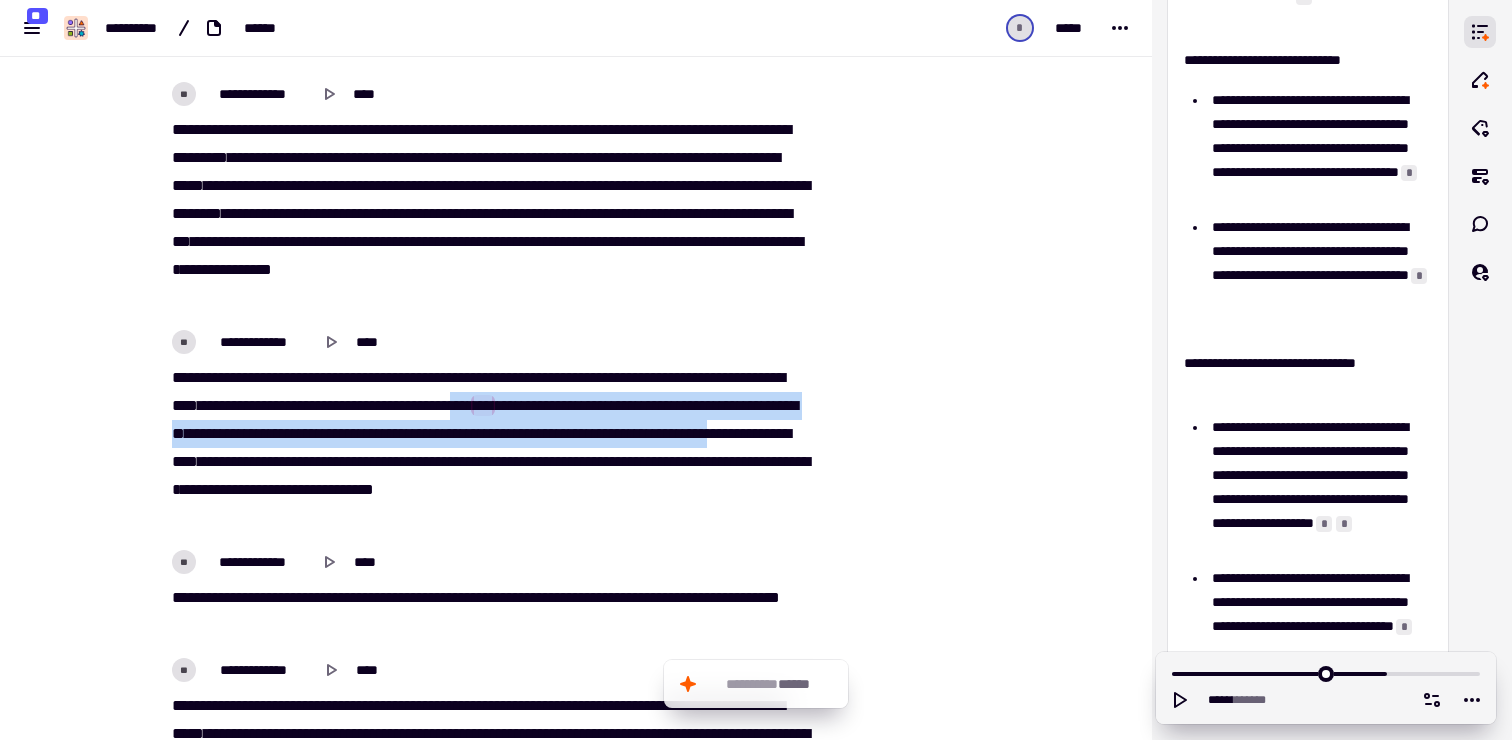 drag, startPoint x: 571, startPoint y: 400, endPoint x: 377, endPoint y: 448, distance: 199.84995 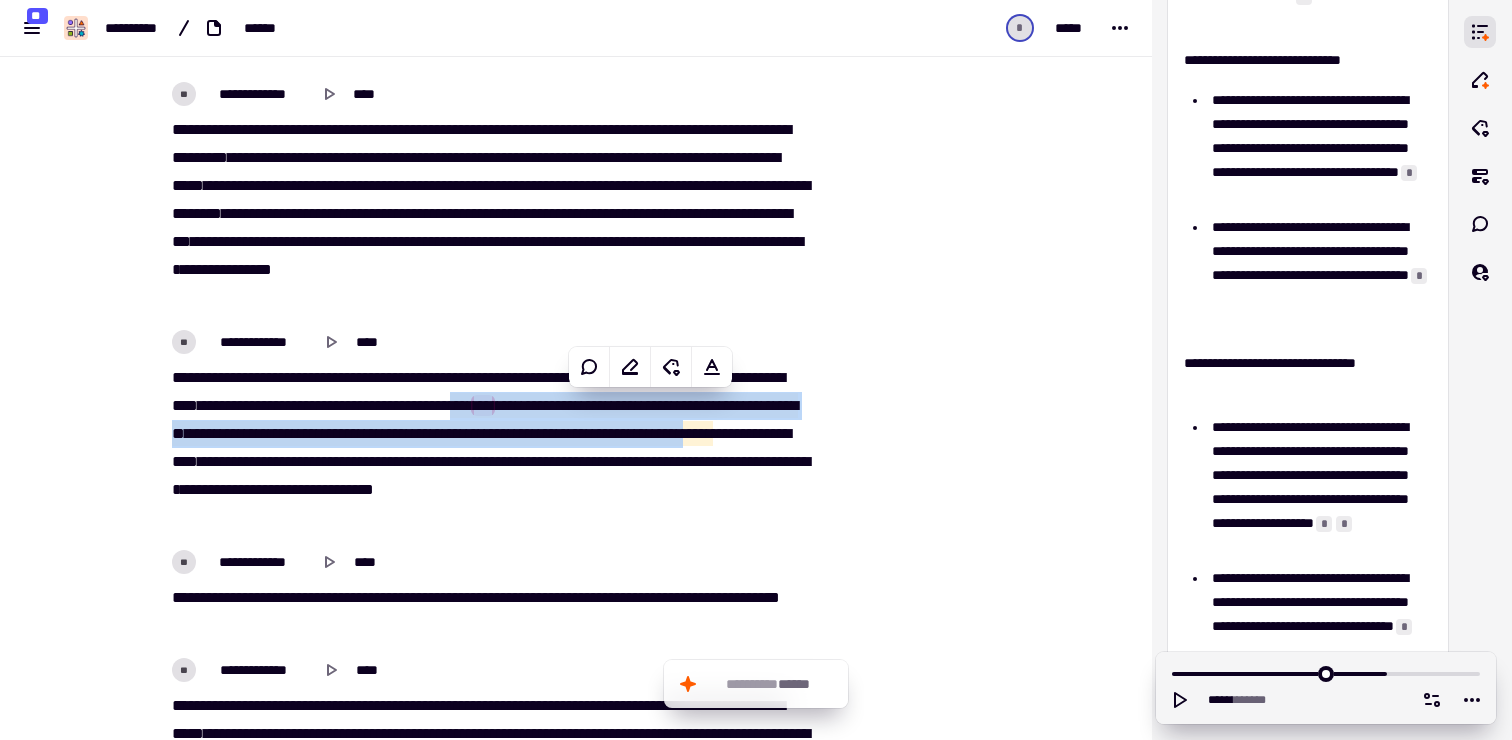 copy on "***   ***   ***   *********   ****   ****   *****   ******   ***   *** * ***   **   ****   ***   ** * ****   ***   ******   **   ****   *** * ***   **   ****   ***   *** * ***   ******   **   ****" 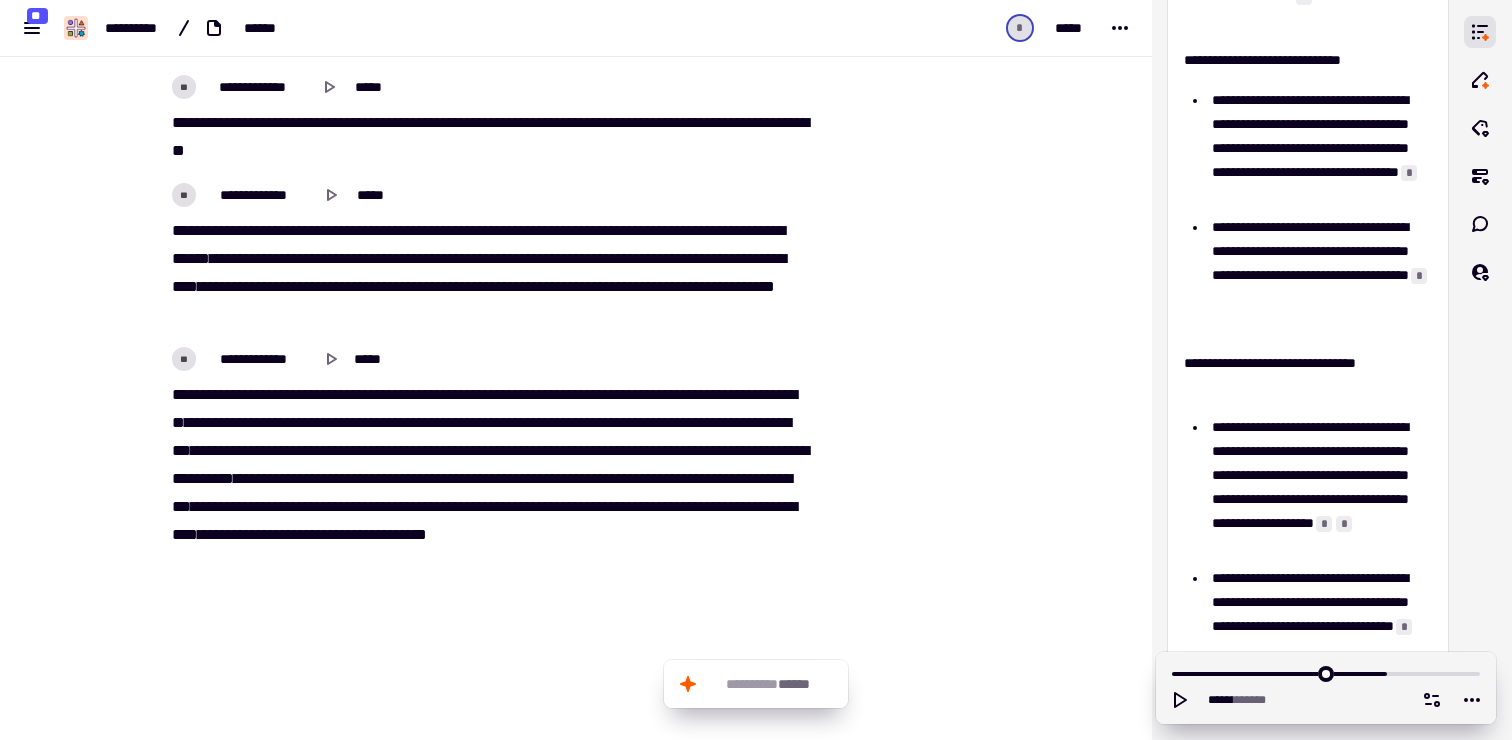 scroll, scrollTop: 5293, scrollLeft: 0, axis: vertical 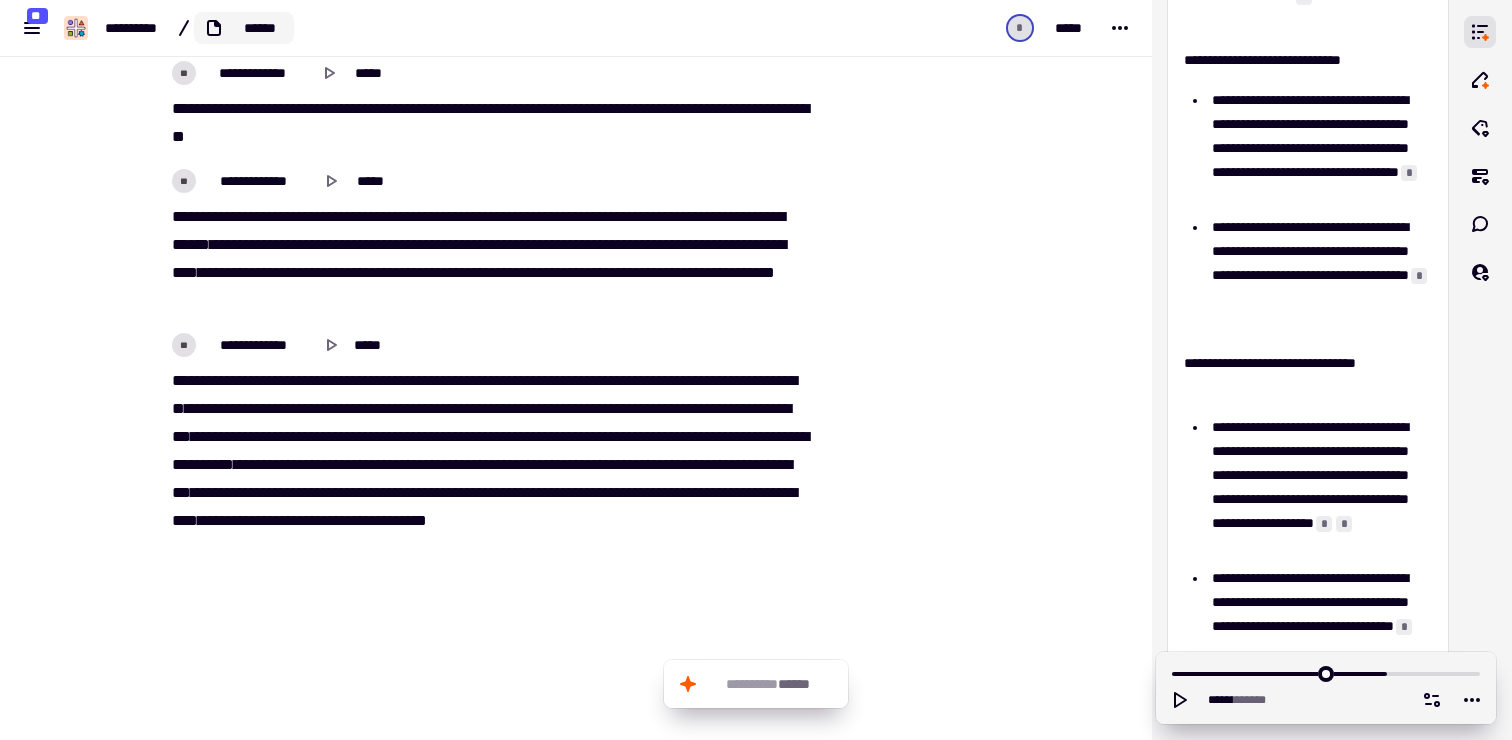click 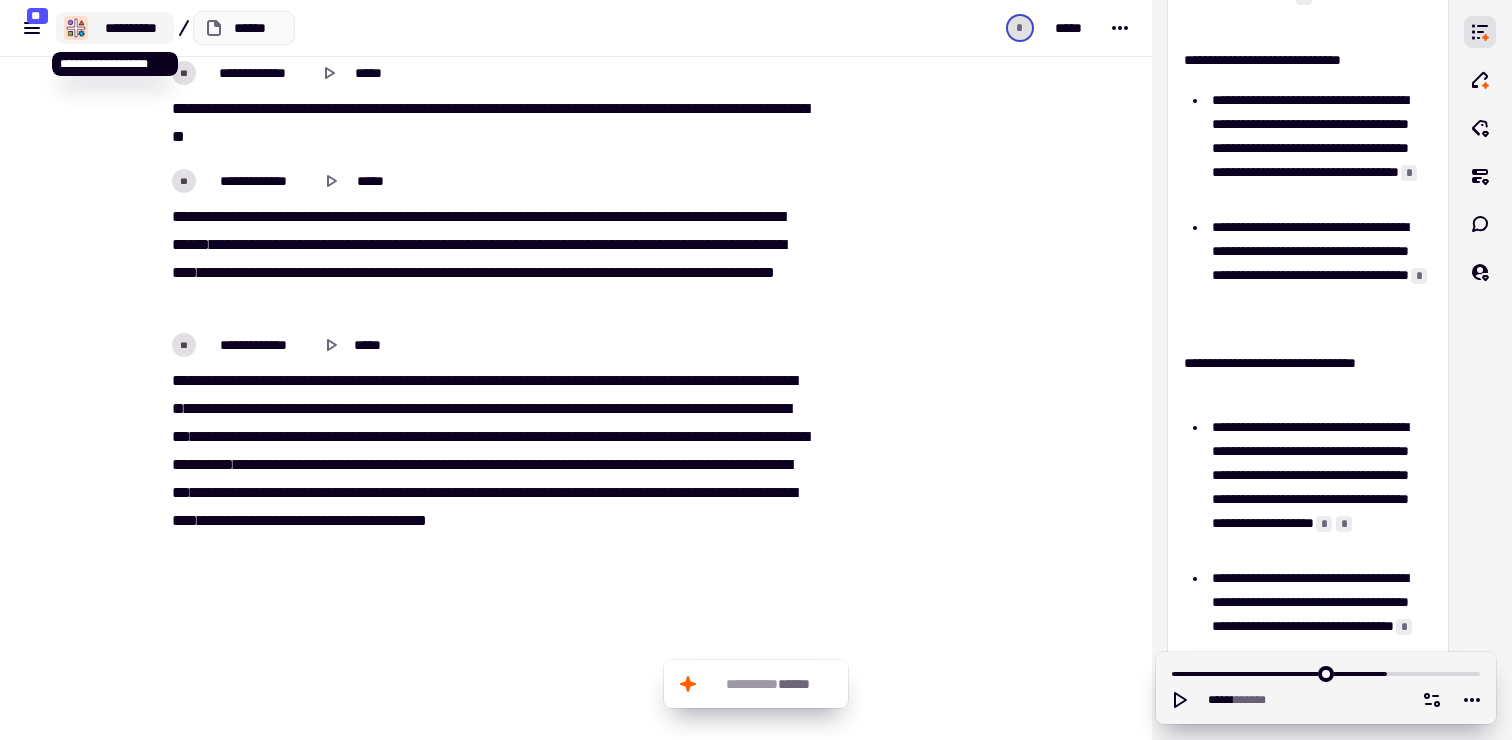 click on "**********" 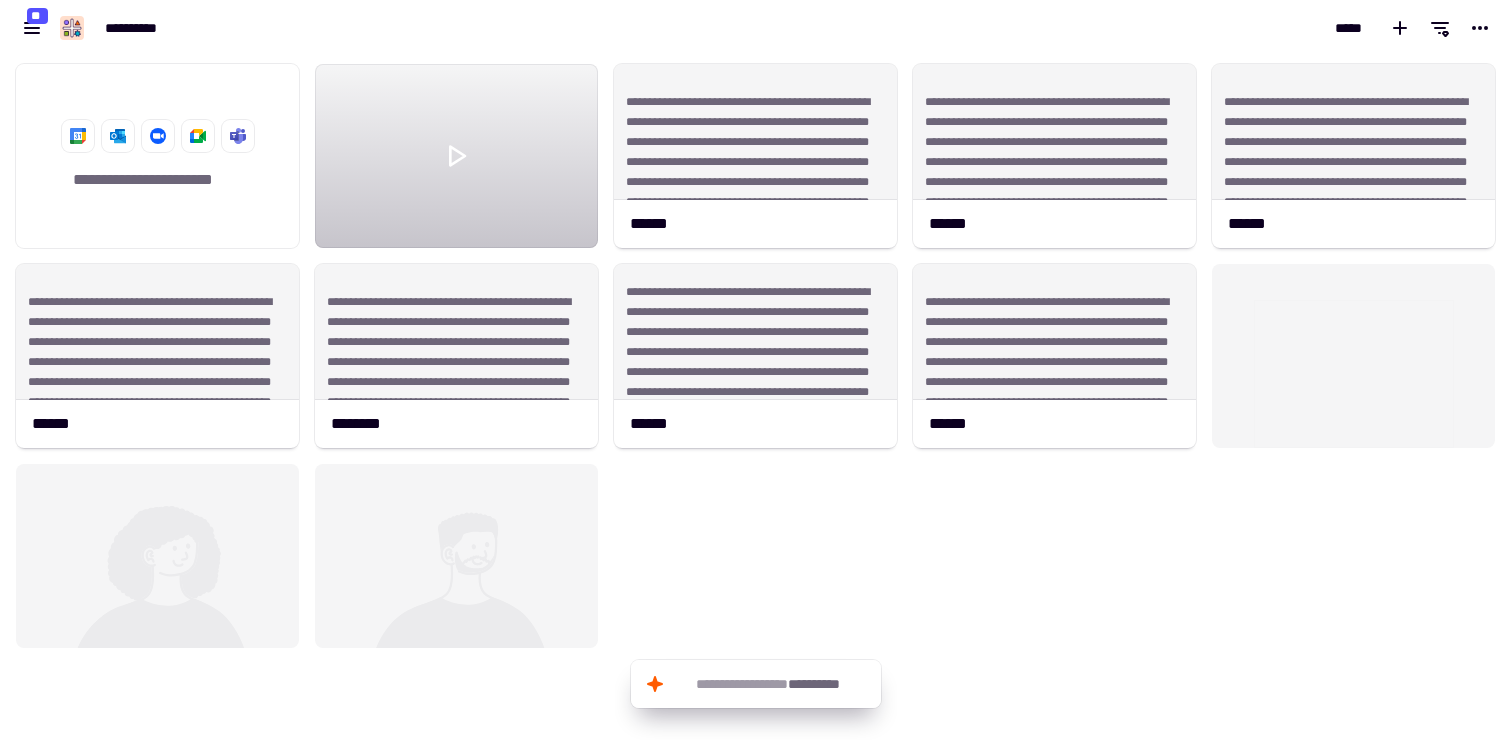 scroll, scrollTop: 1, scrollLeft: 1, axis: both 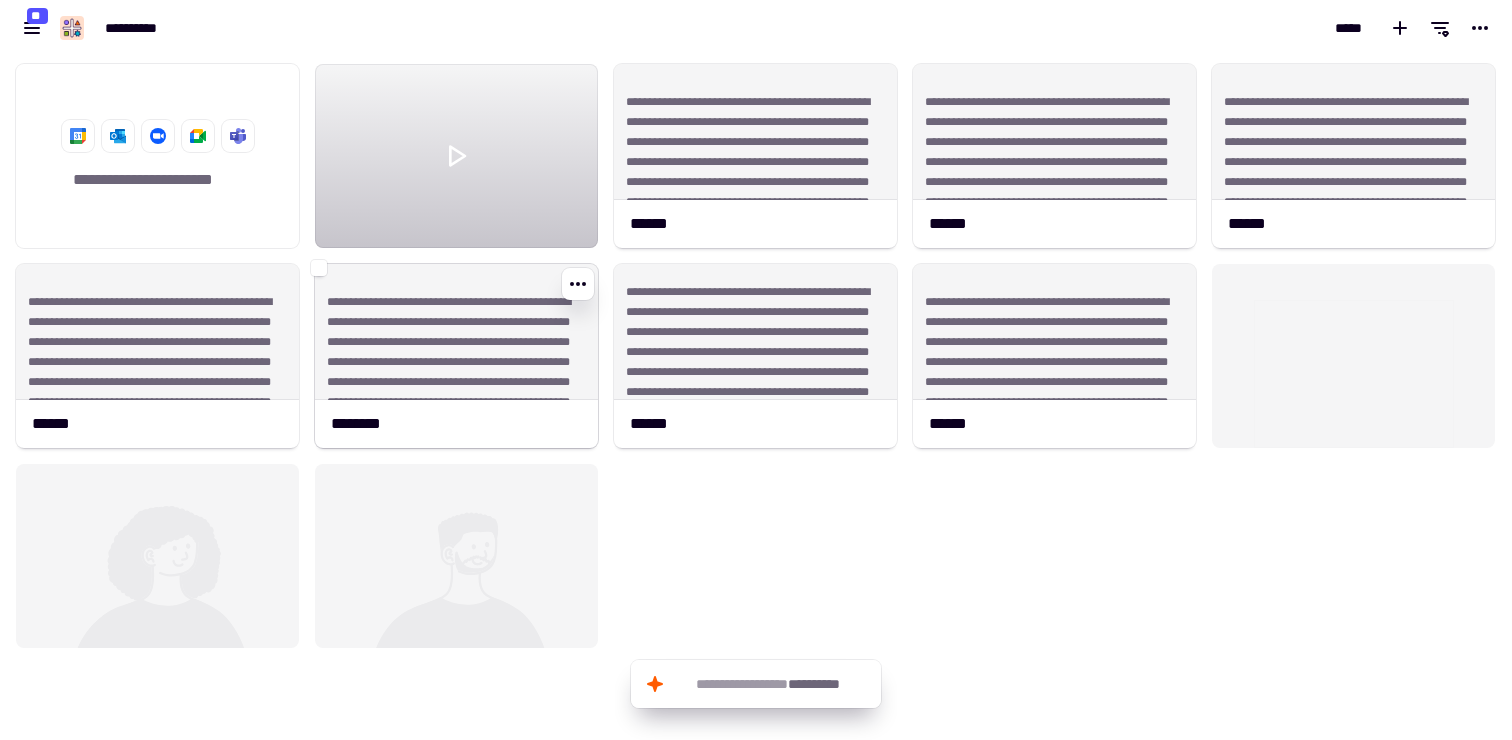 click on "**********" 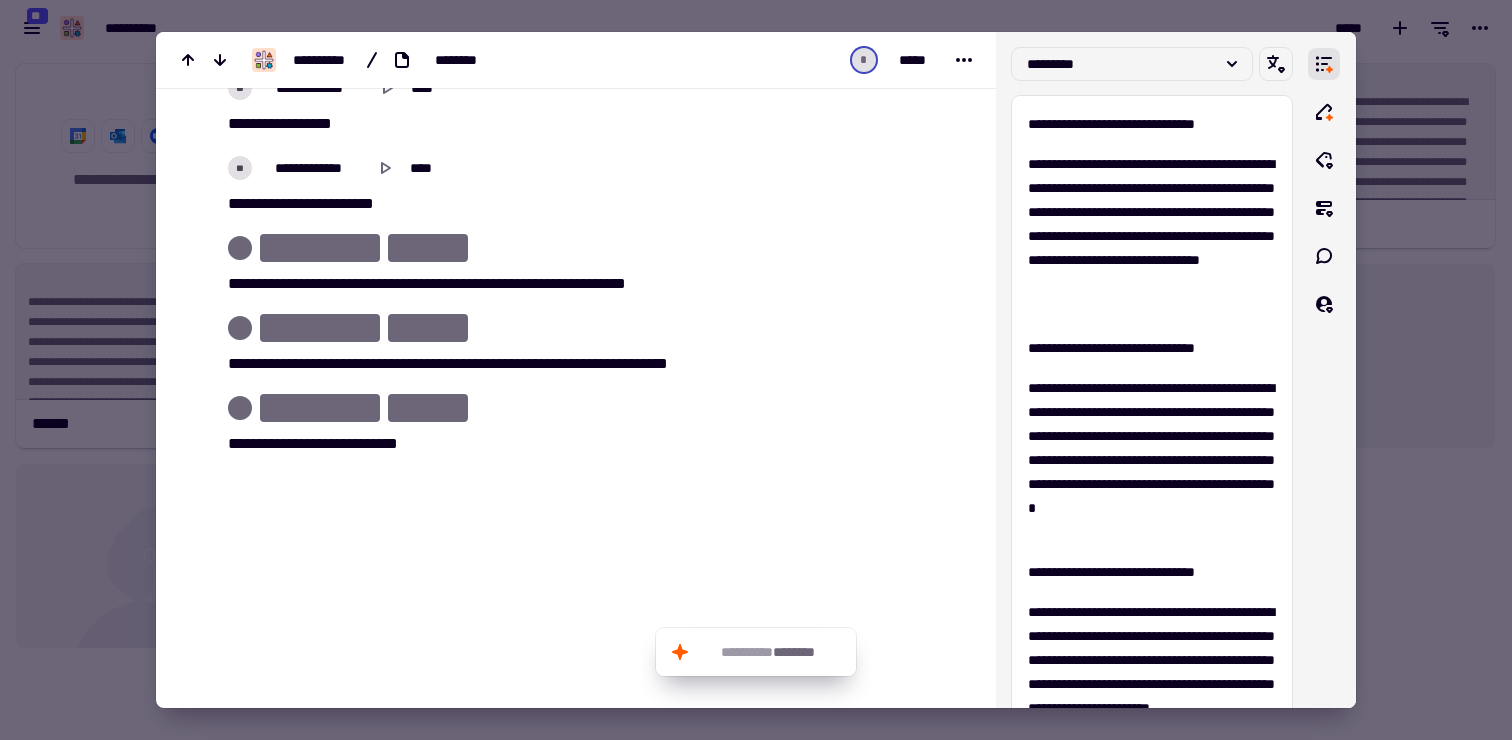 scroll, scrollTop: 3908, scrollLeft: 0, axis: vertical 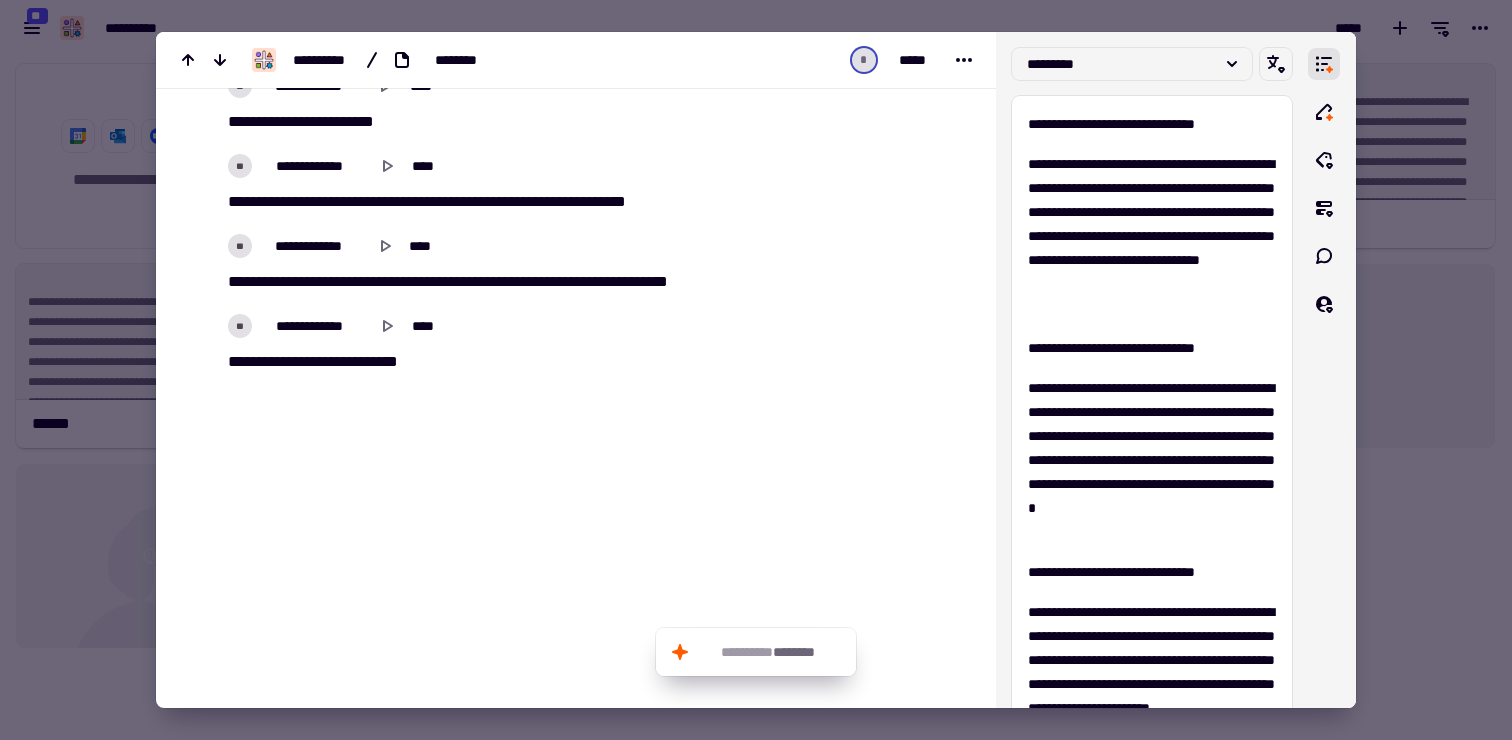 click at bounding box center [756, 370] 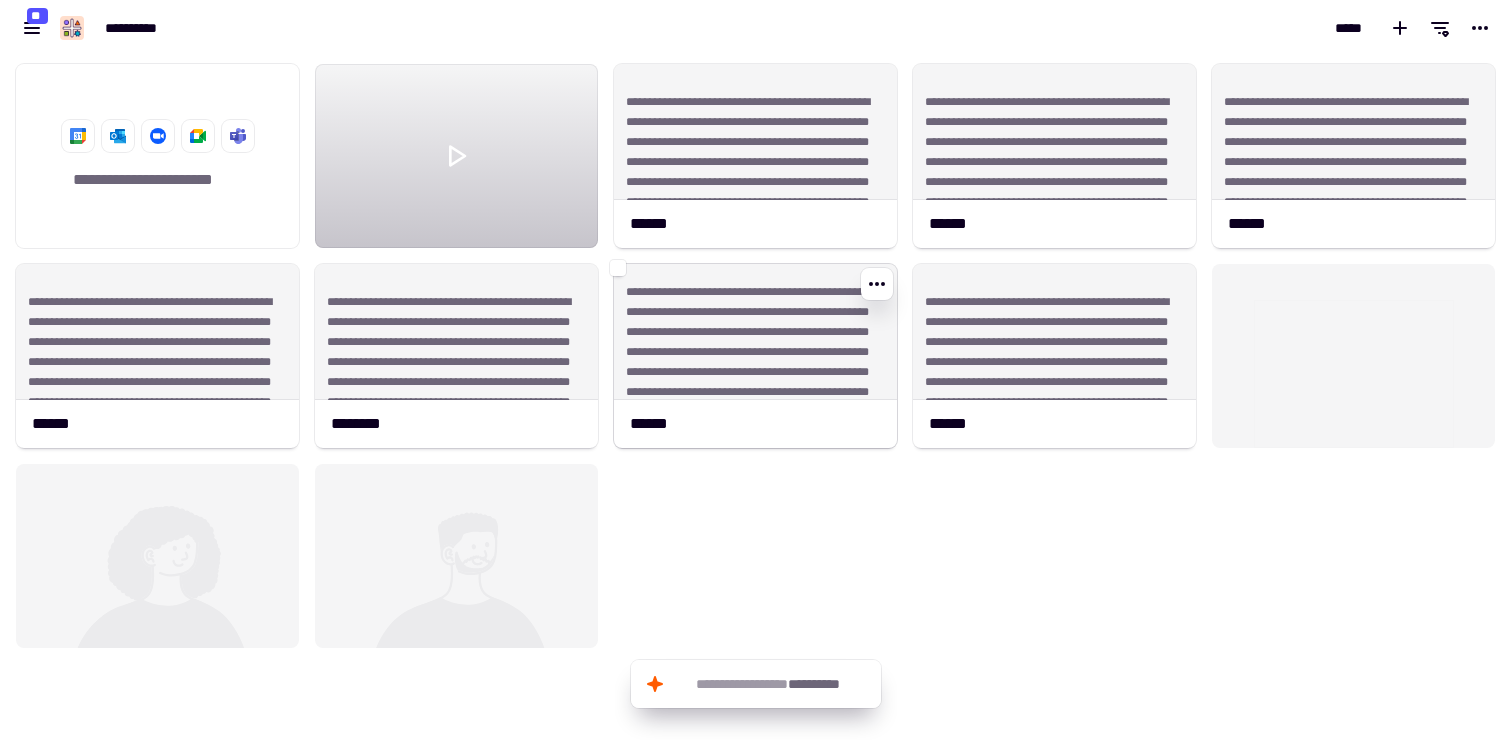 click on "**********" 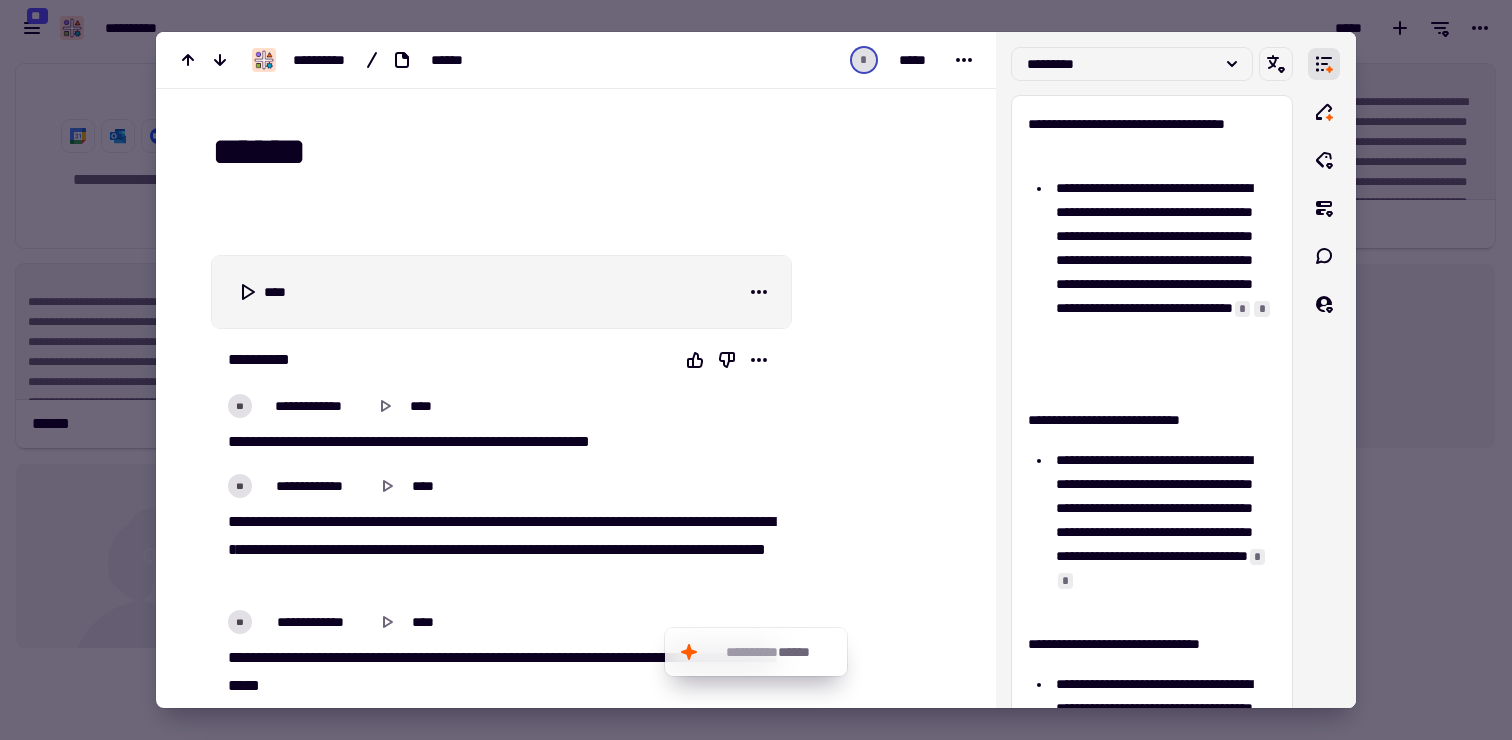 scroll, scrollTop: 87, scrollLeft: 0, axis: vertical 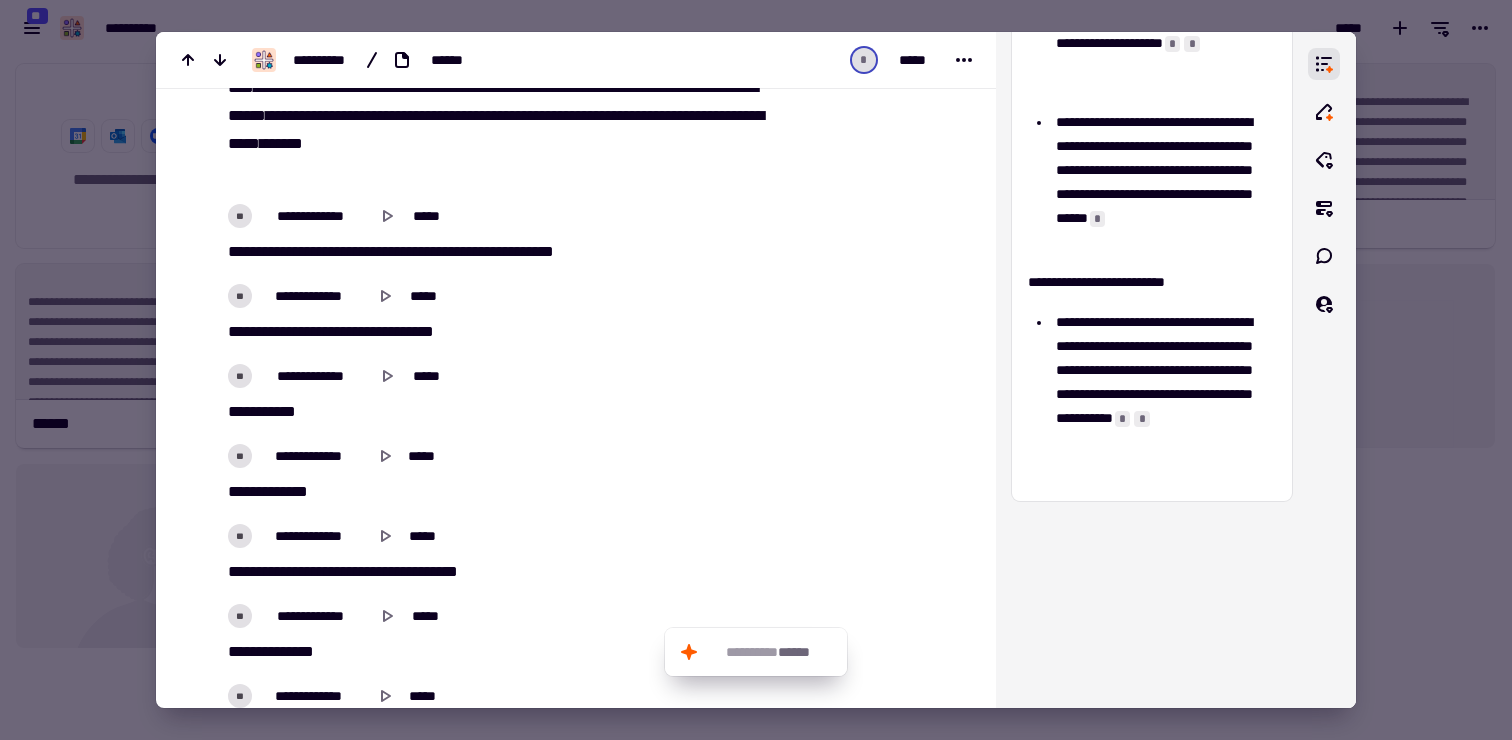 click at bounding box center [756, 370] 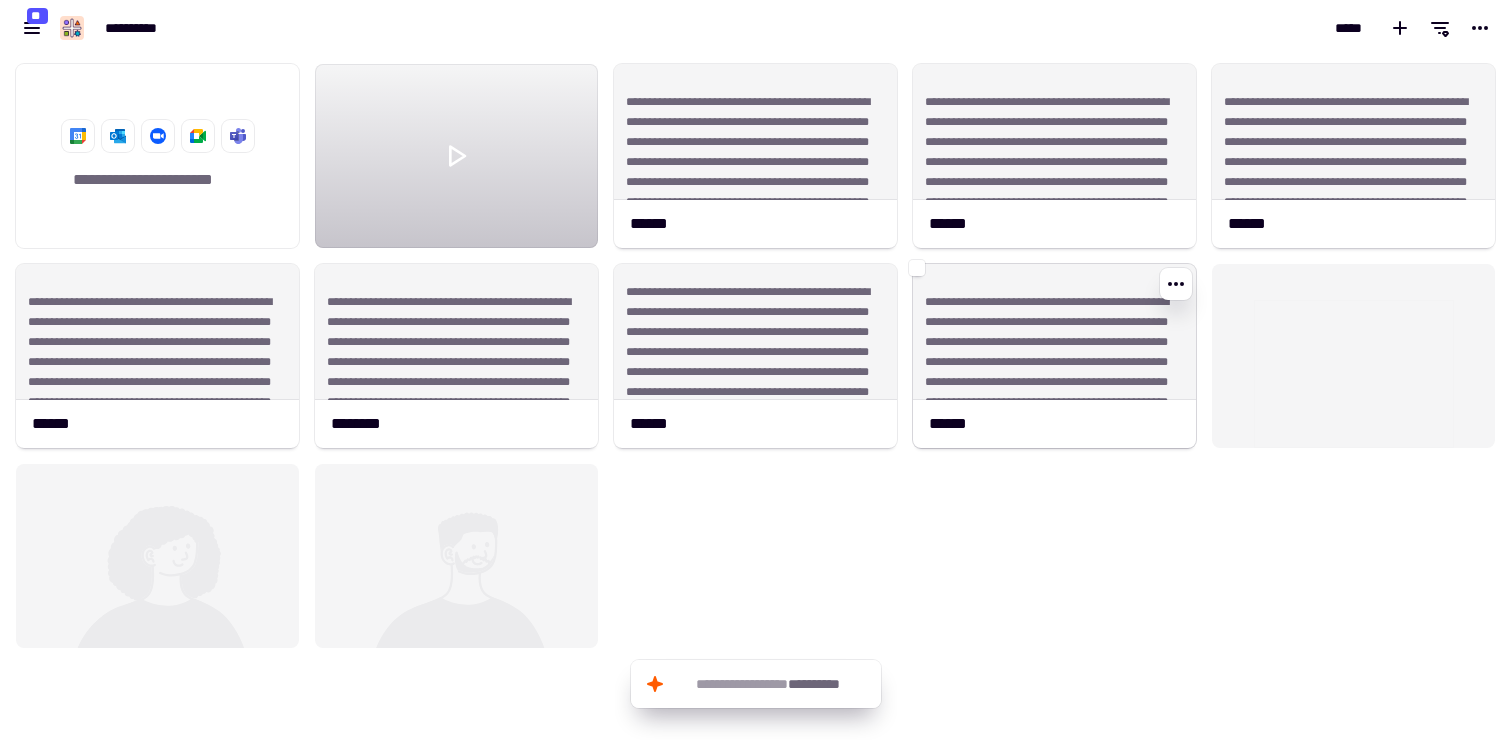 click on "**********" 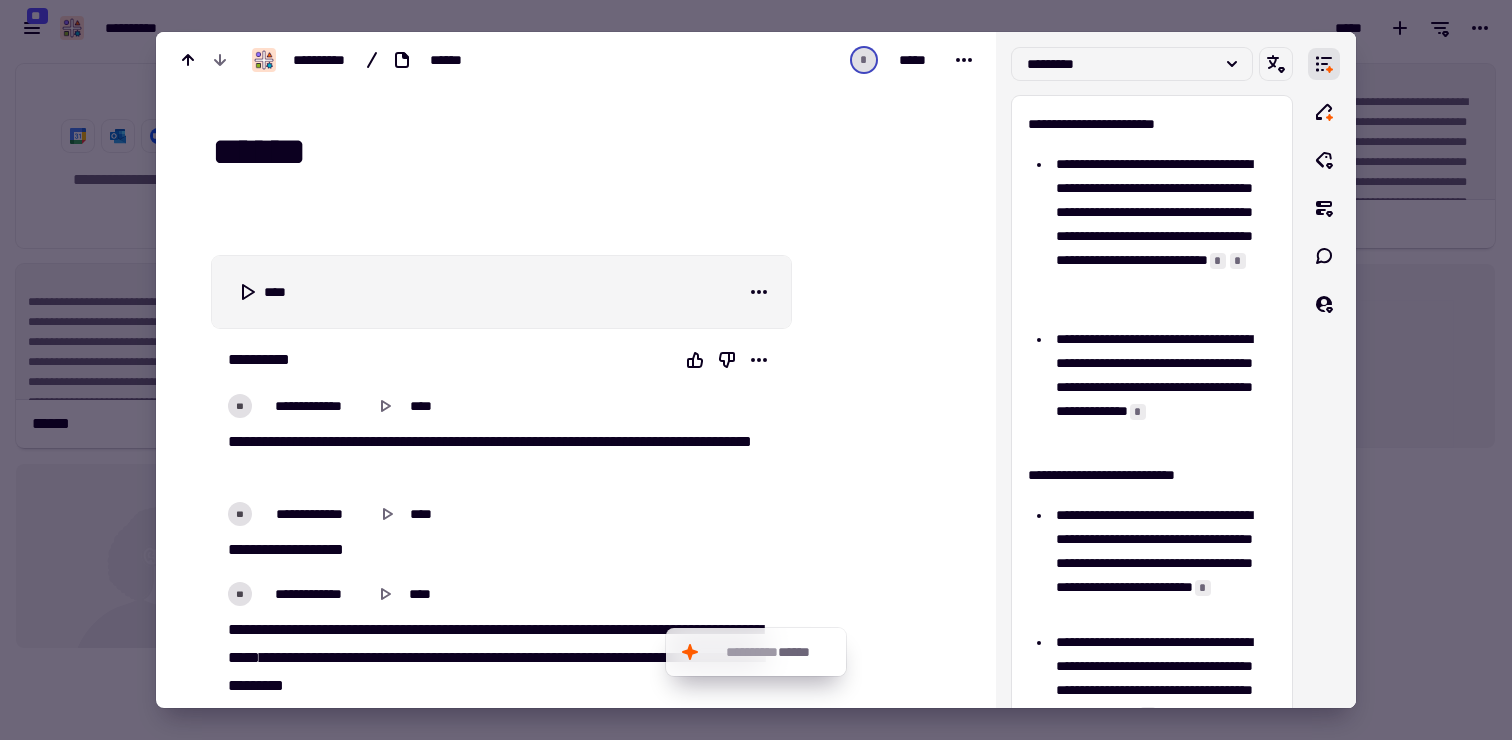 click at bounding box center [756, 370] 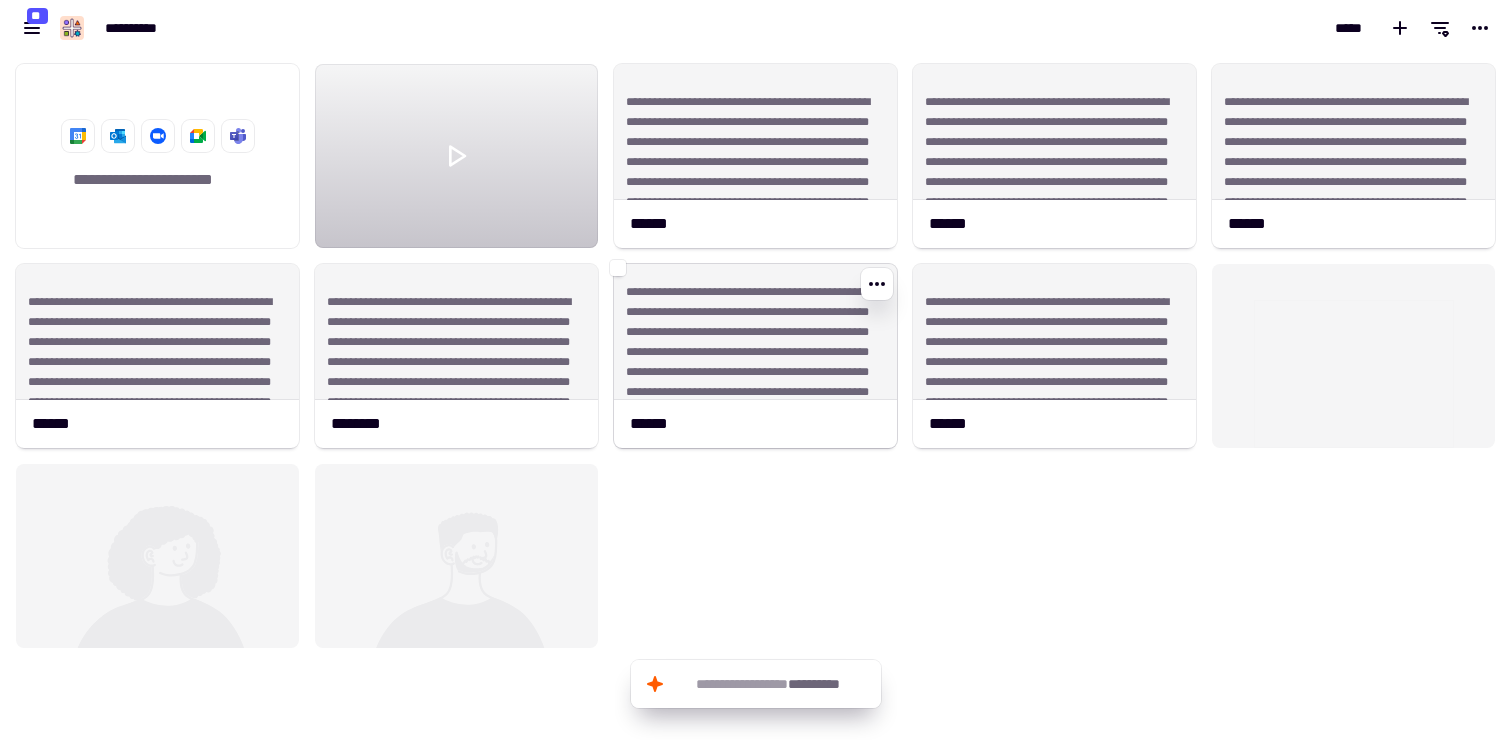click on "**********" 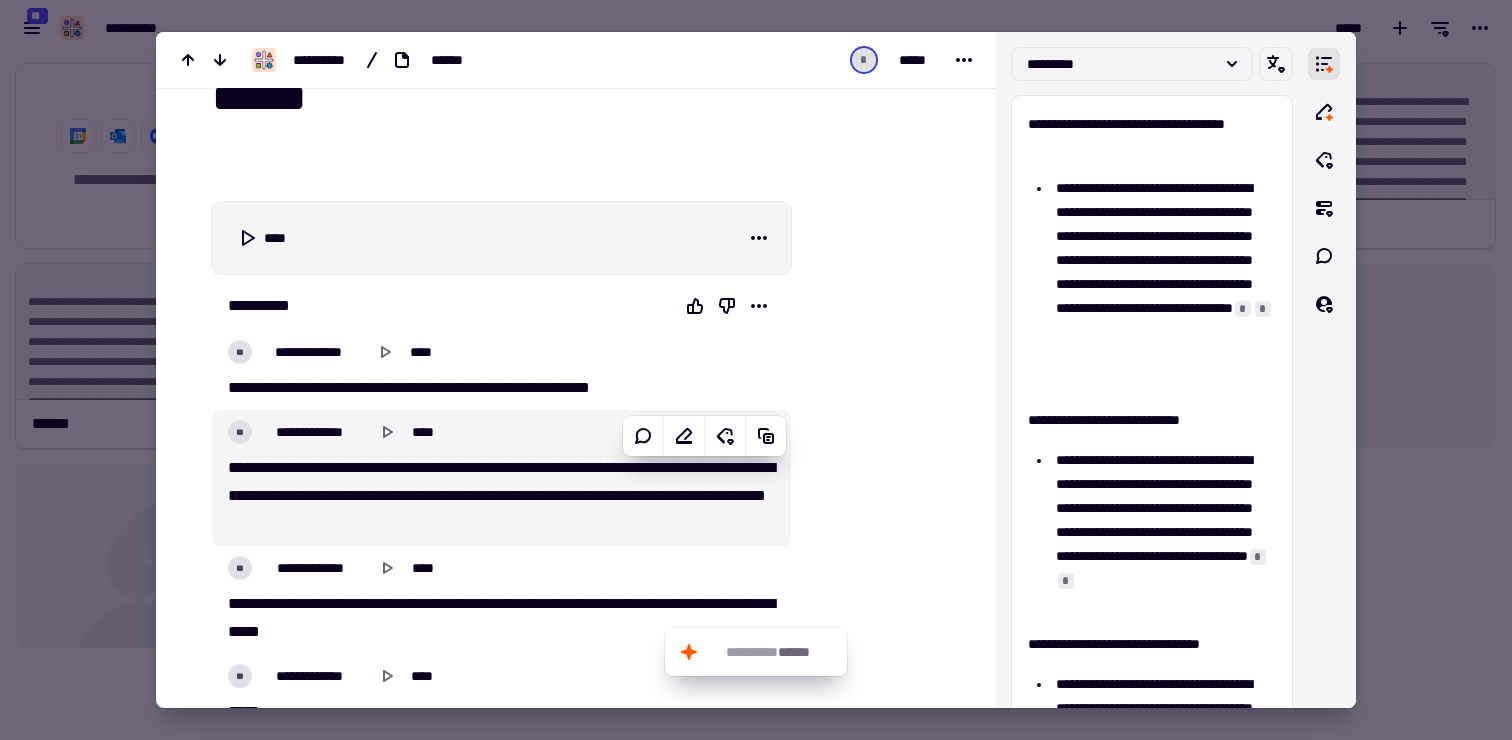 scroll, scrollTop: 53, scrollLeft: 0, axis: vertical 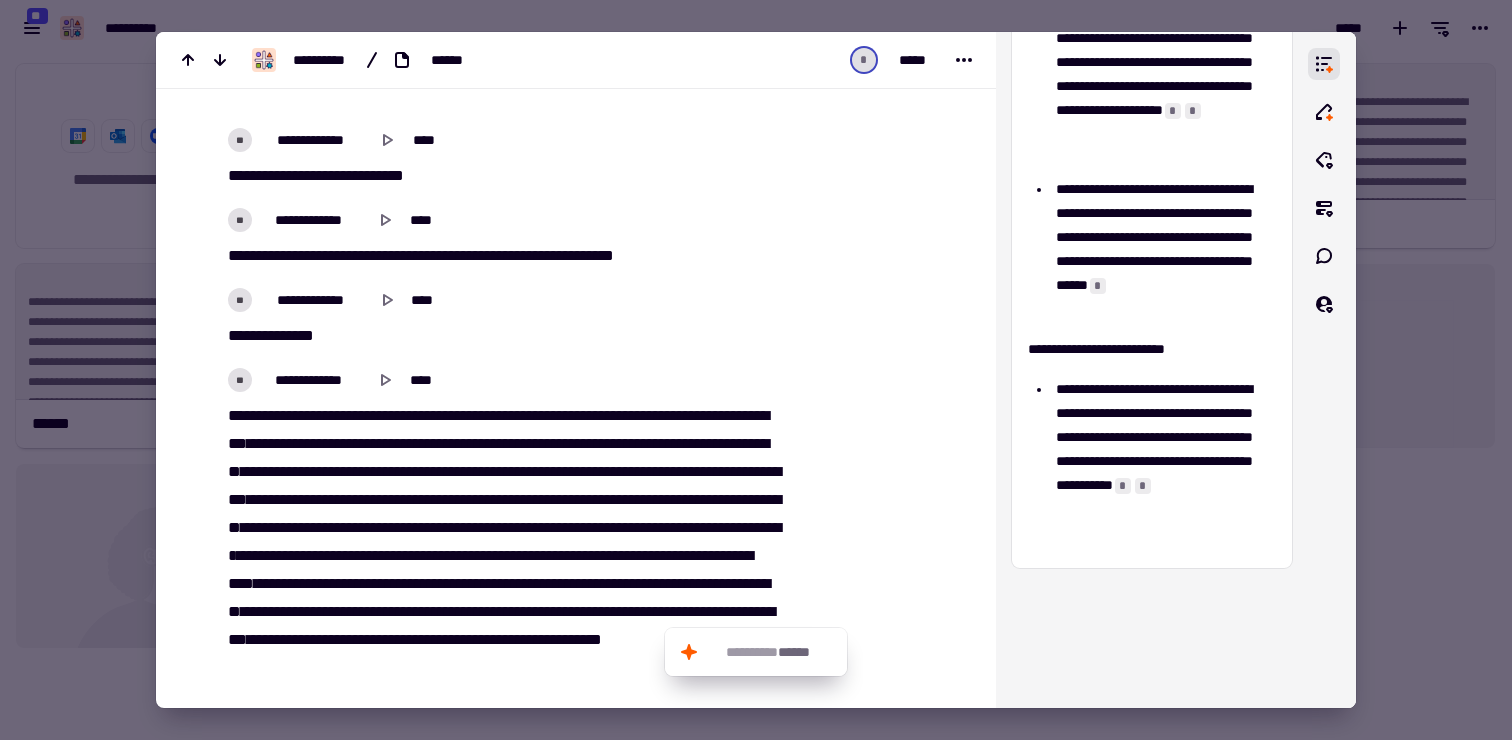 click at bounding box center [756, 370] 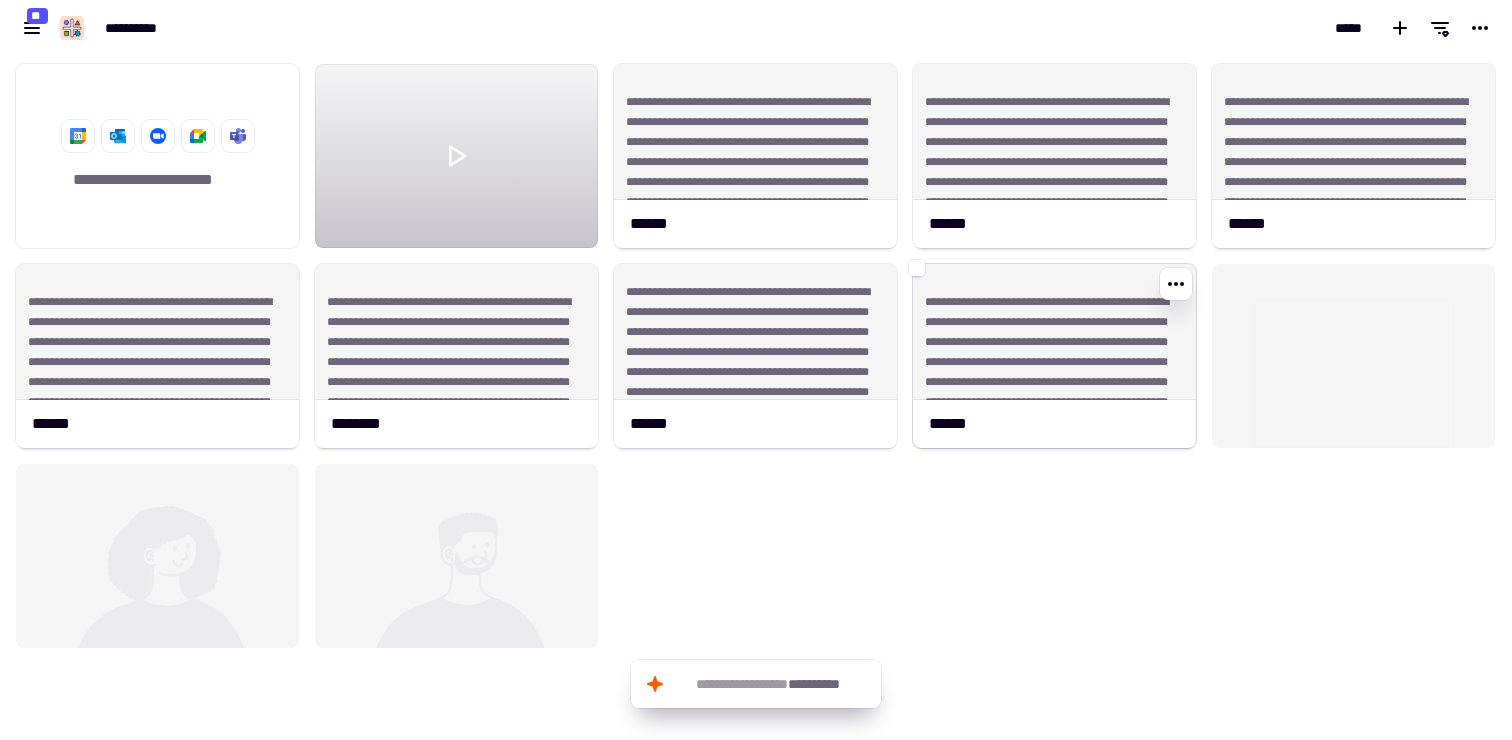 click on "**********" 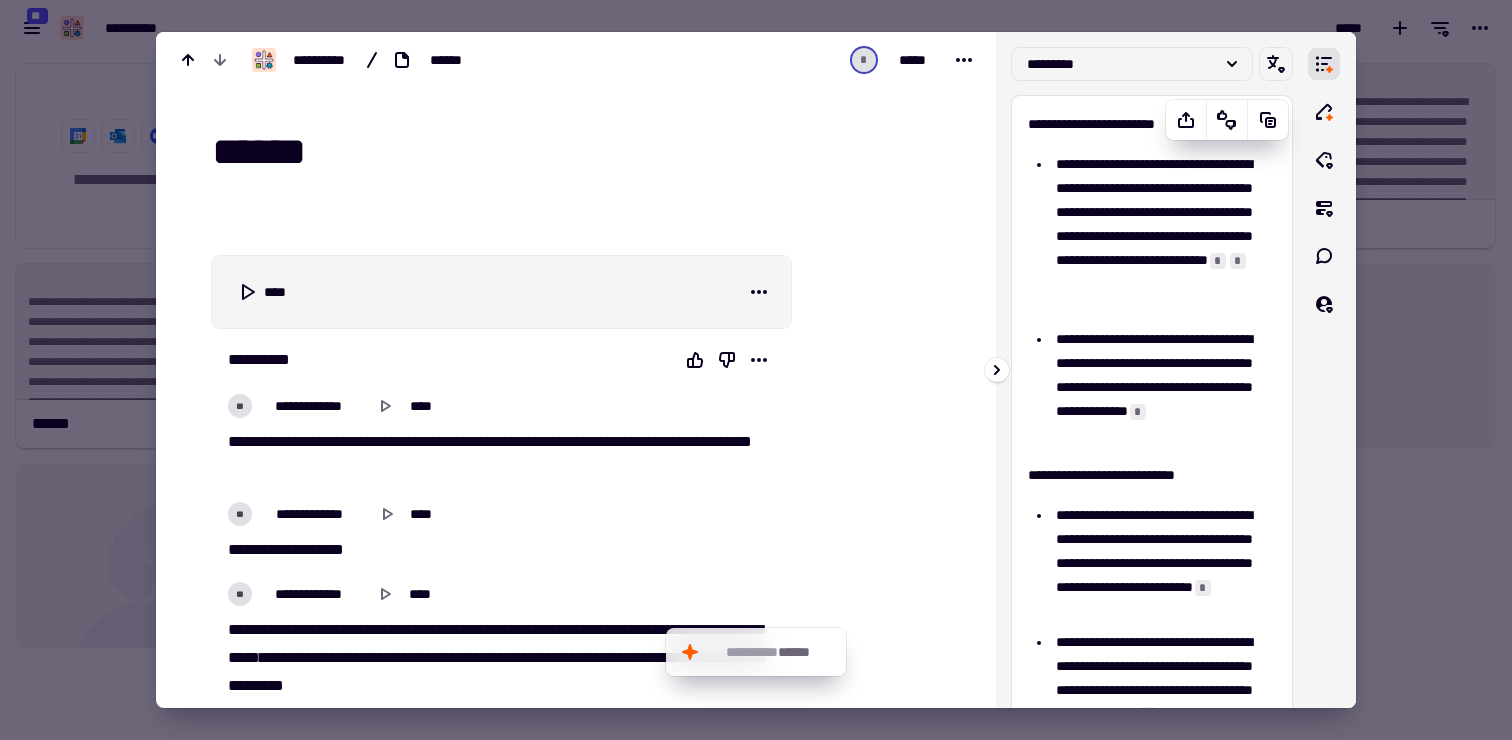 click on "**********" at bounding box center [1166, 236] 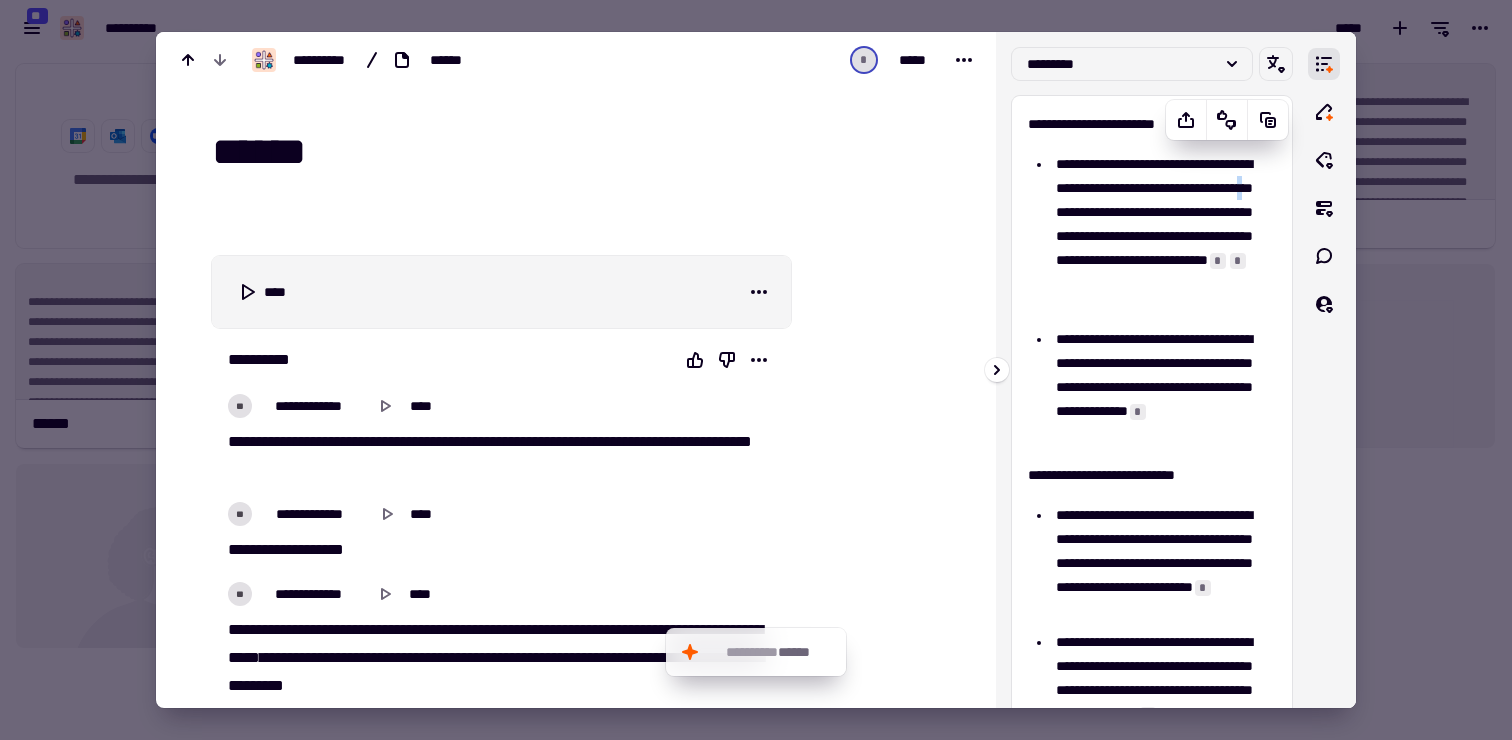click on "**********" at bounding box center [1166, 236] 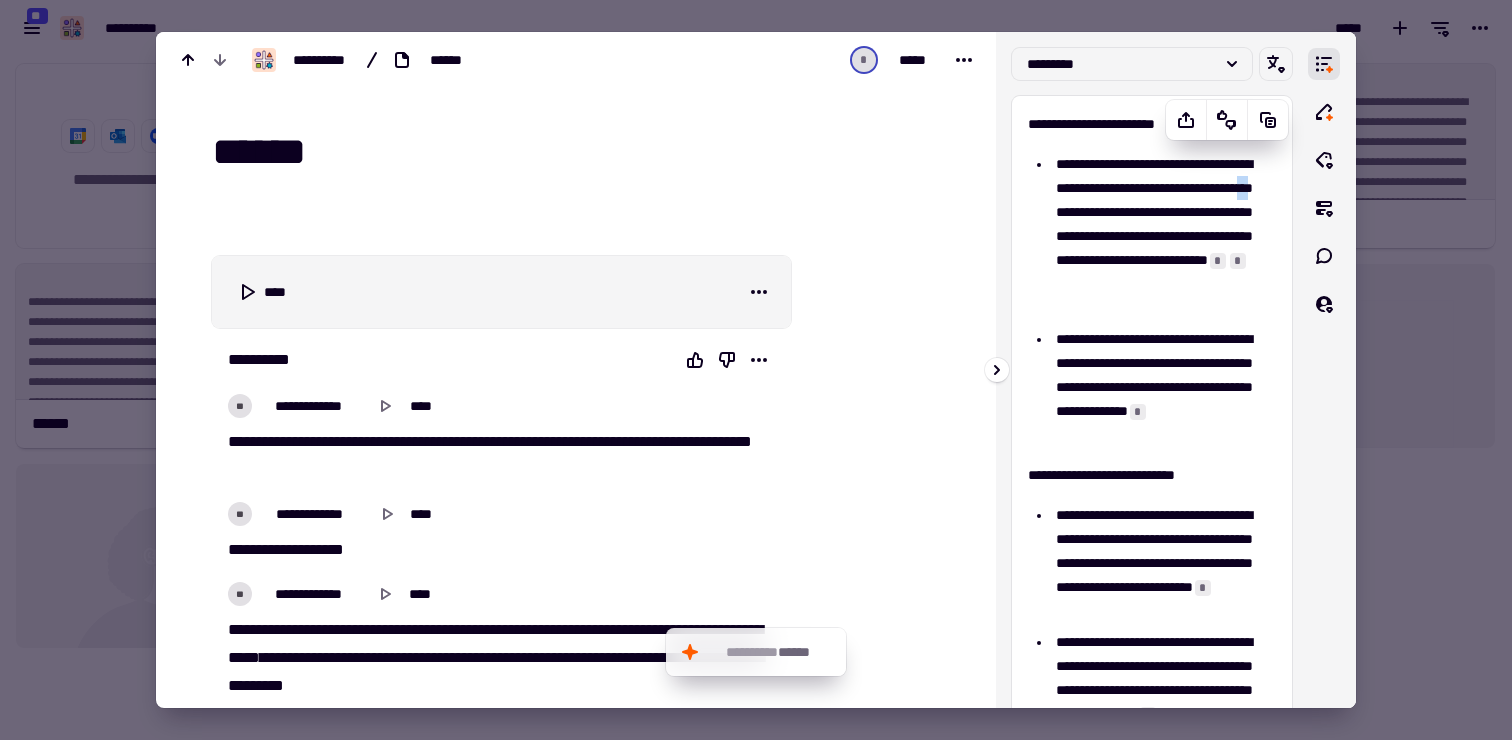 drag, startPoint x: 1146, startPoint y: 212, endPoint x: 1161, endPoint y: 213, distance: 15.033297 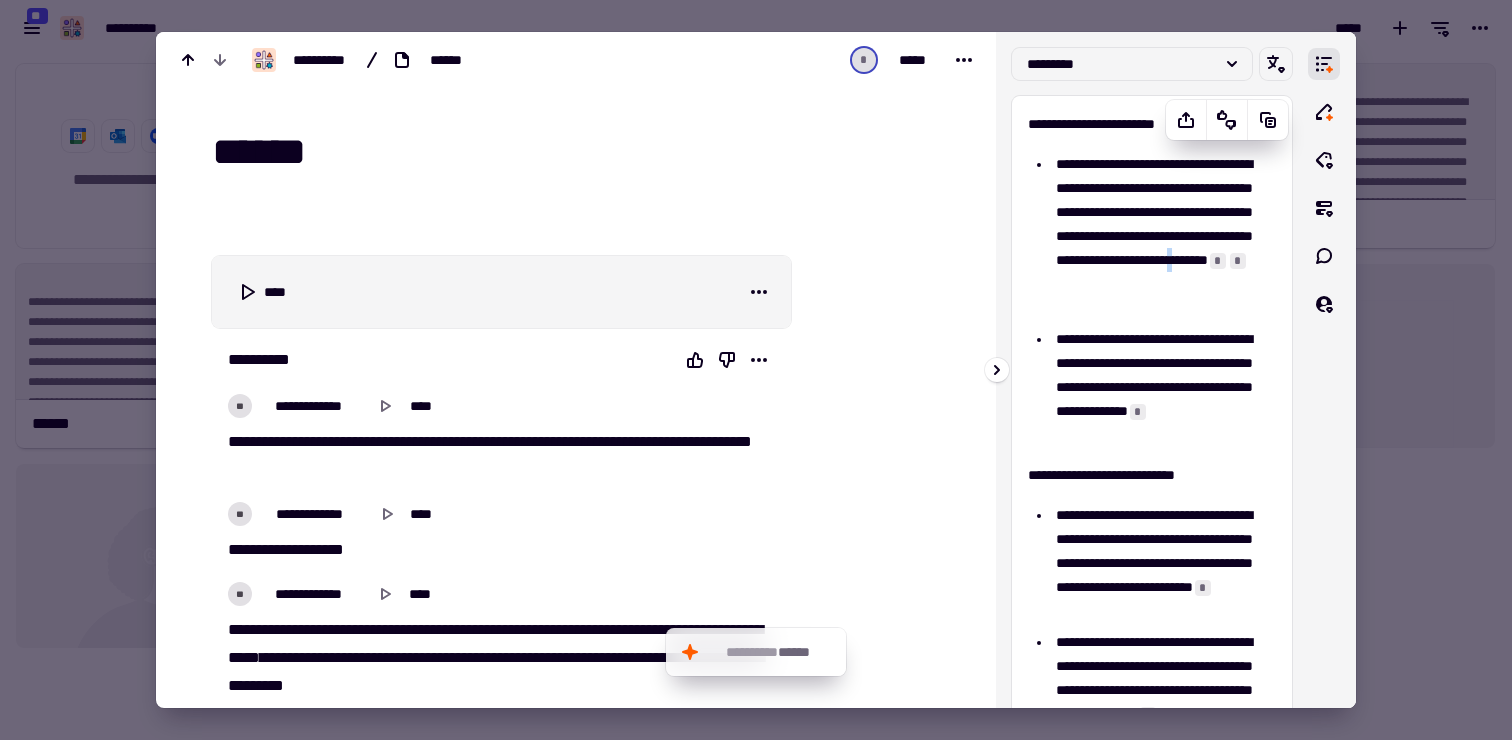 click on "**********" at bounding box center [1166, 236] 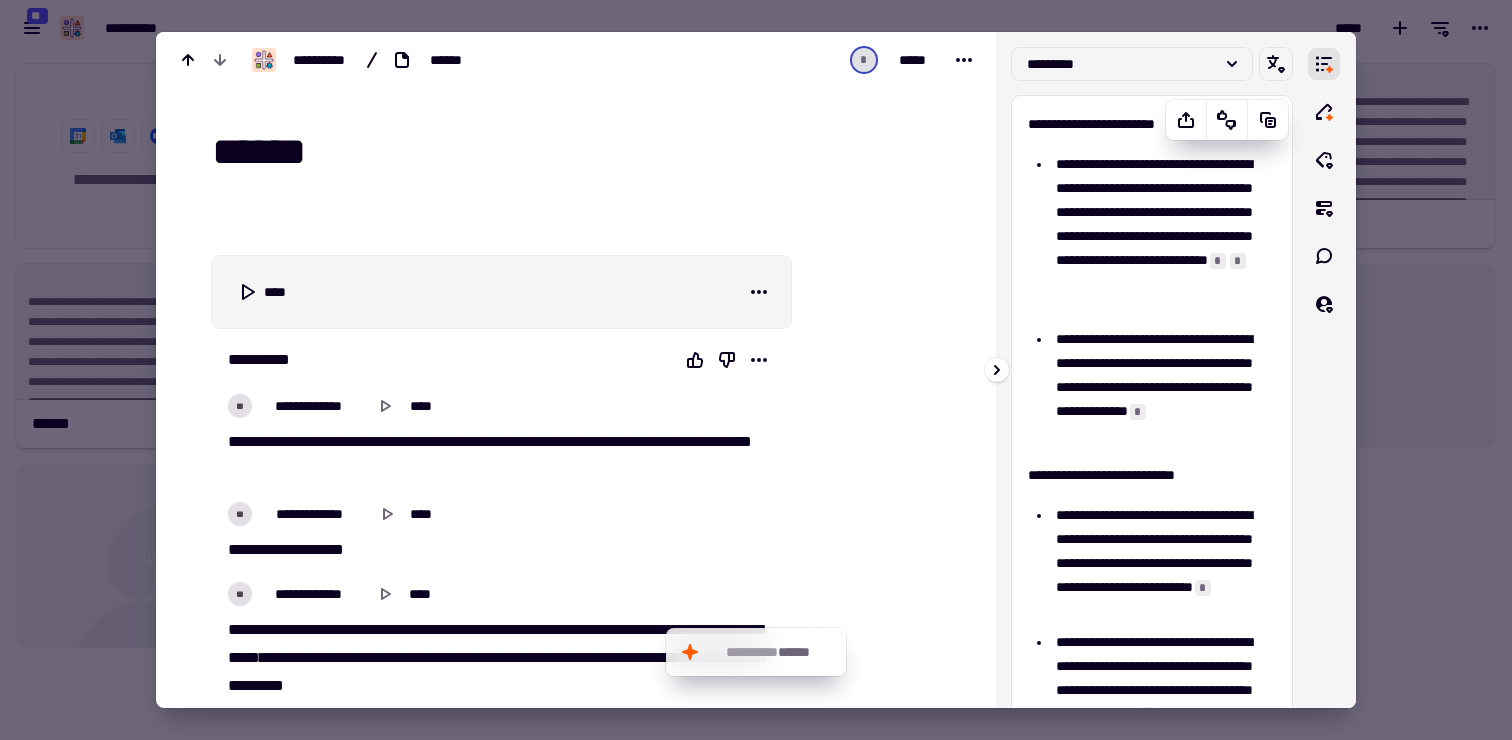 click on "**********" at bounding box center [1166, 236] 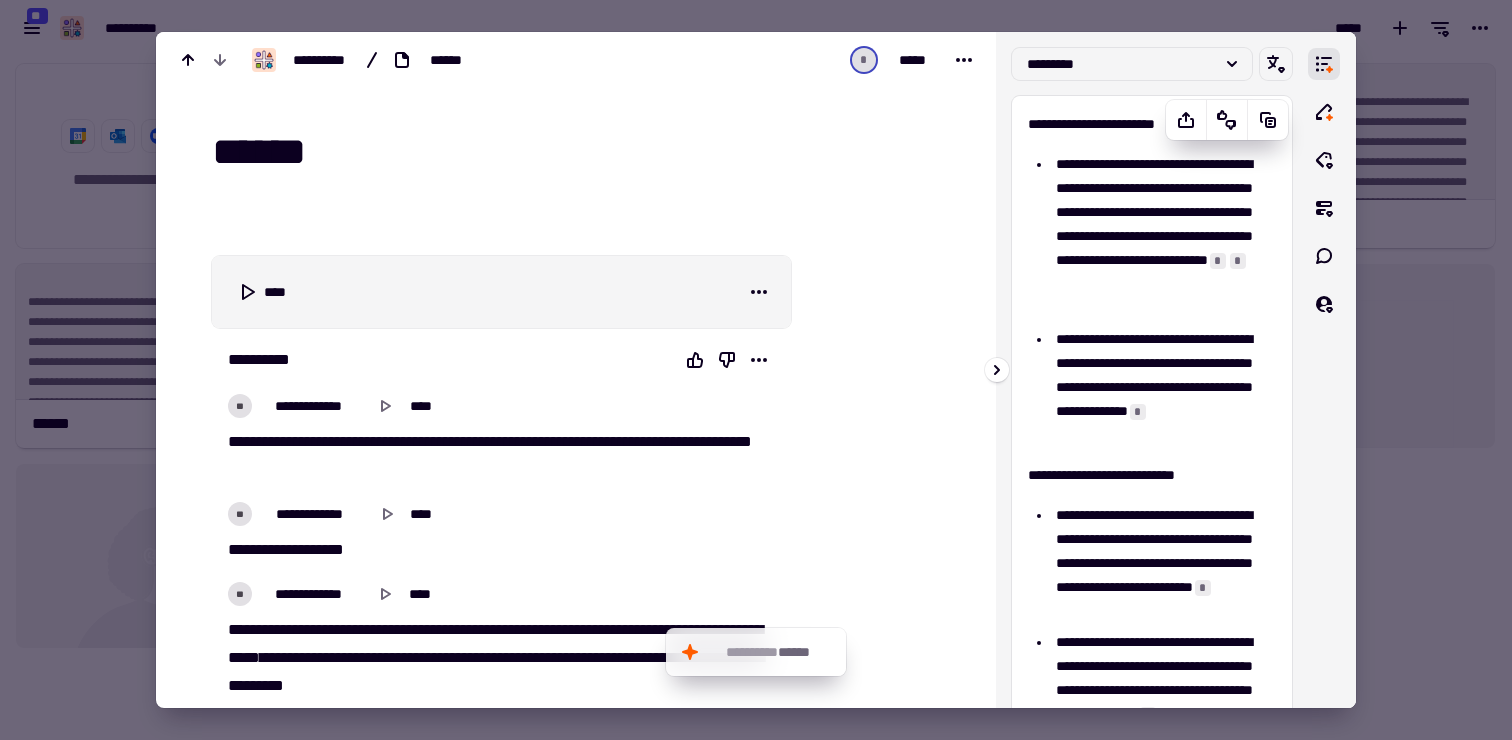 scroll, scrollTop: 46, scrollLeft: 0, axis: vertical 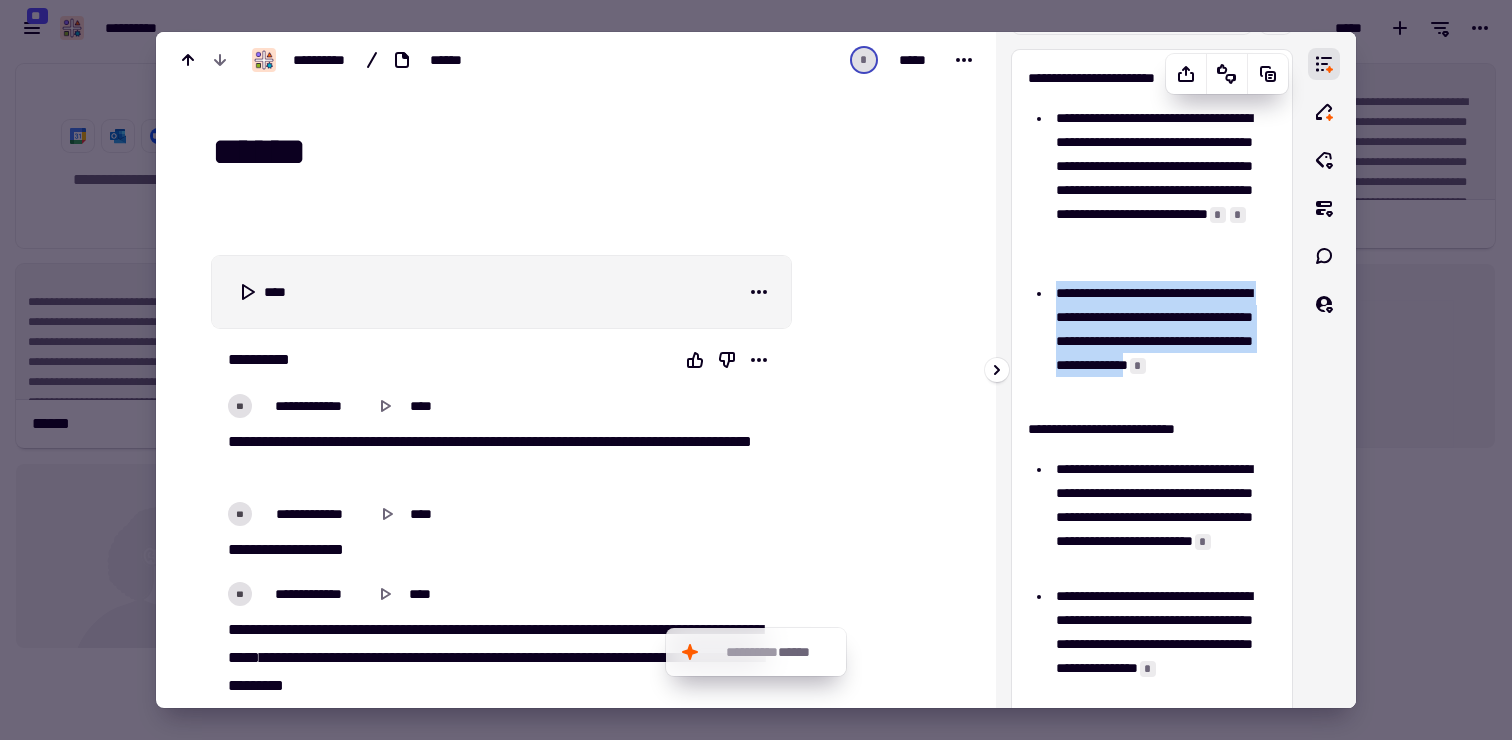 drag, startPoint x: 1054, startPoint y: 292, endPoint x: 1261, endPoint y: 371, distance: 221.56264 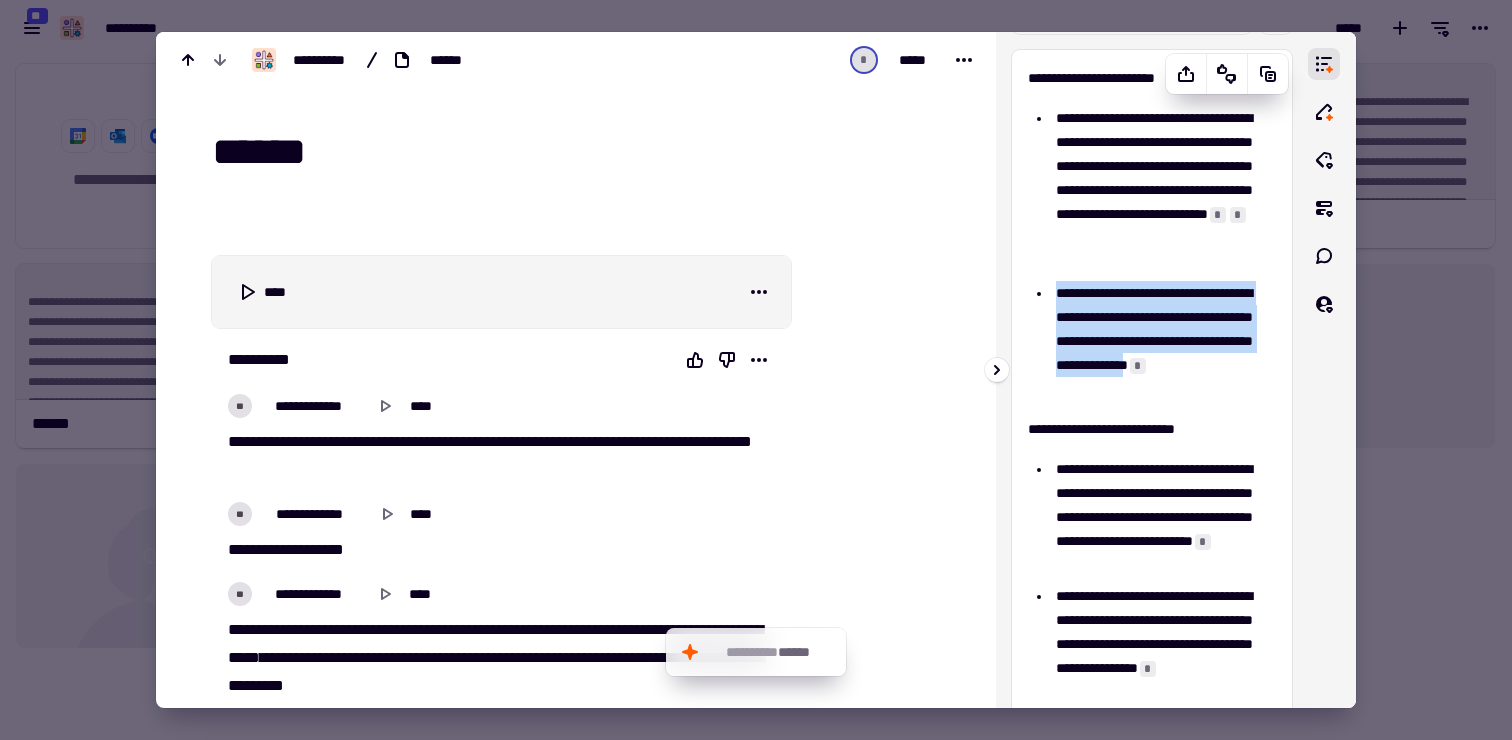 click on "**********" at bounding box center [1163, 341] 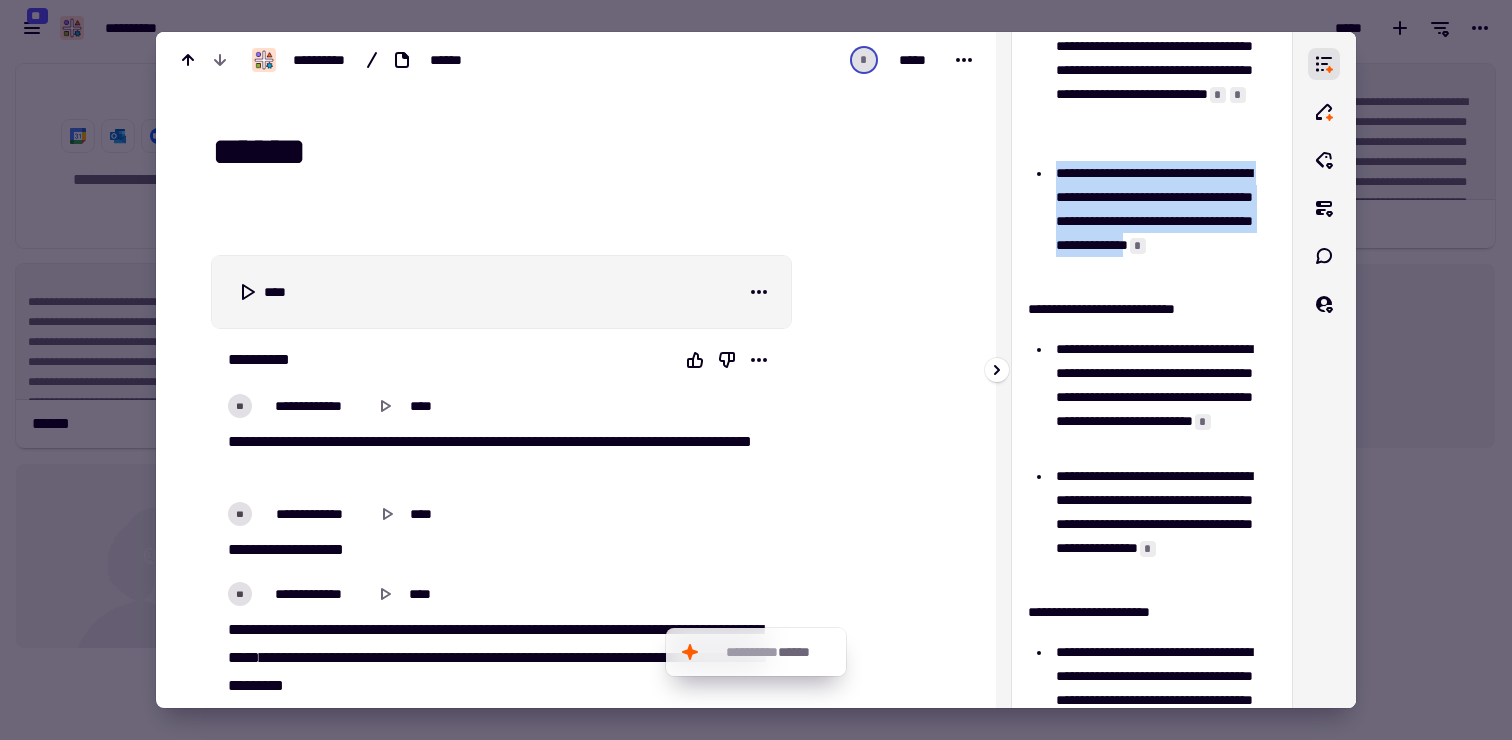 scroll, scrollTop: 201, scrollLeft: 0, axis: vertical 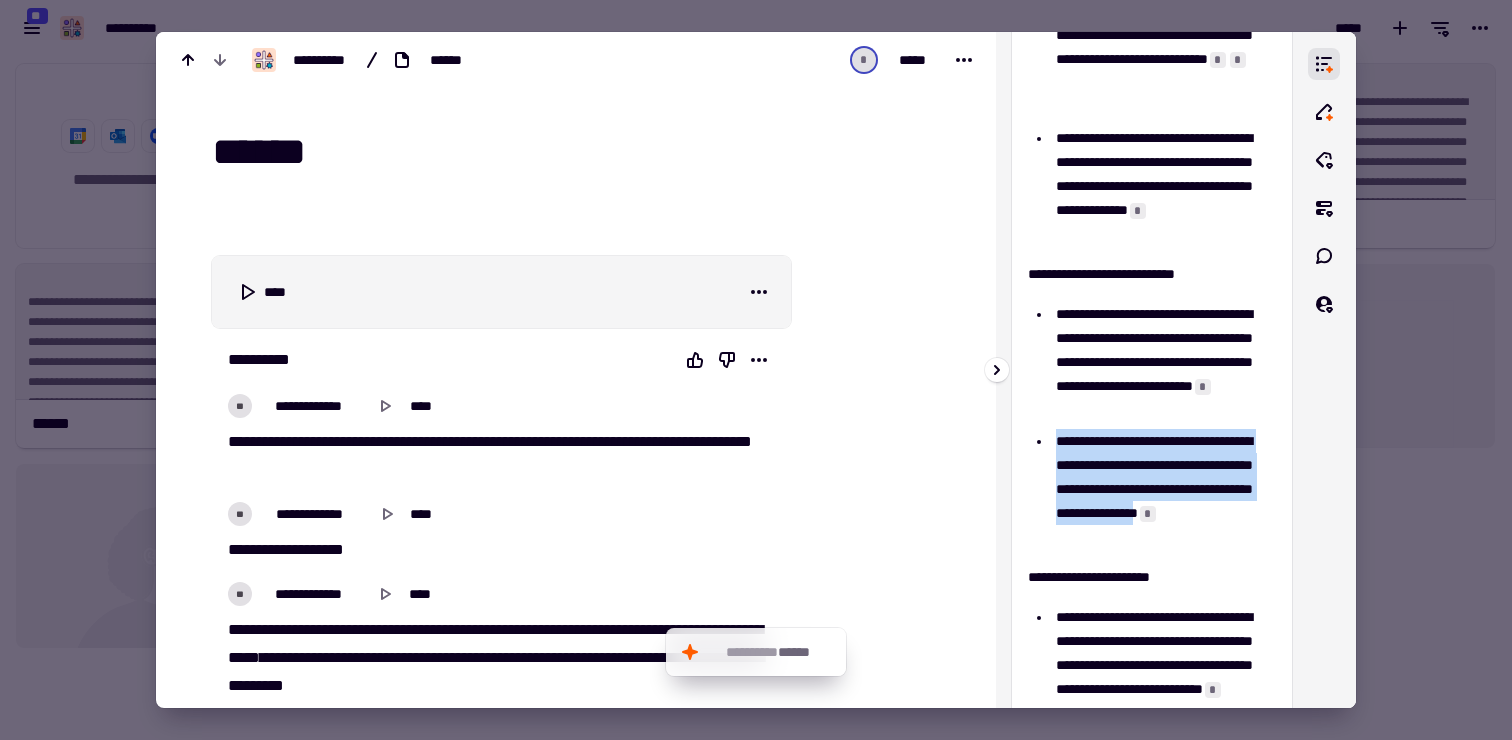 drag, startPoint x: 1056, startPoint y: 442, endPoint x: 1194, endPoint y: 542, distance: 170.423 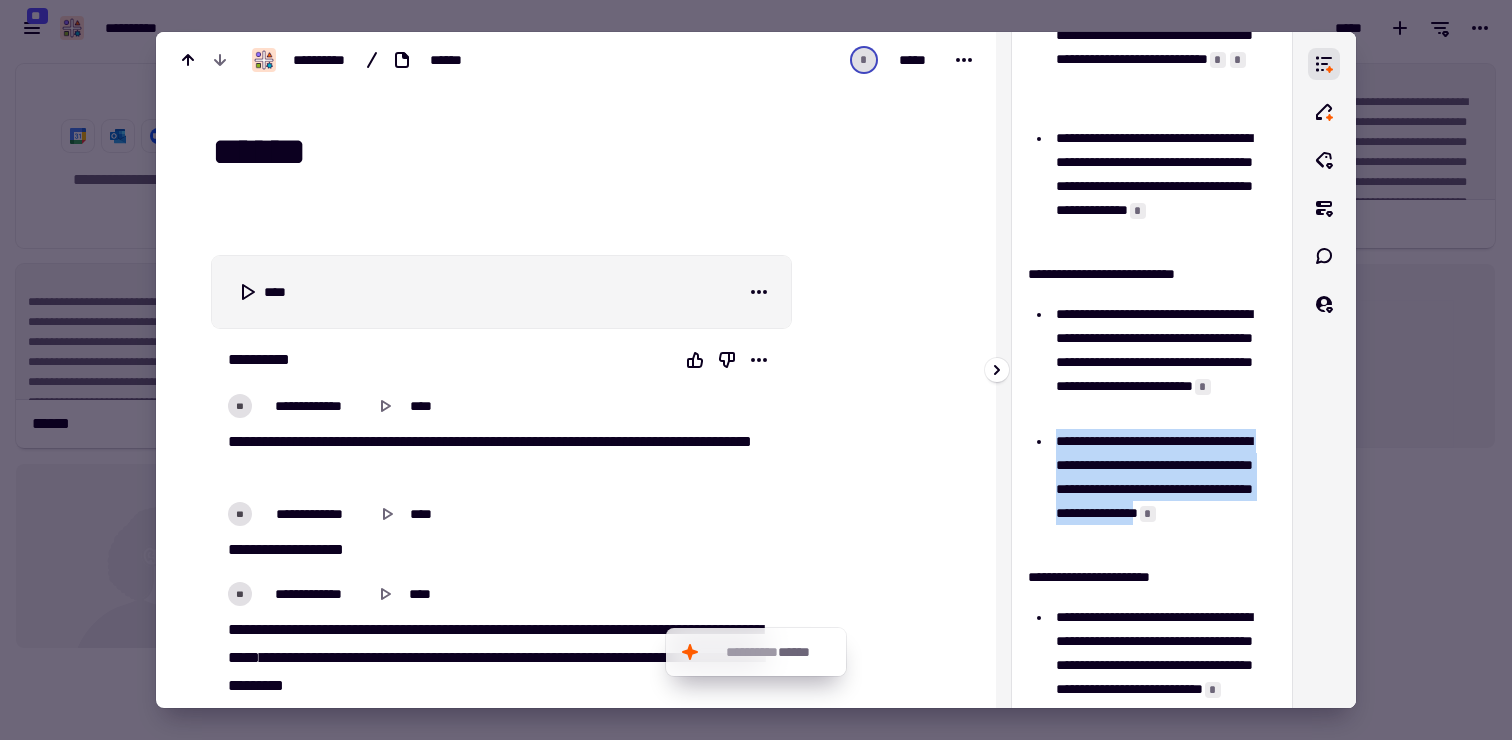 click on "**********" at bounding box center (1166, 489) 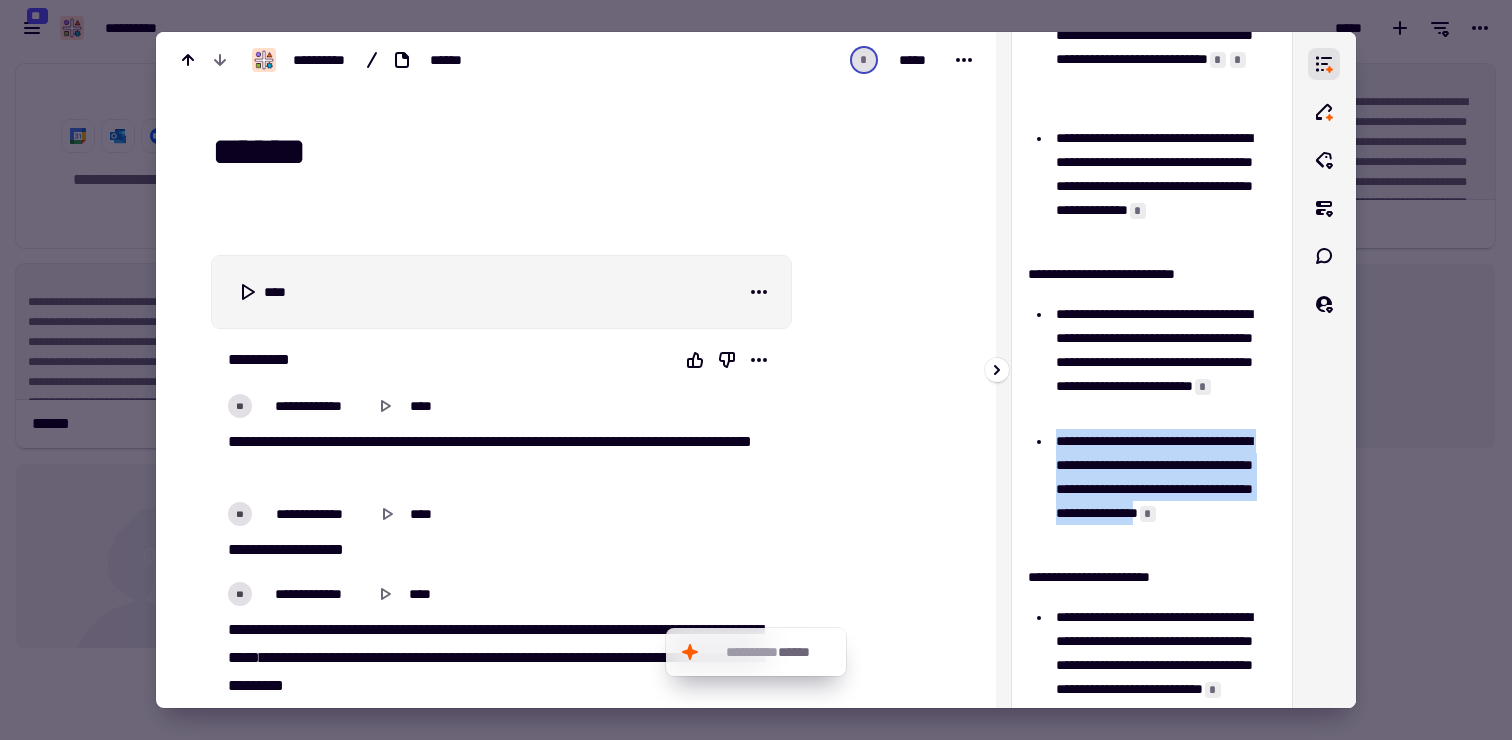 copy on "**********" 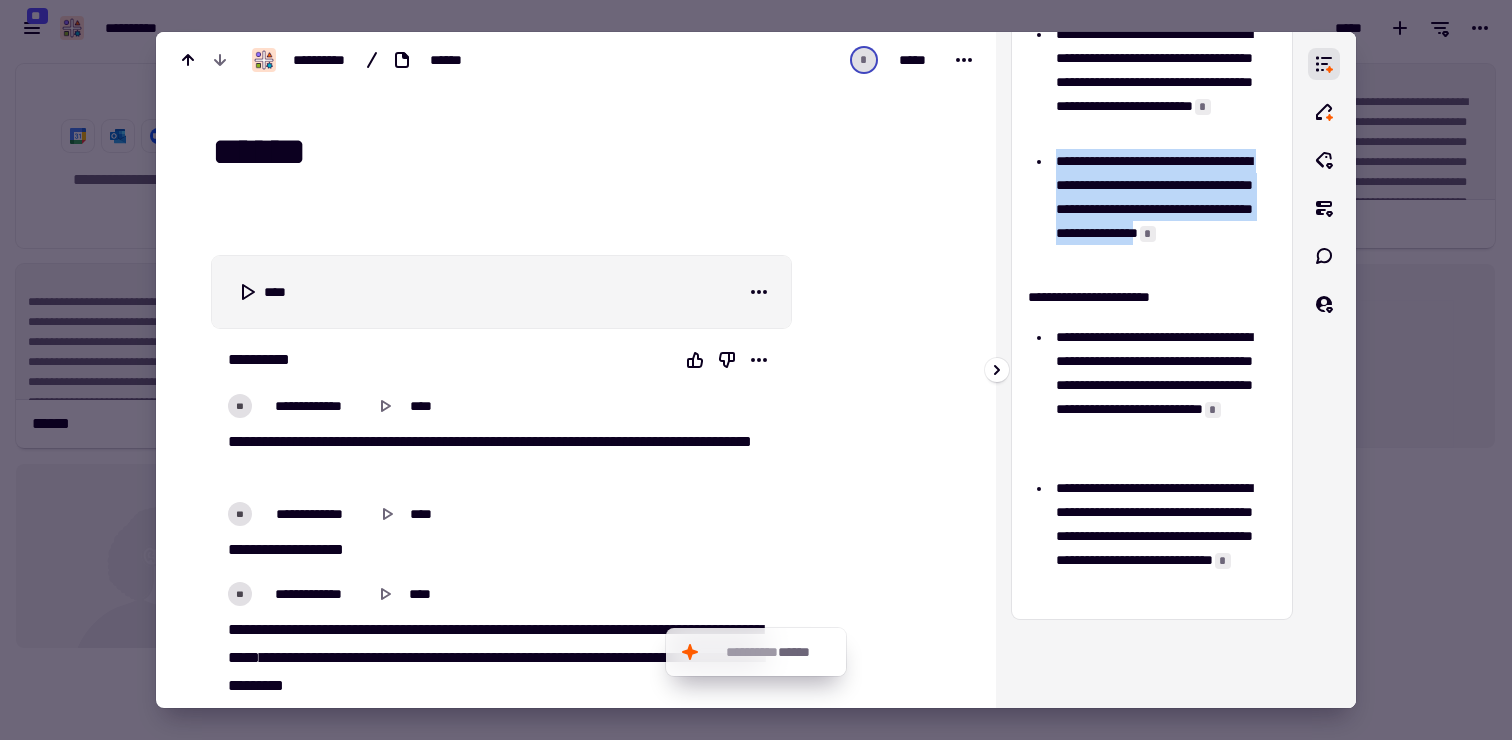 scroll, scrollTop: 482, scrollLeft: 0, axis: vertical 